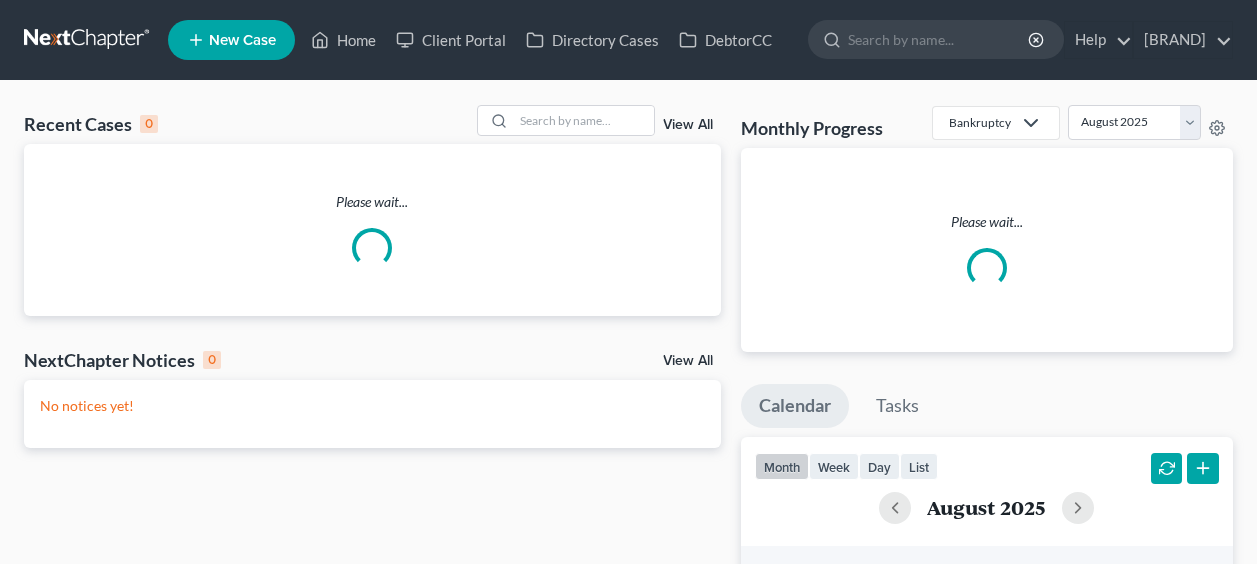 scroll, scrollTop: 0, scrollLeft: 0, axis: both 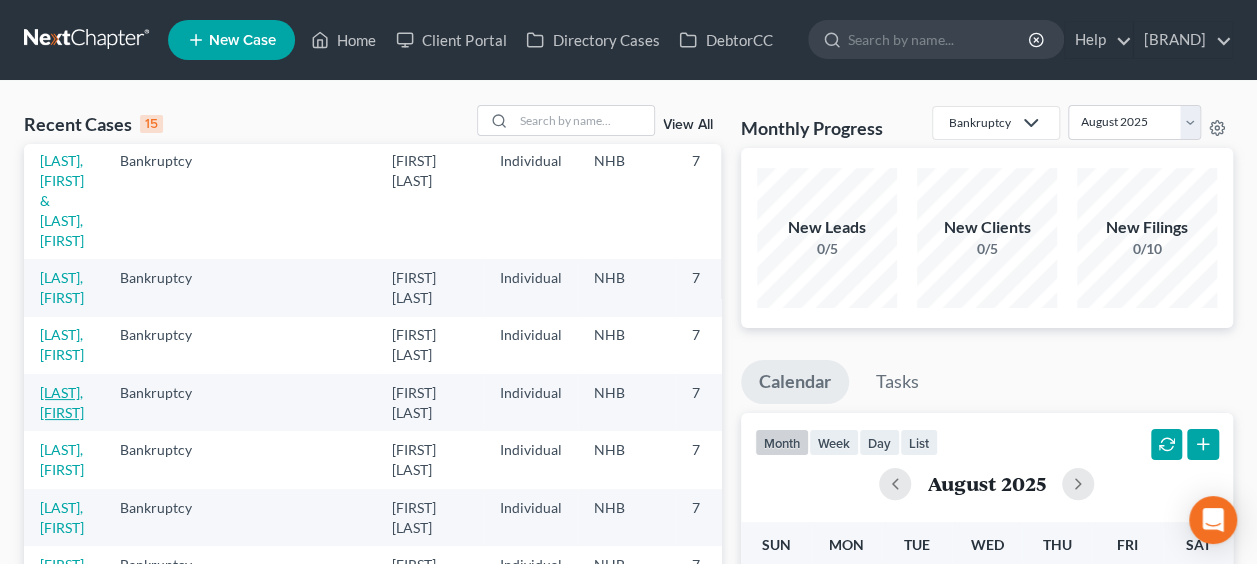 click on "[LAST], [FIRST]" at bounding box center [62, 402] 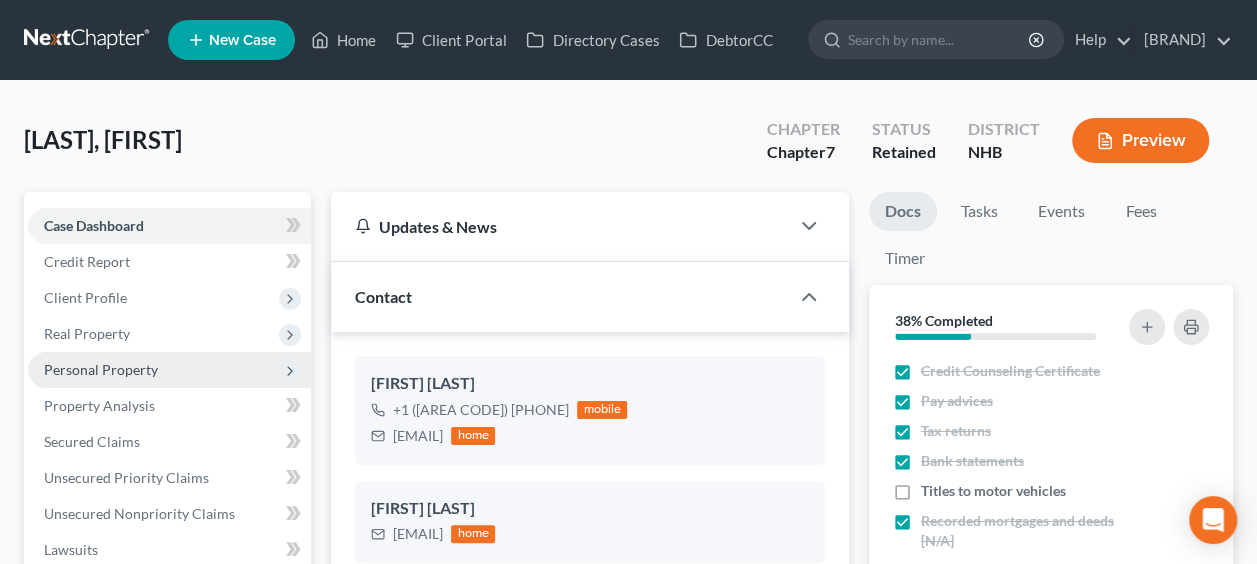 scroll, scrollTop: 518, scrollLeft: 0, axis: vertical 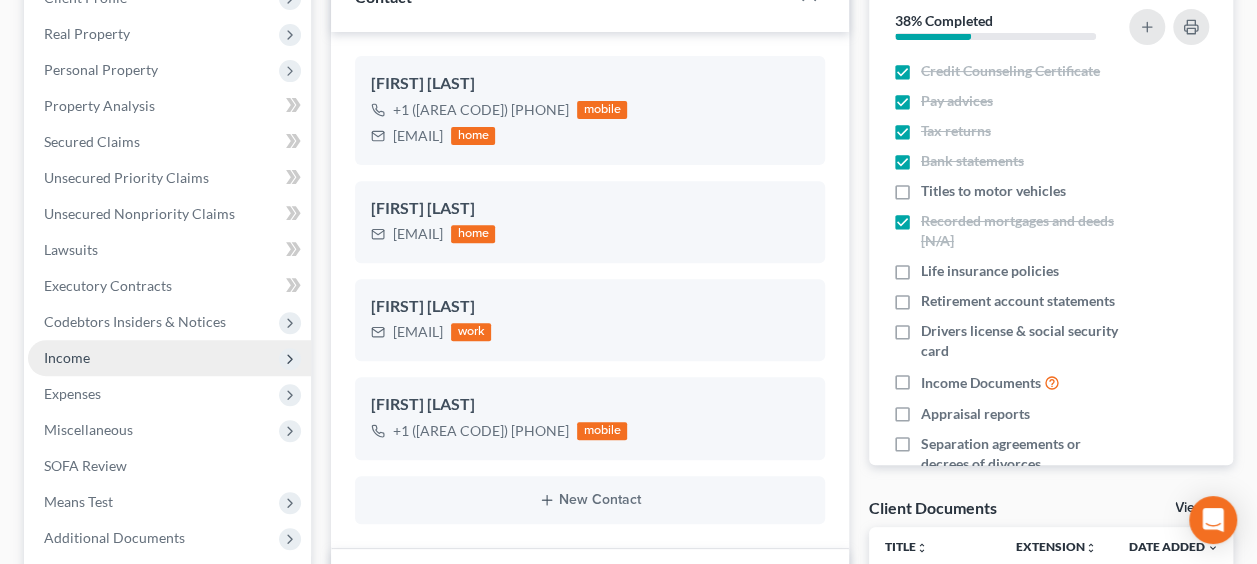 click on "Income" at bounding box center [169, 358] 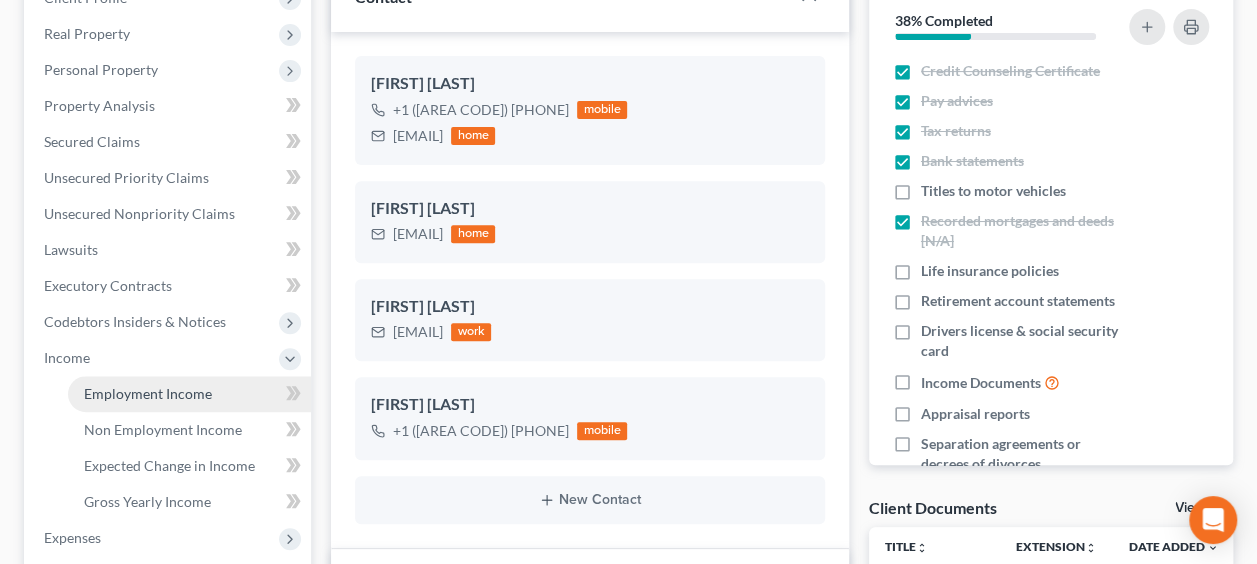 click on "Employment Income" at bounding box center (148, 393) 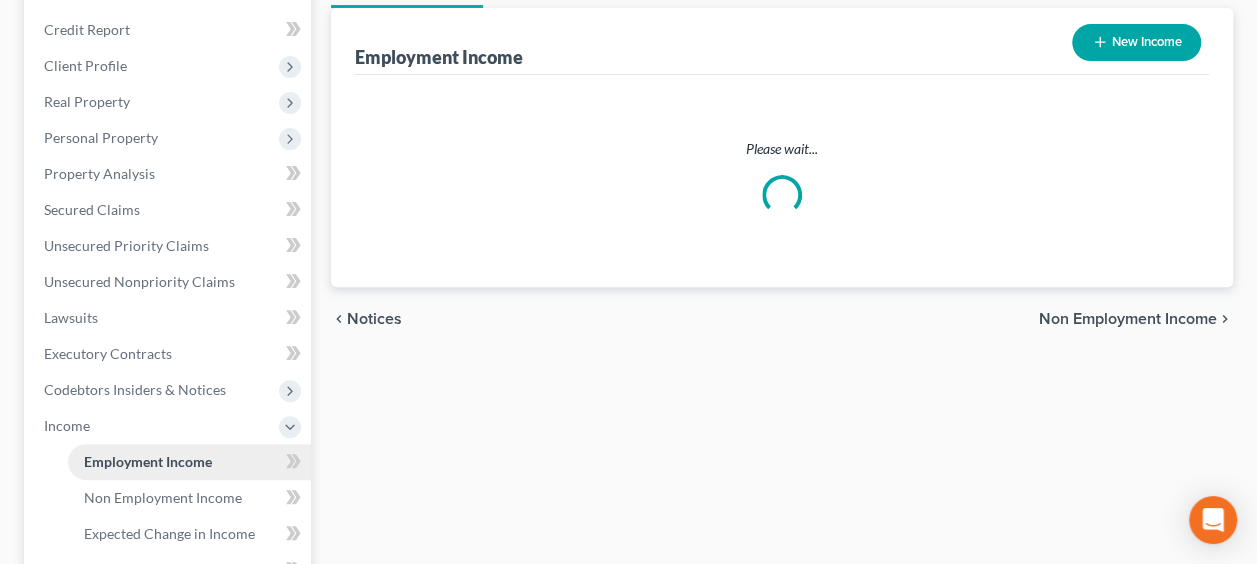 scroll, scrollTop: 0, scrollLeft: 0, axis: both 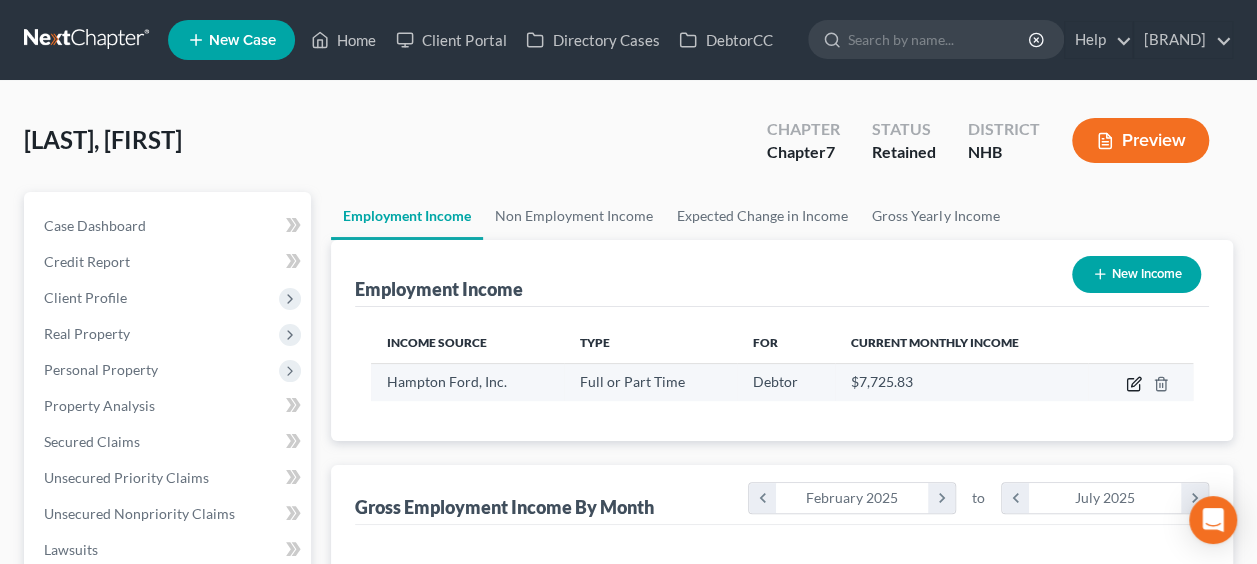 click 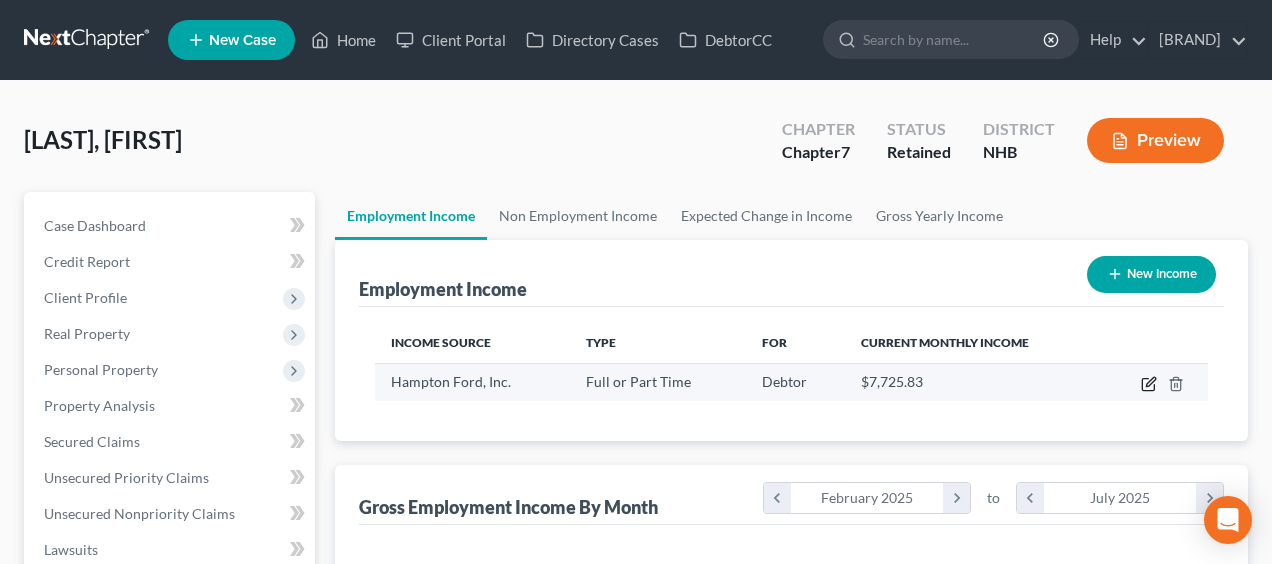 select on "0" 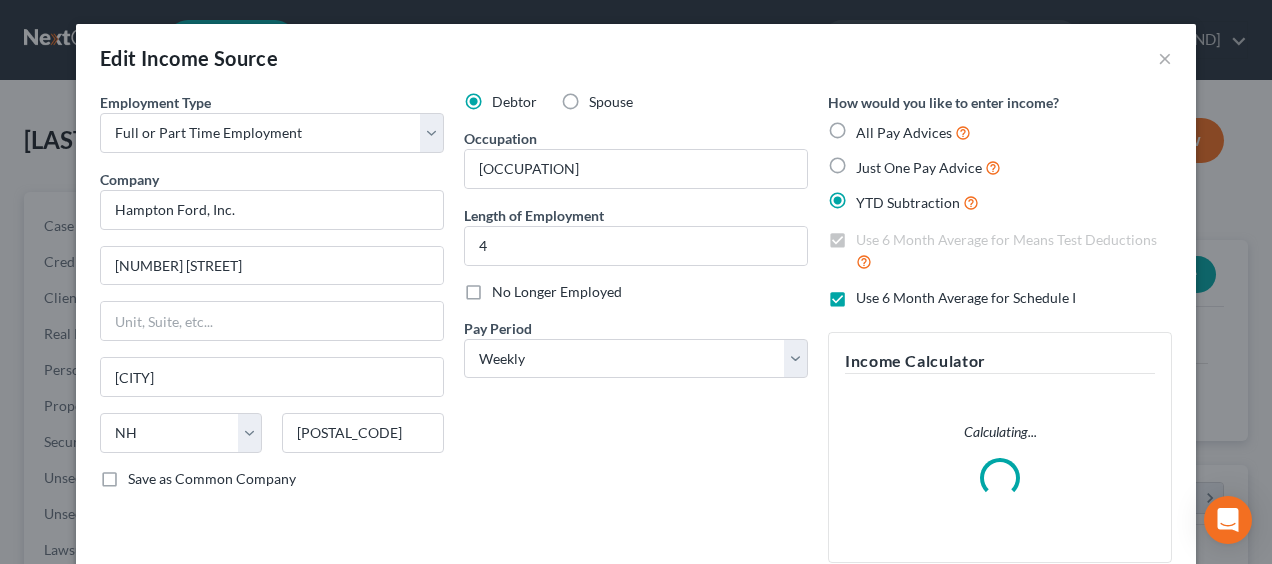 scroll, scrollTop: 999644, scrollLeft: 999490, axis: both 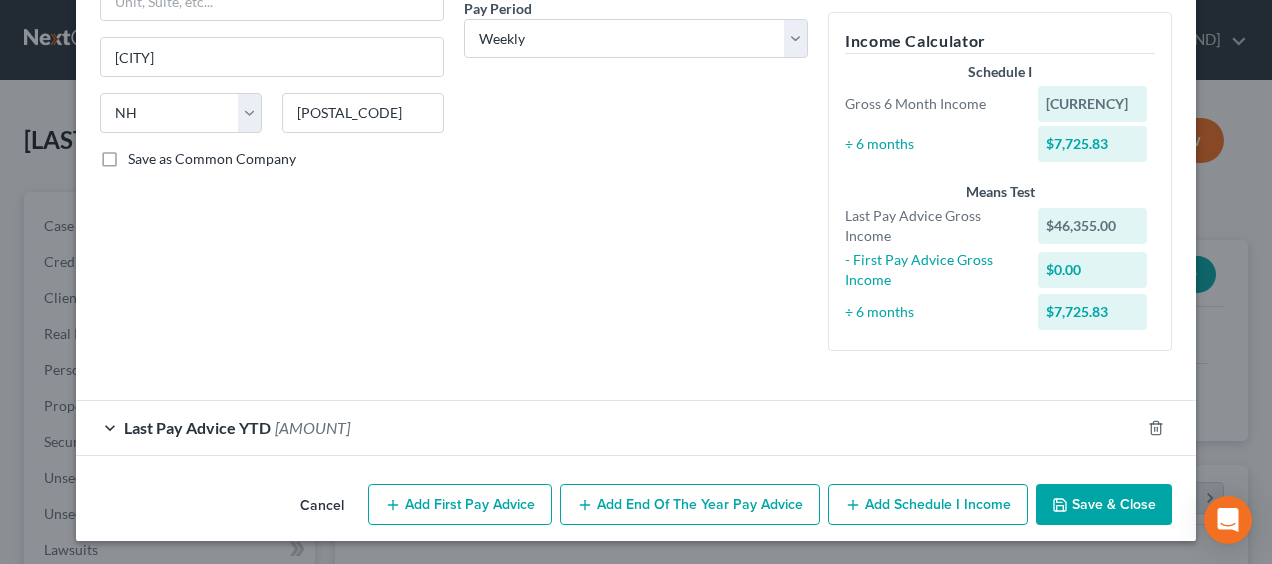 click on "Last Pay Advice YTD [AMOUNT]" at bounding box center [608, 427] 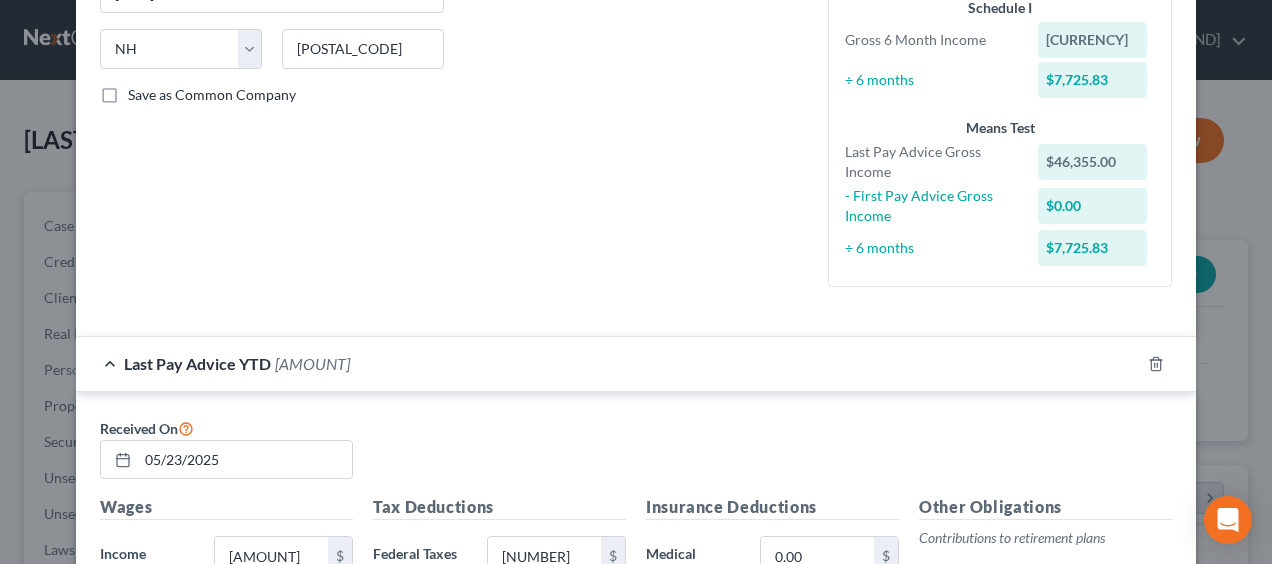scroll, scrollTop: 386, scrollLeft: 0, axis: vertical 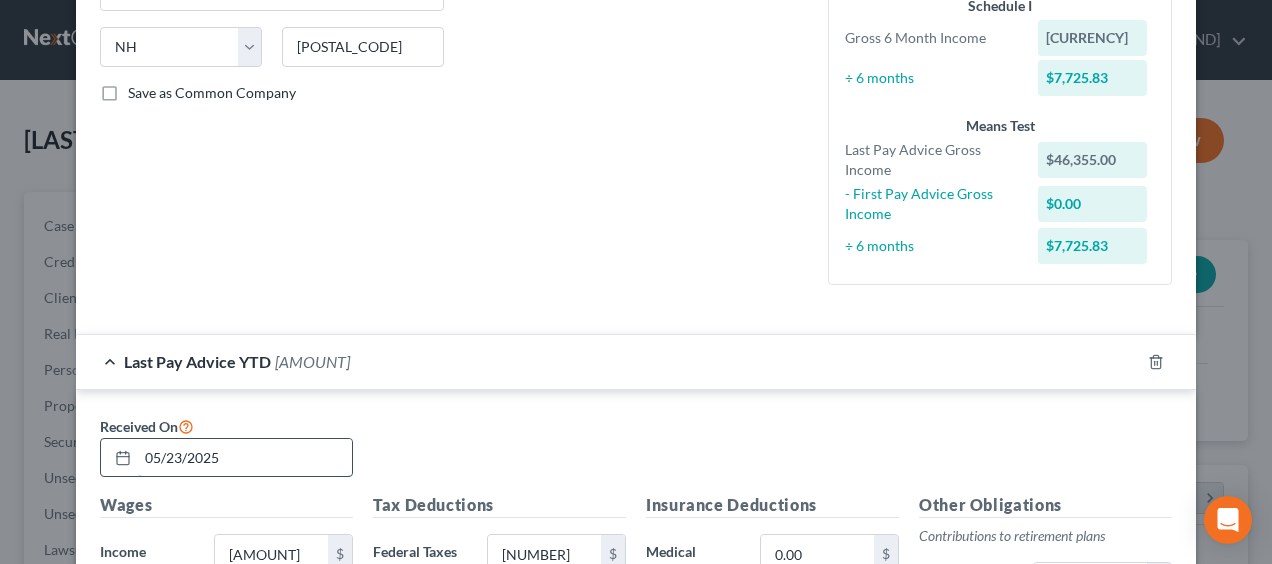 drag, startPoint x: 153, startPoint y: 454, endPoint x: 138, endPoint y: 460, distance: 16.155495 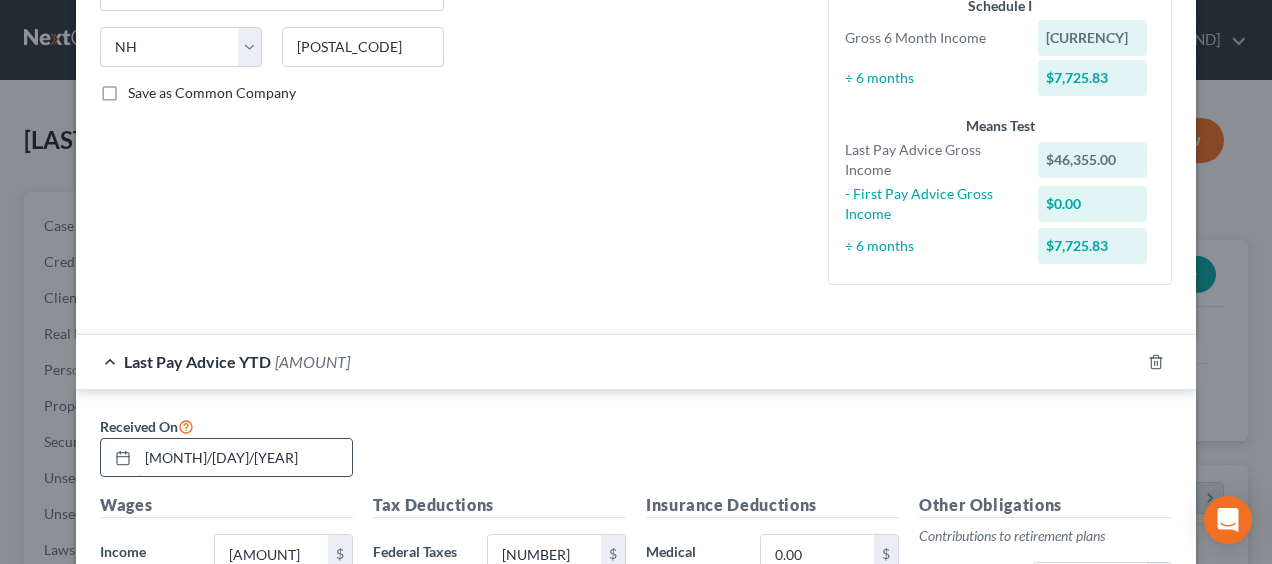 drag, startPoint x: 164, startPoint y: 452, endPoint x: 150, endPoint y: 458, distance: 15.231546 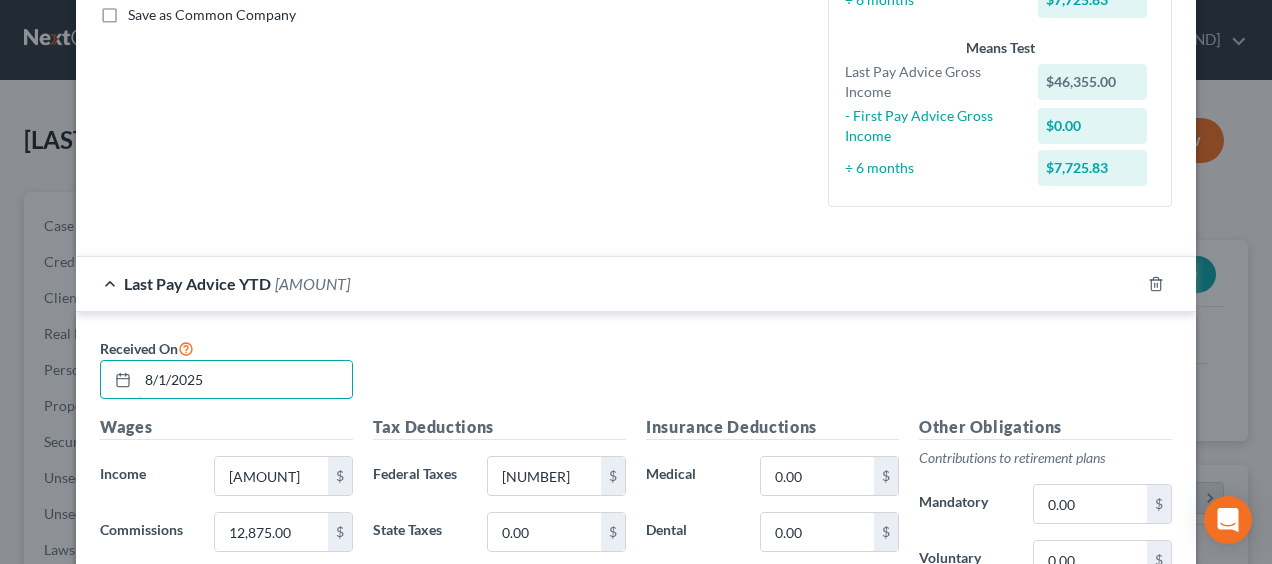 scroll, scrollTop: 486, scrollLeft: 0, axis: vertical 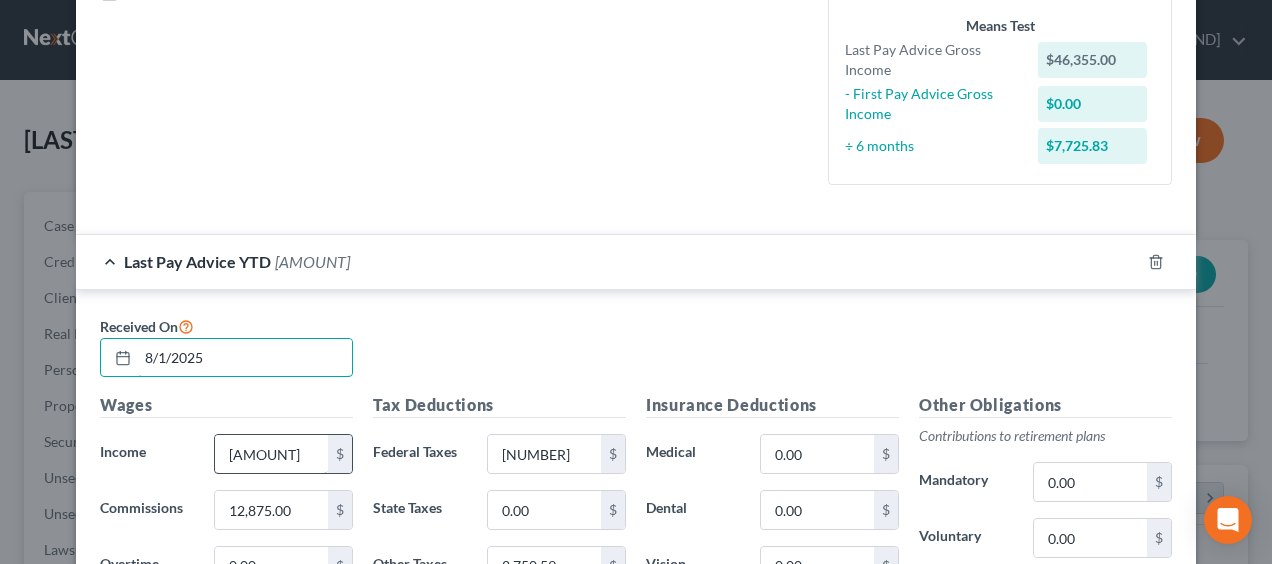 type on "8/1/2025" 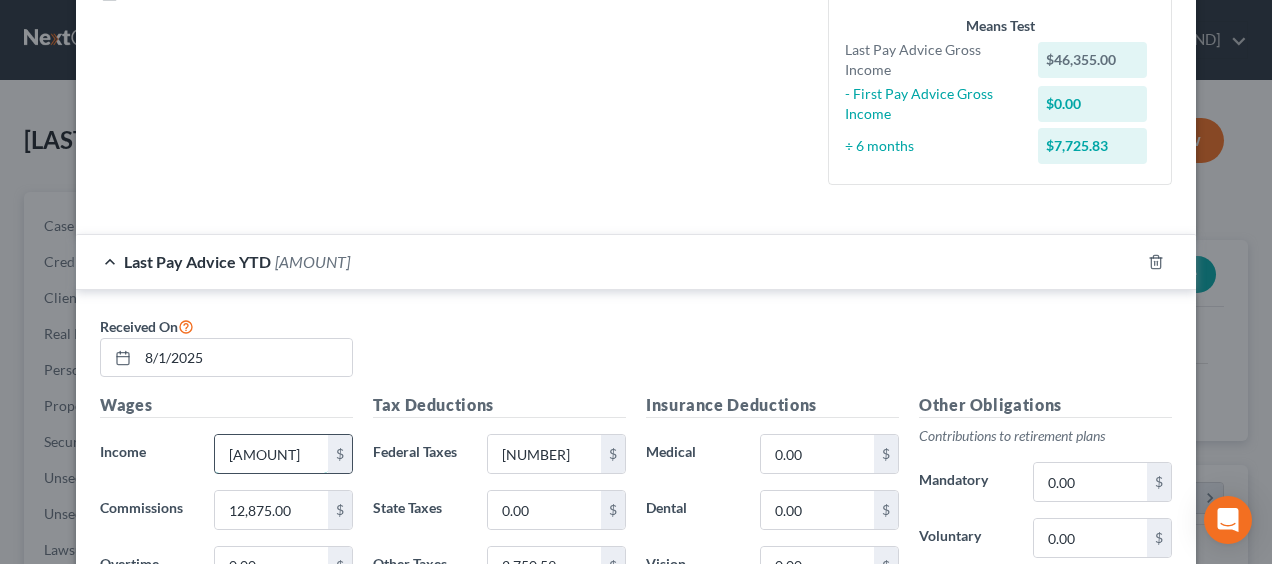 paste on "68,145" 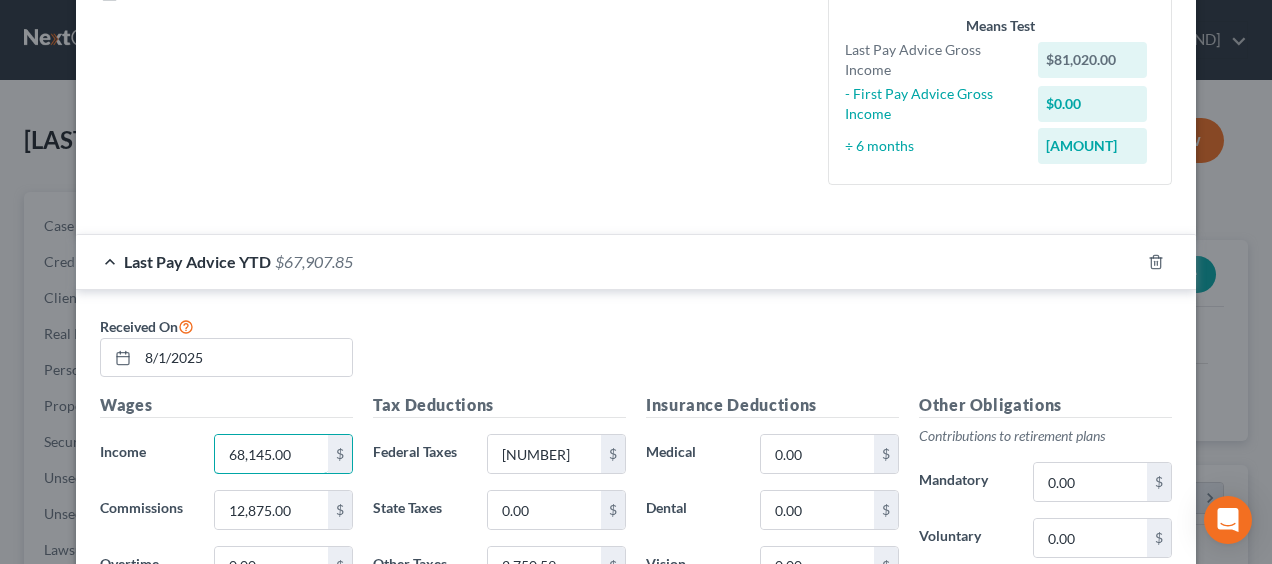 drag, startPoint x: 282, startPoint y: 452, endPoint x: 148, endPoint y: 452, distance: 134 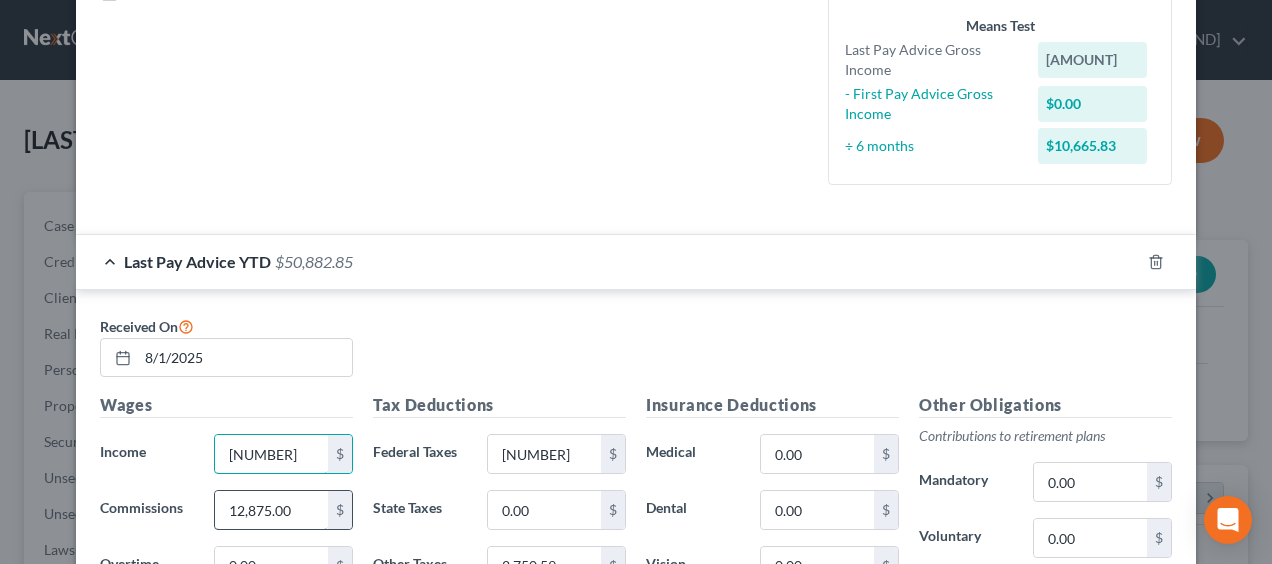 type on "[NUMBER]" 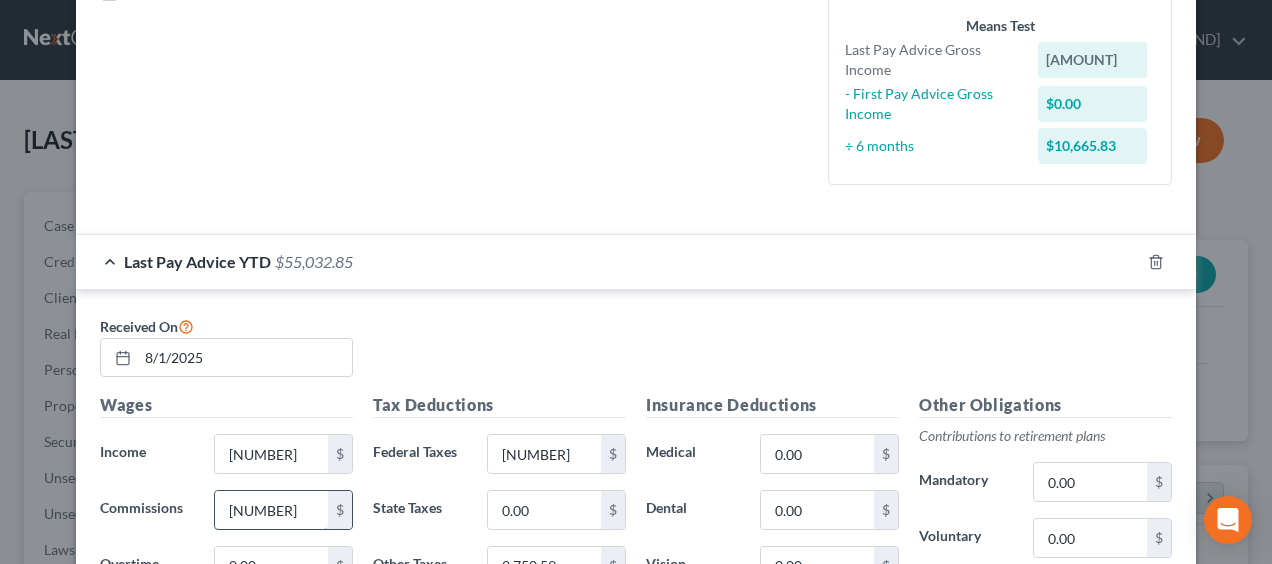 type on "[NUMBER]" 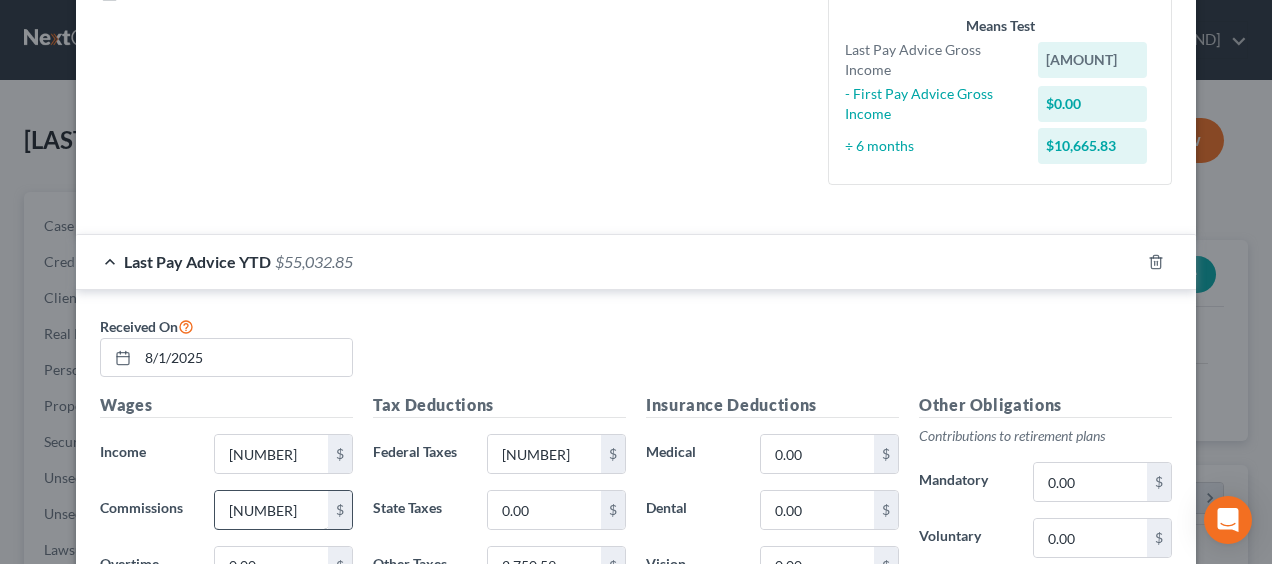 scroll, scrollTop: 502, scrollLeft: 0, axis: vertical 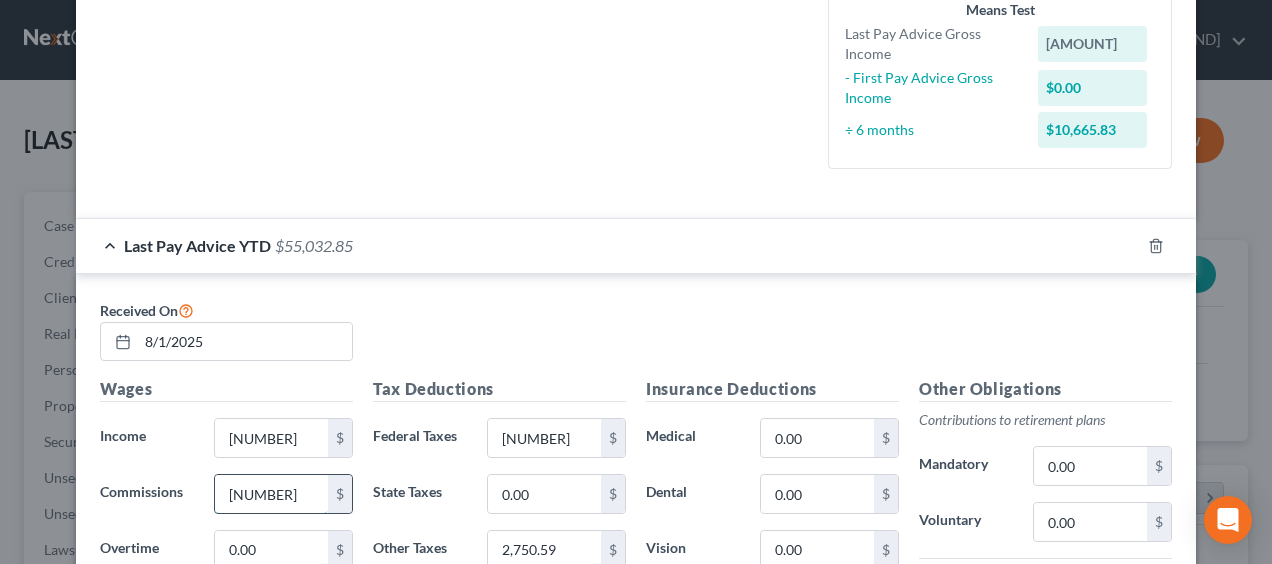 click on "[NUMBER]" at bounding box center (271, 494) 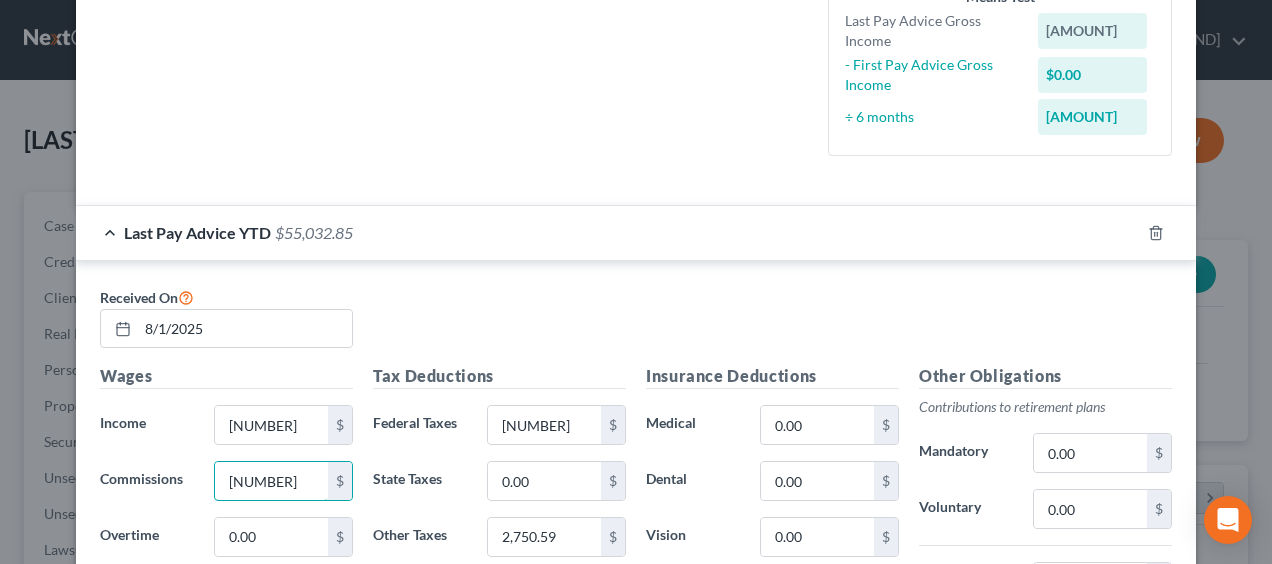 scroll, scrollTop: 536, scrollLeft: 0, axis: vertical 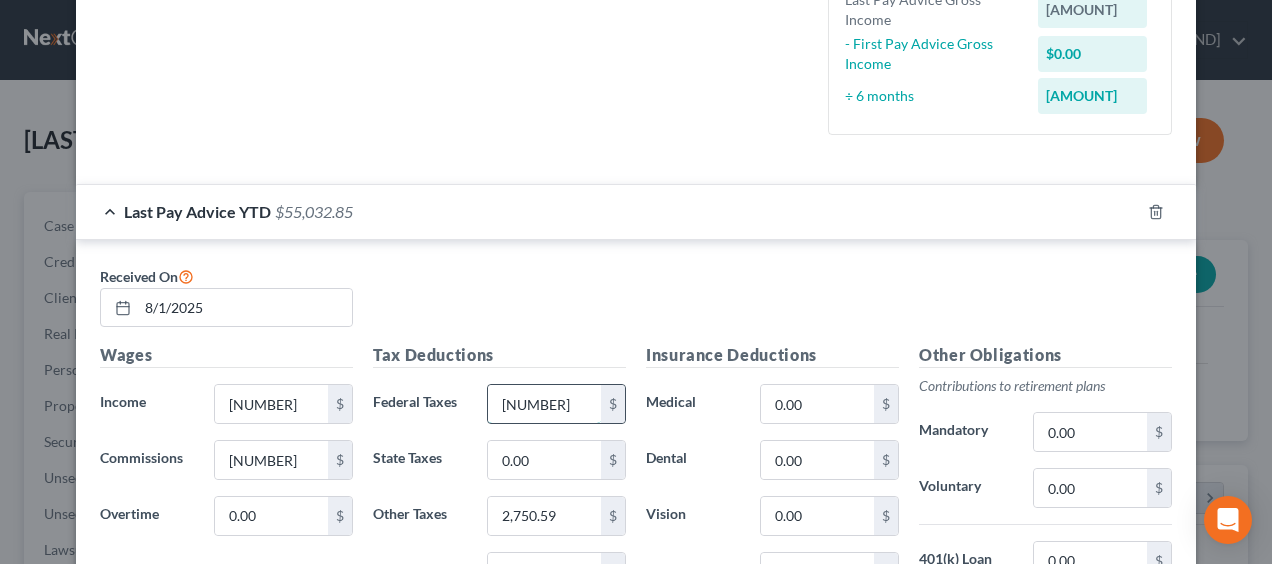 paste on "[AMOUNT]" 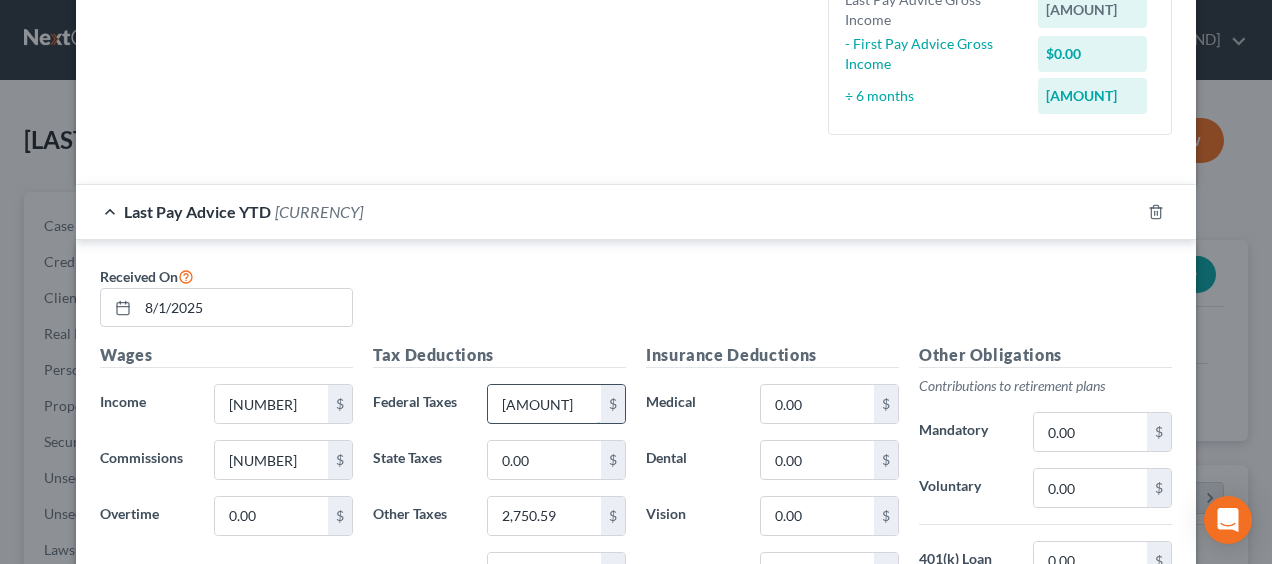 paste on "9423.81" 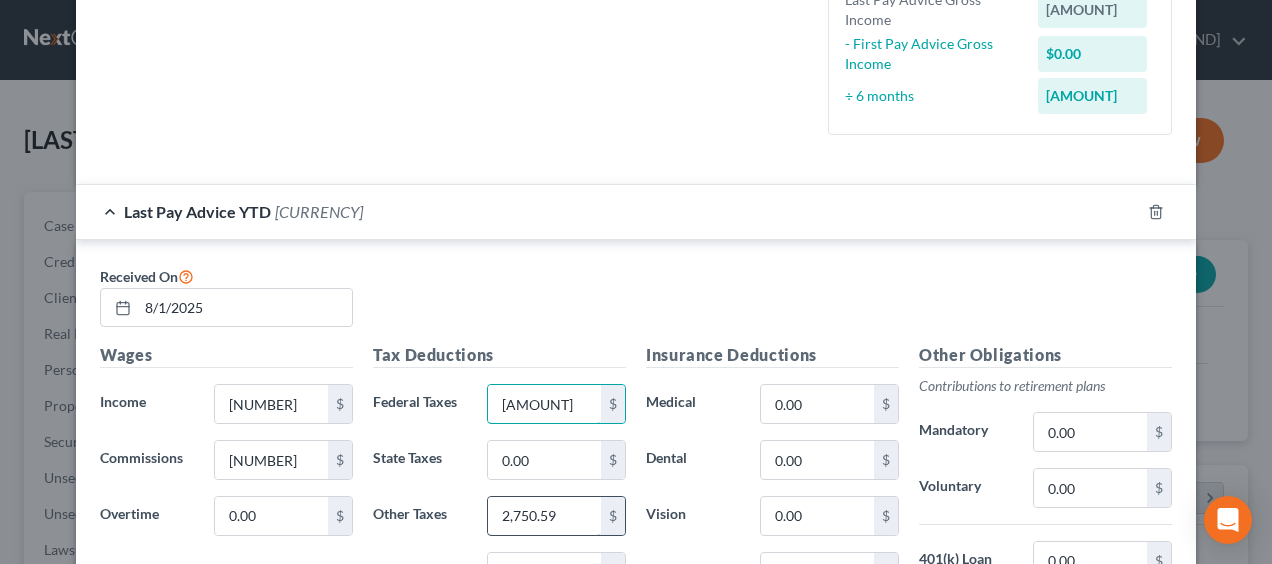 type on "[AMOUNT]" 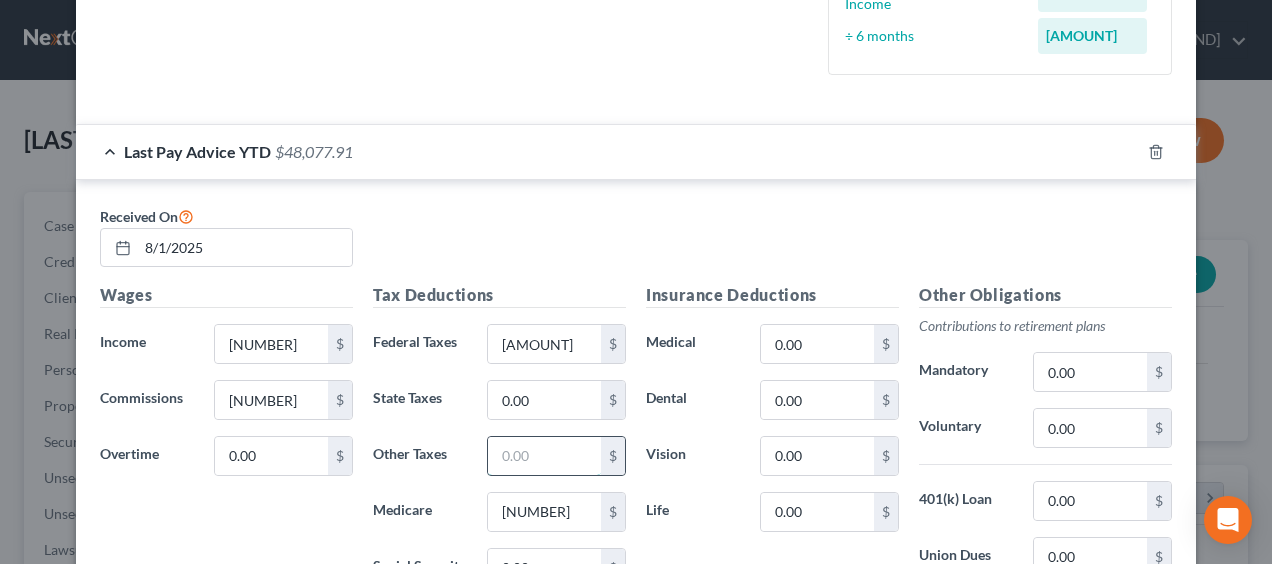 scroll, scrollTop: 602, scrollLeft: 0, axis: vertical 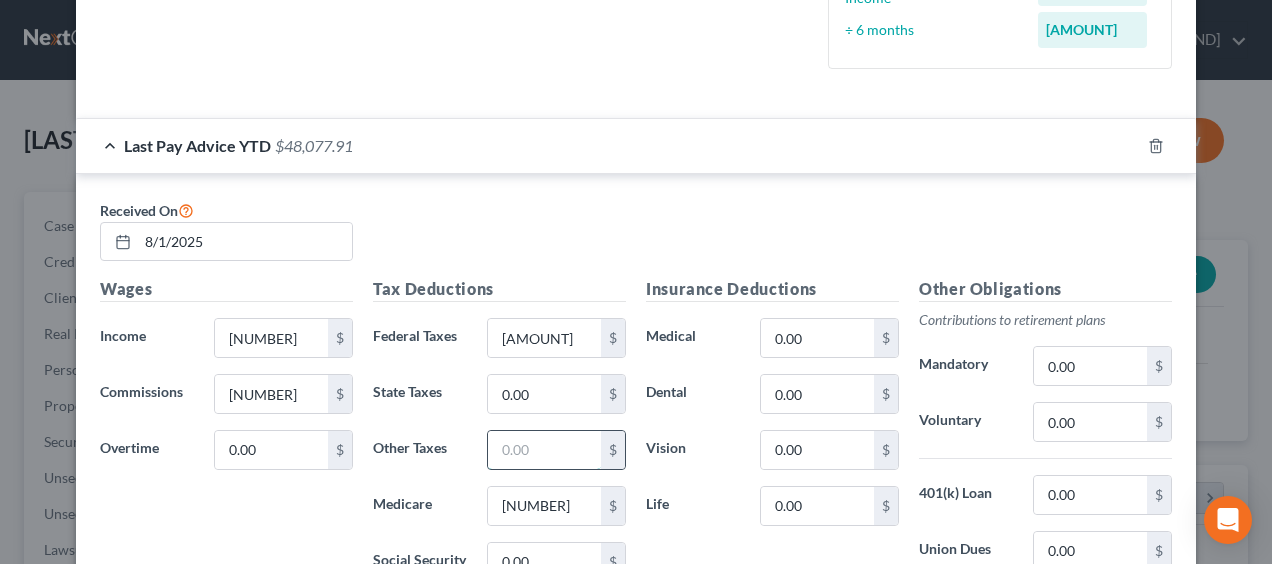 paste on "[NUMBER]" 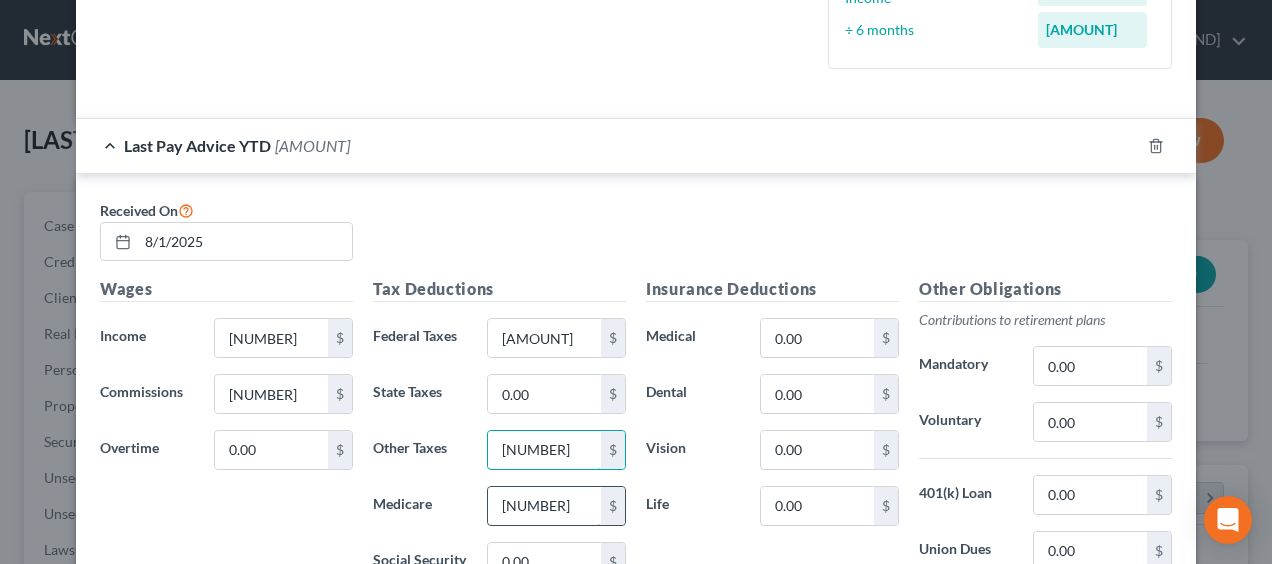 type on "[NUMBER]" 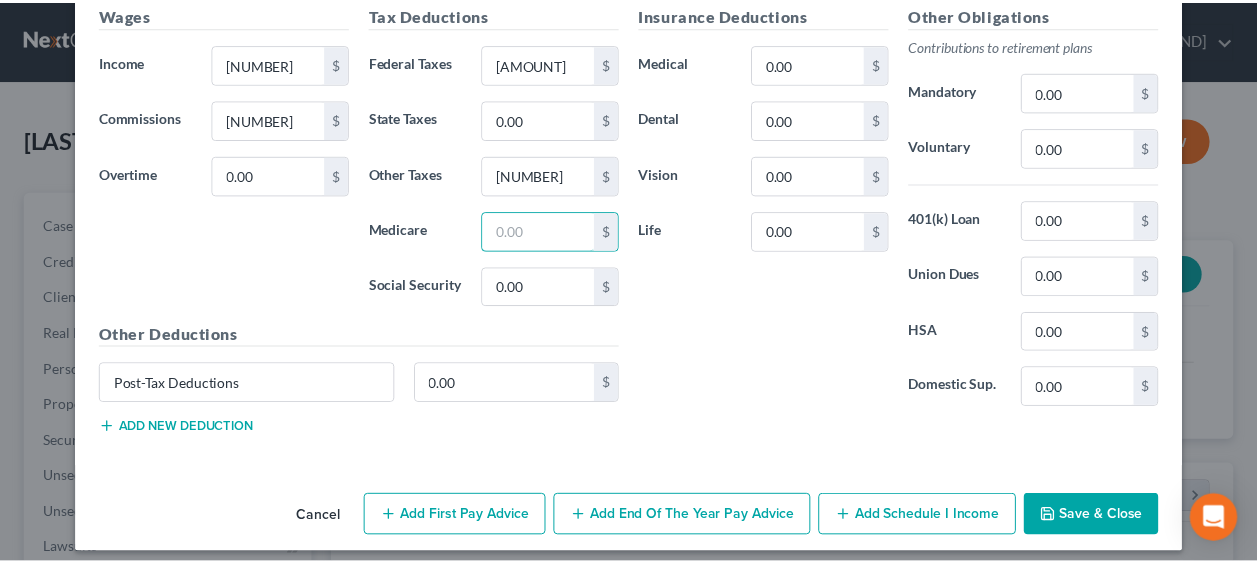 scroll, scrollTop: 882, scrollLeft: 0, axis: vertical 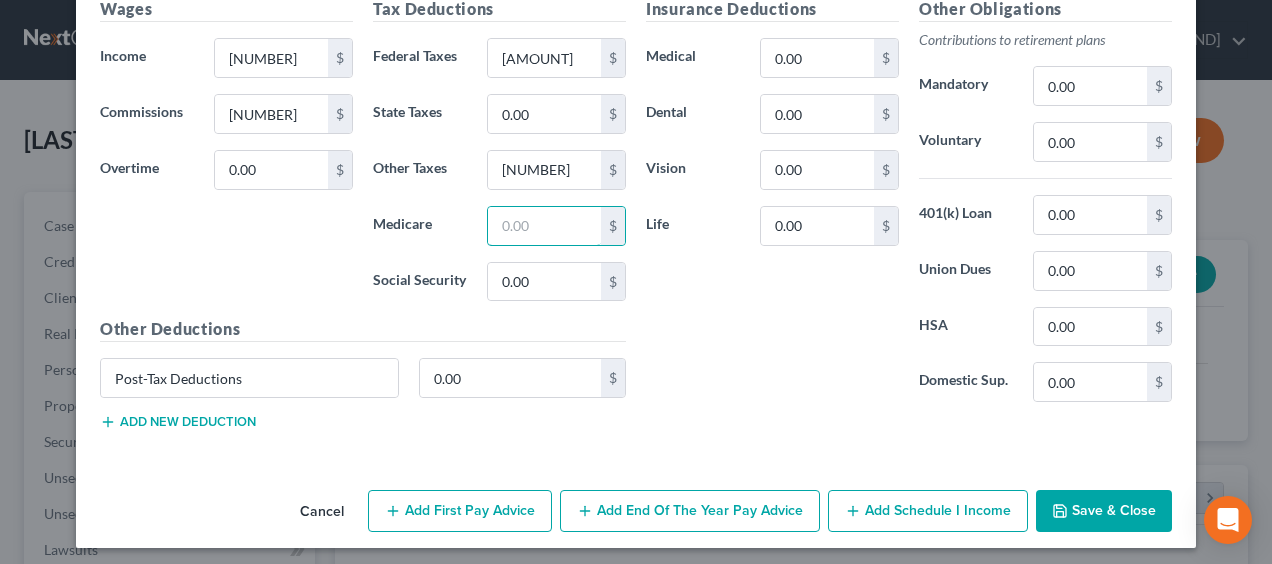 type 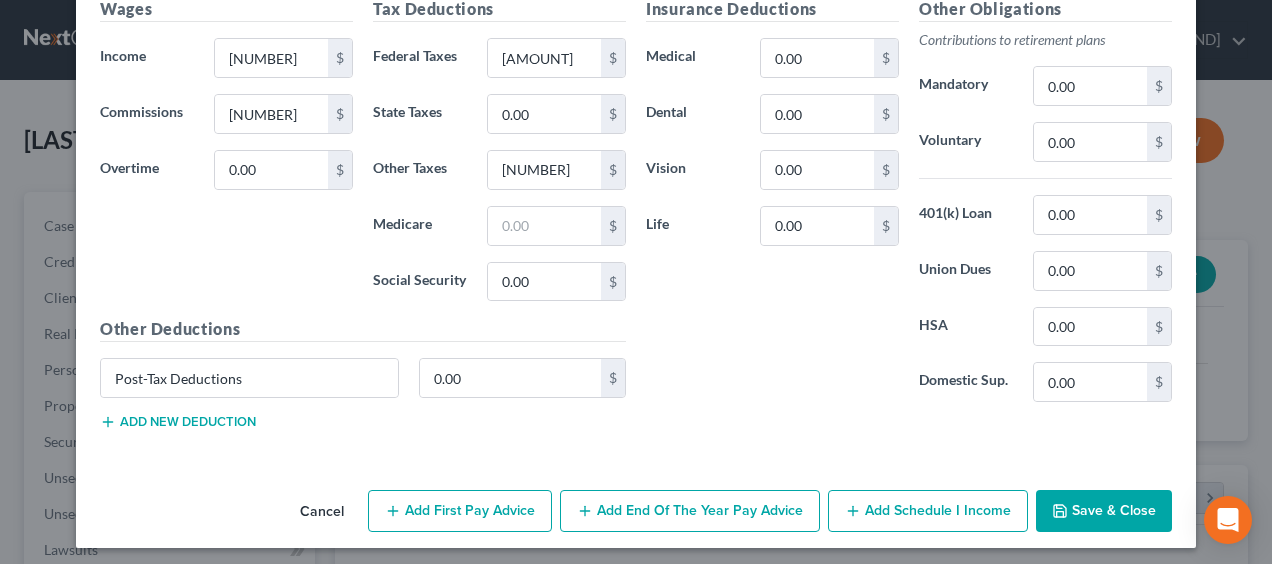click on "Save & Close" at bounding box center [1104, 511] 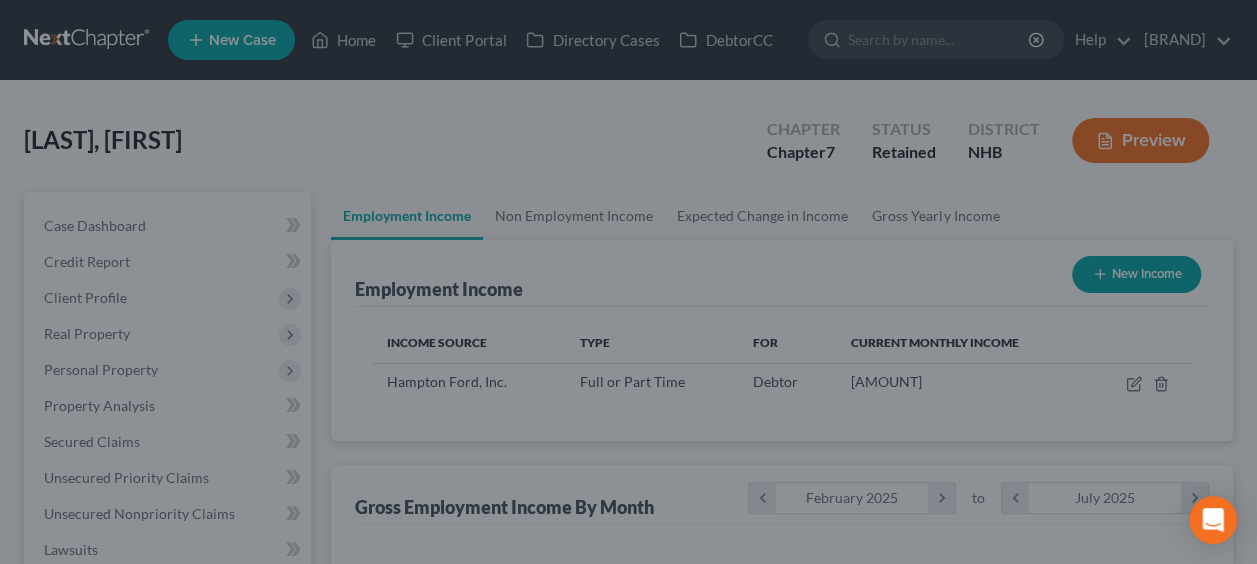 scroll, scrollTop: 356, scrollLeft: 502, axis: both 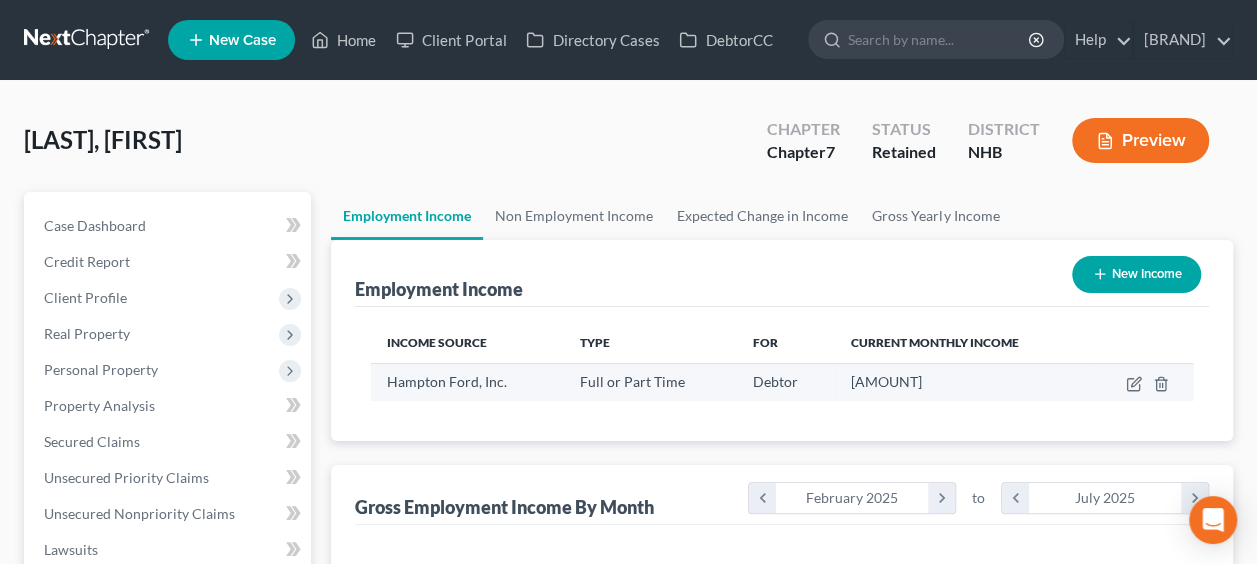 drag, startPoint x: 920, startPoint y: 412, endPoint x: 848, endPoint y: 410, distance: 72.02777 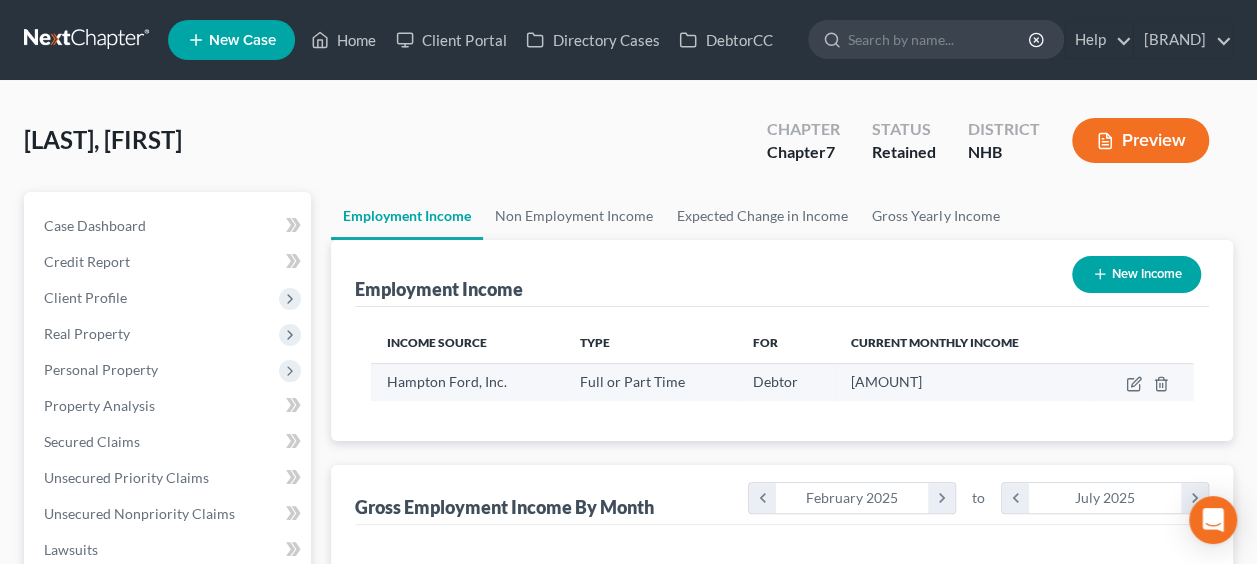 copy on "[AMOUNT]" 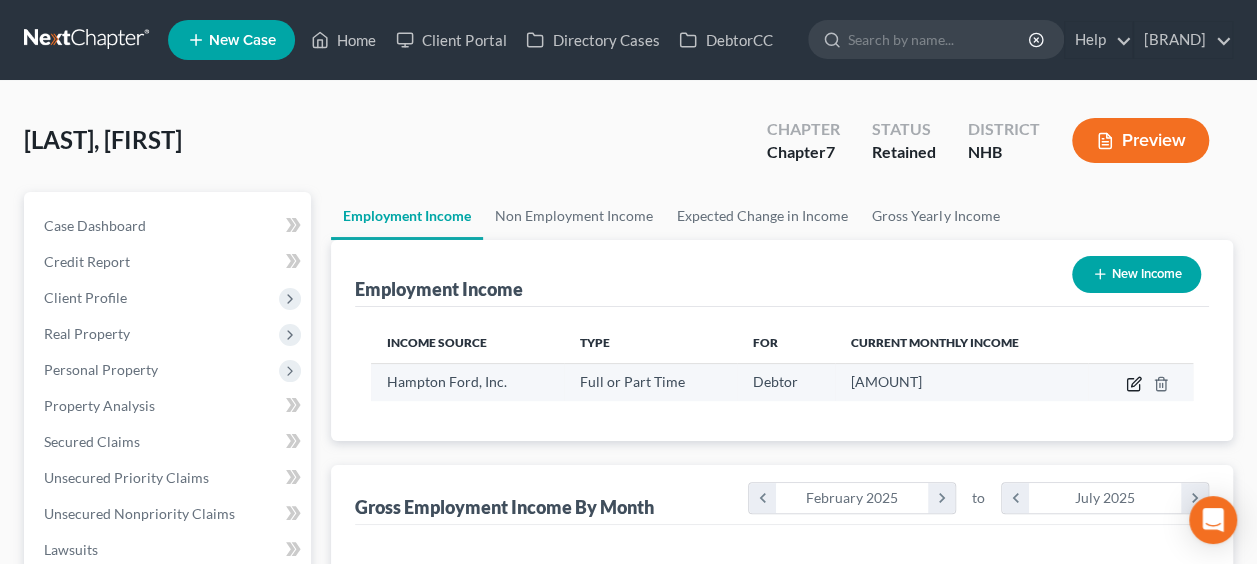 click 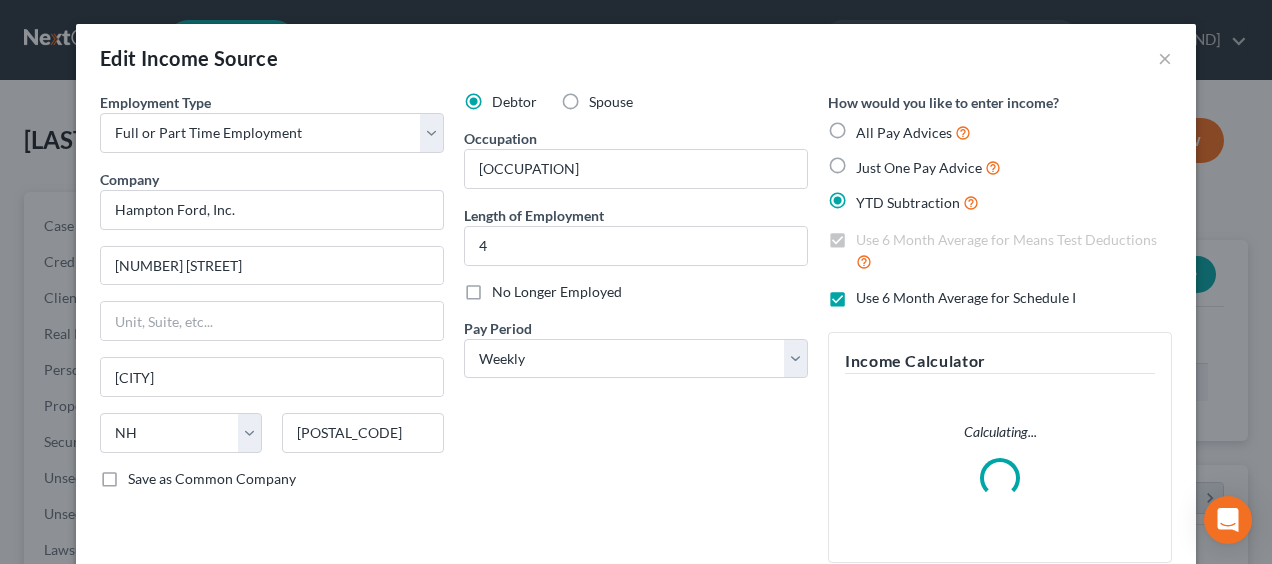 scroll, scrollTop: 999644, scrollLeft: 999490, axis: both 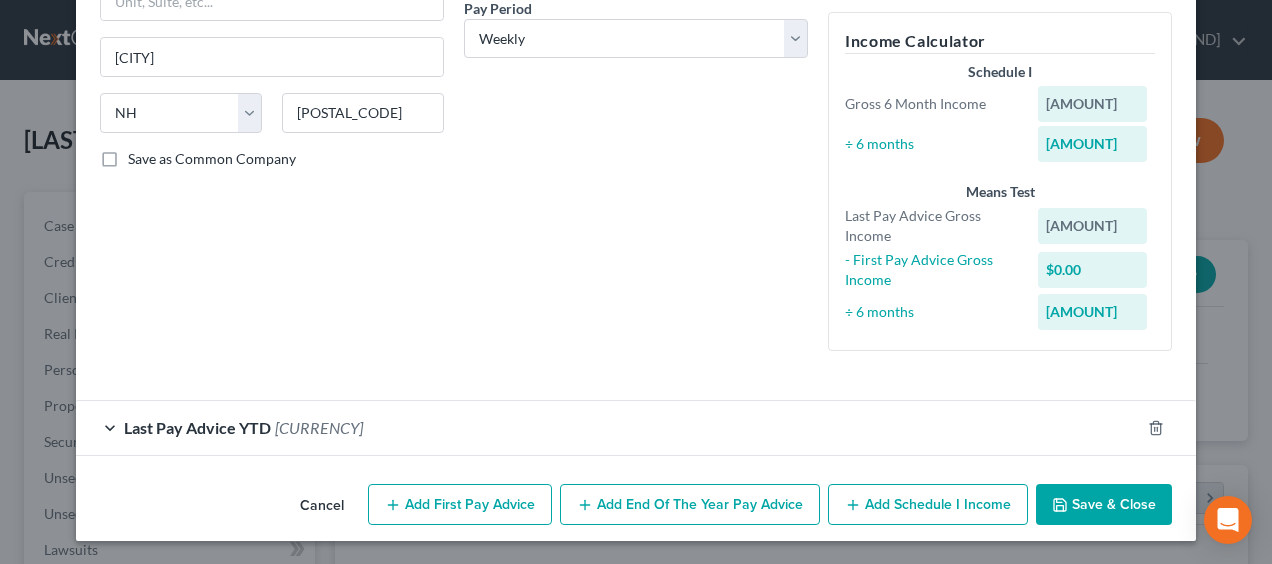 click on "Add First Pay Advice" at bounding box center (460, 505) 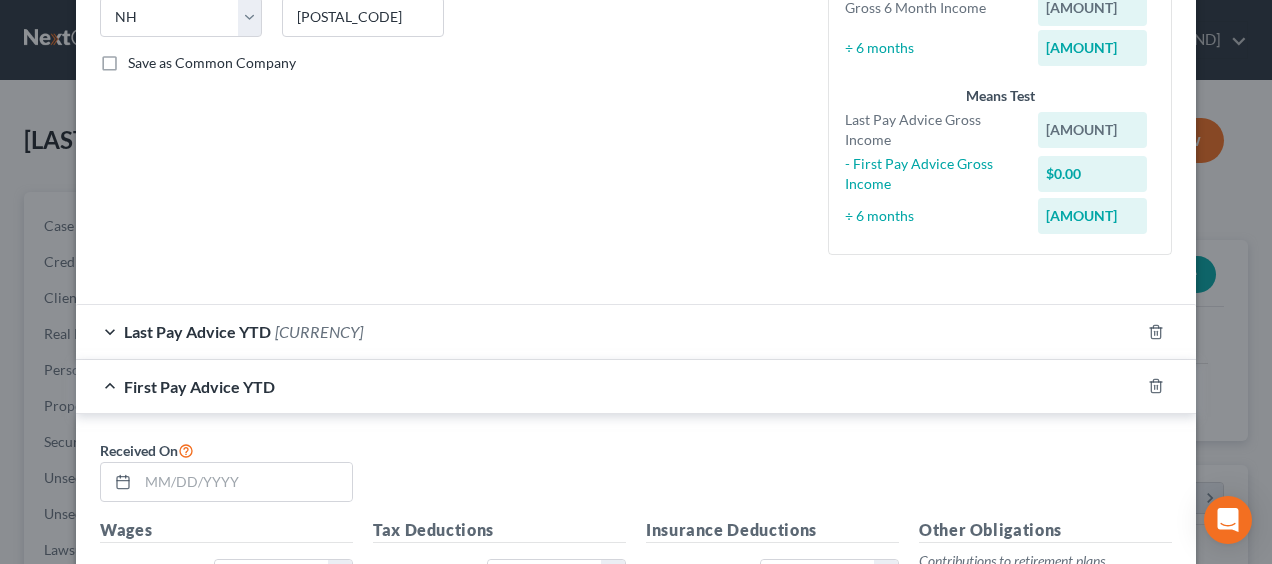 scroll, scrollTop: 420, scrollLeft: 0, axis: vertical 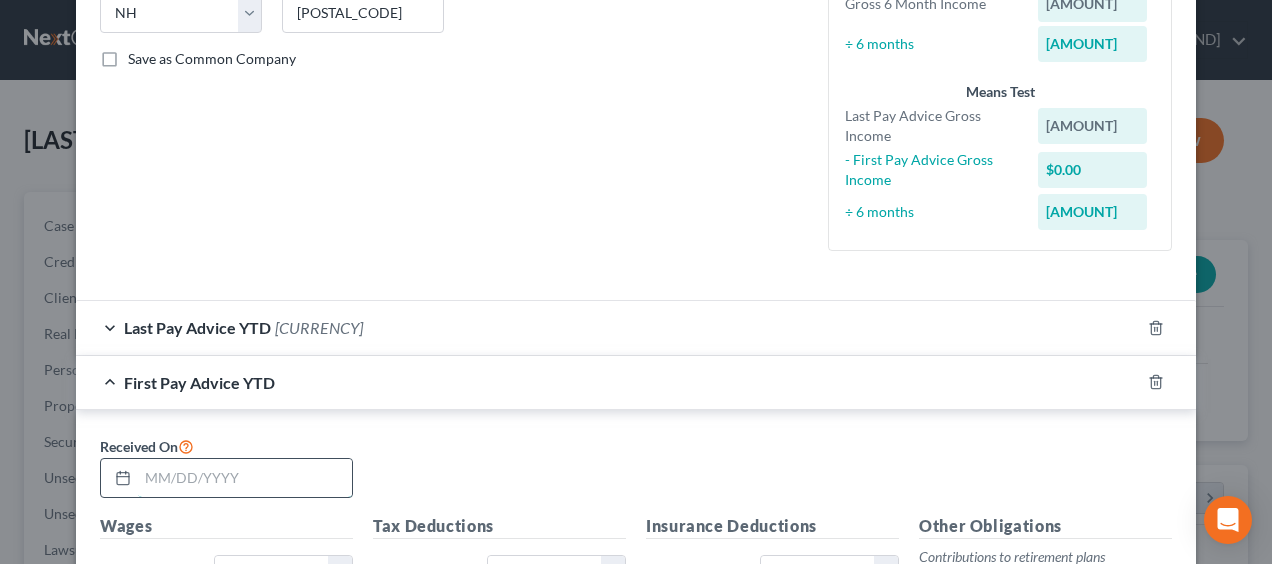 click at bounding box center [245, 478] 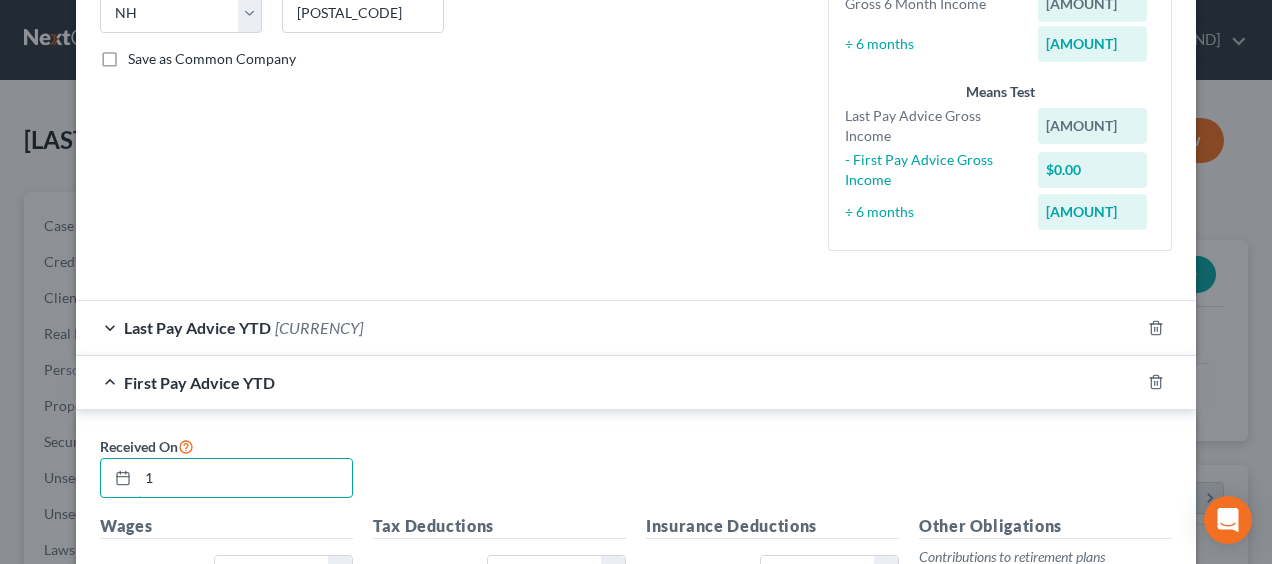 type on "1" 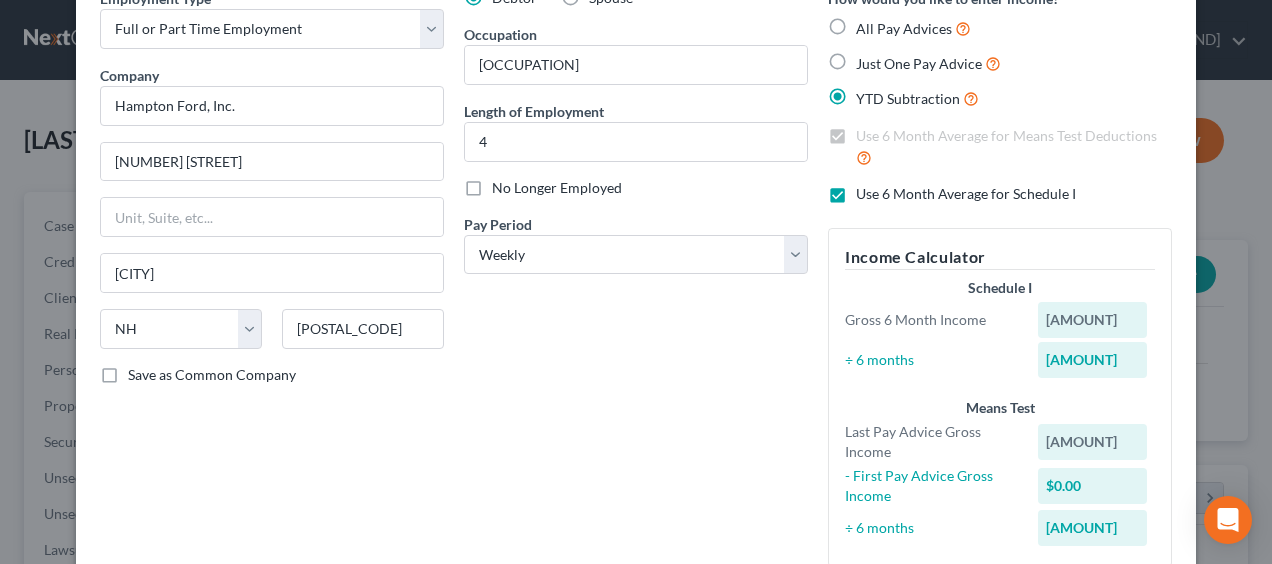 scroll, scrollTop: 86, scrollLeft: 0, axis: vertical 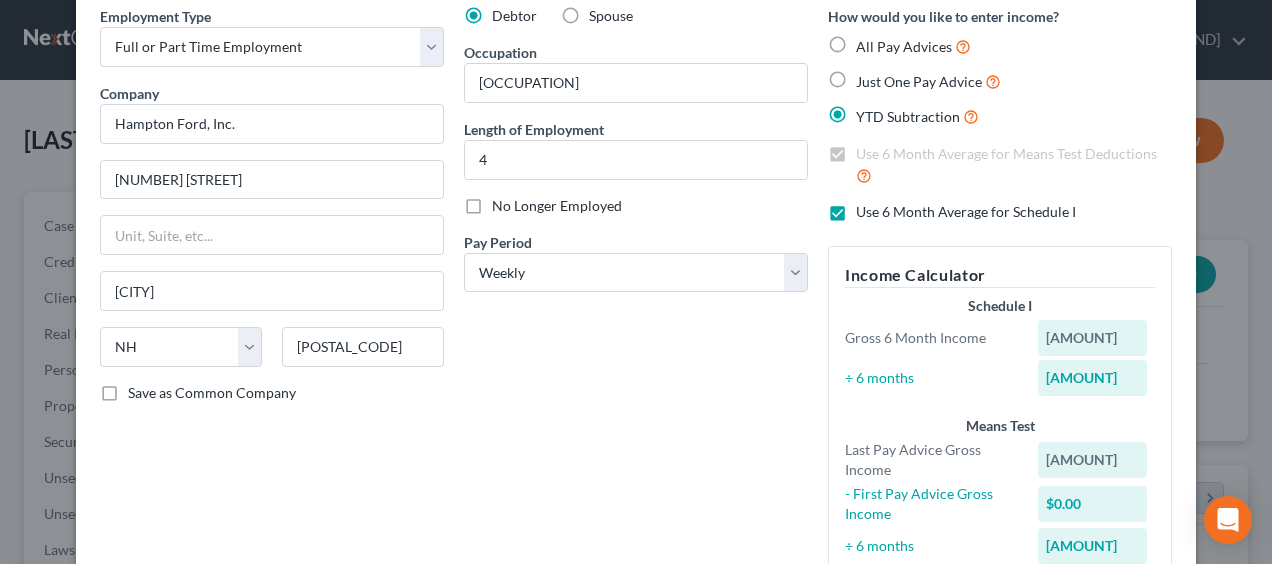 click on "Just One Pay Advice" at bounding box center (928, 81) 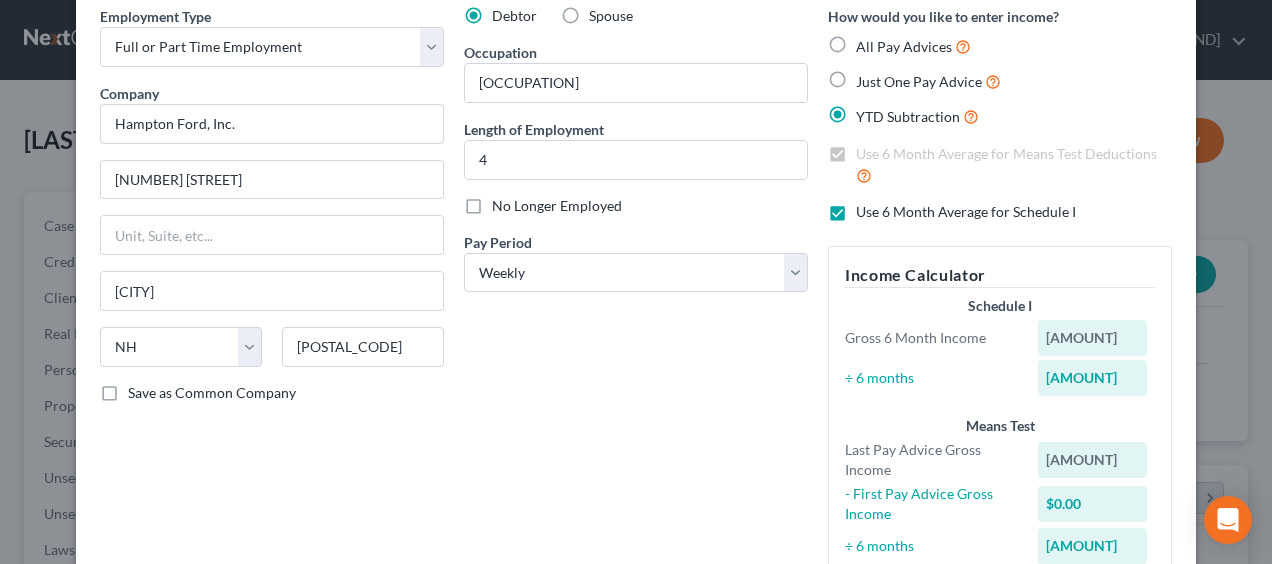 click on "Just One Pay Advice" at bounding box center [870, 76] 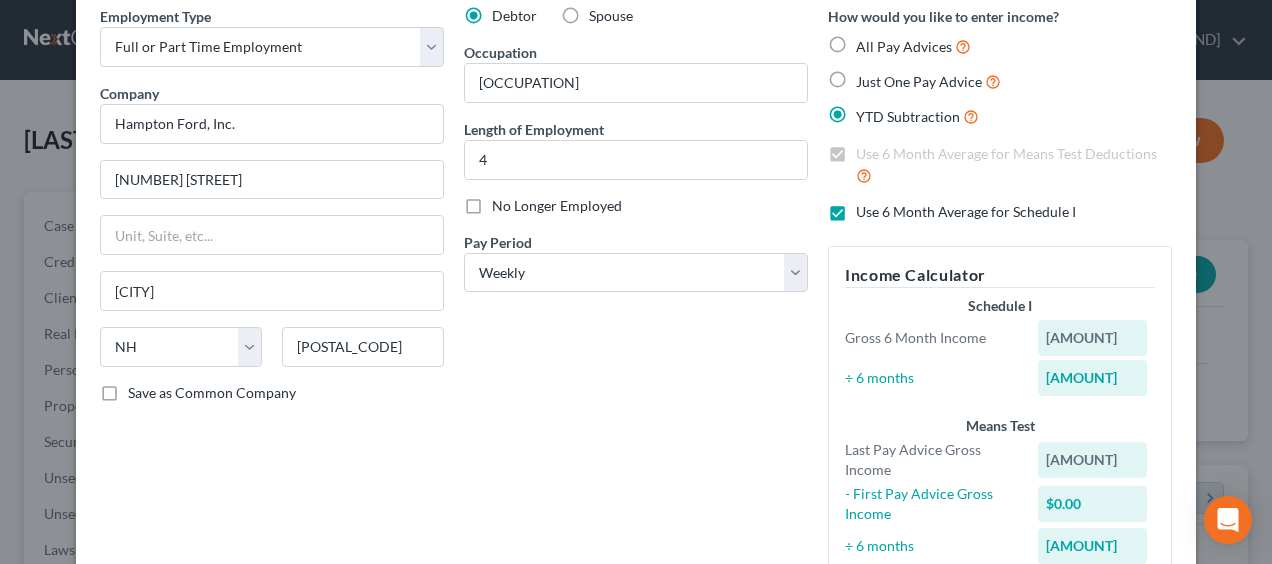 radio on "true" 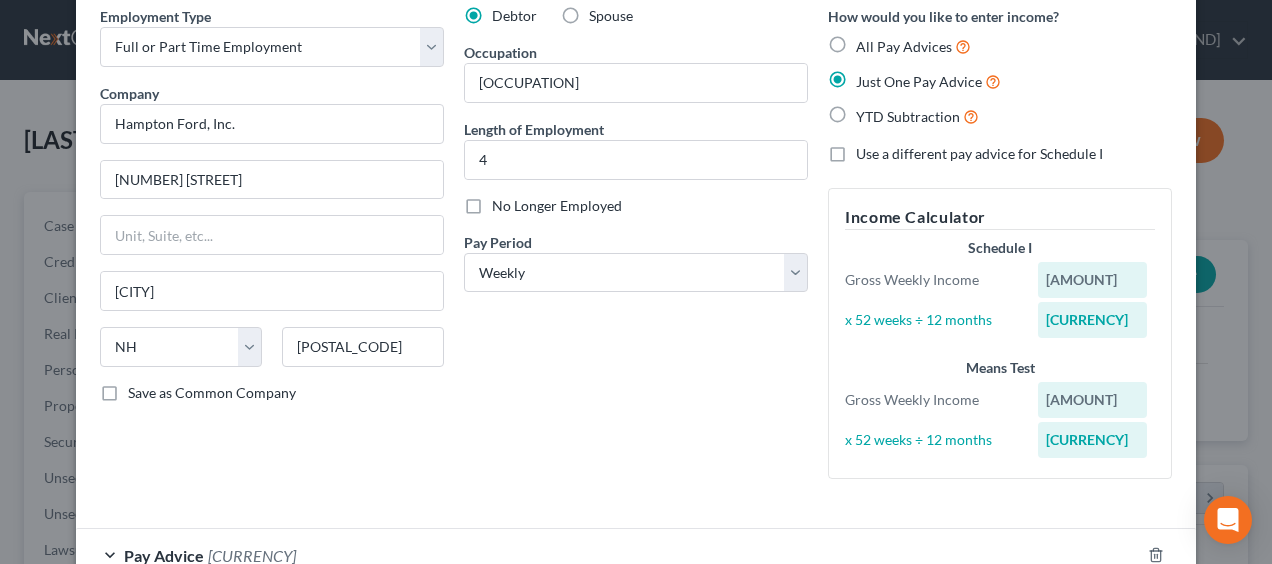 click on "YTD Subtraction" at bounding box center [917, 116] 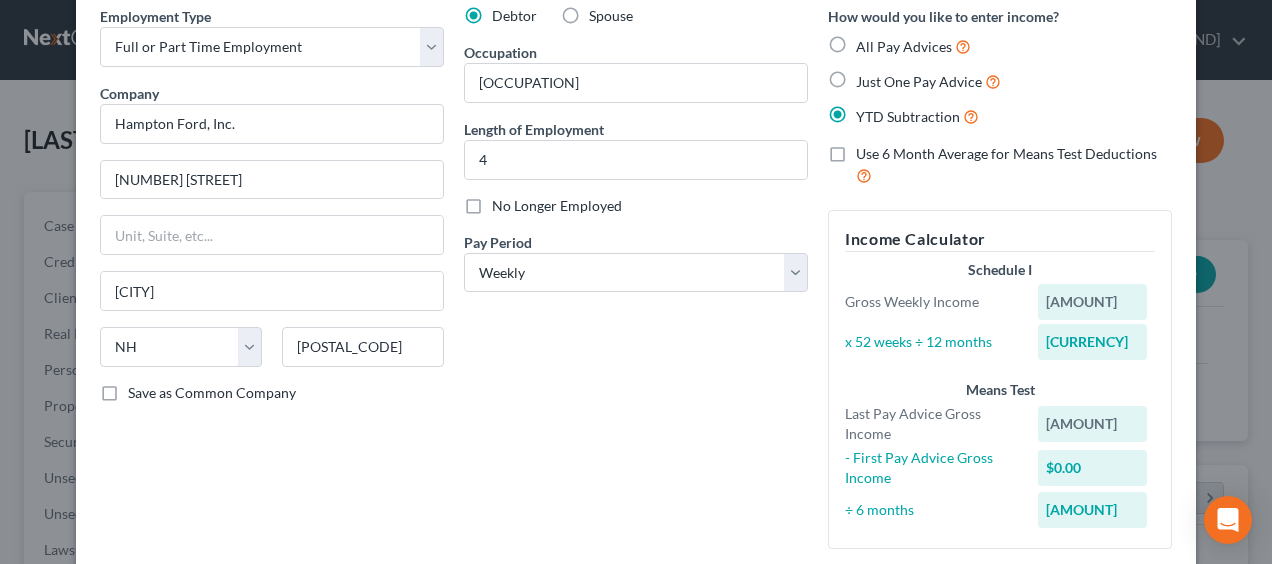click on "Use 6 Month Average for Means Test Deductions" at bounding box center (1014, 165) 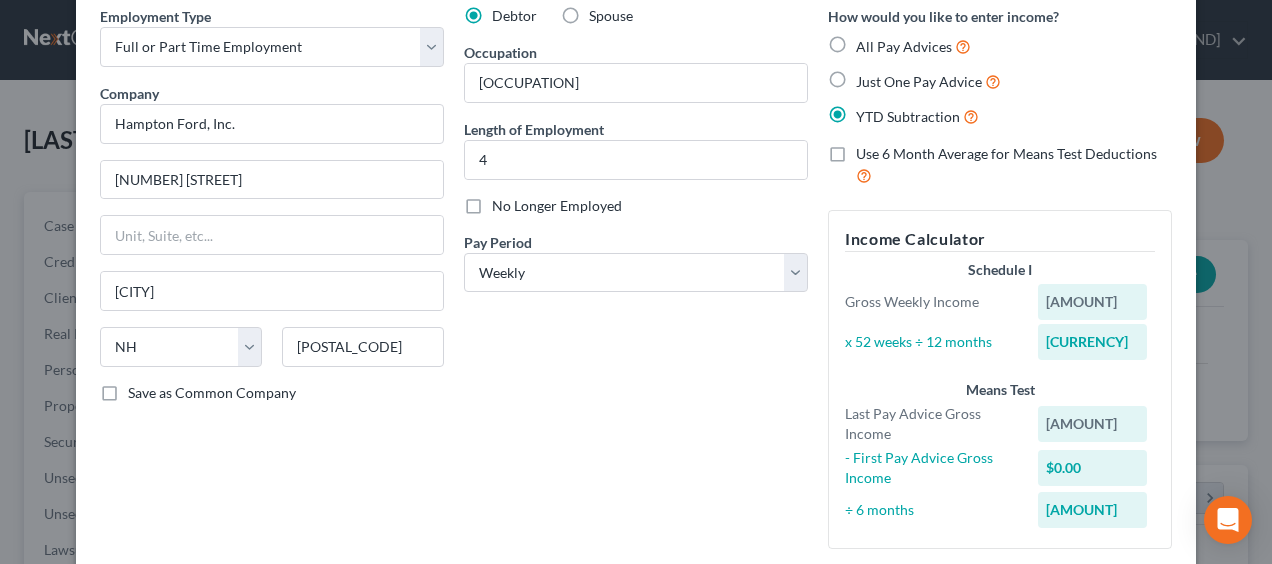 click on "Use 6 Month Average for Means Test Deductions" at bounding box center (870, 150) 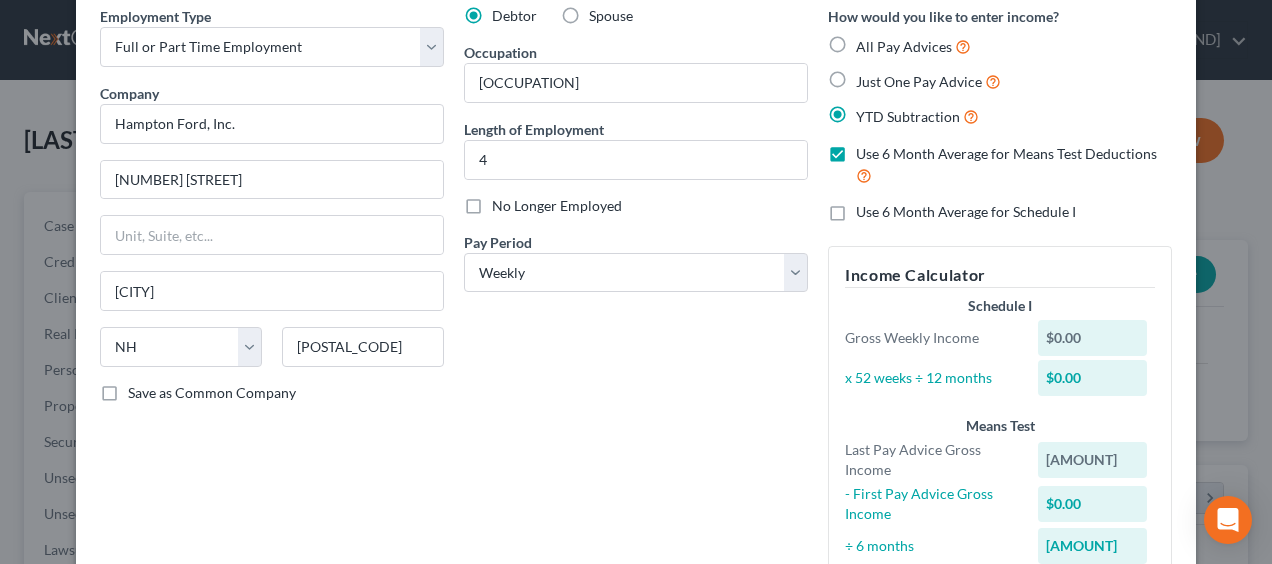 click on "Just One Pay Advice" at bounding box center [928, 81] 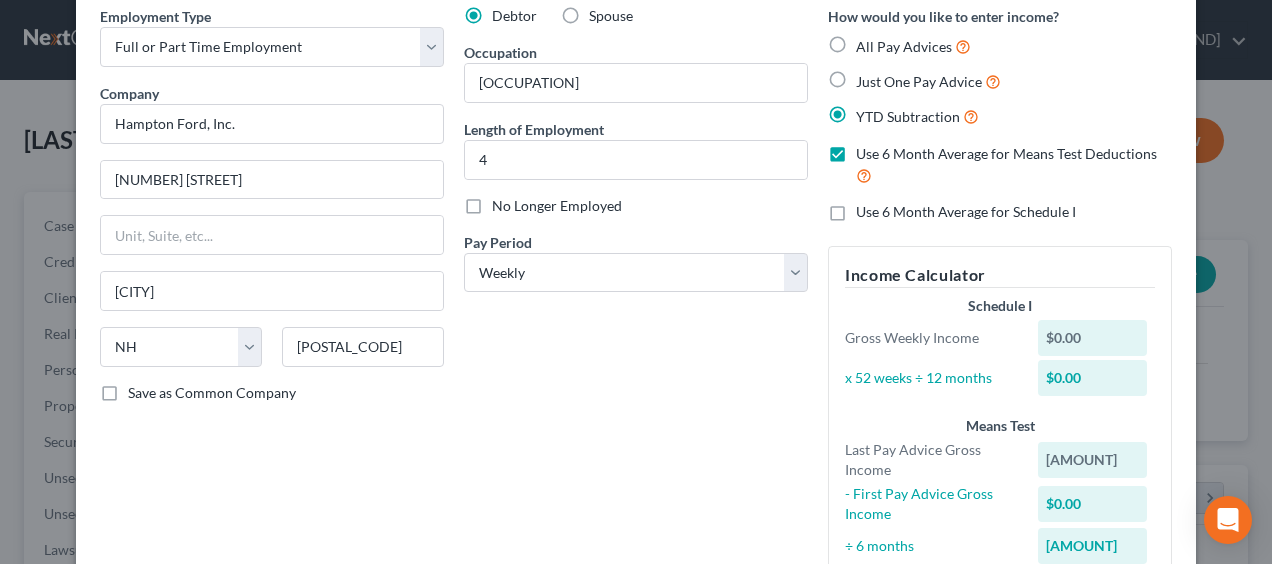 click on "Just One Pay Advice" at bounding box center [870, 76] 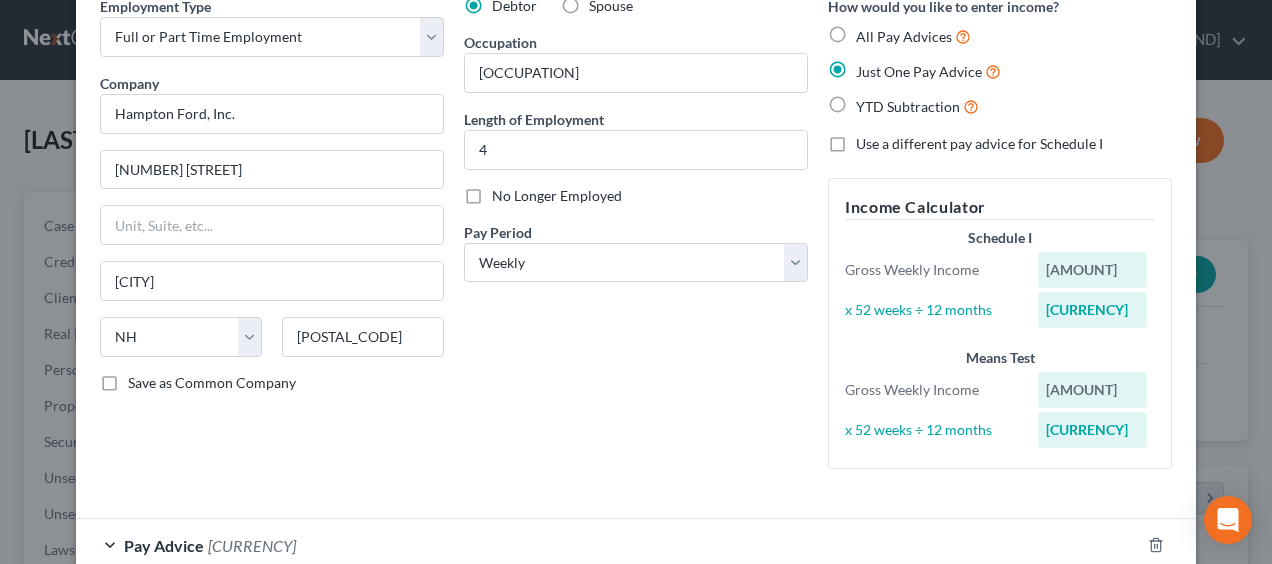 scroll, scrollTop: 53, scrollLeft: 0, axis: vertical 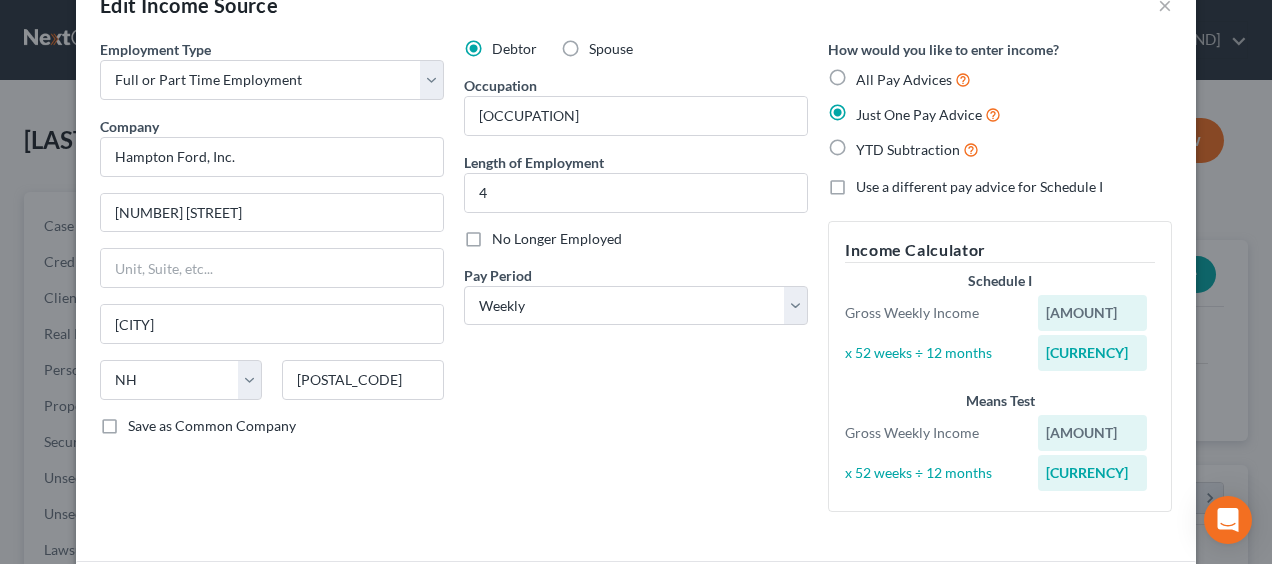 click on "YTD Subtraction" at bounding box center (917, 149) 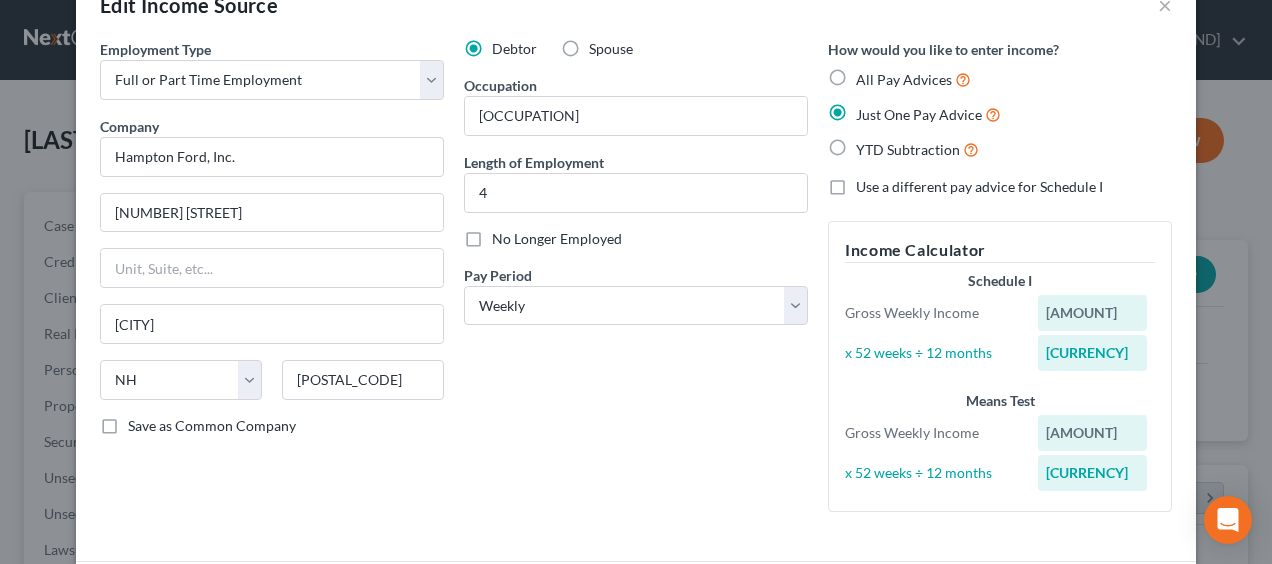 click on "YTD Subtraction" at bounding box center [870, 144] 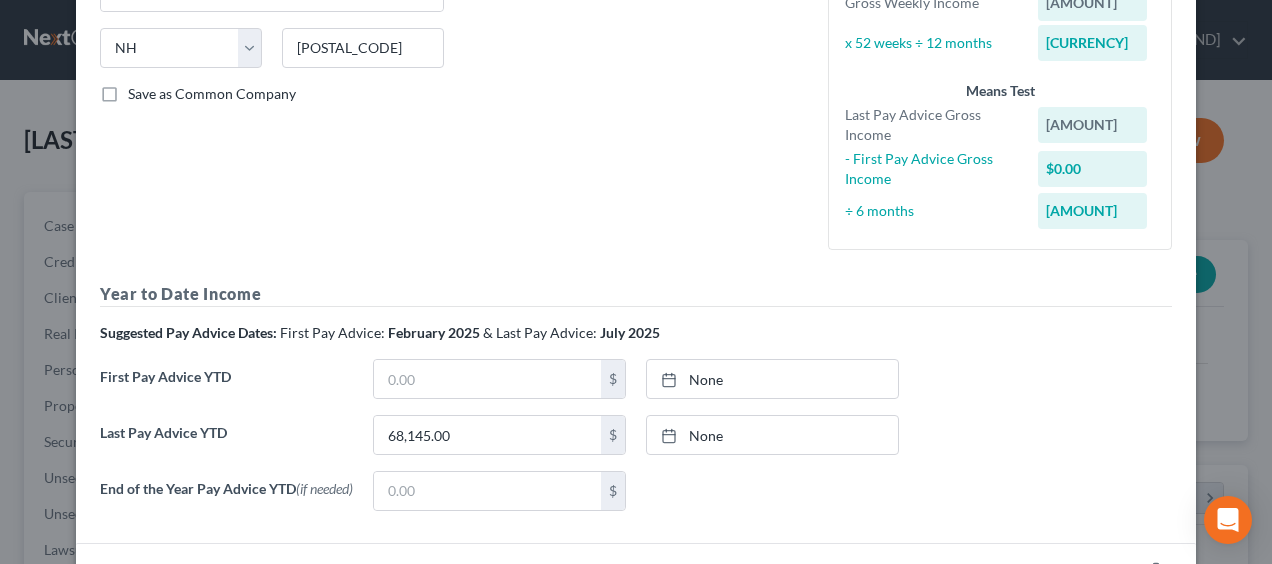 scroll, scrollTop: 386, scrollLeft: 0, axis: vertical 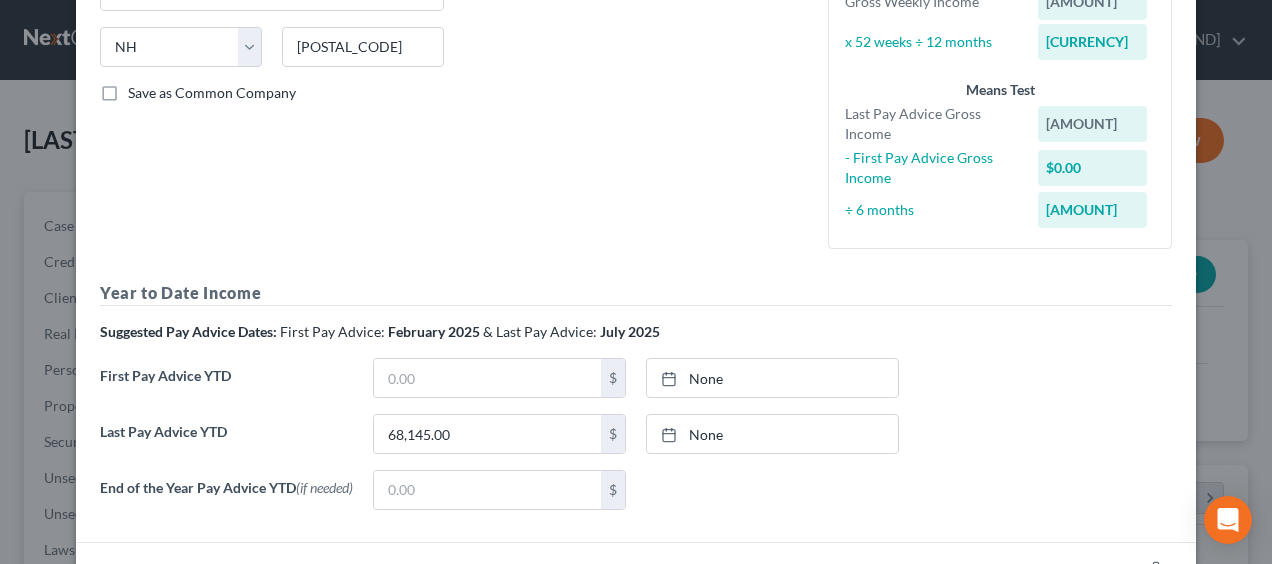 click on "Edit Income Source ×
Employment Type
*
Select Full or Part Time Employment Self Employment
Company
*
Hampton Ford, Inc.                      177 Lafayette Road North Hampton State AL AK AR AZ CA CO CT DE DC FL GA GU HI ID IL IN IA KS KY LA ME MD MA MI MN MS MO MT NC ND NE NV NH NJ NM NY OH OK OR PA PR RI SC SD TN TX UT VI VA VT WA WV WI WY 03801 Save as Common Company Debtor Spouse Occupation Service Manager Length of Employment 4 No Longer Employed
Pay Period
*
Select Monthly Twice Monthly Every Other Week Weekly How would you like to enter income?
All Pay Advices
Just One Pay Advice
YTD Subtraction
Use 6 Month Average for Means Test Deductions  Use 6 Month Average for Schedule I  Income Calculator
Schedule I Gross 6 Month Income $[AMOUNT] ÷ 6 months $[AMOUNT] Means Test Last Pay Advice Gross Income $[AMOUNT] - First Pay Advice Gross Income $[AMOUNT]" at bounding box center (636, 282) 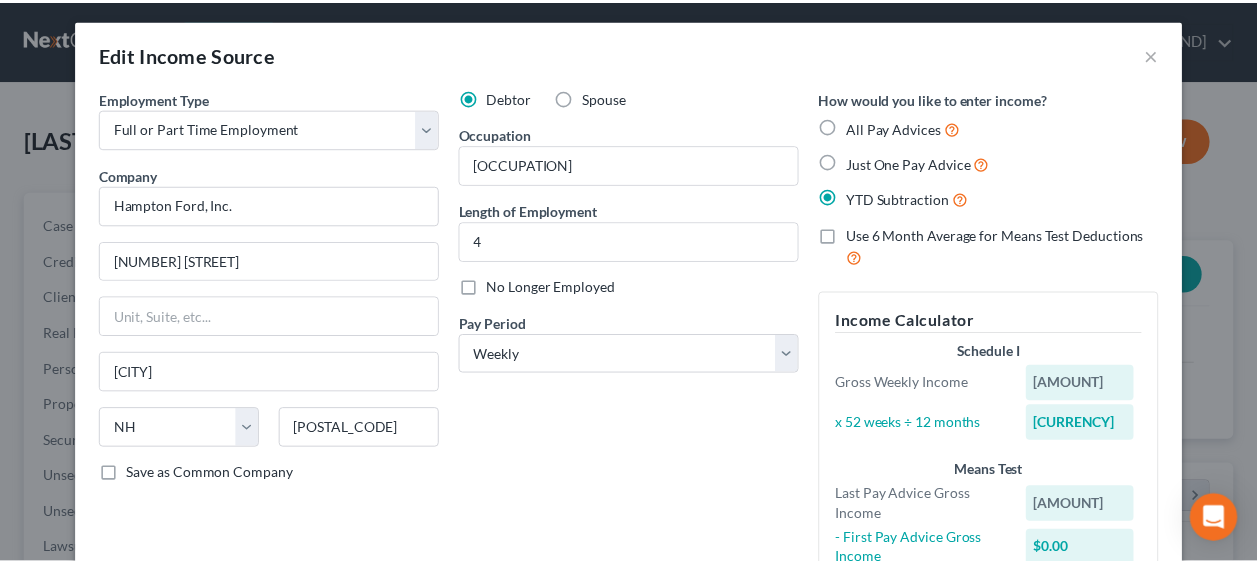 scroll, scrollTop: 0, scrollLeft: 0, axis: both 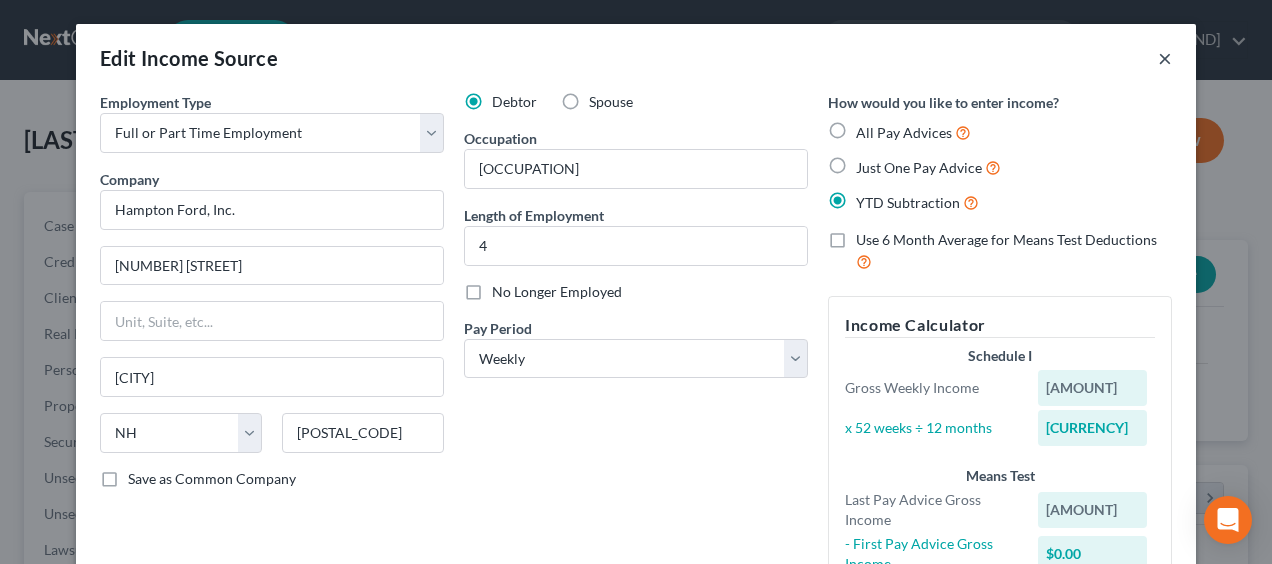 click on "×" at bounding box center (1165, 58) 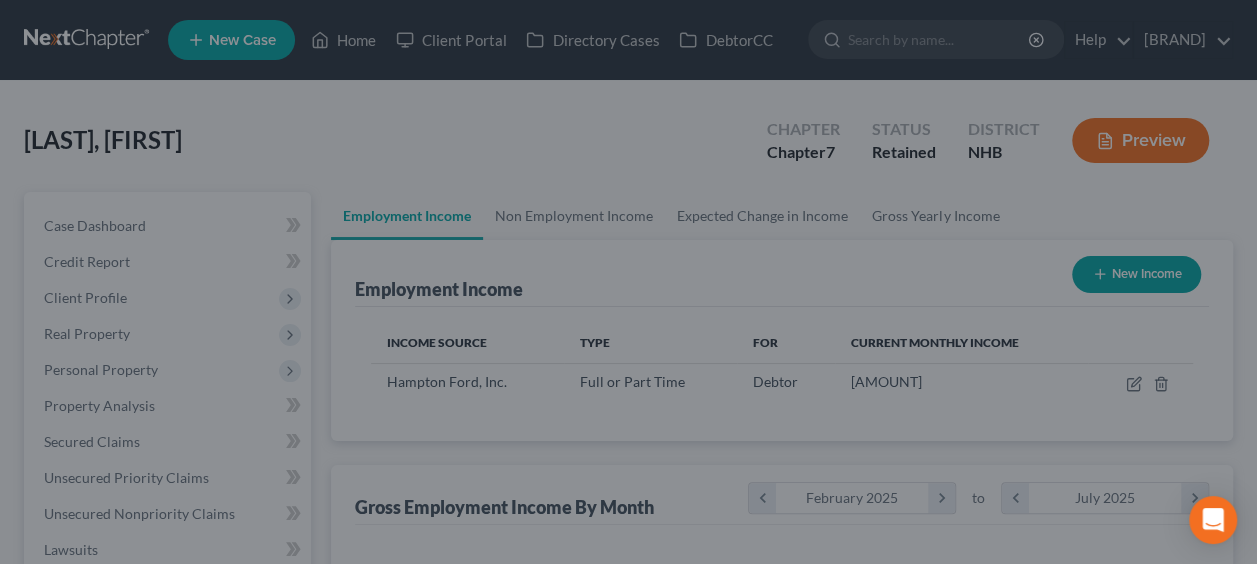 scroll, scrollTop: 356, scrollLeft: 502, axis: both 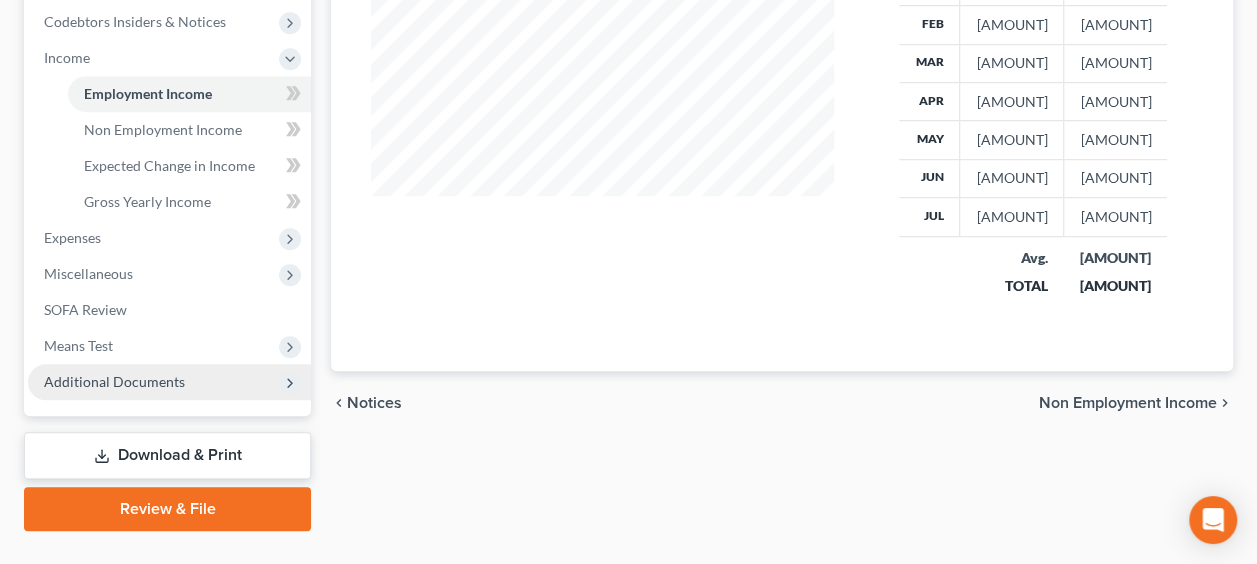 click on "Additional Documents" at bounding box center (114, 381) 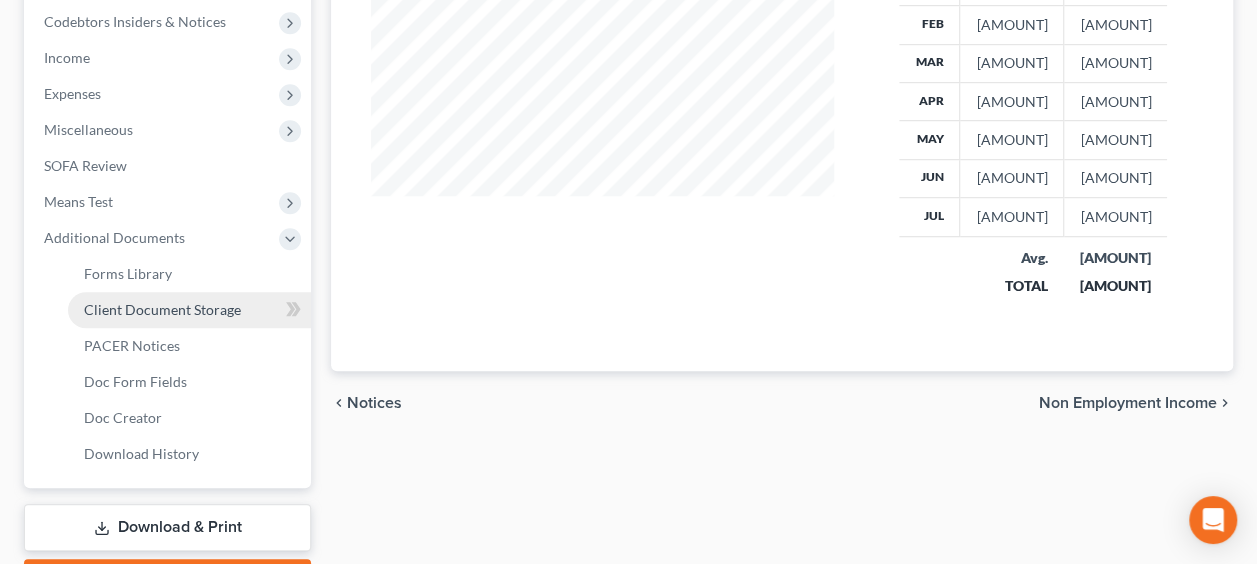 click on "Client Document Storage" at bounding box center (162, 309) 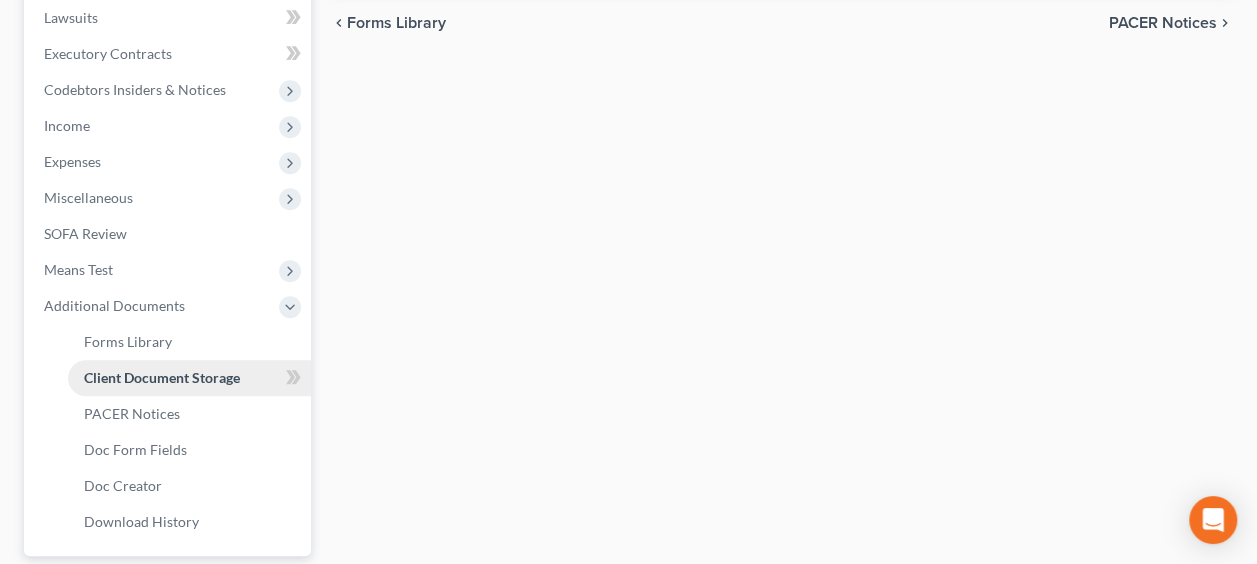 select on "0" 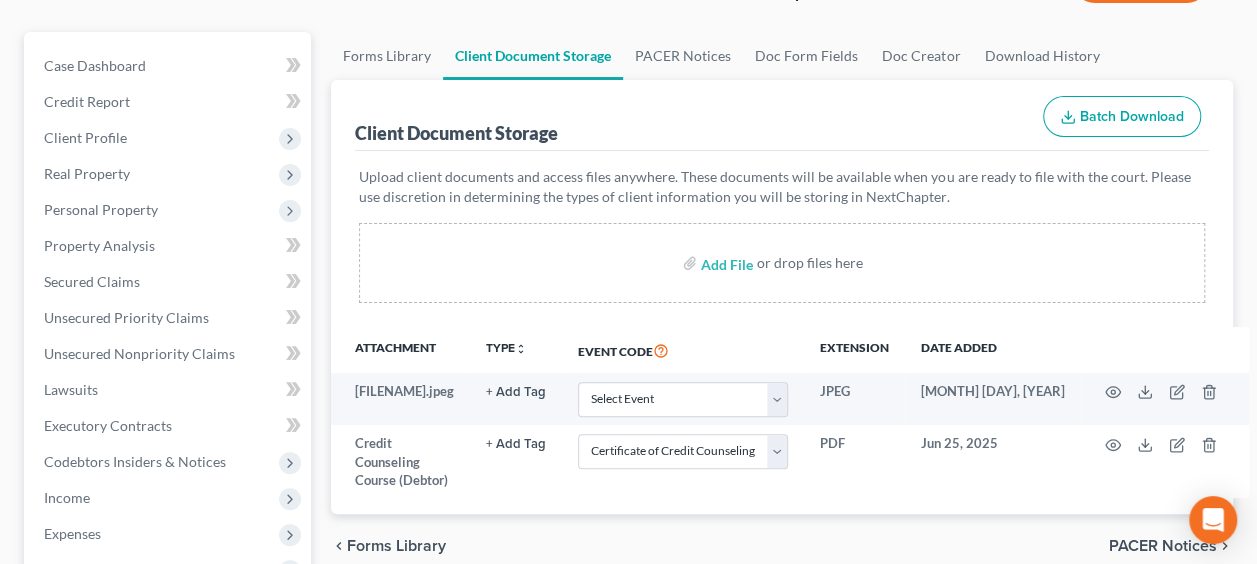 scroll, scrollTop: 166, scrollLeft: 0, axis: vertical 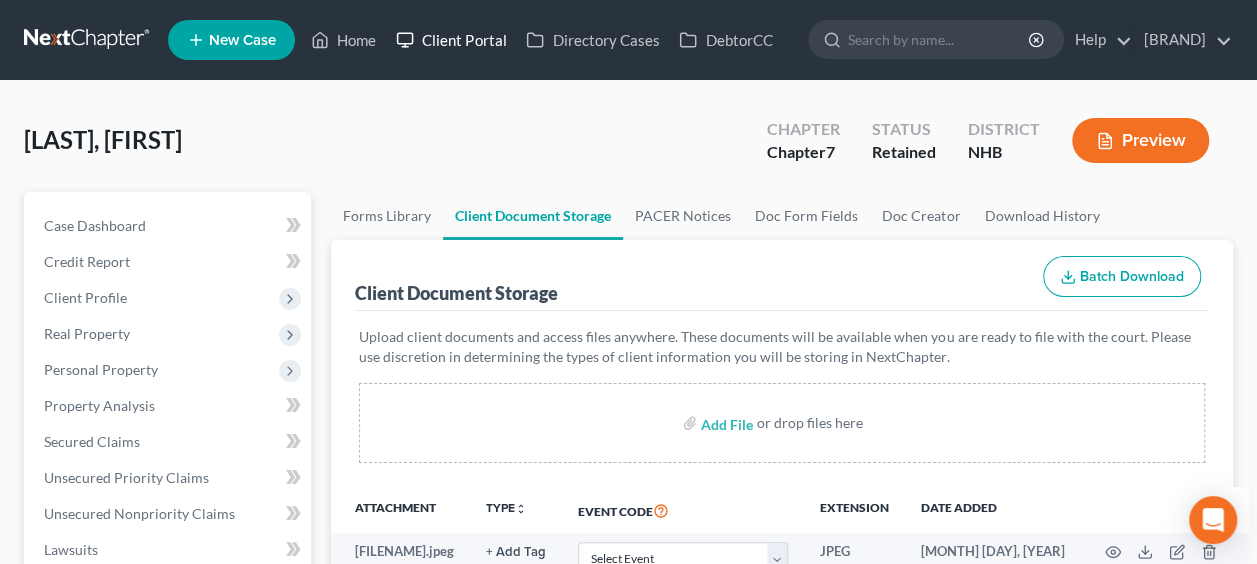 click on "Client Portal" at bounding box center [451, 40] 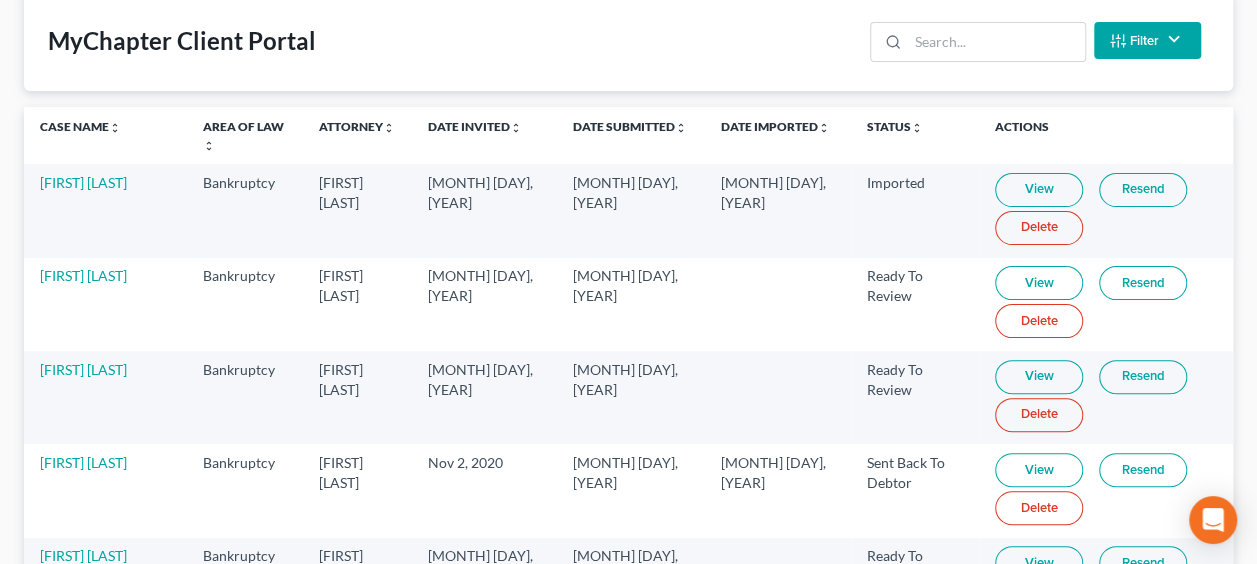 scroll, scrollTop: 133, scrollLeft: 0, axis: vertical 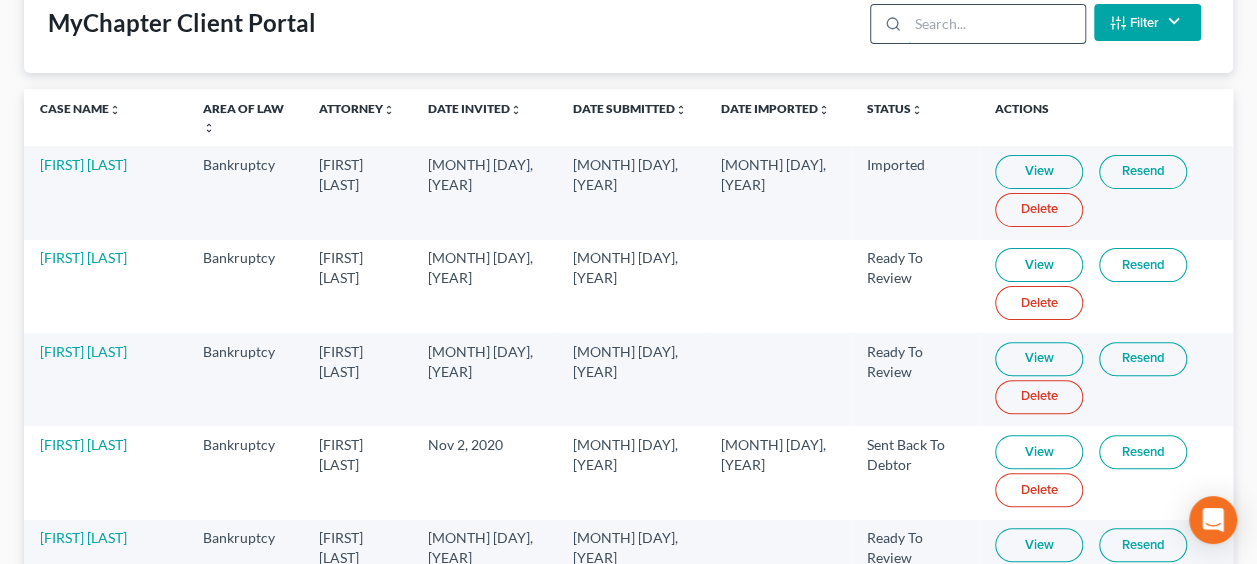 click at bounding box center (996, 24) 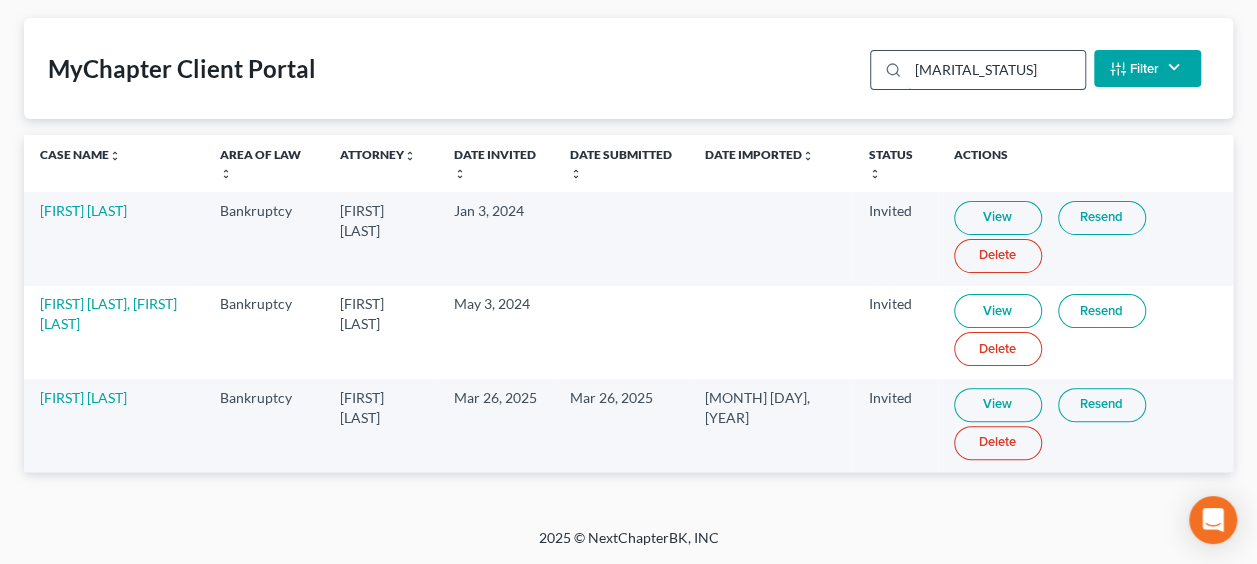 scroll, scrollTop: 0, scrollLeft: 0, axis: both 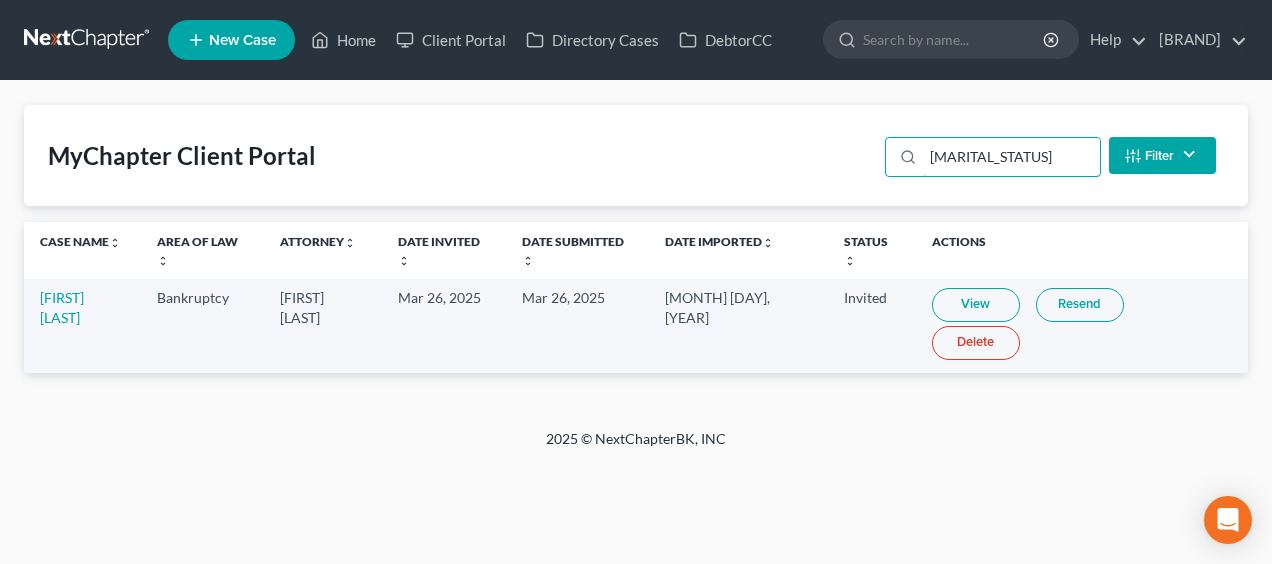 type on "[MARITAL_STATUS]" 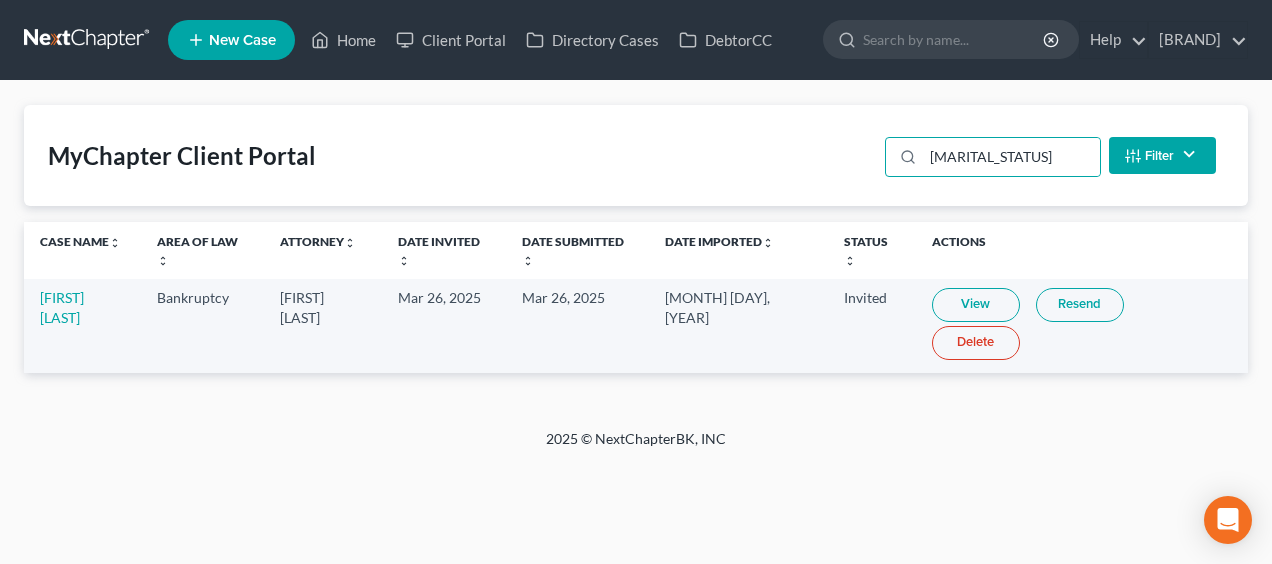 click on "View" at bounding box center (976, 305) 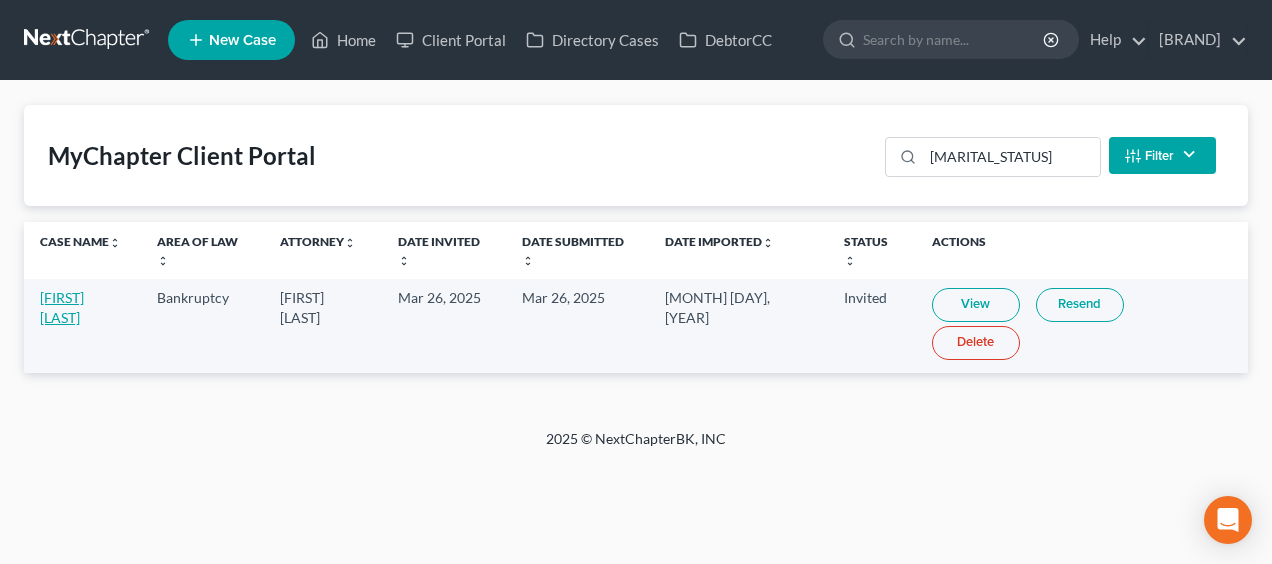 click on "[FIRST] [LAST]" at bounding box center (62, 307) 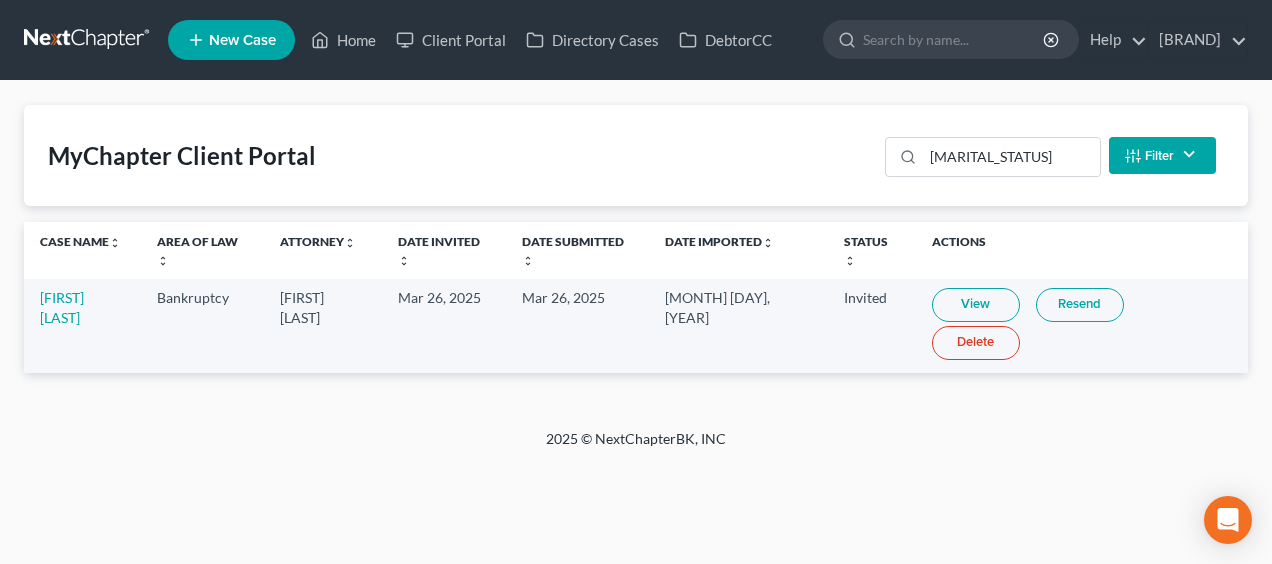 select on "6" 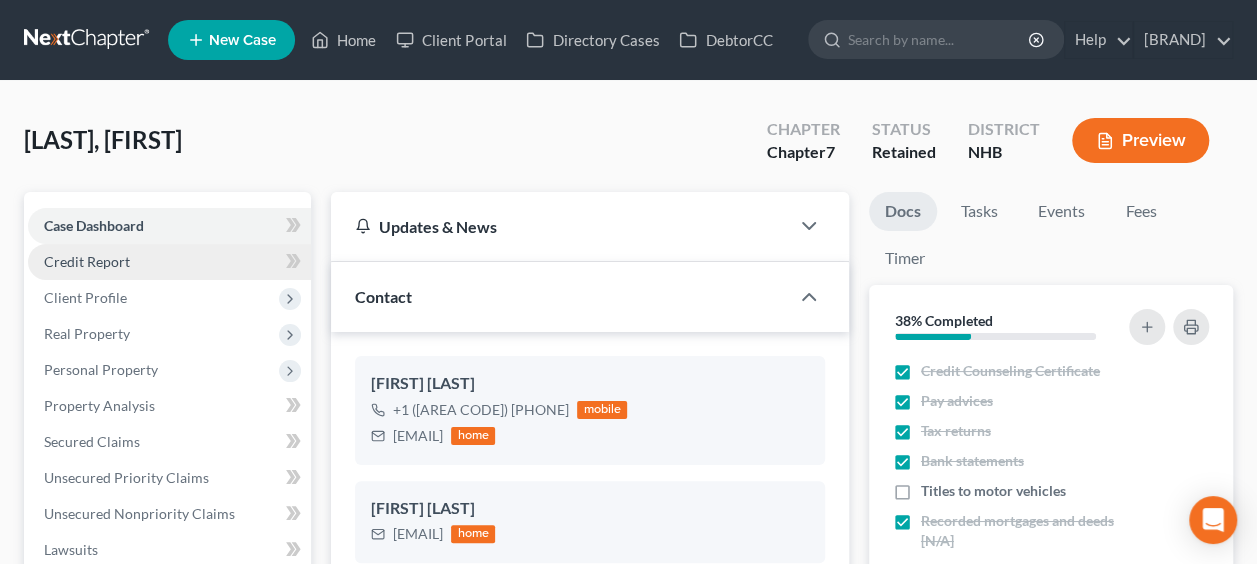 scroll, scrollTop: 518, scrollLeft: 0, axis: vertical 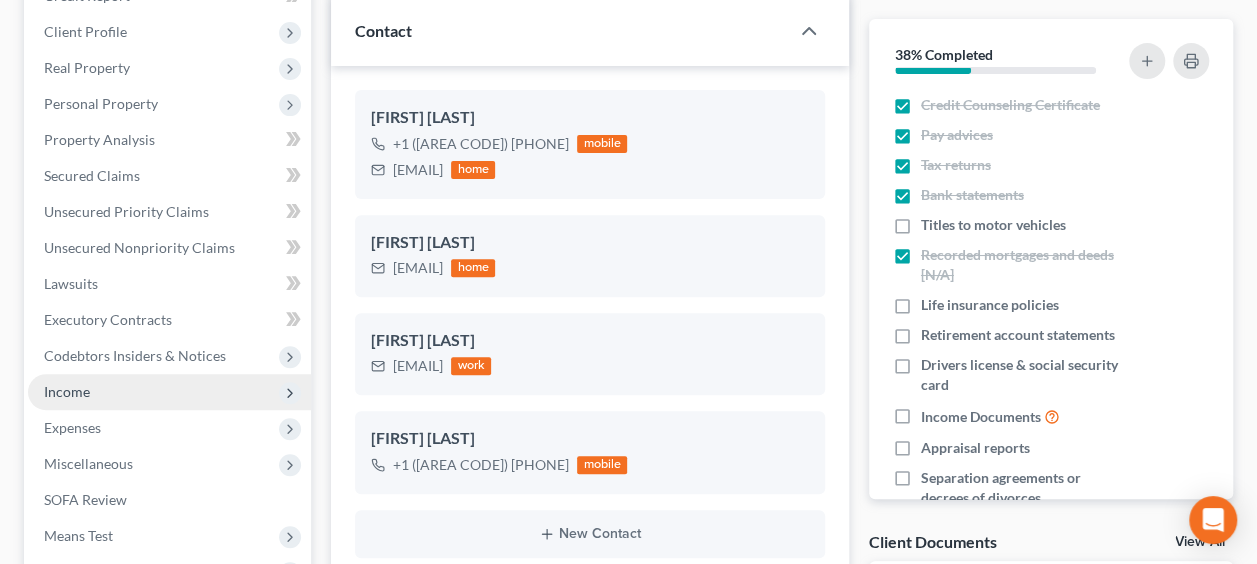 click on "Income" at bounding box center (169, 392) 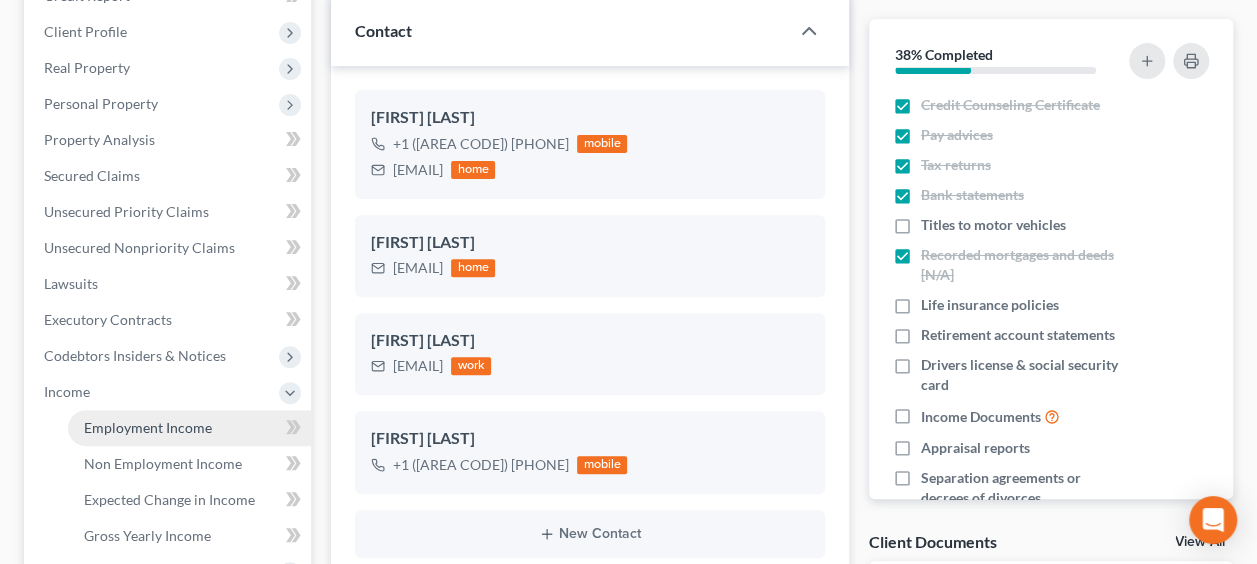 click on "Employment Income" at bounding box center (148, 427) 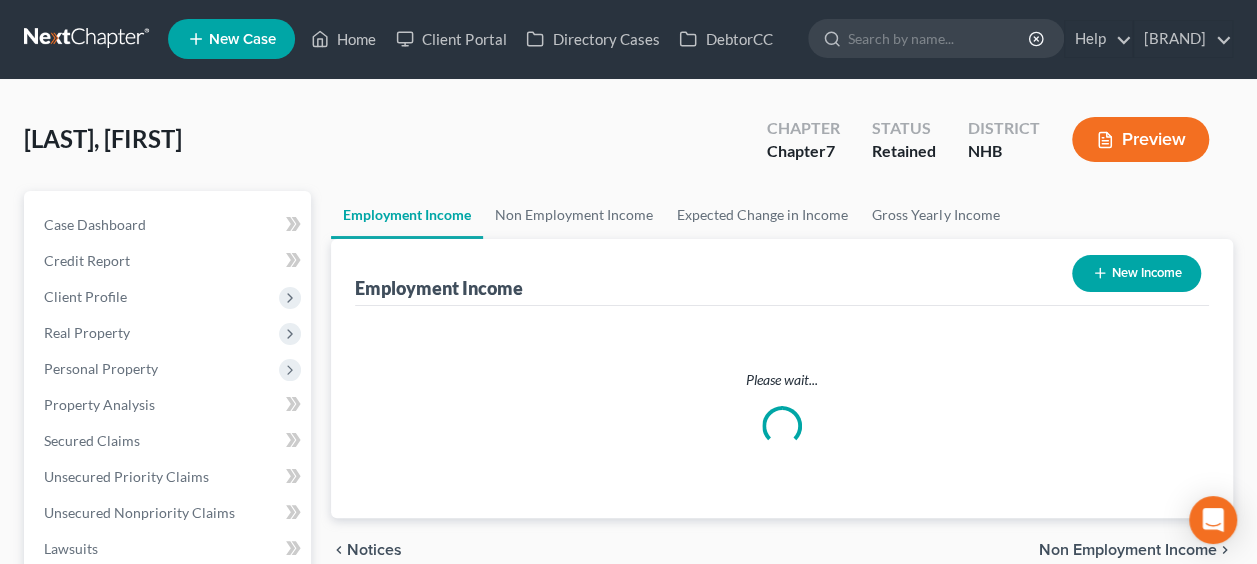 scroll, scrollTop: 0, scrollLeft: 0, axis: both 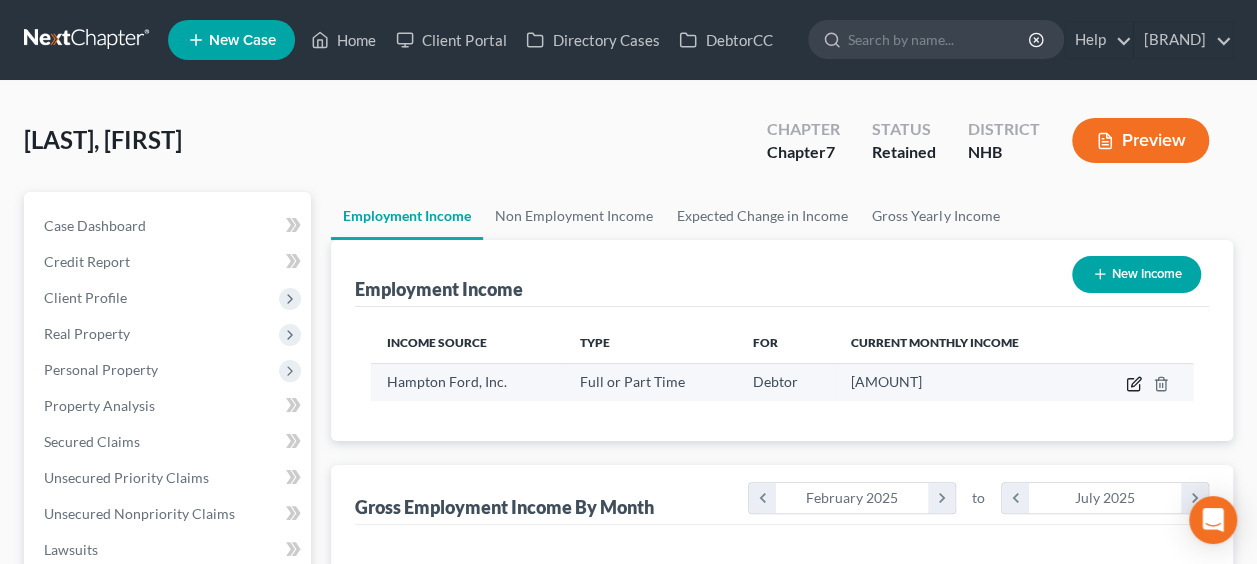 click 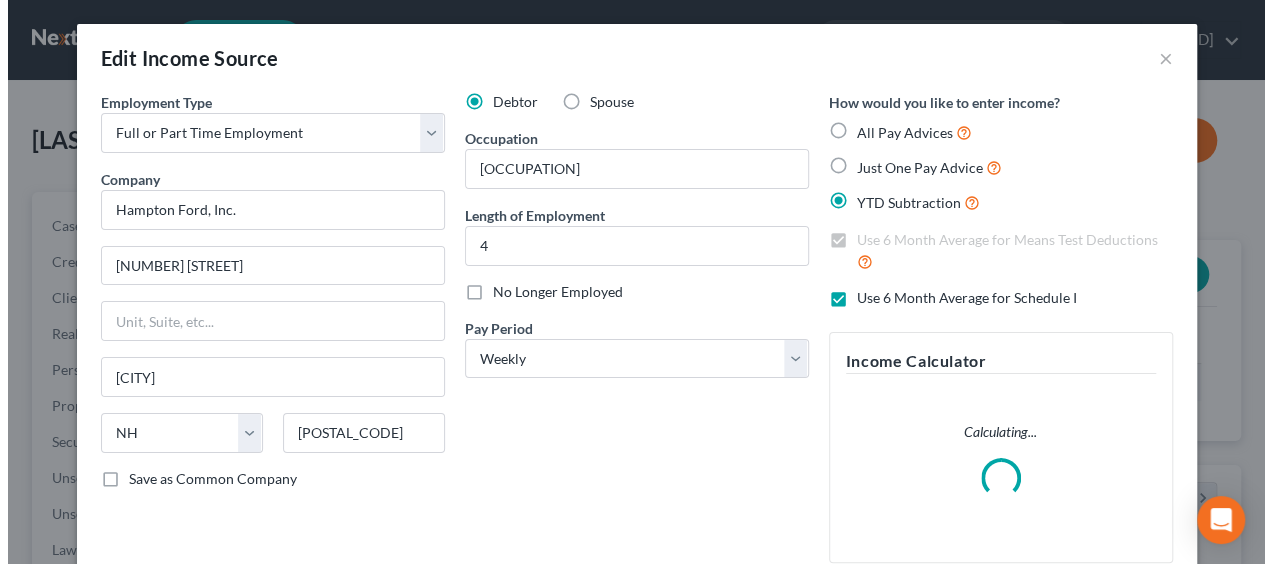 scroll, scrollTop: 999644, scrollLeft: 999490, axis: both 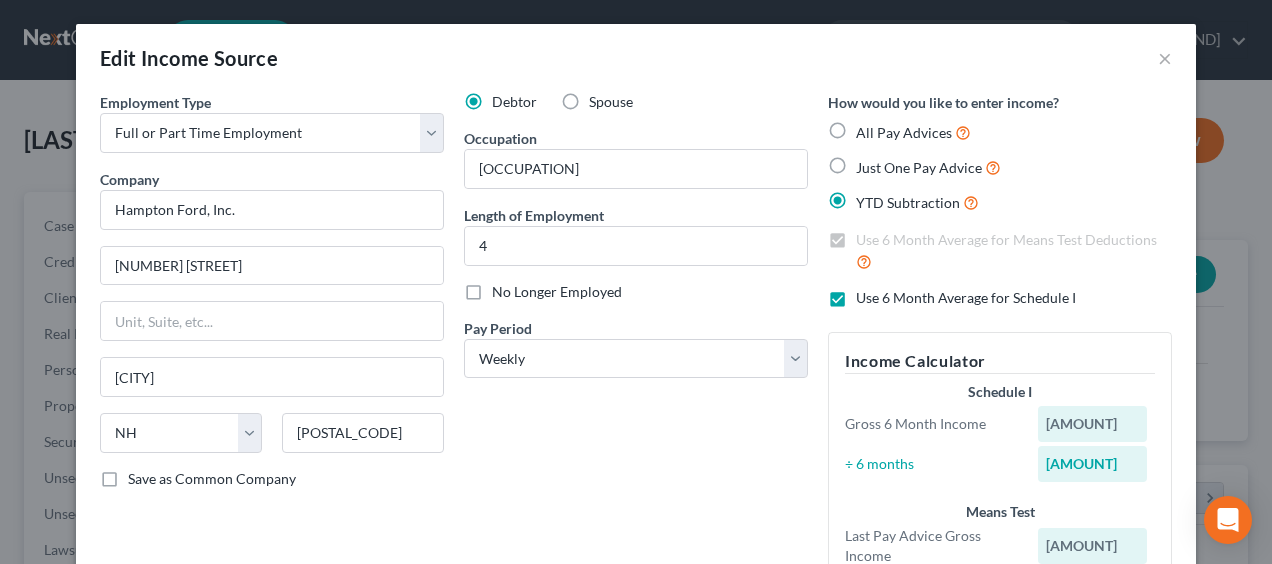click on "Just One Pay Advice" at bounding box center [928, 167] 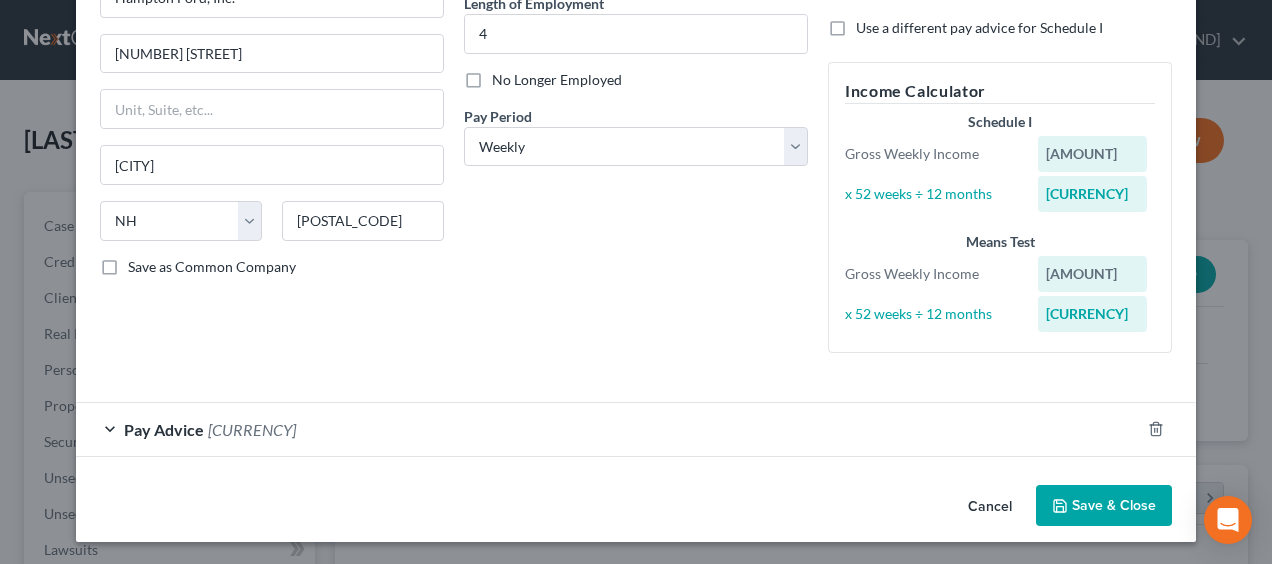 scroll, scrollTop: 212, scrollLeft: 0, axis: vertical 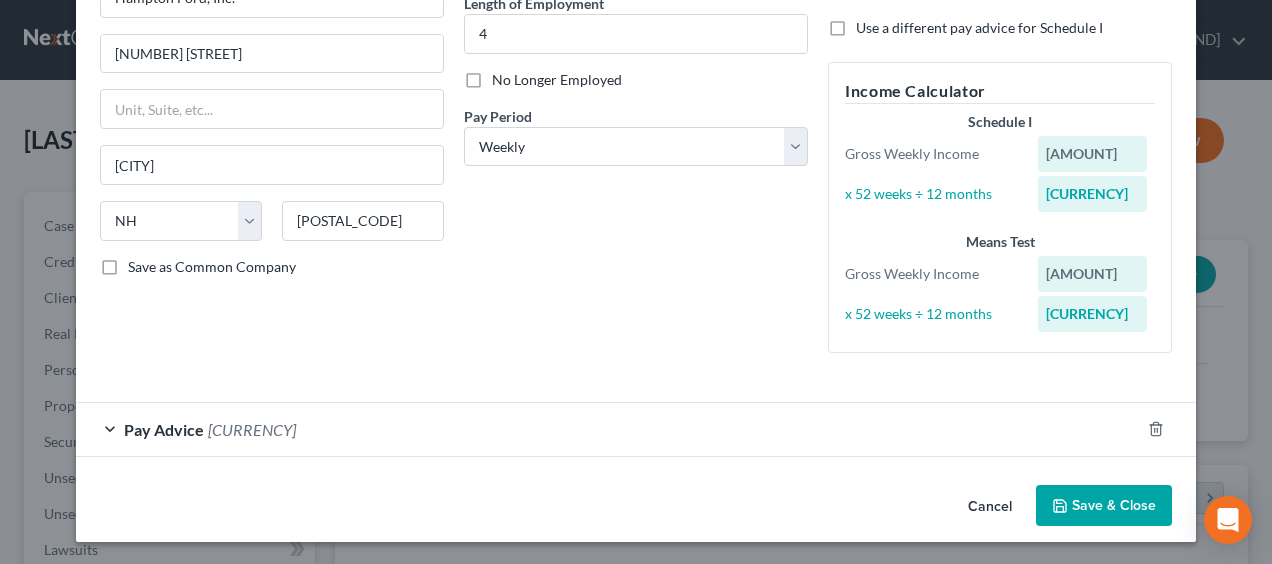 click on "Pay Advice $45,785.12" at bounding box center (608, 429) 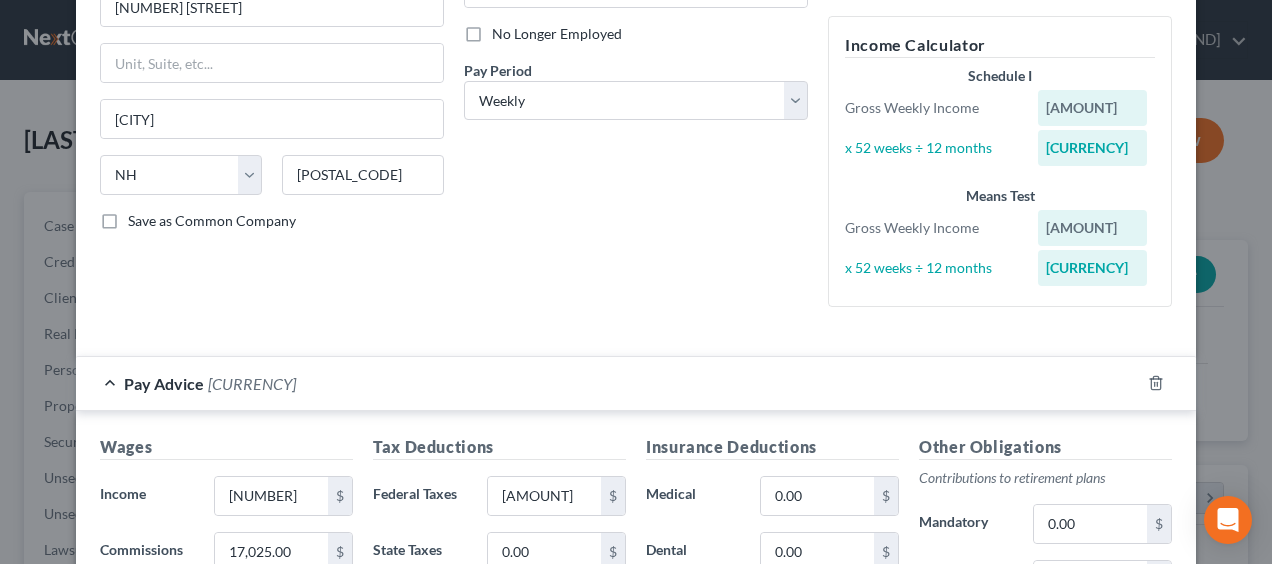 scroll, scrollTop: 346, scrollLeft: 0, axis: vertical 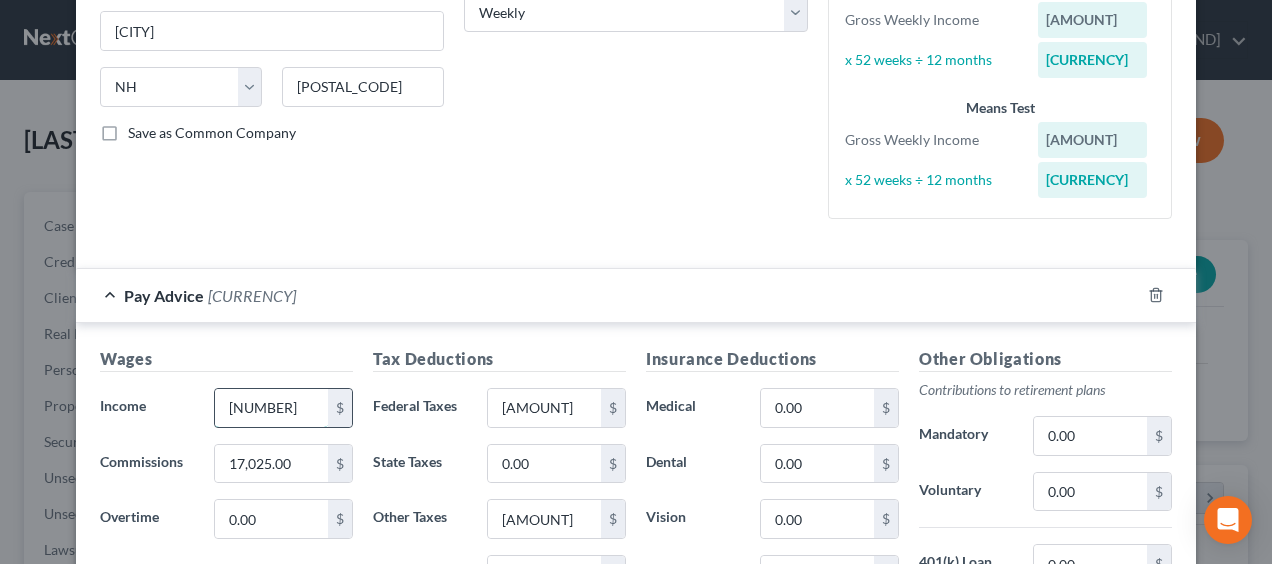click on "[NUMBER]" at bounding box center [271, 408] 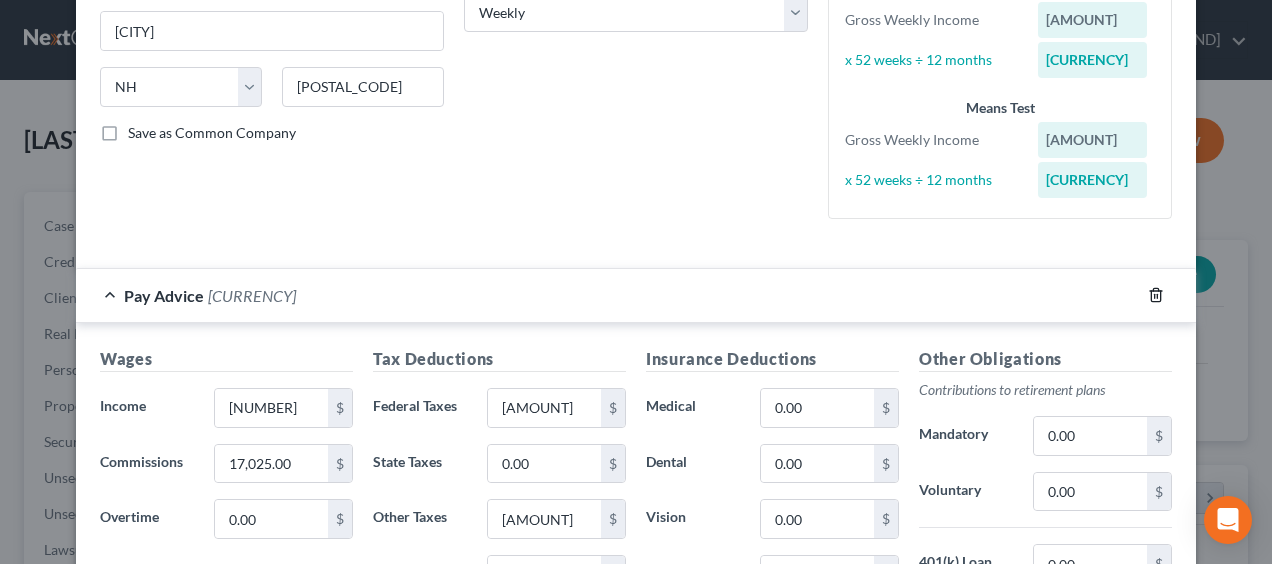 click 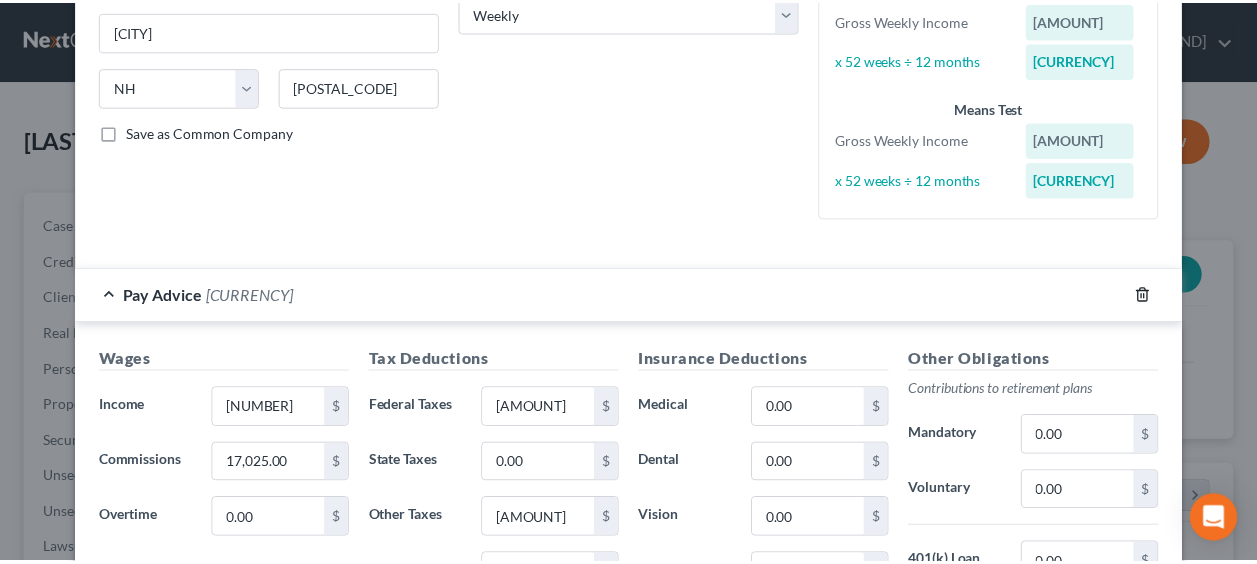 scroll, scrollTop: 158, scrollLeft: 0, axis: vertical 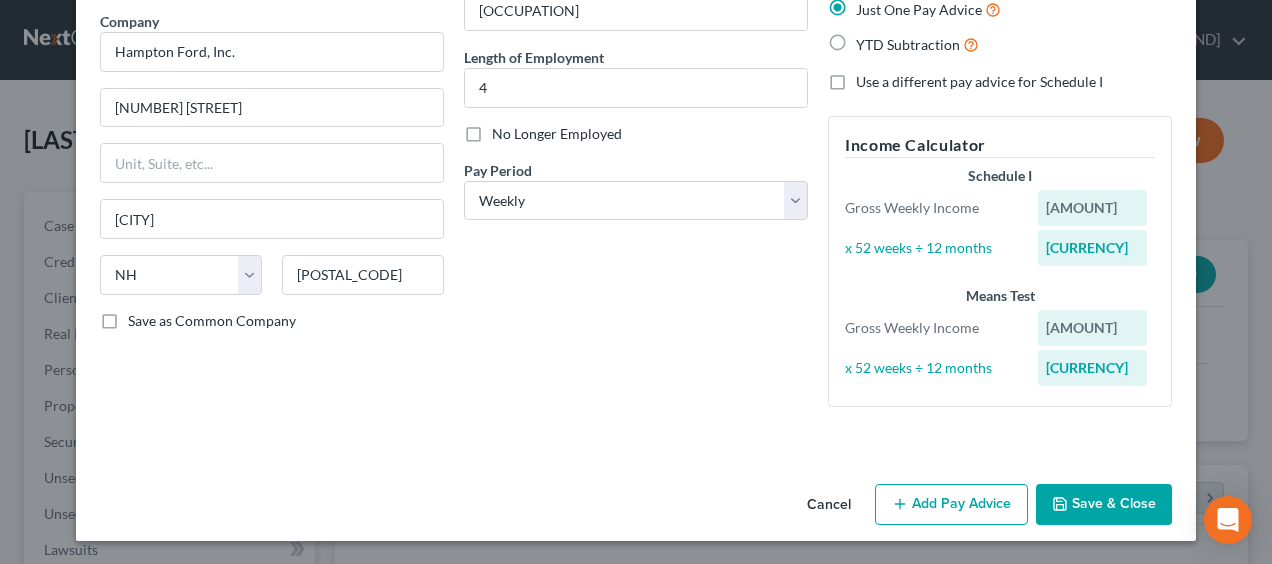 click on "Save & Close" at bounding box center (1104, 505) 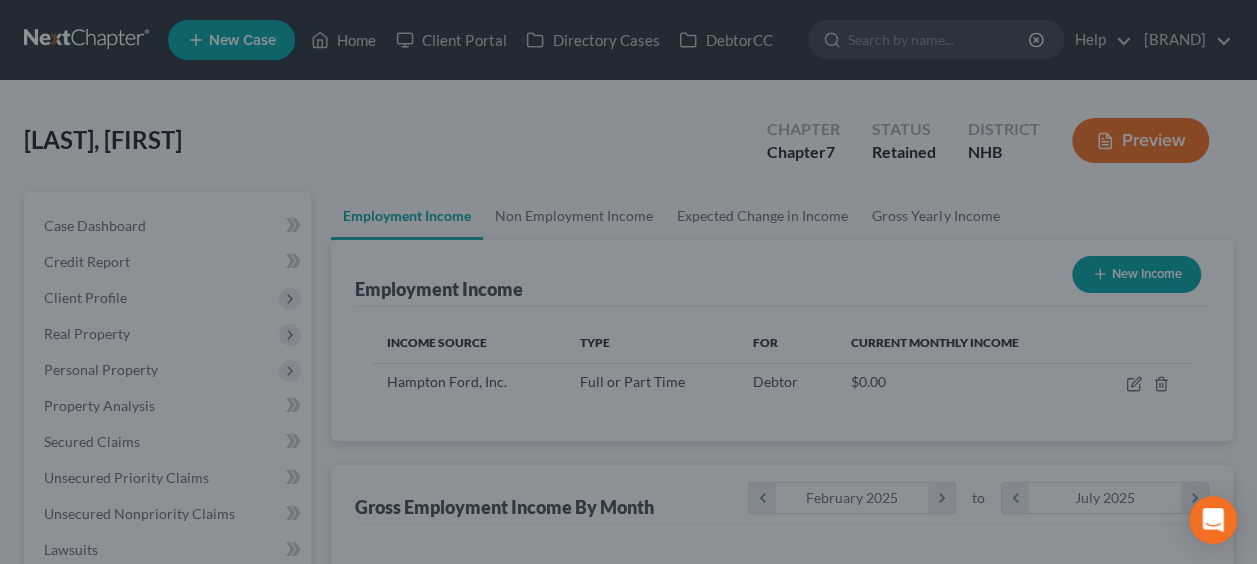 scroll, scrollTop: 356, scrollLeft: 502, axis: both 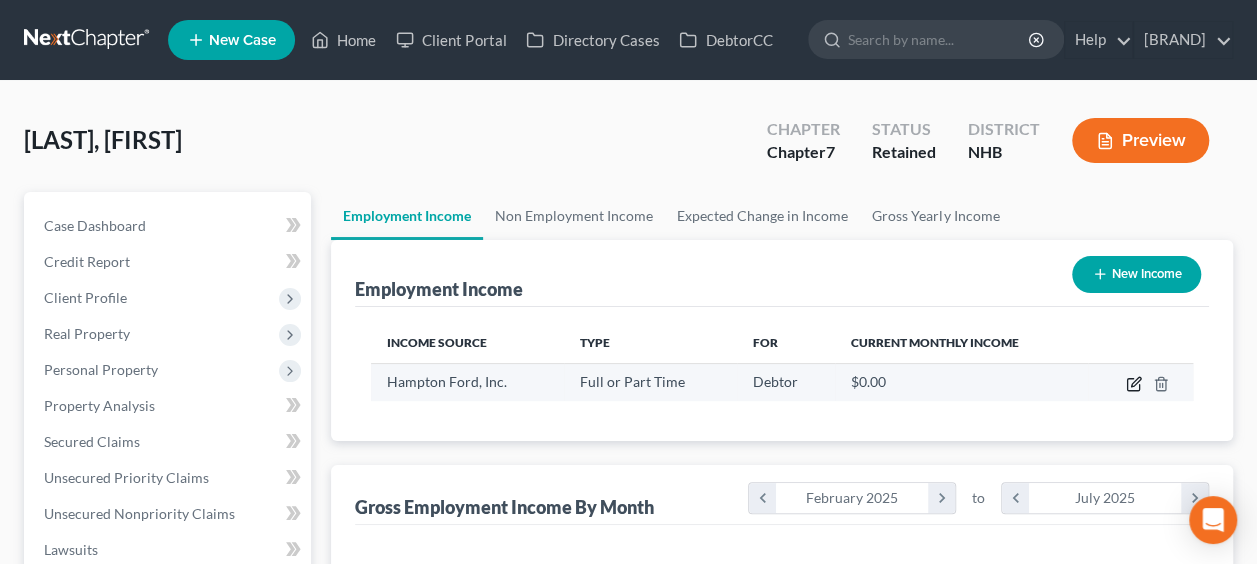 click 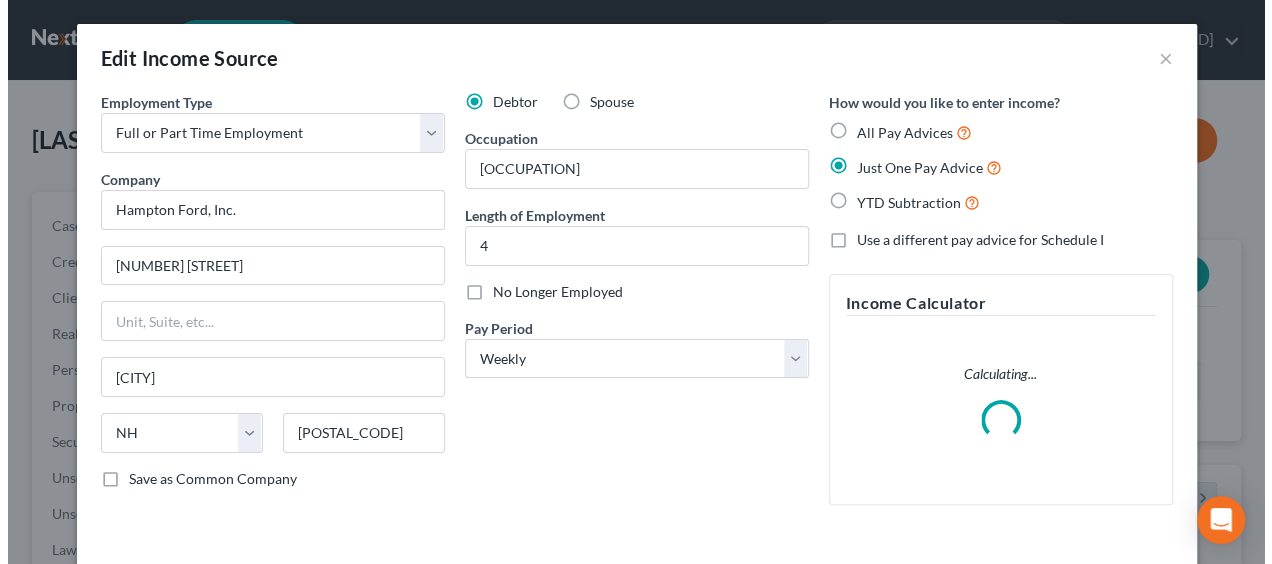 scroll, scrollTop: 999644, scrollLeft: 999490, axis: both 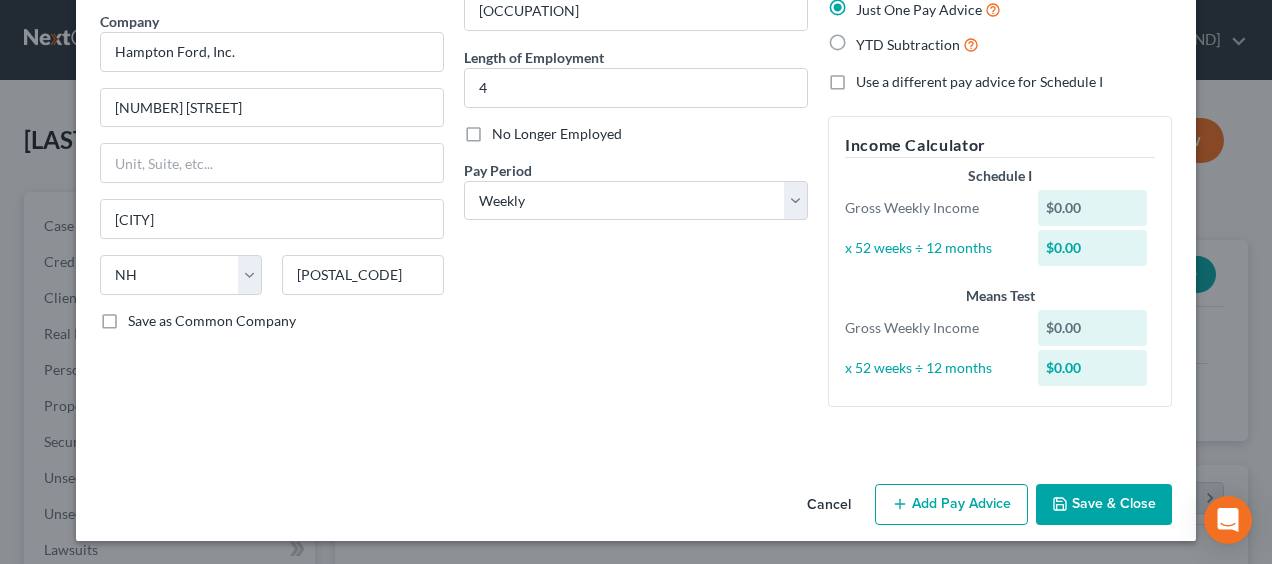 click on "$0.00" at bounding box center (1093, 208) 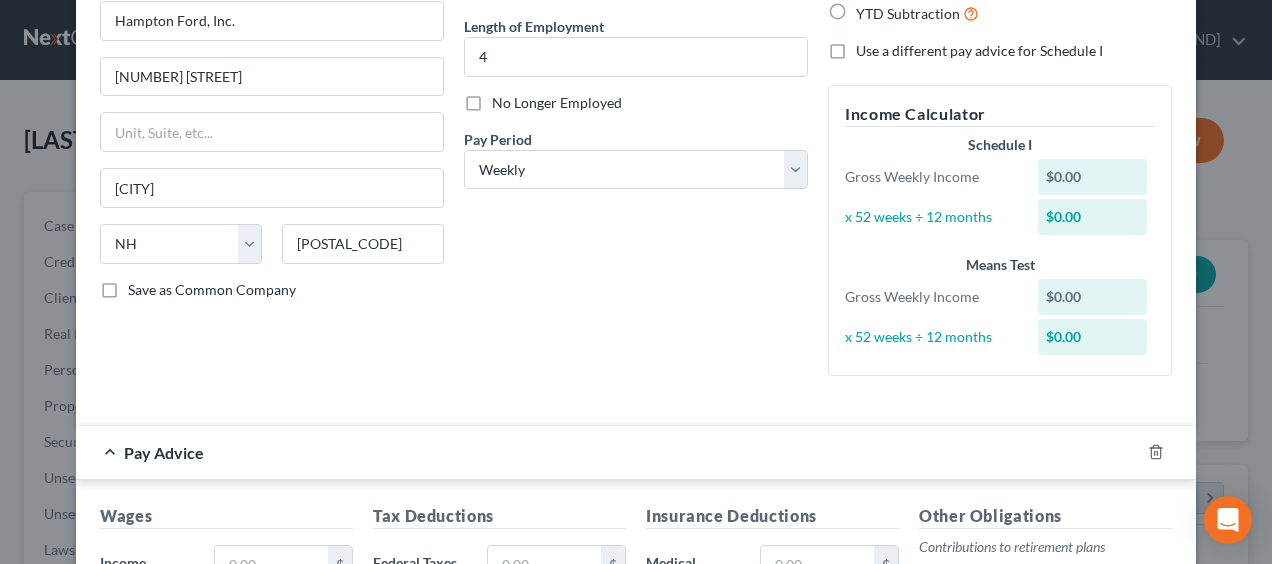 scroll, scrollTop: 291, scrollLeft: 0, axis: vertical 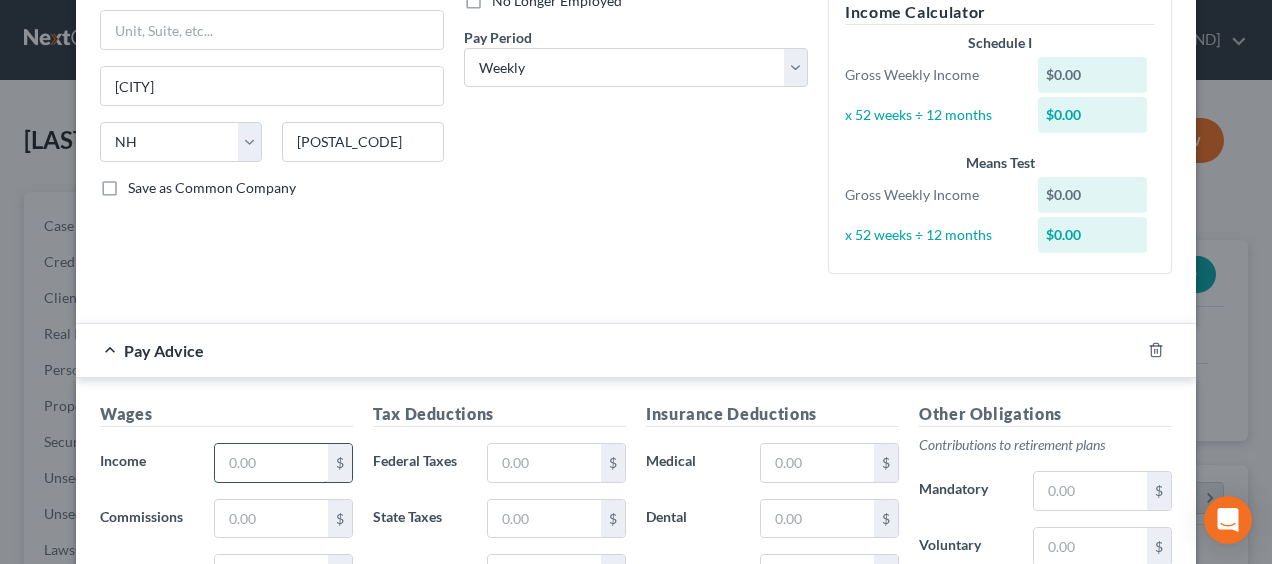 click at bounding box center [271, 463] 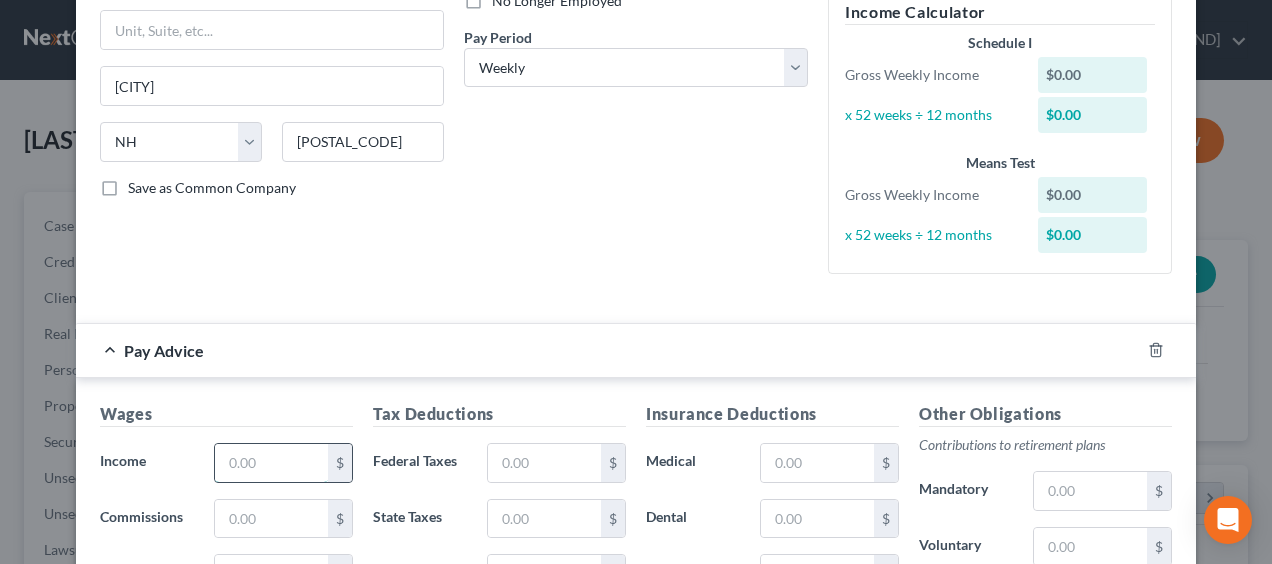 paste on "[AMOUNT]" 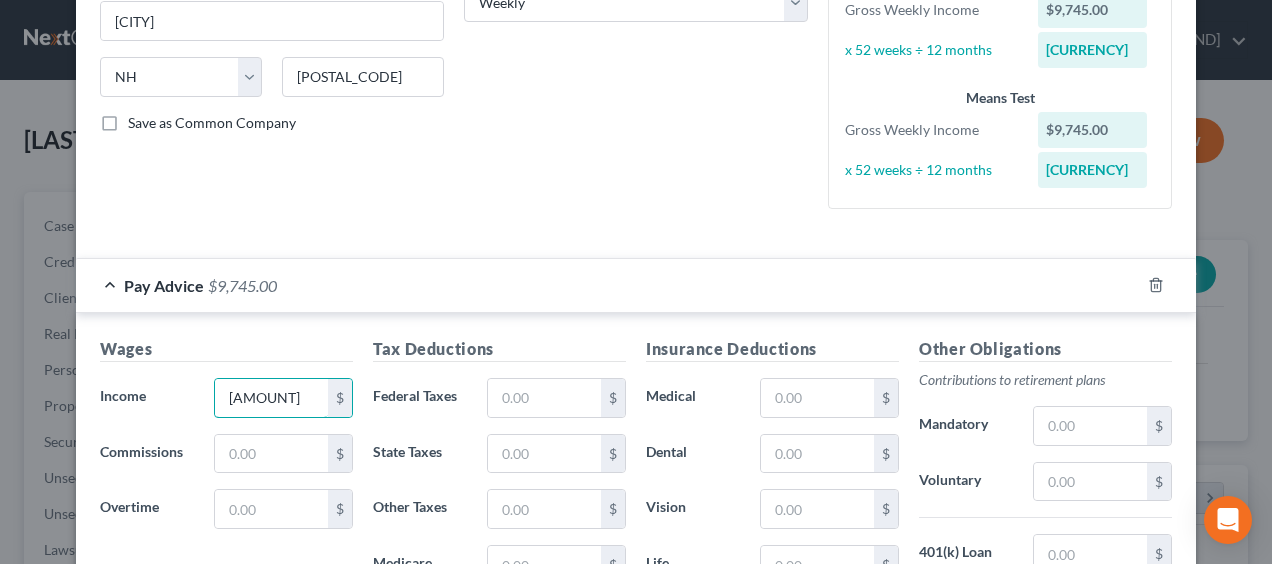 scroll, scrollTop: 358, scrollLeft: 0, axis: vertical 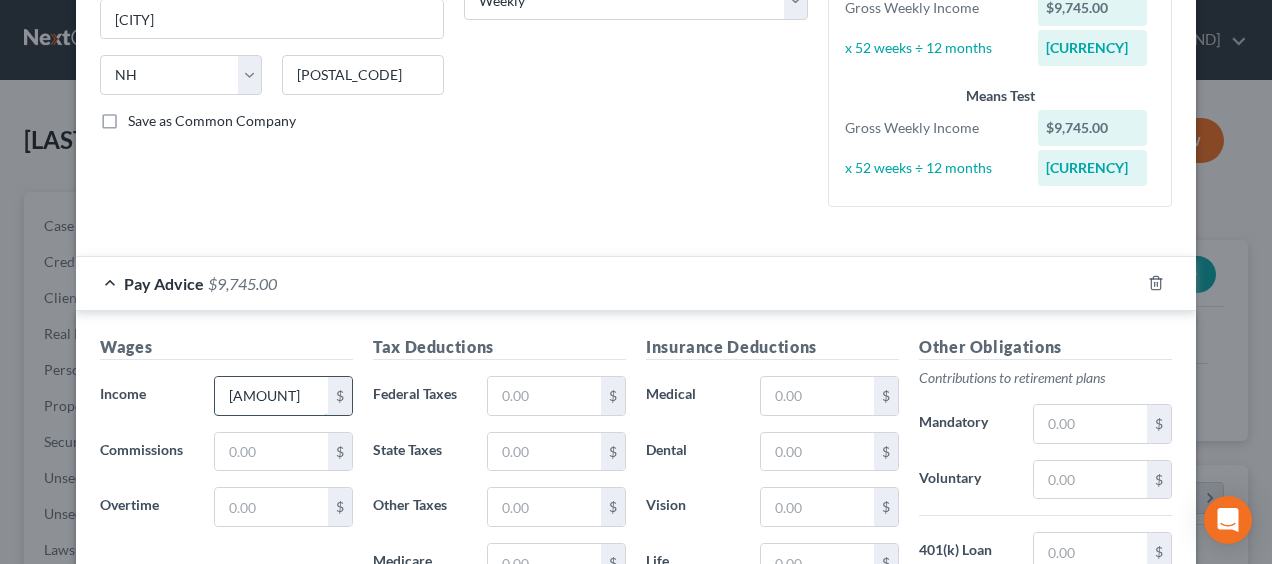 paste on "1,800.00" 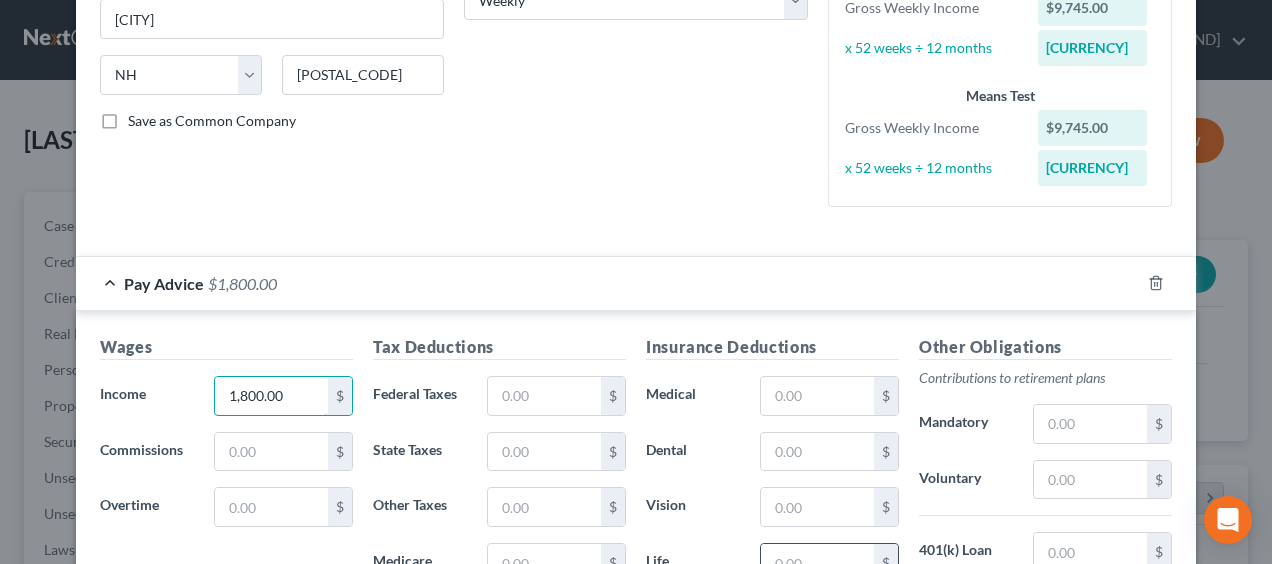 type on "1,800.00" 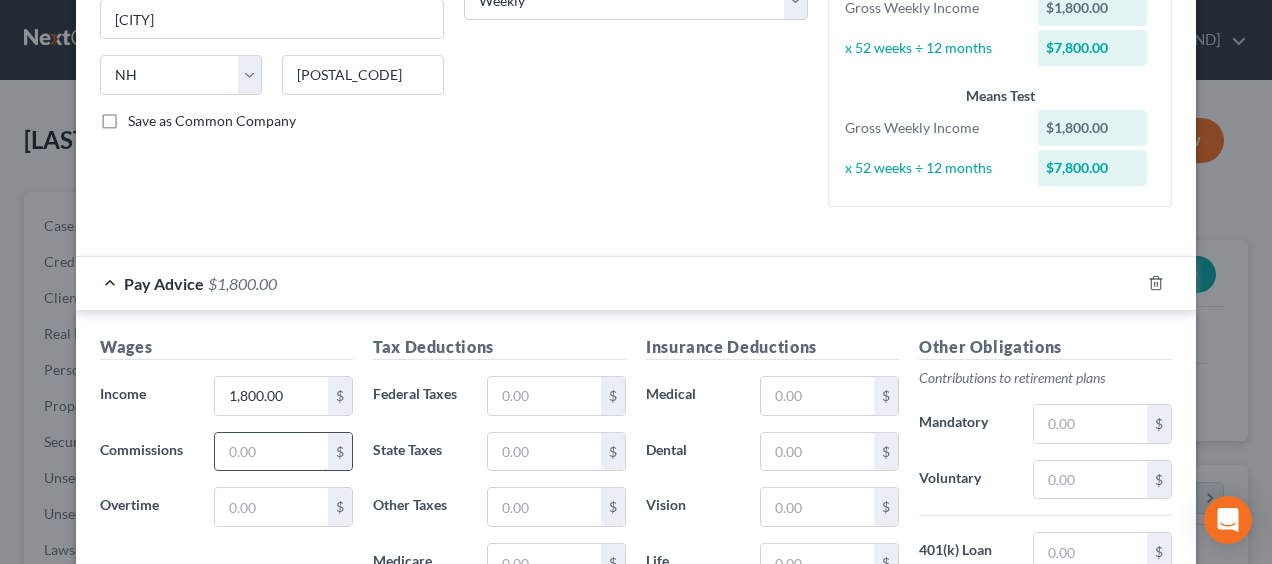 click at bounding box center (271, 452) 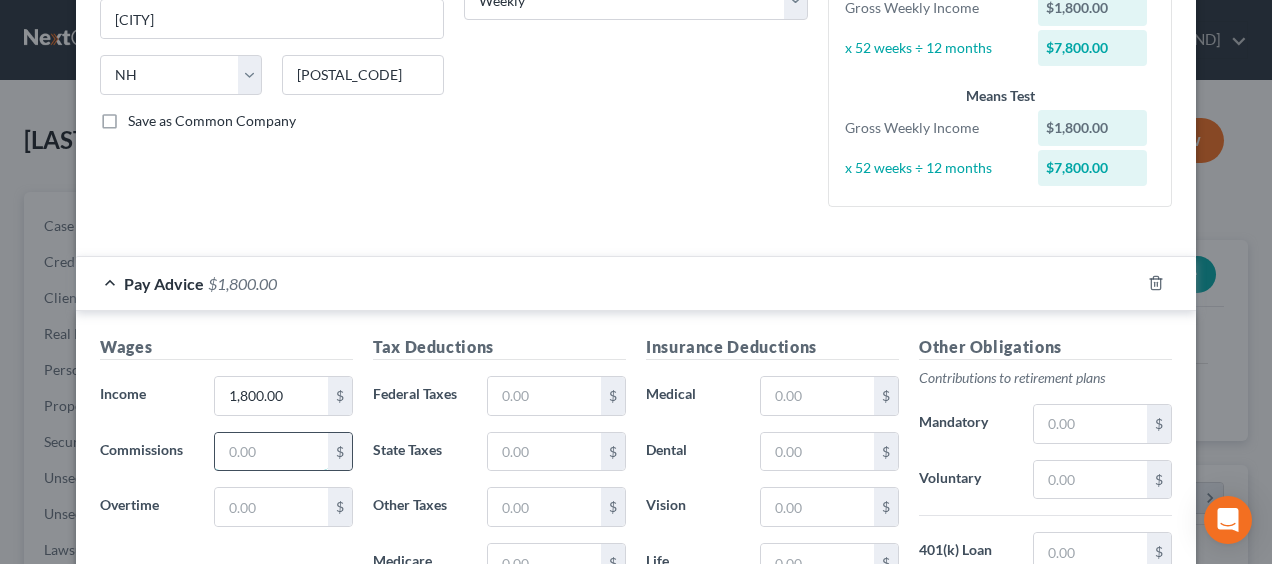 paste on "2,432.14" 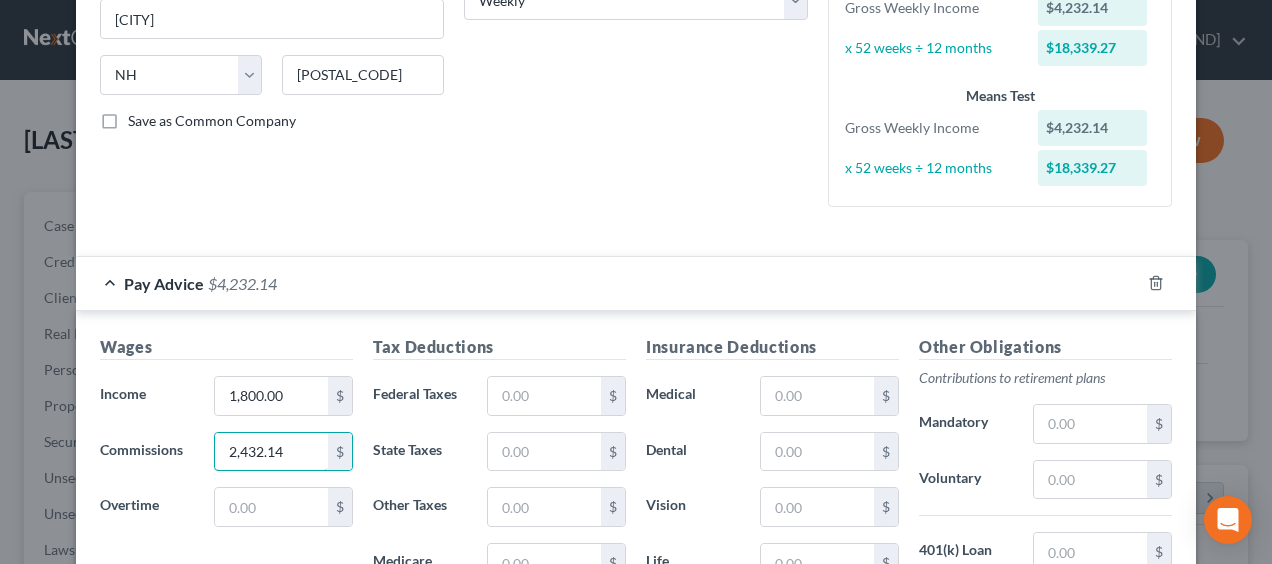 type on "2,432.14" 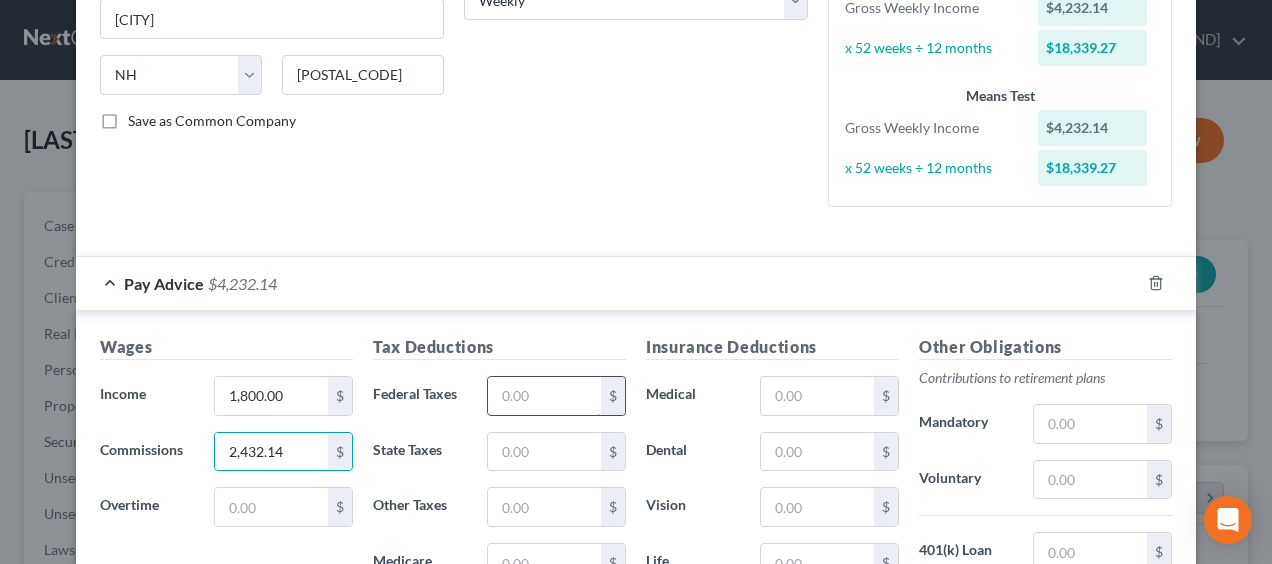 click at bounding box center [544, 396] 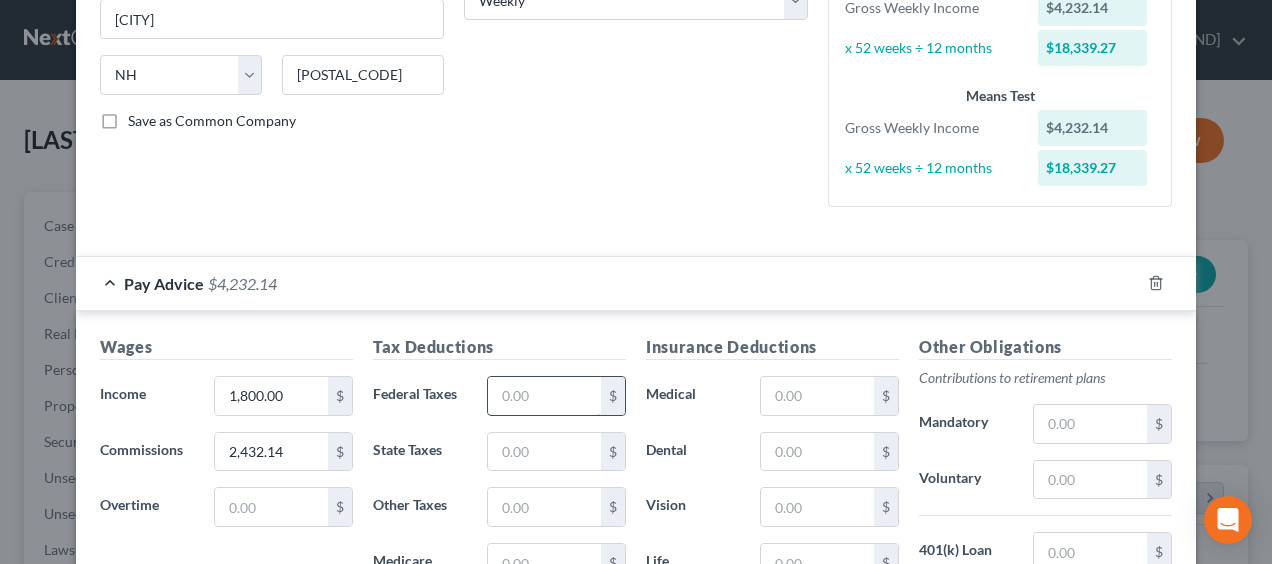 paste on "[AMOUNT]" 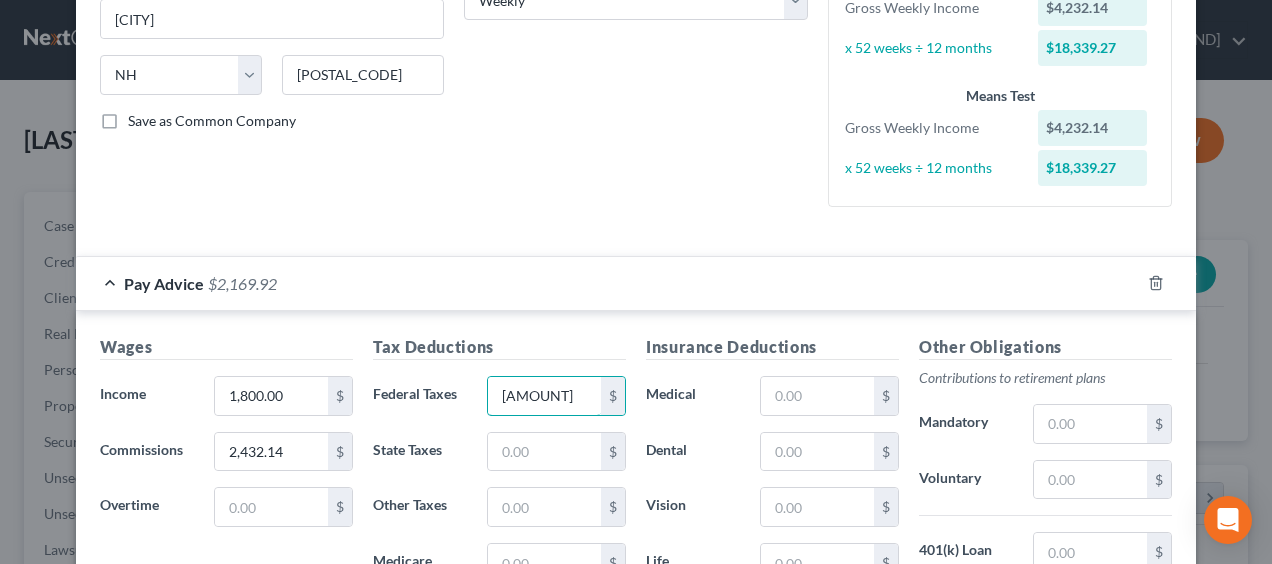 type on "[AMOUNT]" 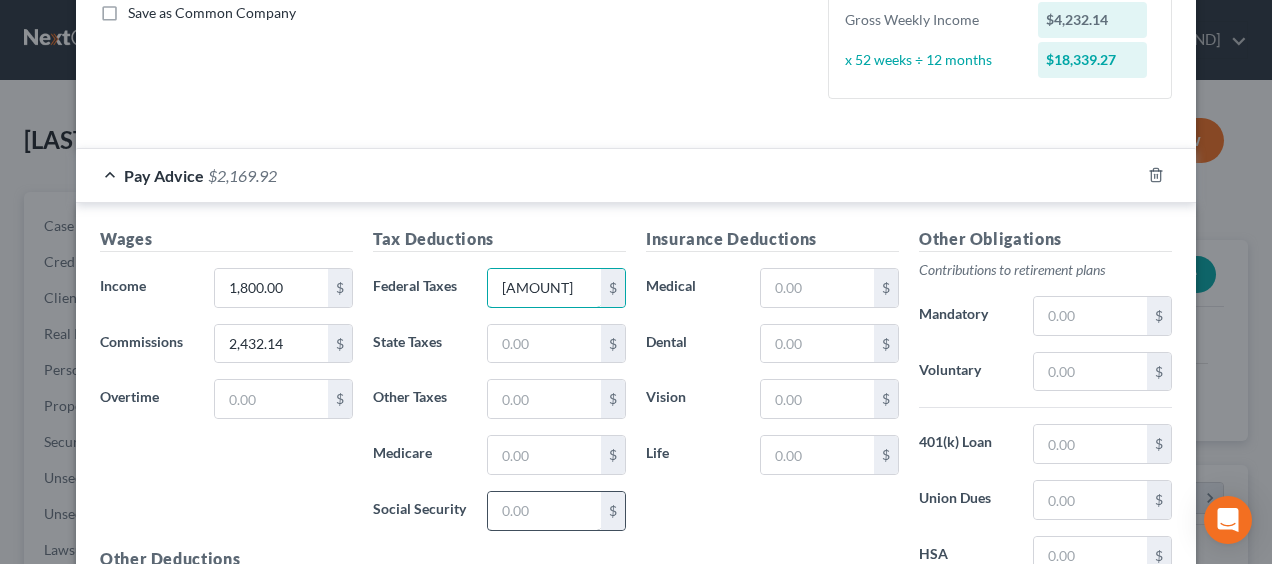 scroll, scrollTop: 491, scrollLeft: 0, axis: vertical 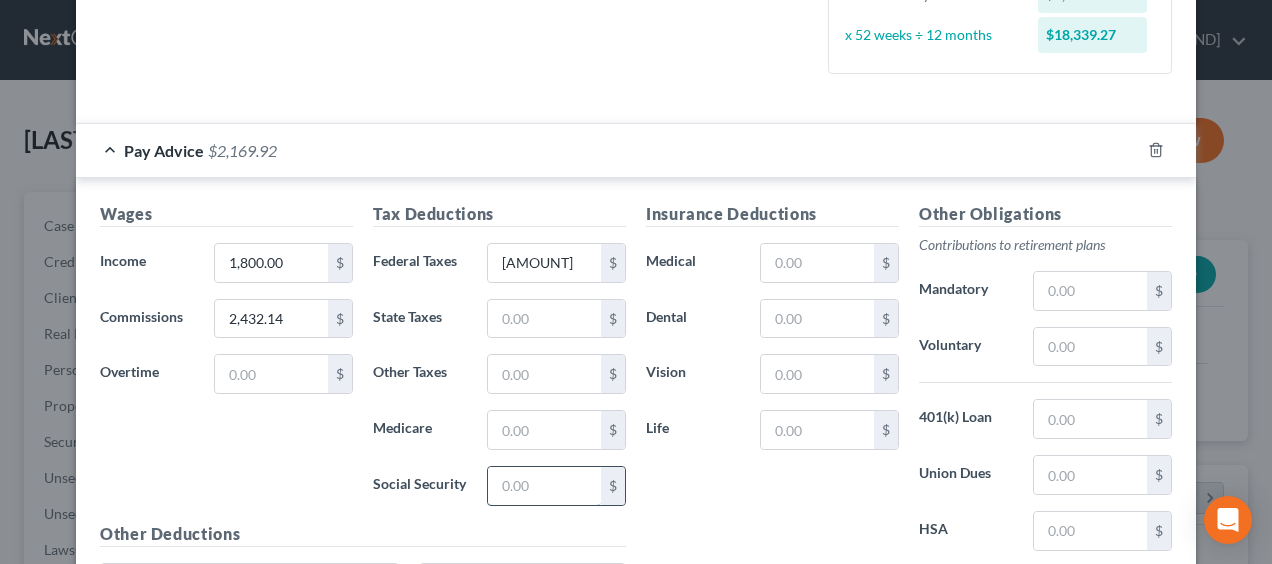 click at bounding box center (544, 486) 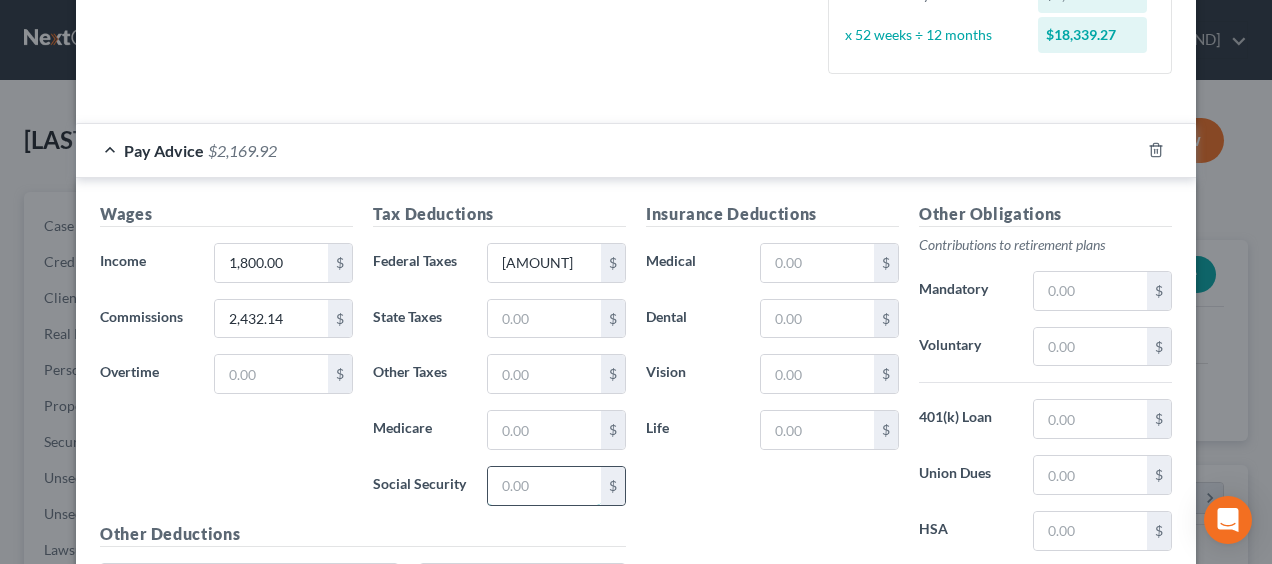 paste on "577.54" 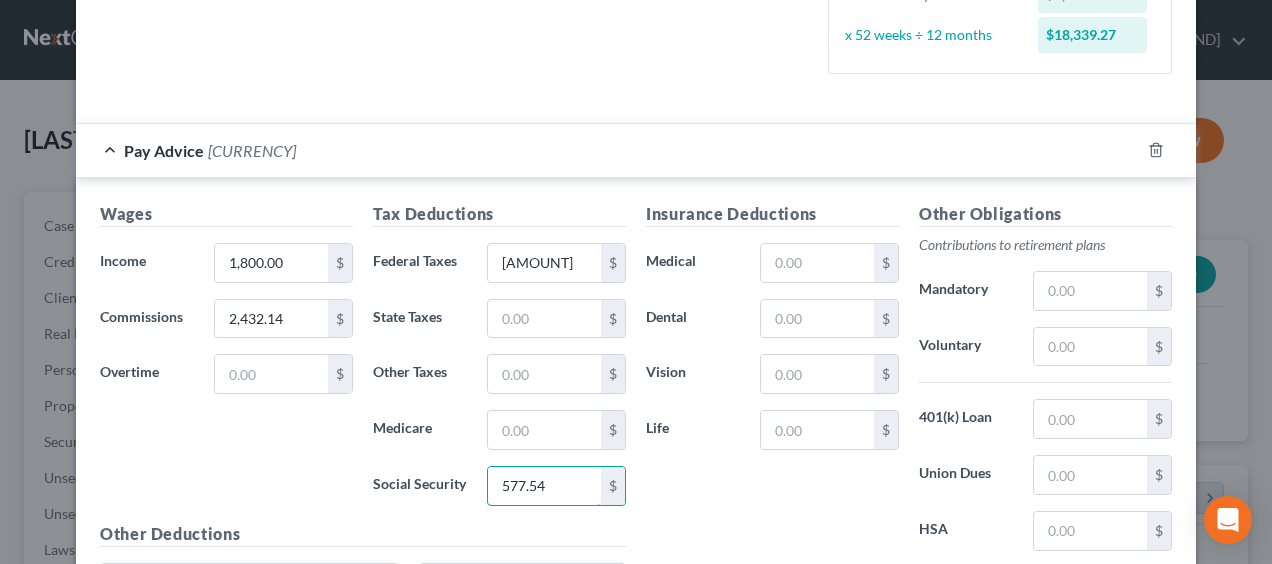 type on "577.54" 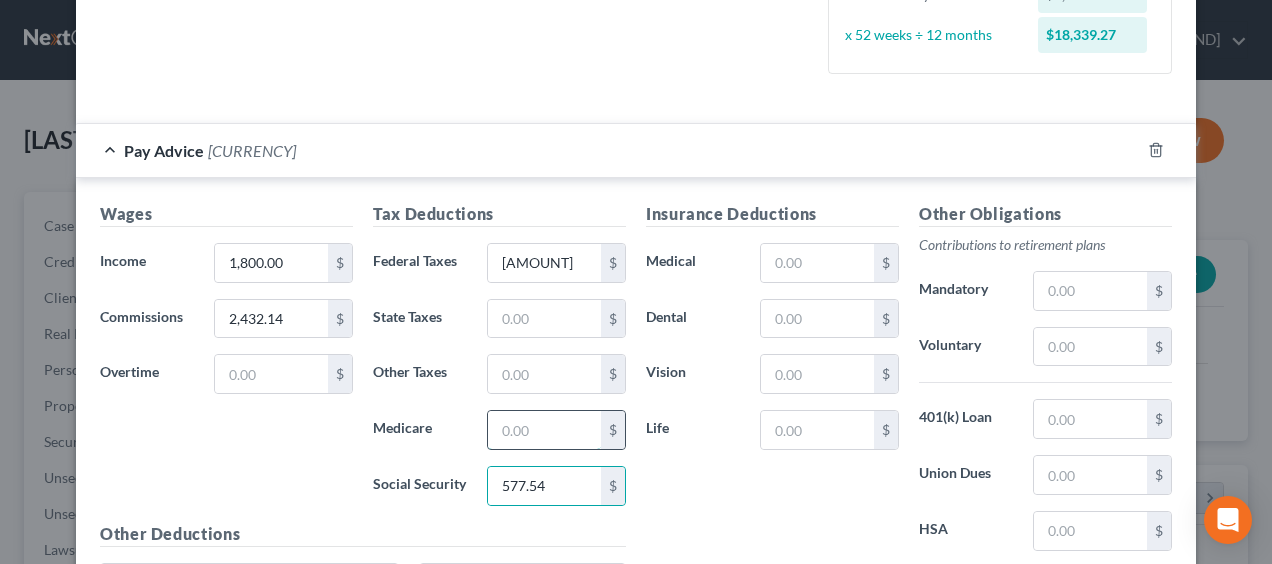 click at bounding box center (544, 430) 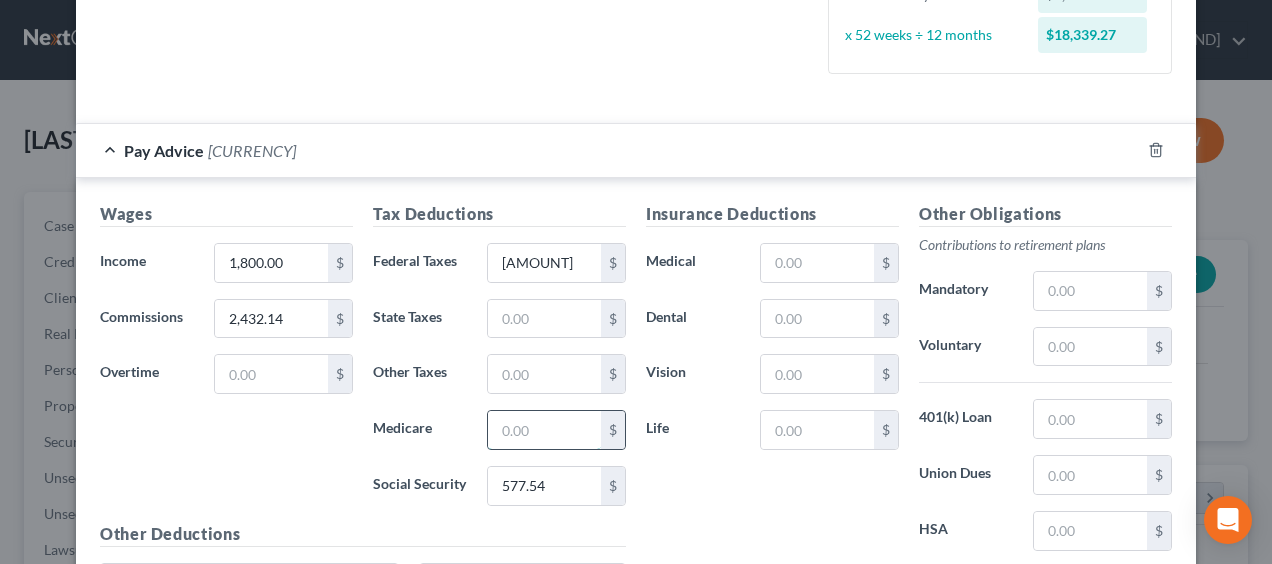 paste on "[AMOUNT]" 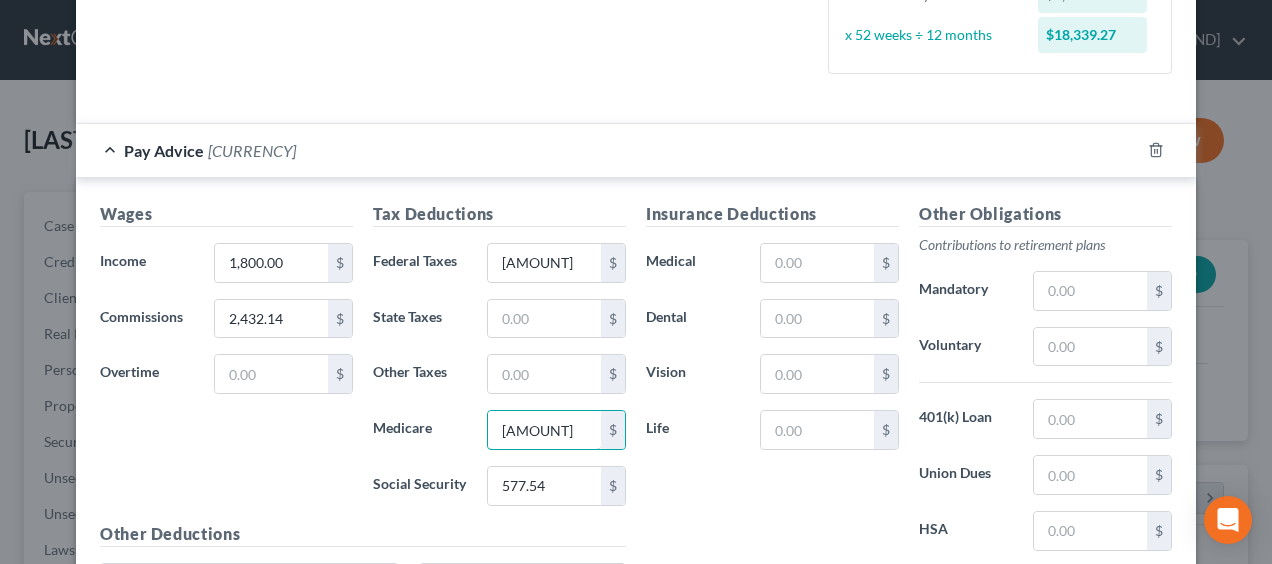 type on "[AMOUNT]" 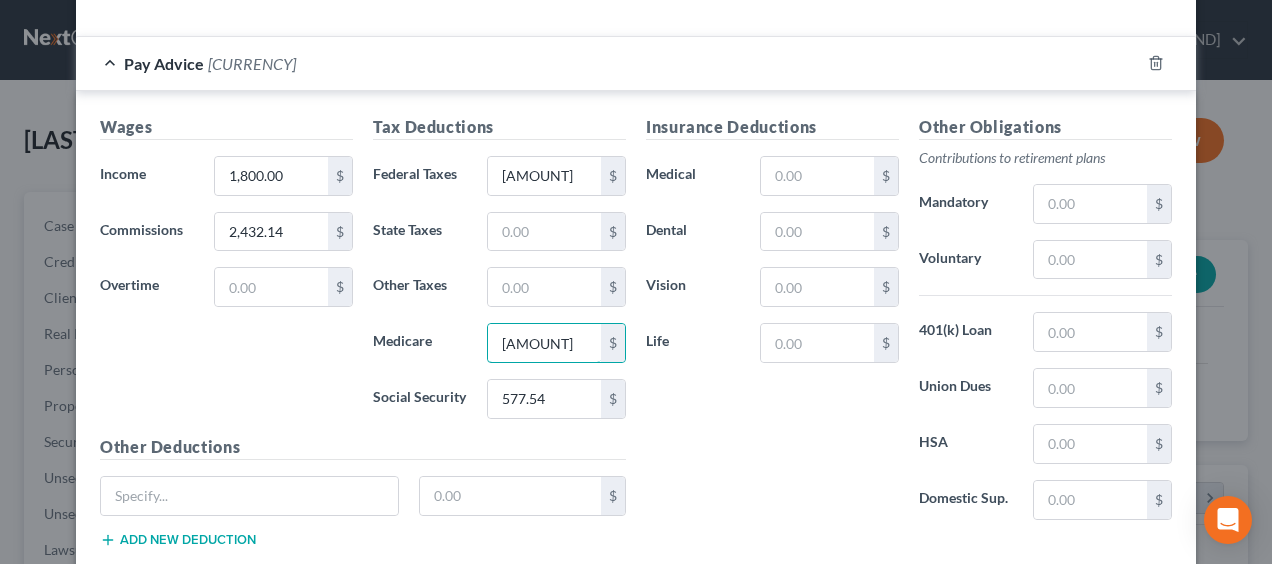 scroll, scrollTop: 591, scrollLeft: 0, axis: vertical 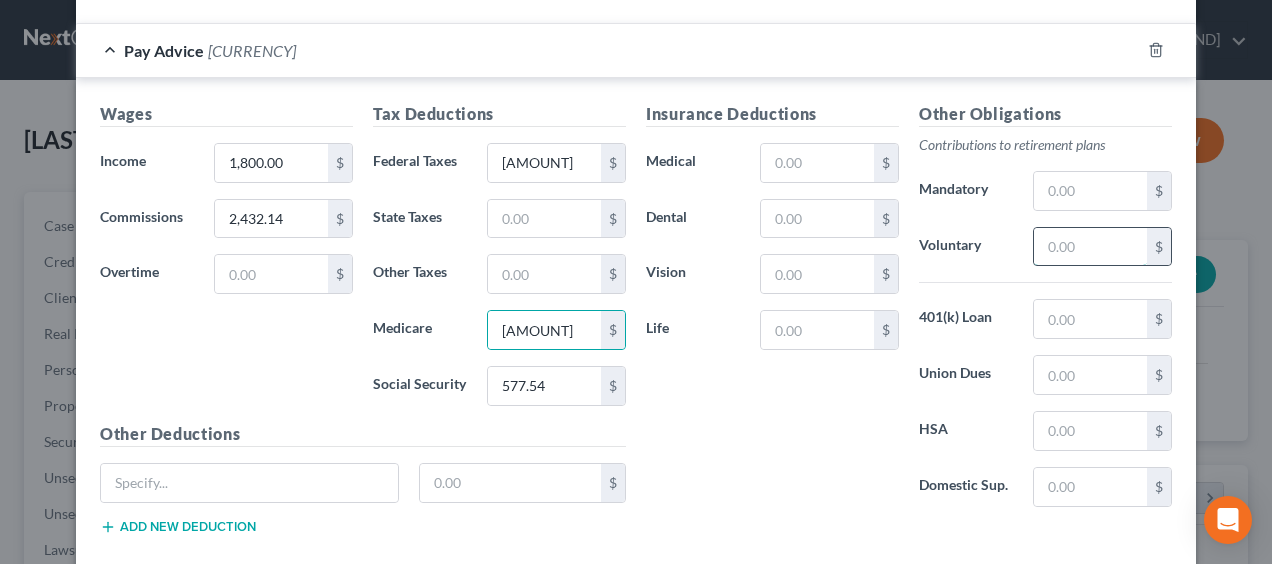 click at bounding box center (1090, 247) 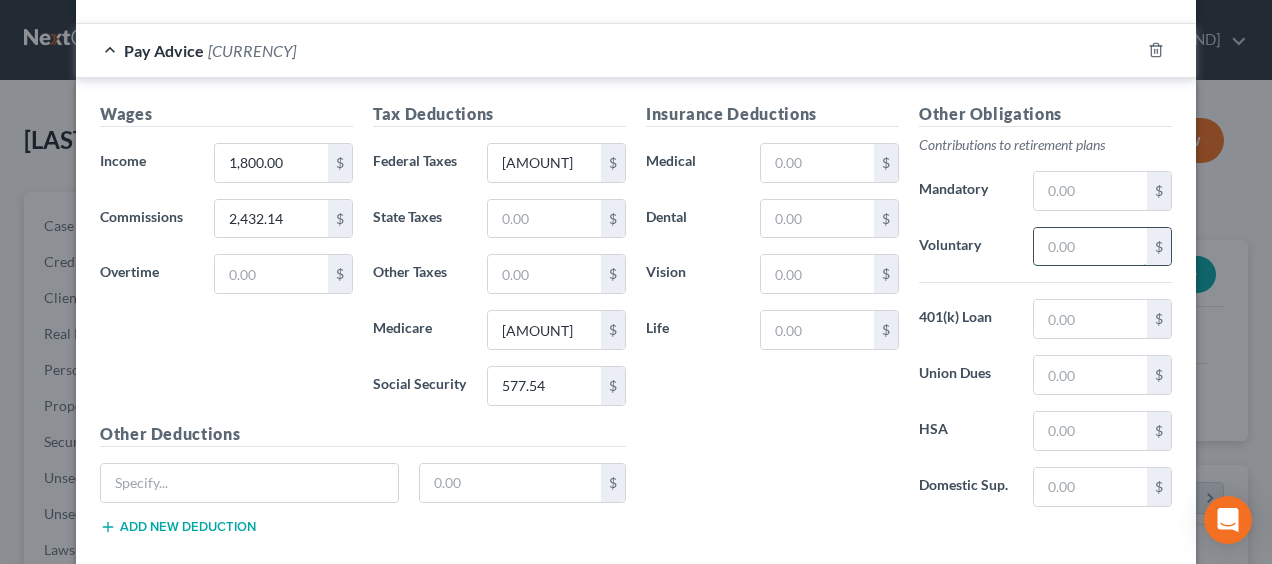 paste on "[NUMBER]" 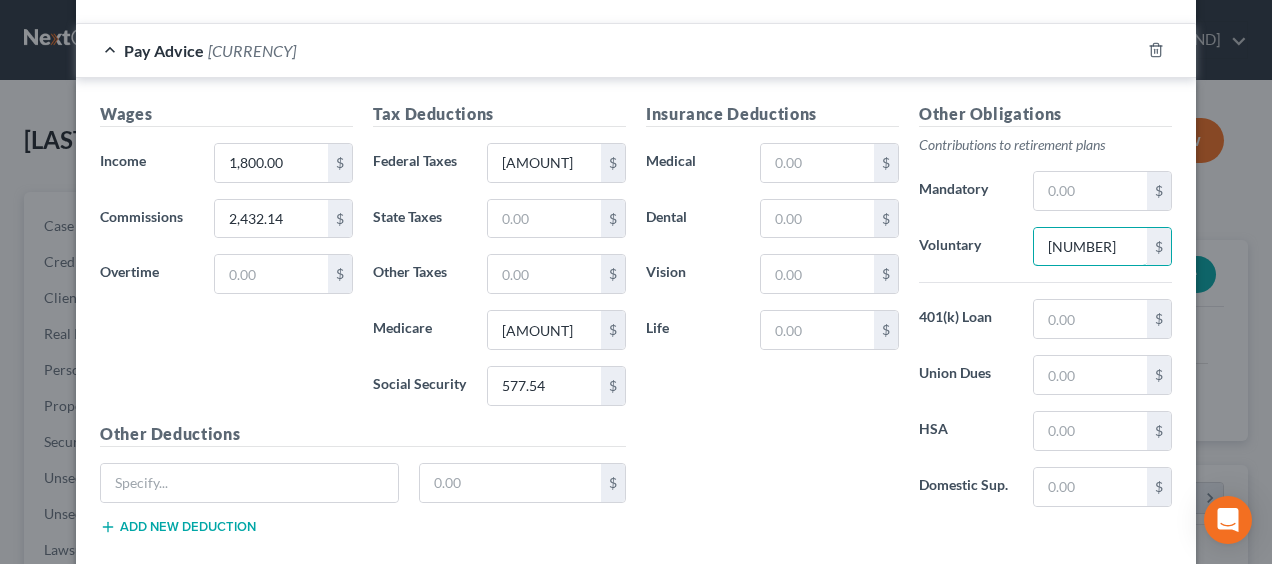 type on "[NUMBER]" 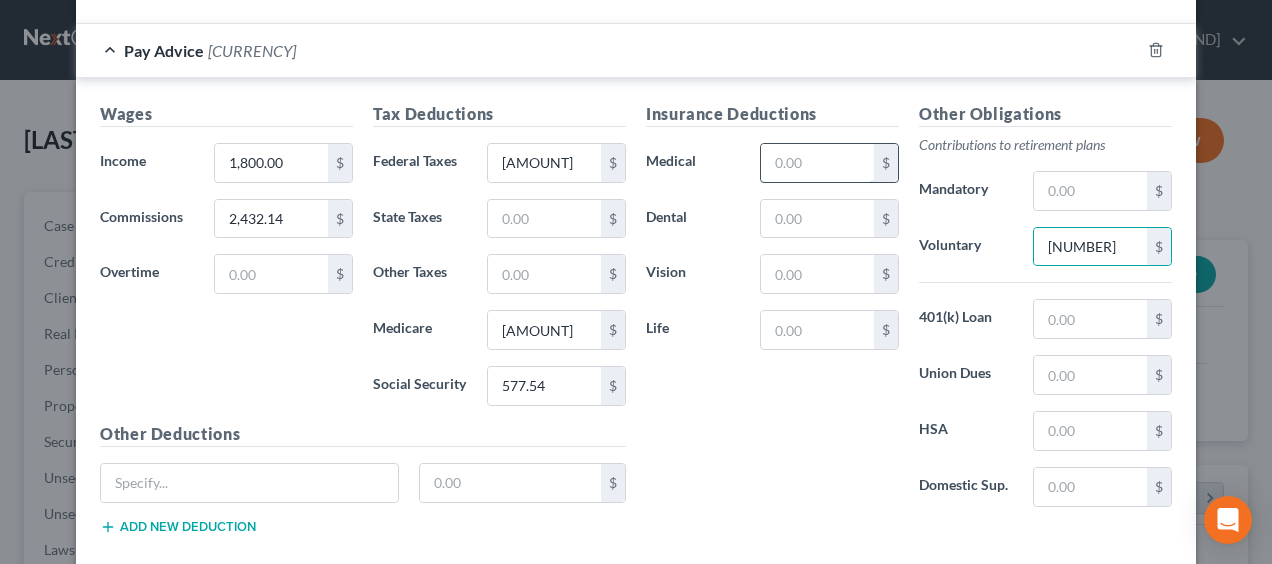 click at bounding box center (817, 163) 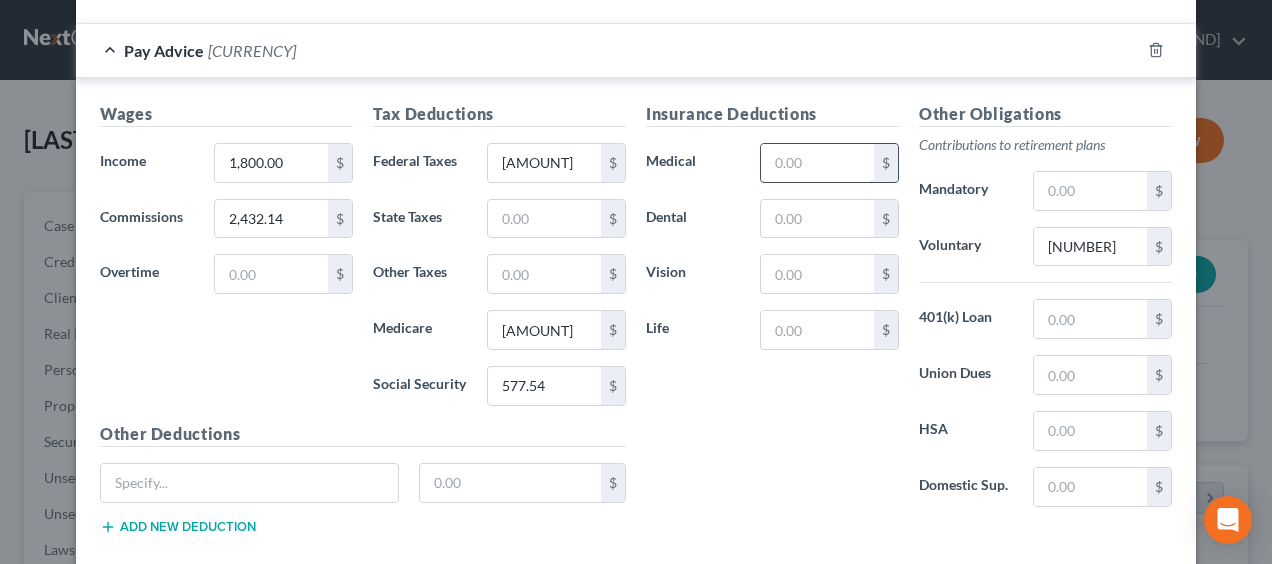 paste on "[AMOUNT]" 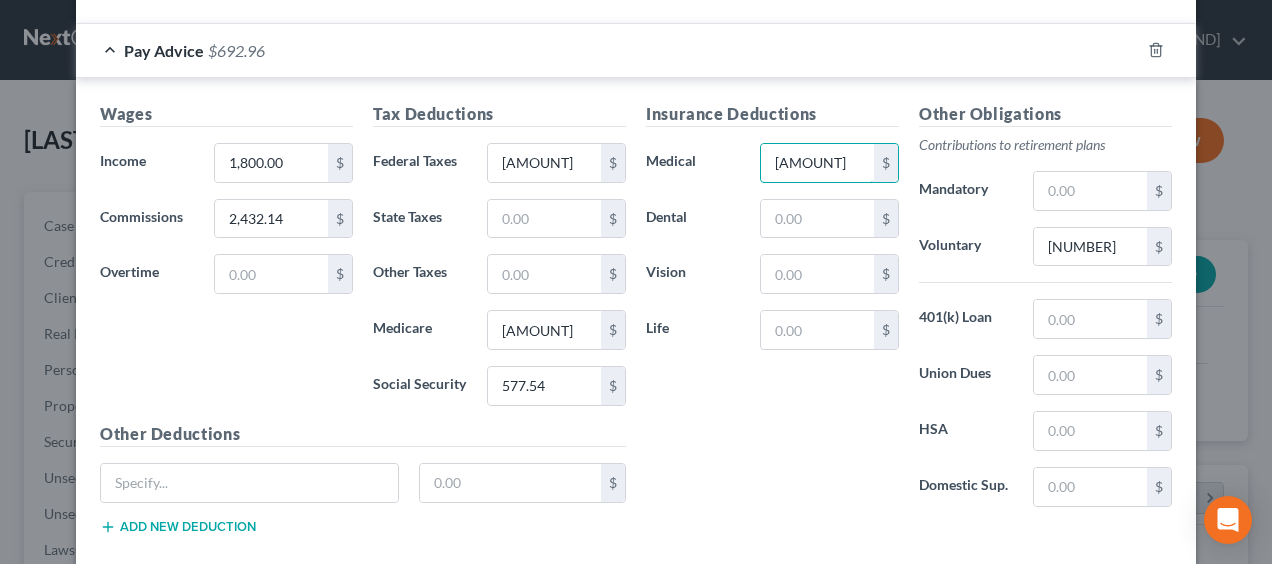 type on "[AMOUNT]" 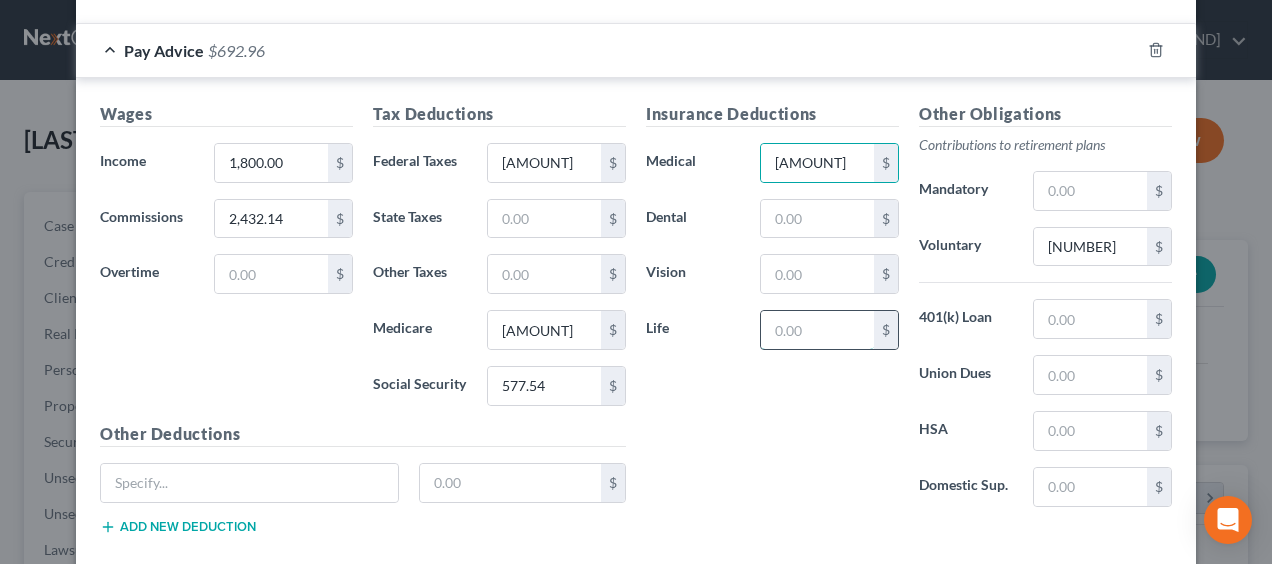 click at bounding box center [817, 330] 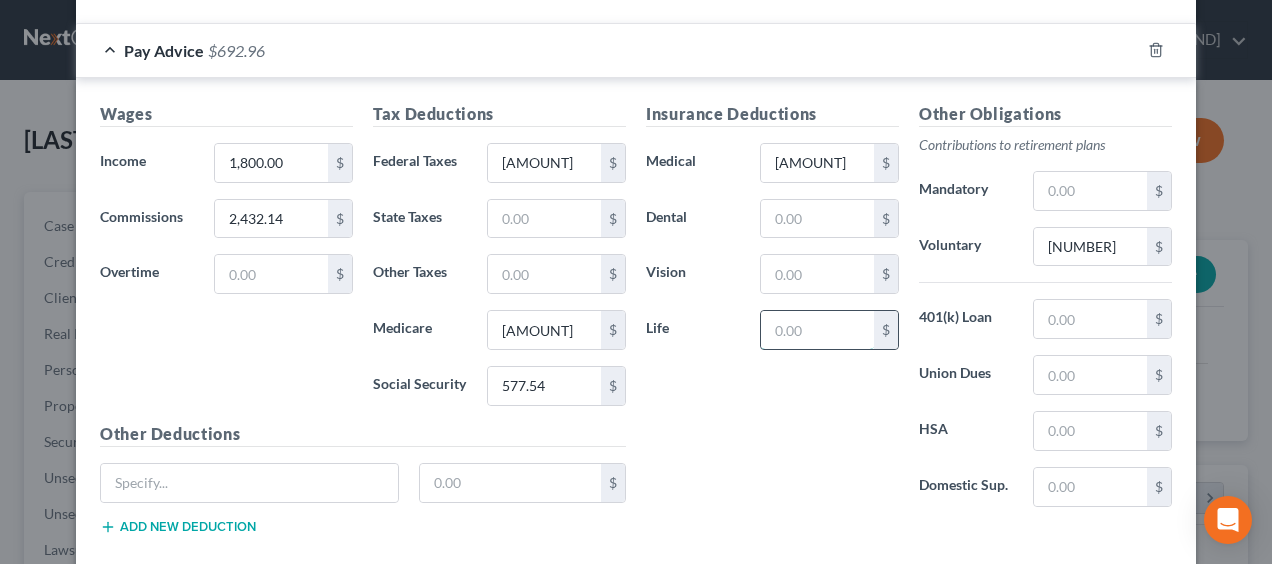 paste on "[NUMBER]" 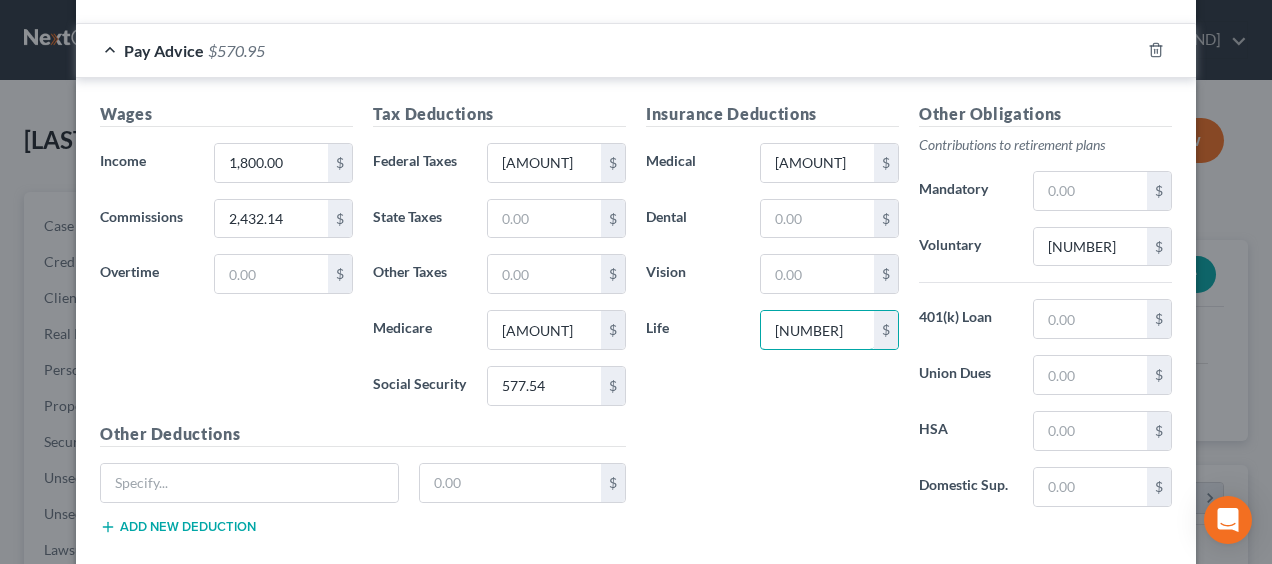type on "[NUMBER]" 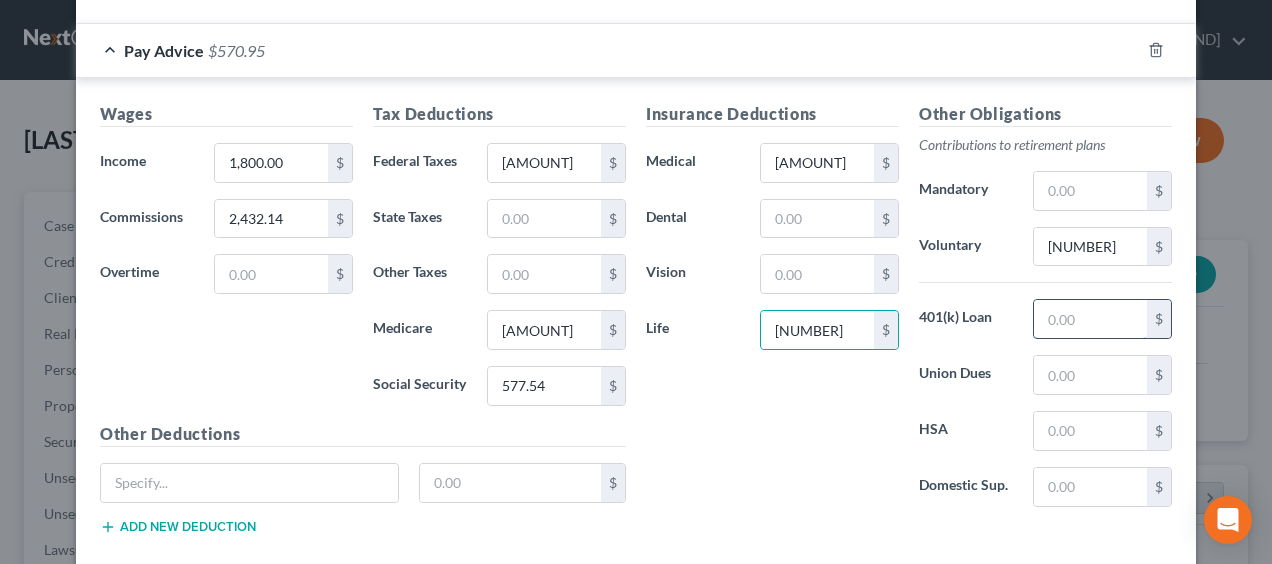 click at bounding box center (1090, 319) 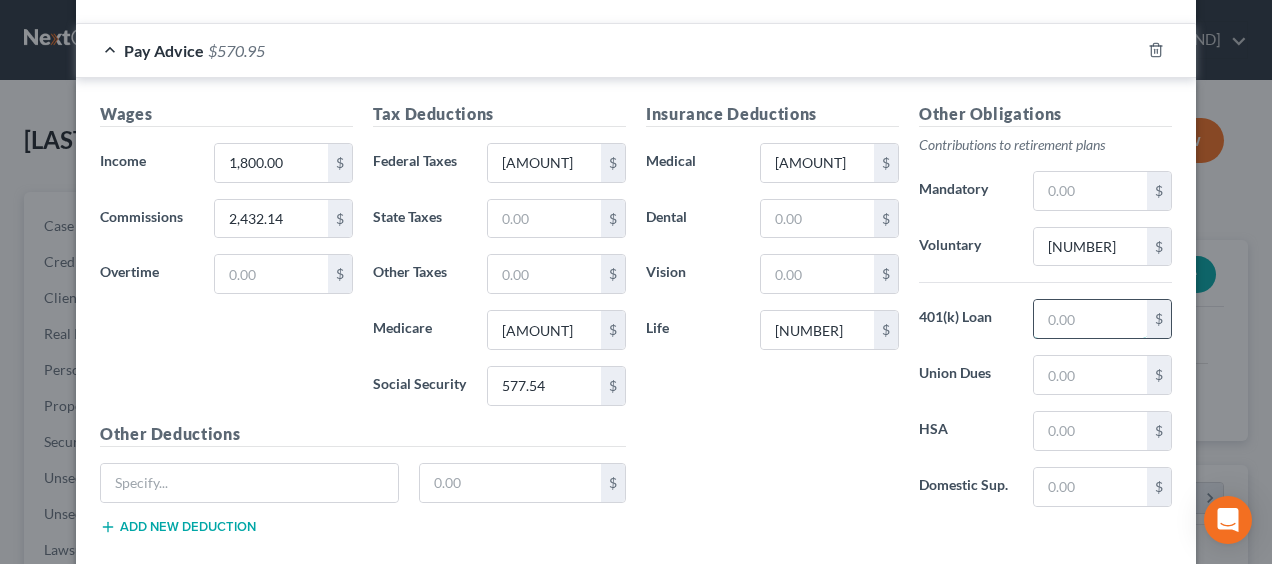 paste on "[NUMBER]" 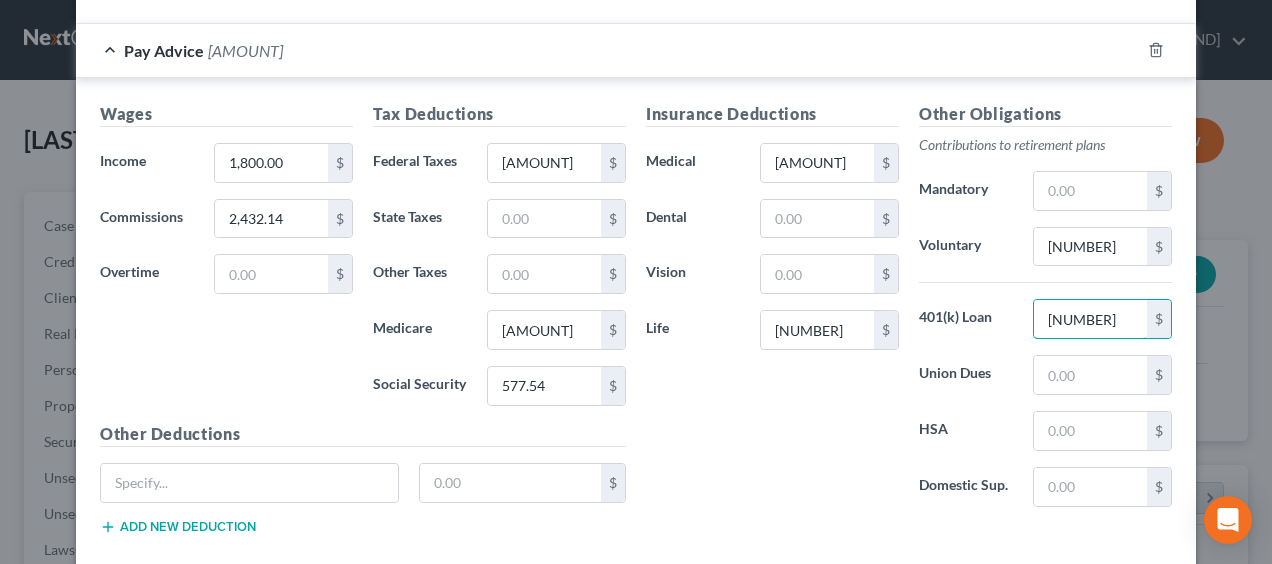 type on "[NUMBER]" 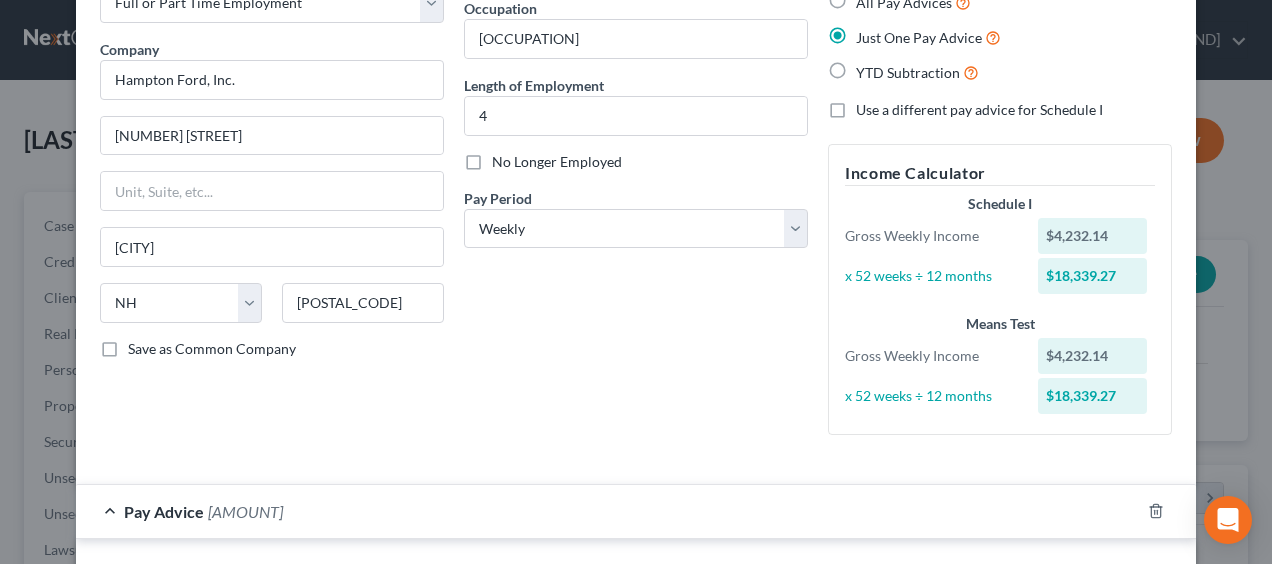 scroll, scrollTop: 96, scrollLeft: 0, axis: vertical 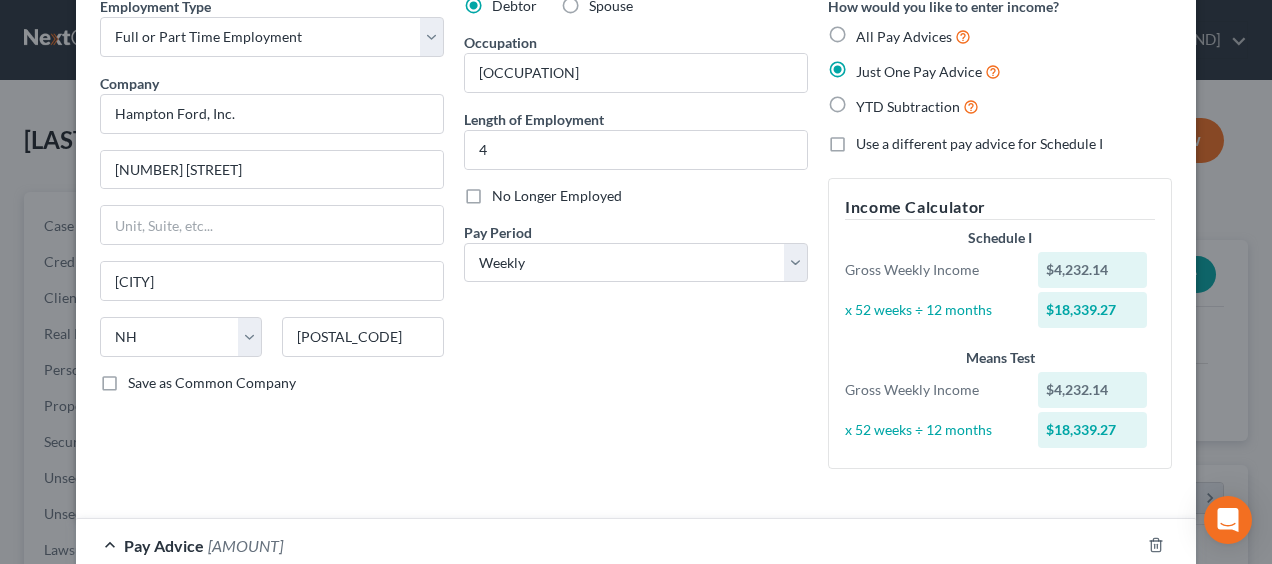 click on "YTD Subtraction" at bounding box center (917, 106) 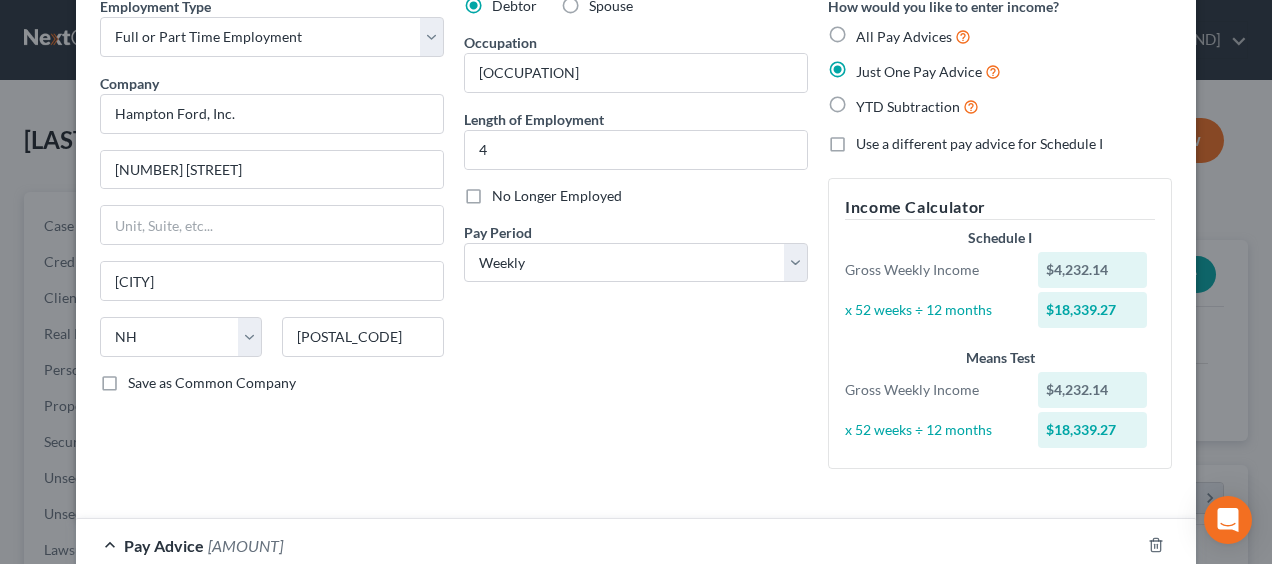 click on "YTD Subtraction" at bounding box center [870, 101] 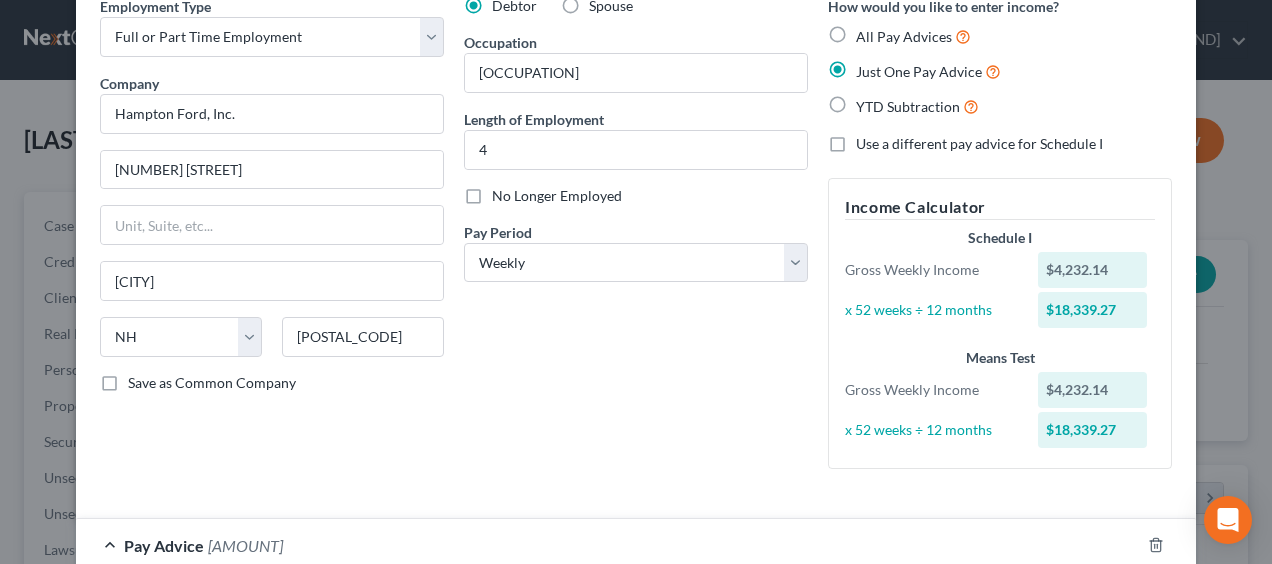 radio on "true" 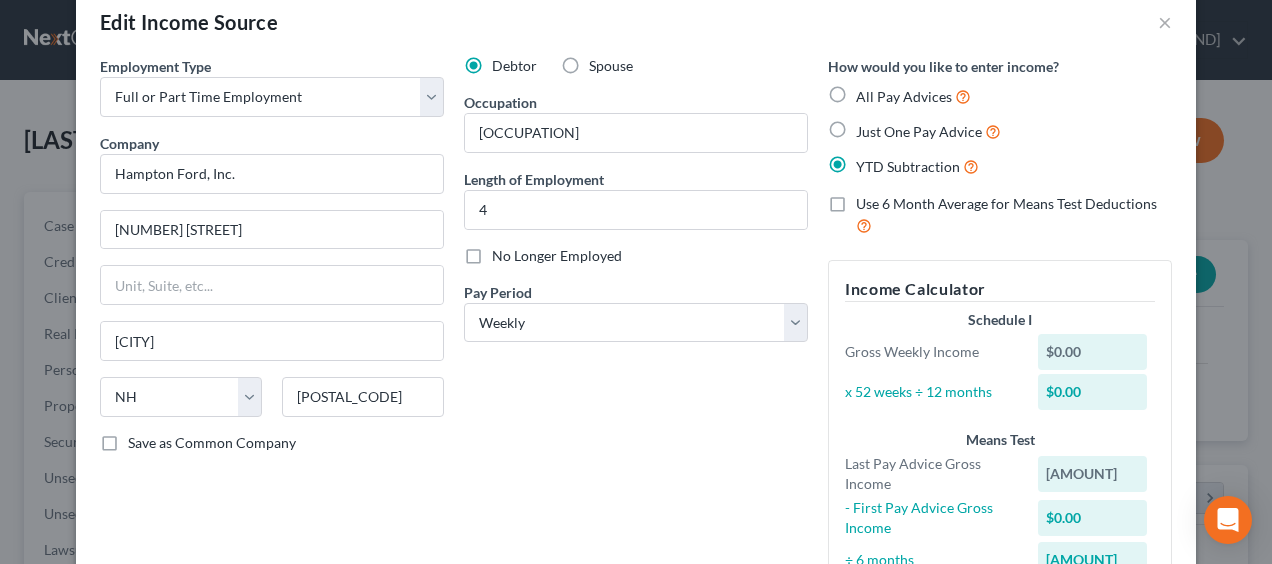 scroll, scrollTop: 0, scrollLeft: 0, axis: both 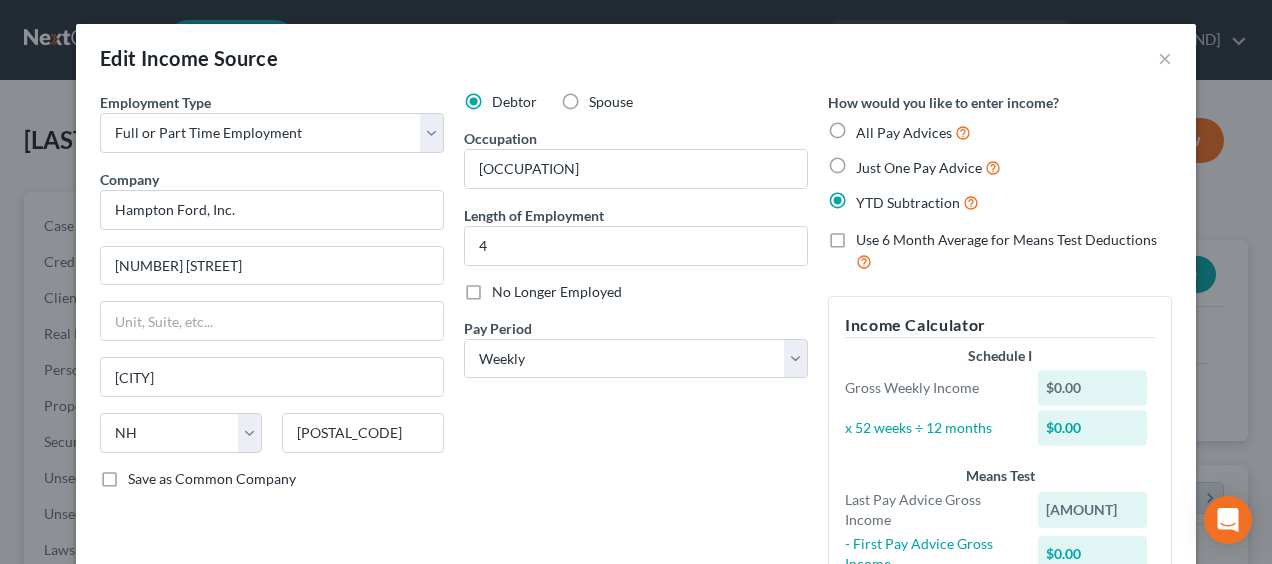 click on "Use 6 Month Average for Means Test Deductions" at bounding box center [1014, 251] 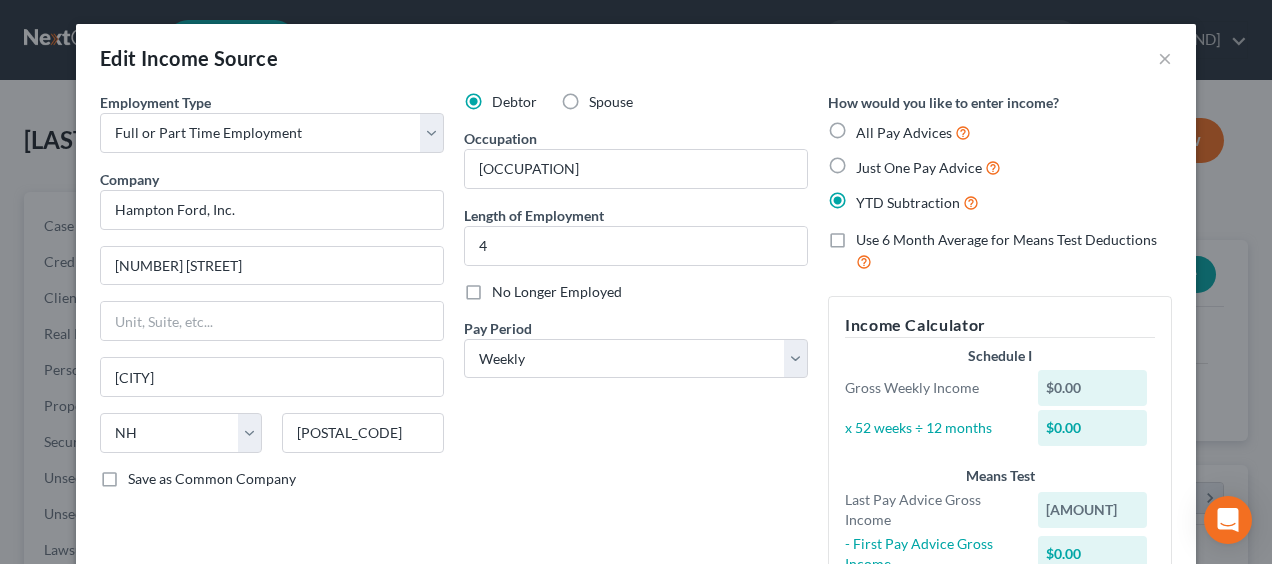 click on "Use 6 Month Average for Means Test Deductions" at bounding box center (870, 236) 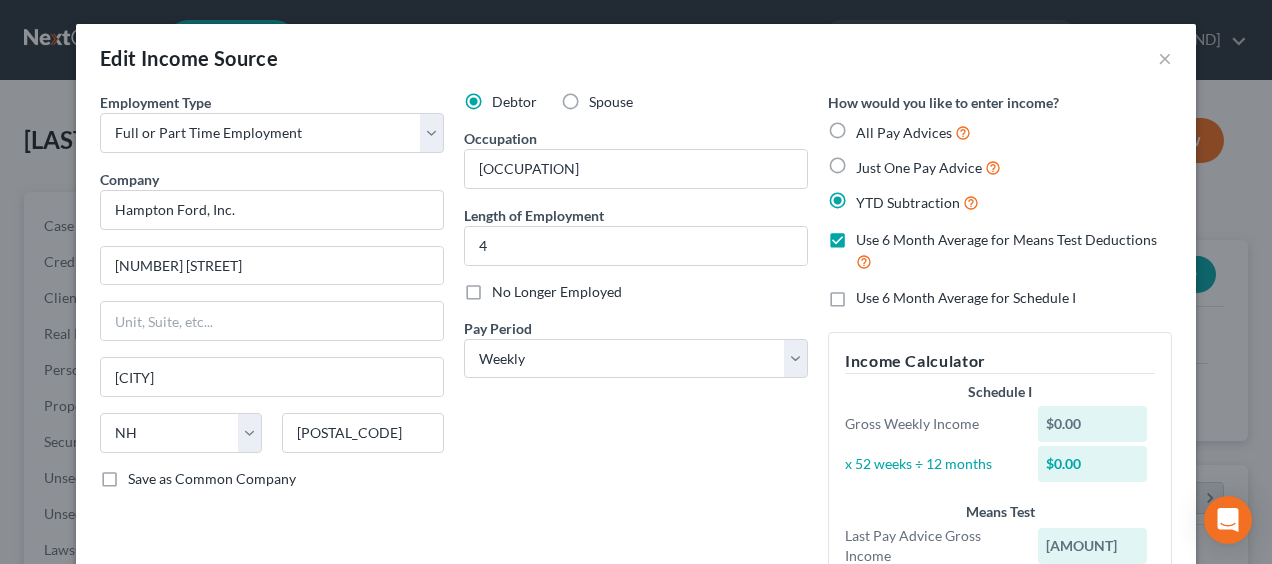 click on "Just One Pay Advice" at bounding box center (928, 167) 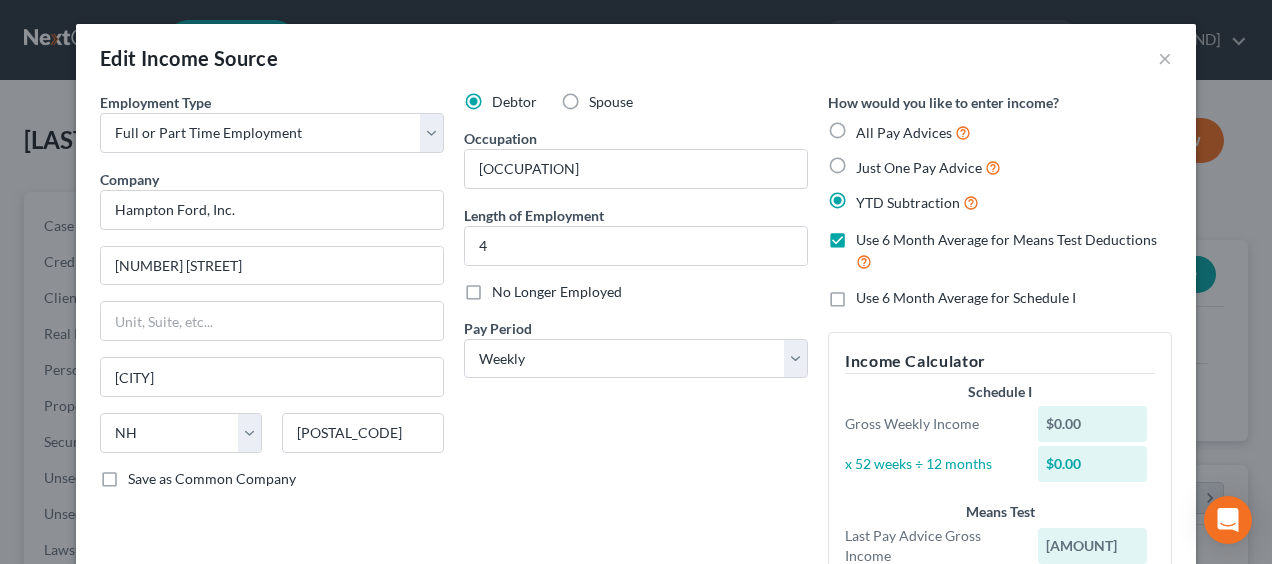 click on "Just One Pay Advice" at bounding box center (870, 162) 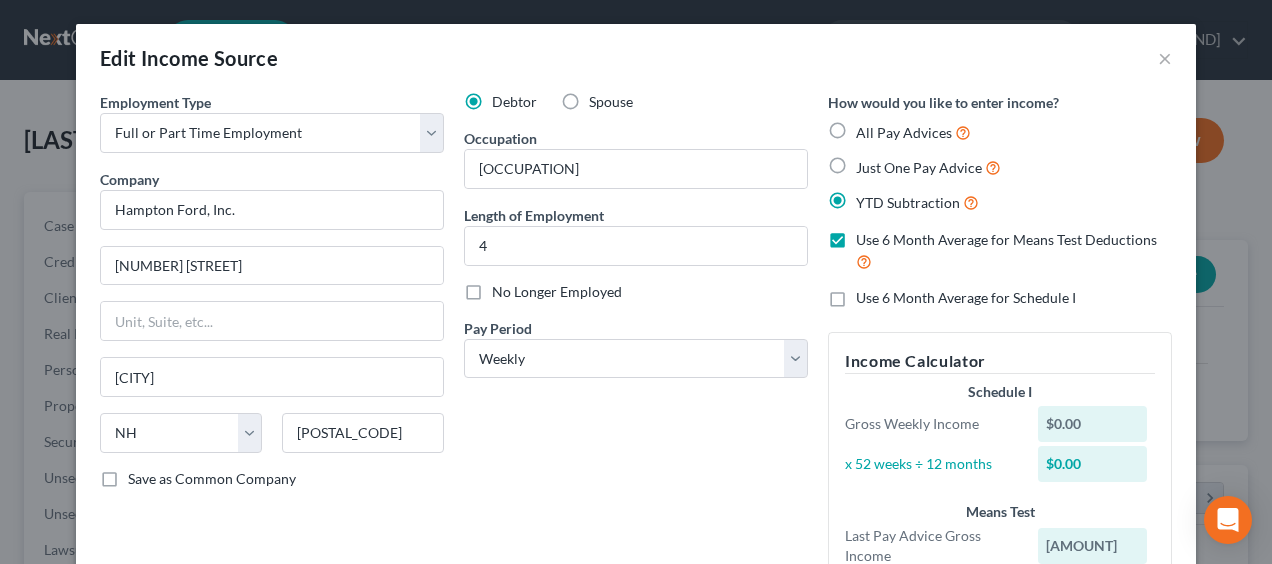 radio on "true" 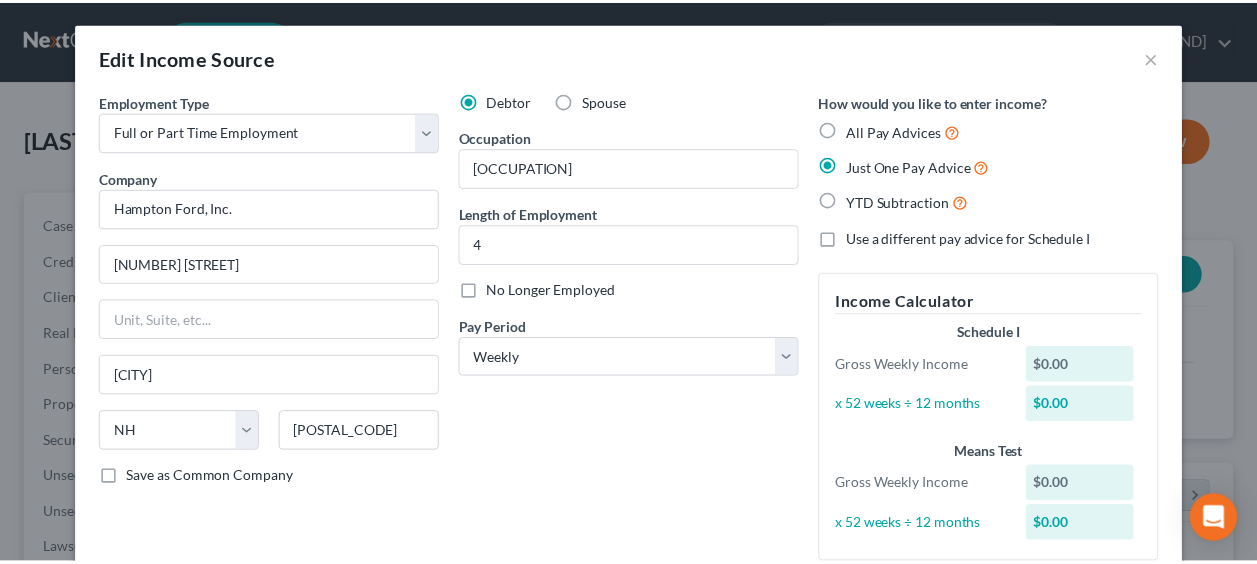 scroll, scrollTop: 0, scrollLeft: 0, axis: both 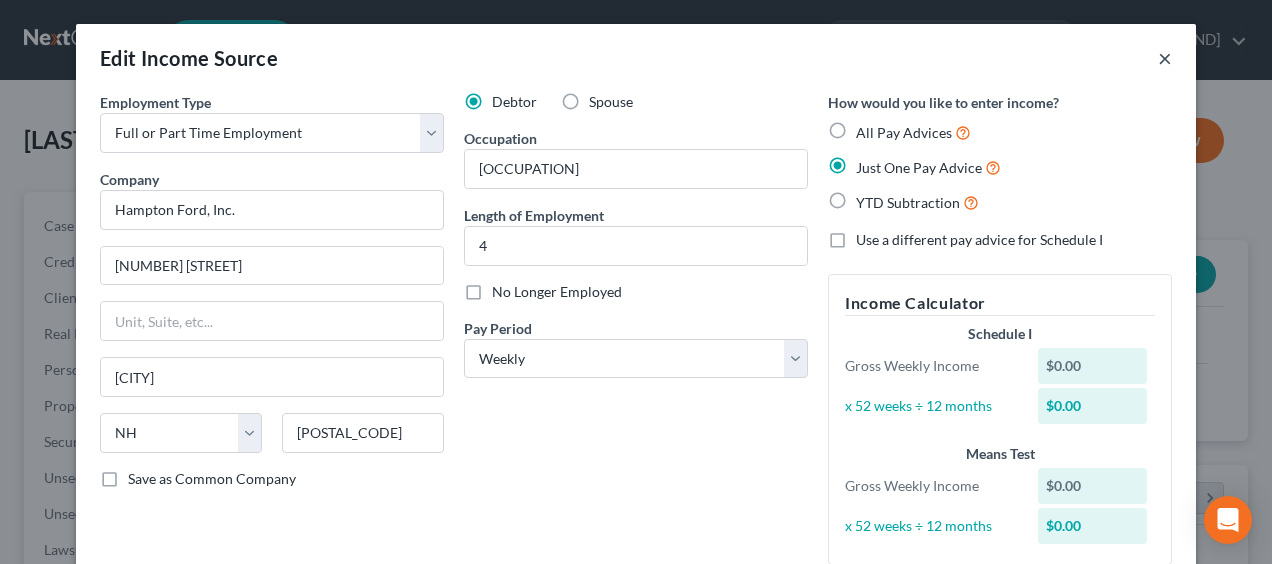 click on "×" at bounding box center [1165, 58] 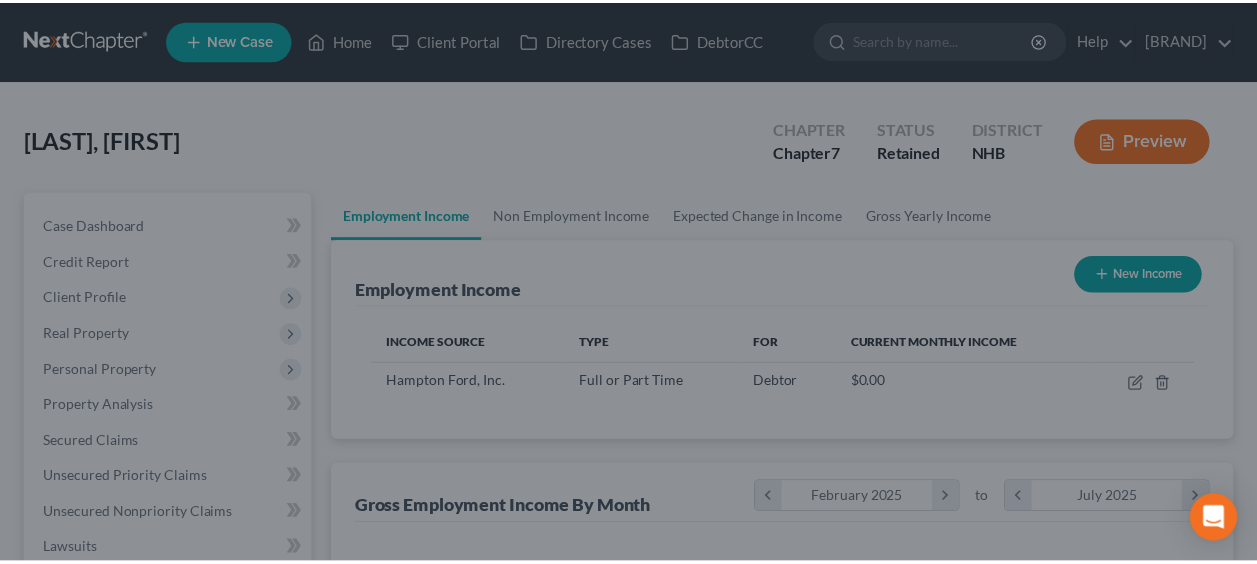 scroll, scrollTop: 356, scrollLeft: 502, axis: both 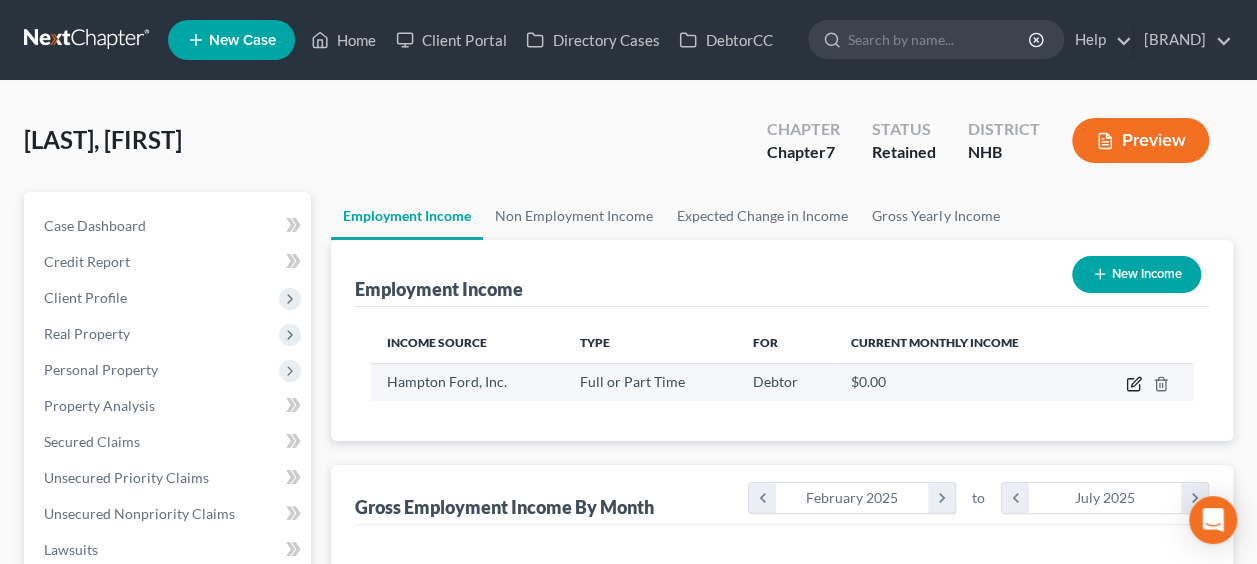 click 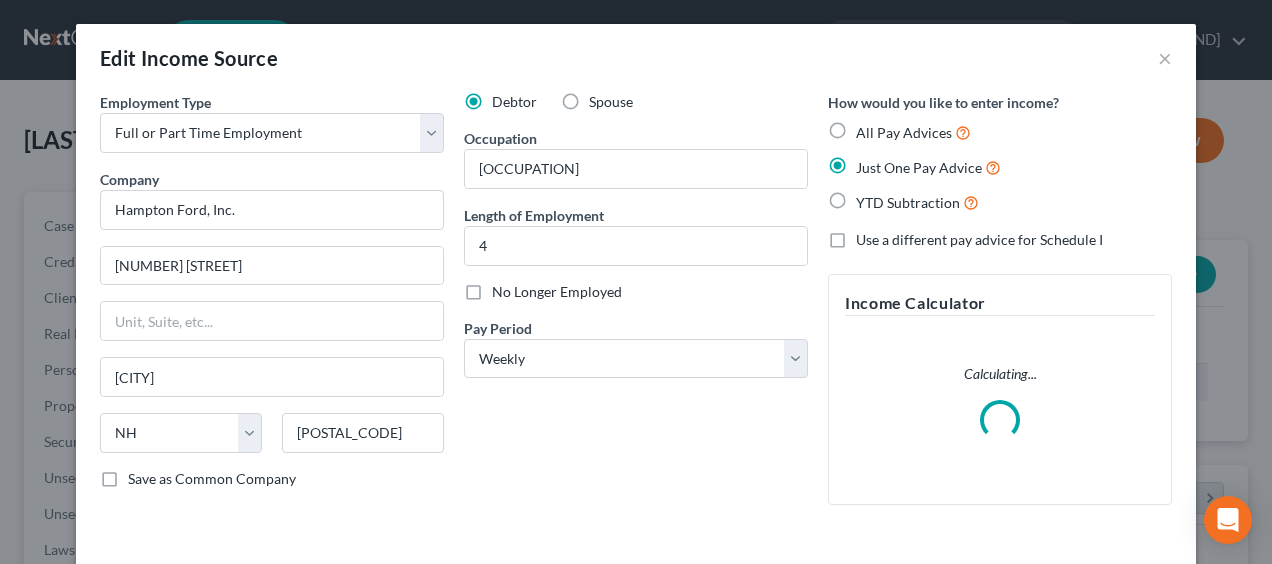 scroll, scrollTop: 999644, scrollLeft: 999490, axis: both 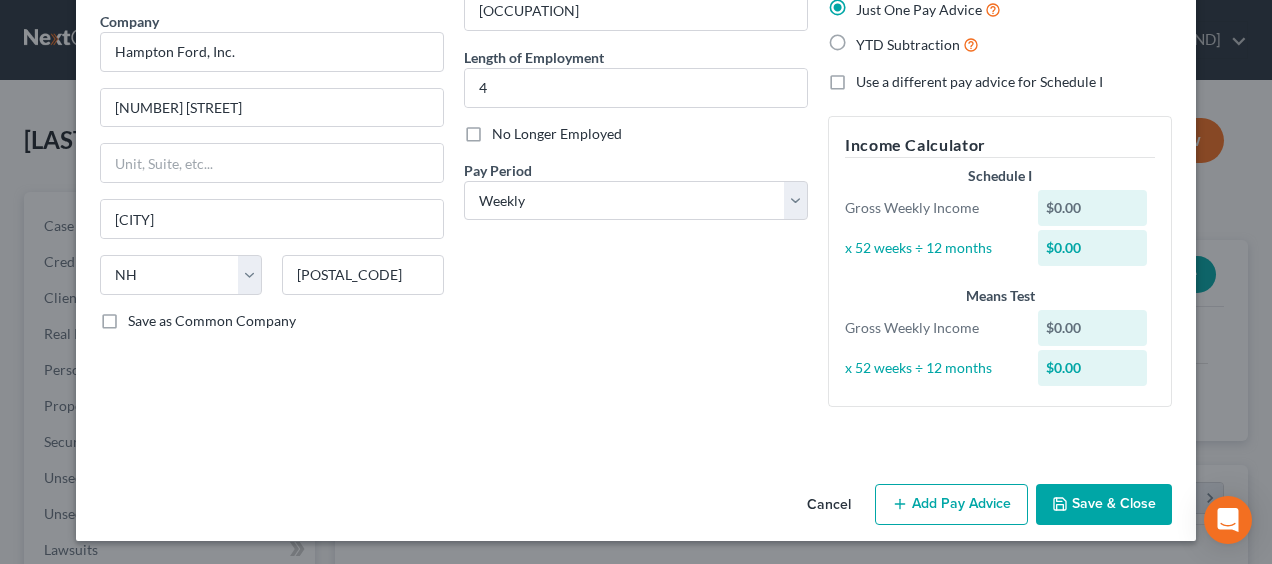 click on "YTD Subtraction" at bounding box center (917, 44) 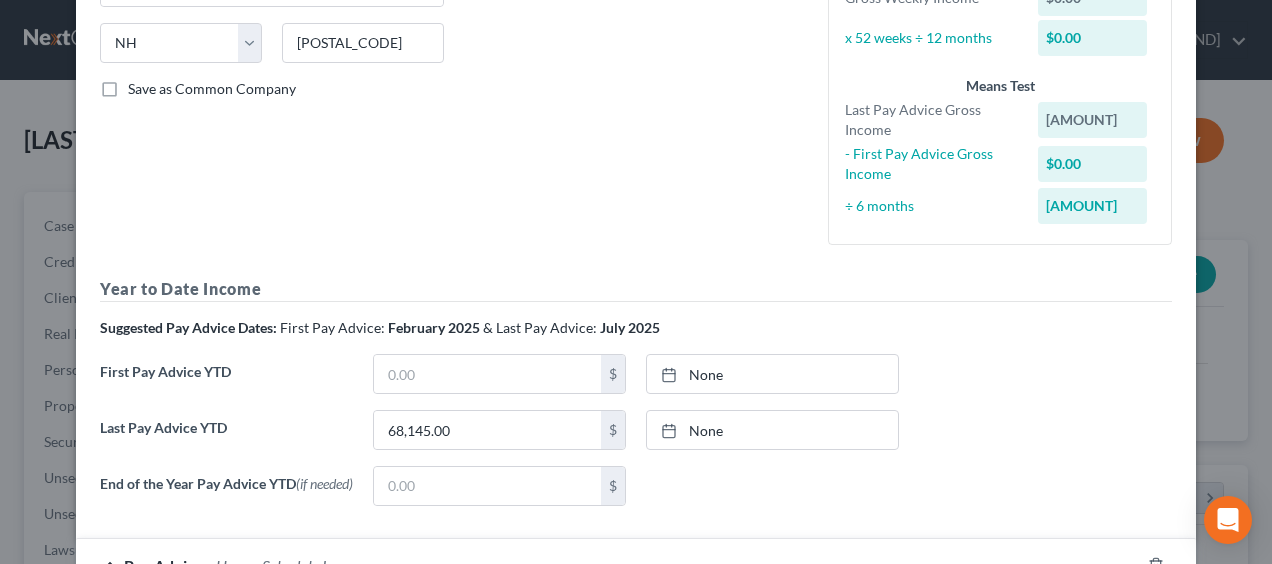 scroll, scrollTop: 458, scrollLeft: 0, axis: vertical 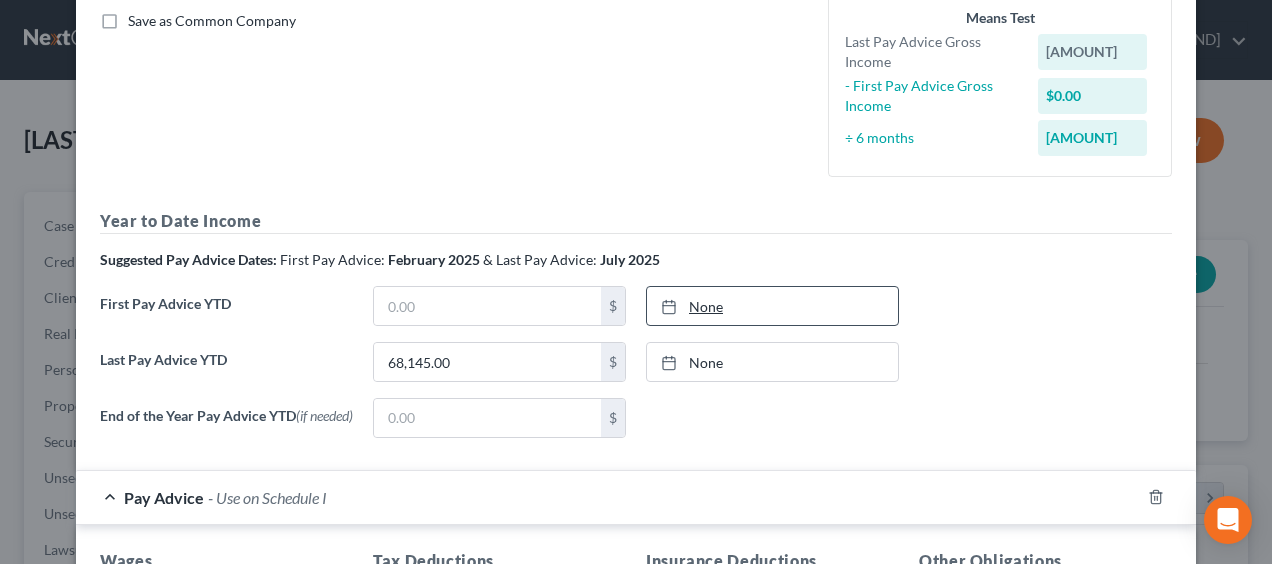 click on "None" at bounding box center [772, 306] 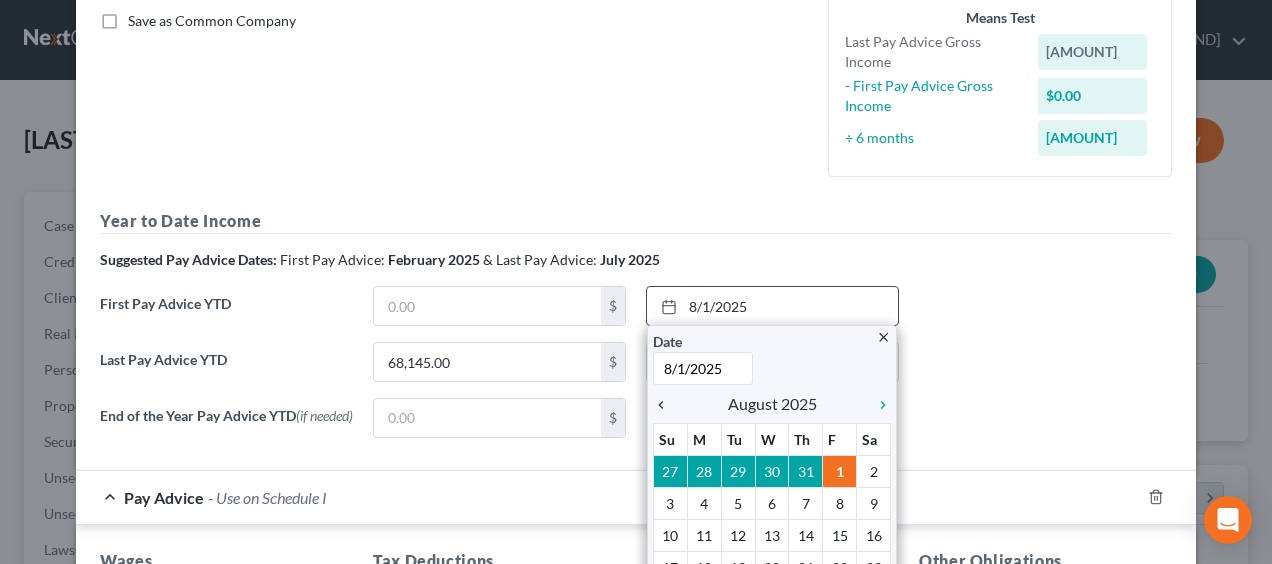 click on "chevron_left" at bounding box center (666, 405) 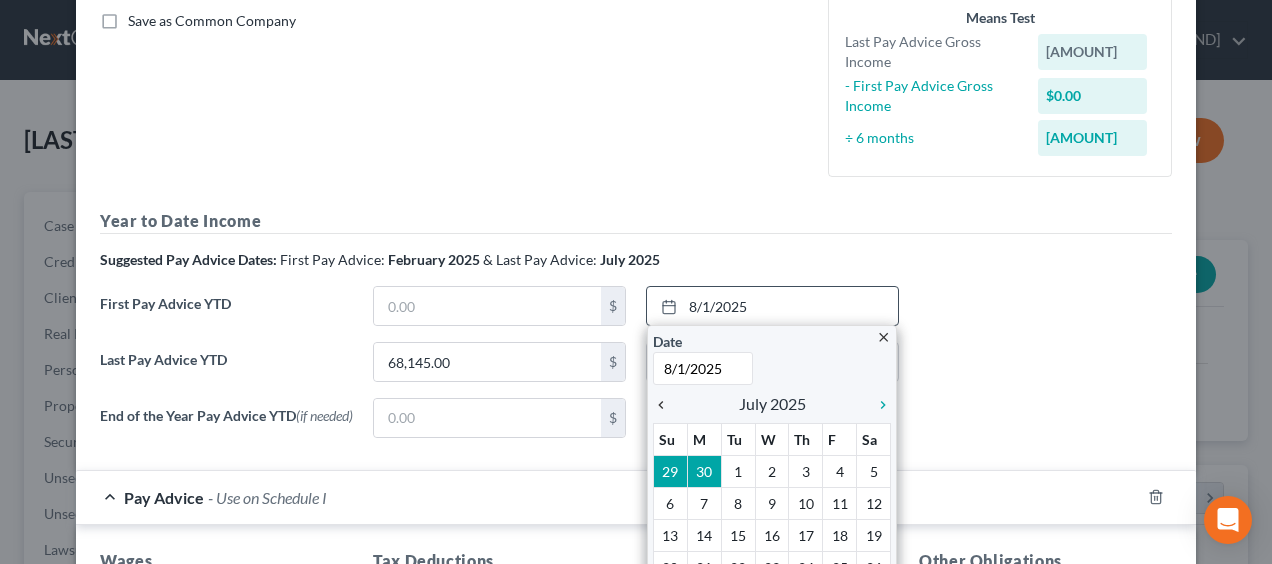 click on "chevron_left" at bounding box center [666, 405] 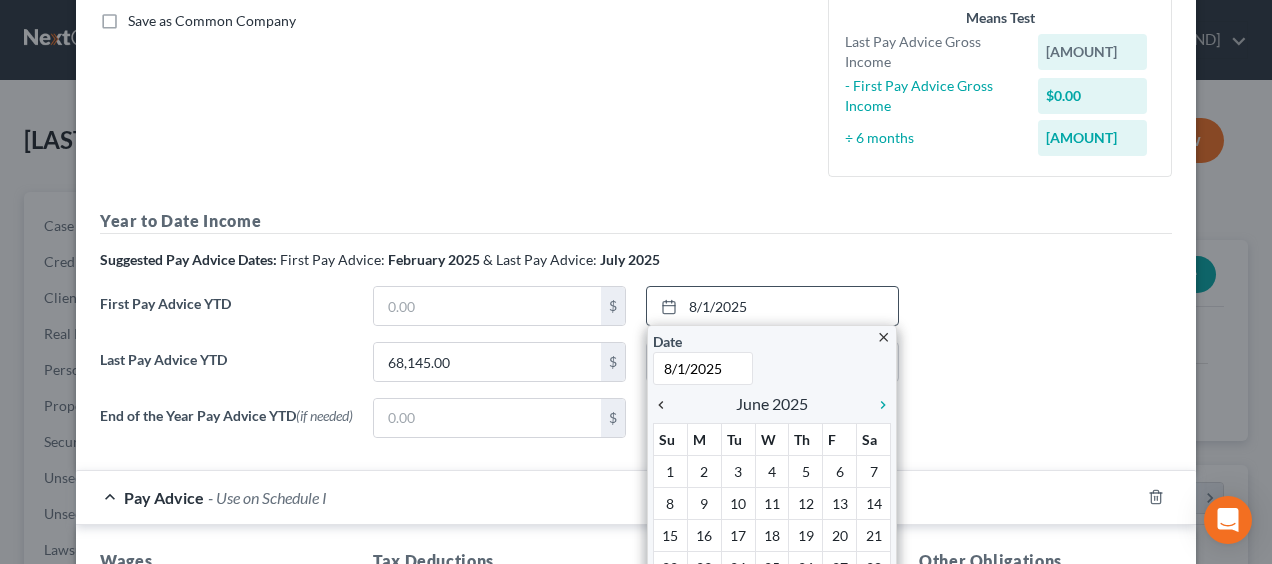 click on "chevron_left" at bounding box center [666, 405] 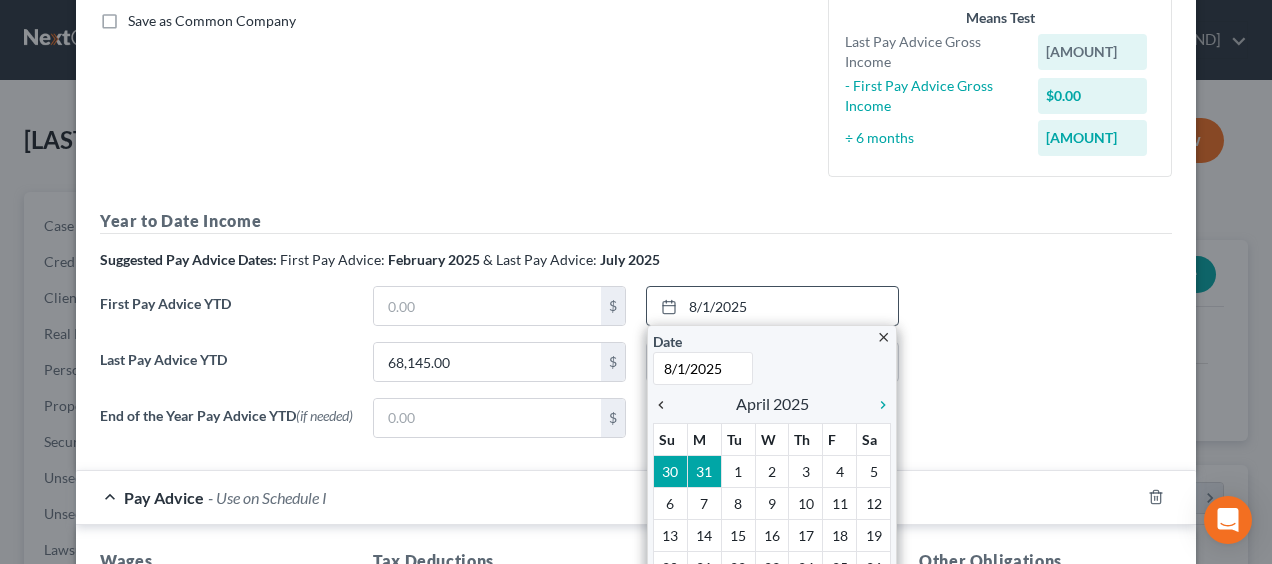 click on "chevron_left" at bounding box center (666, 405) 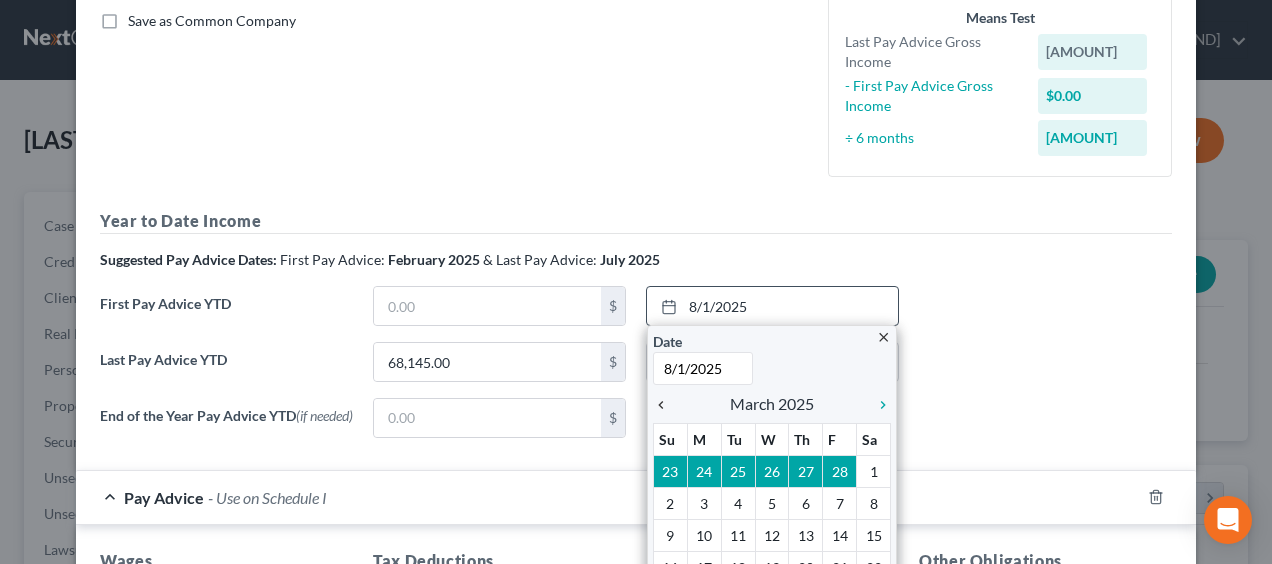 click on "chevron_left" at bounding box center [666, 405] 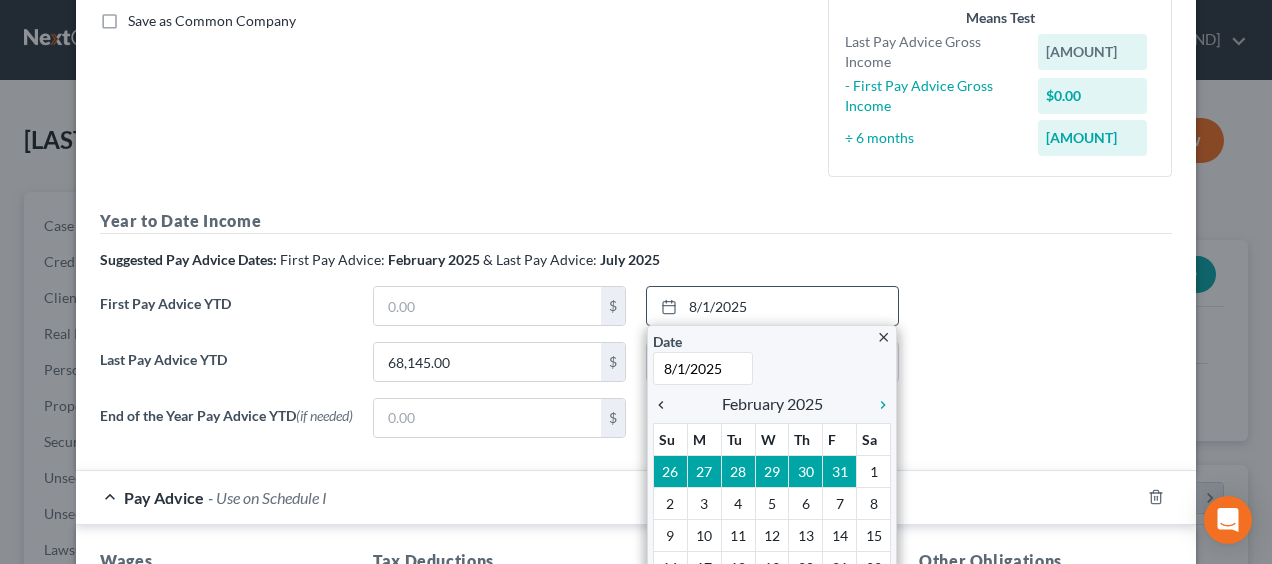 click on "chevron_left" at bounding box center (666, 405) 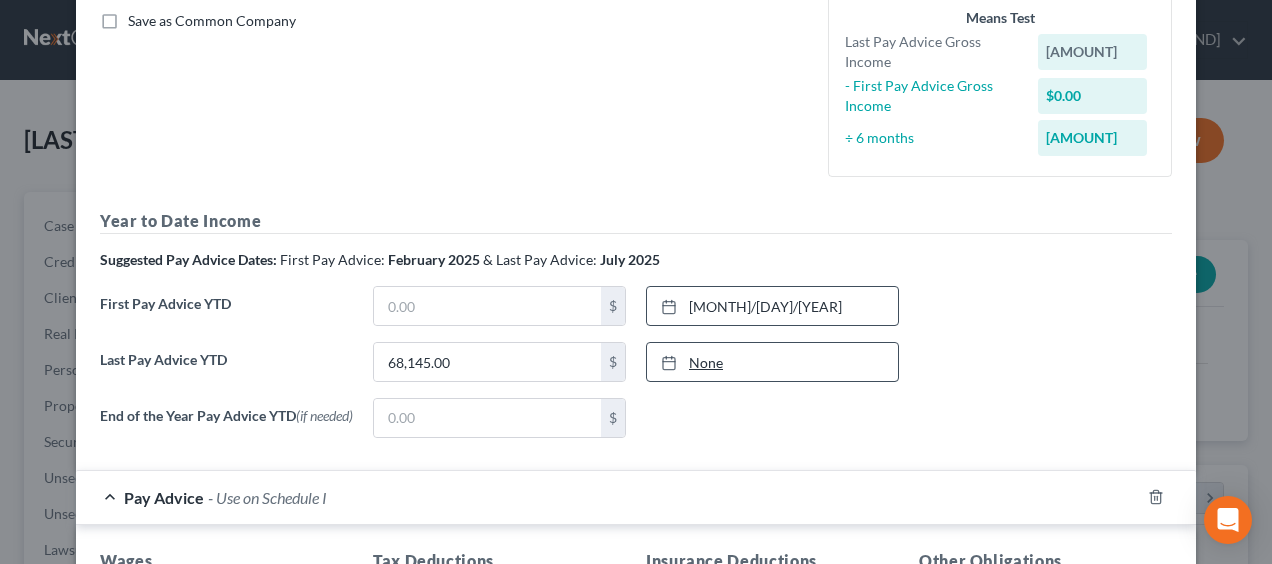 click on "None" at bounding box center (772, 362) 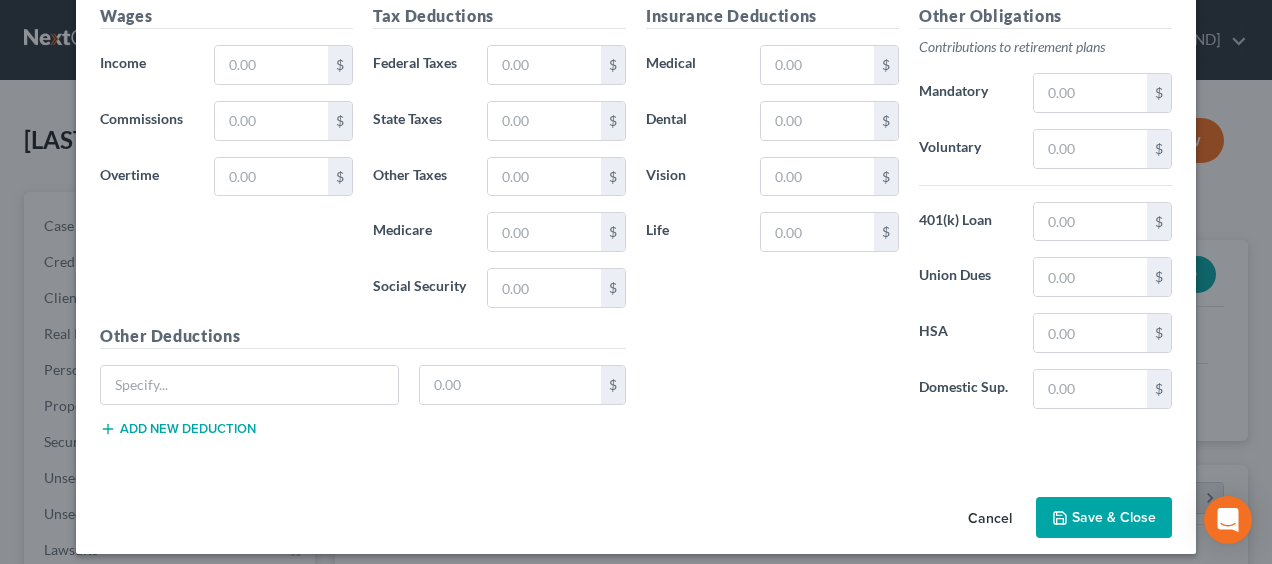 scroll, scrollTop: 1014, scrollLeft: 0, axis: vertical 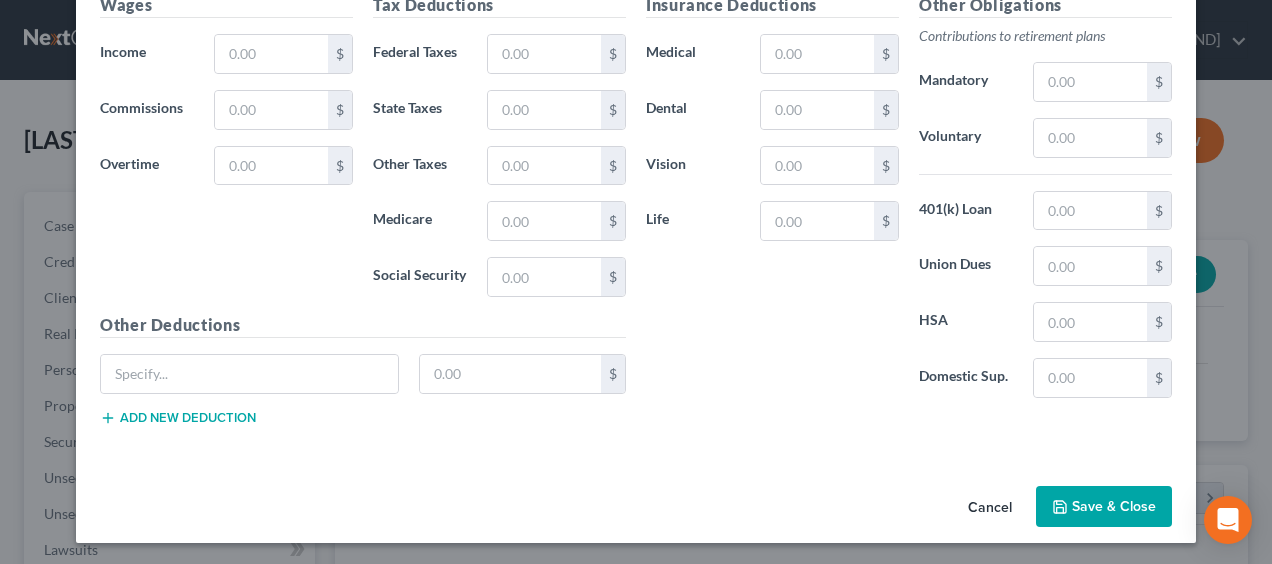 click on "Save & Close" at bounding box center (1104, 507) 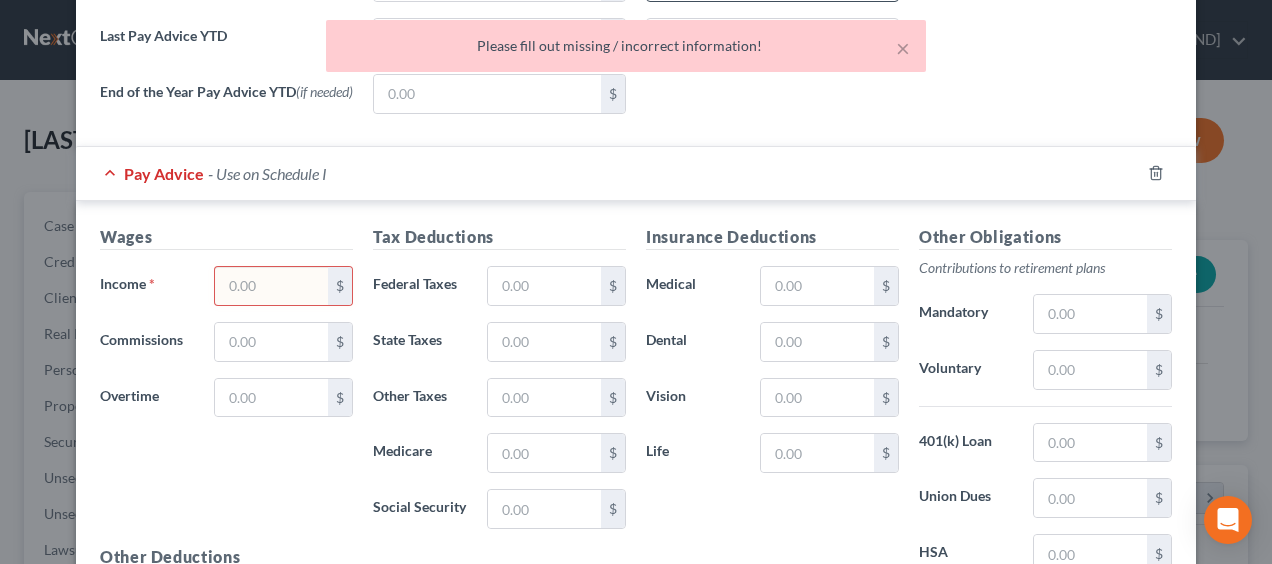 scroll, scrollTop: 780, scrollLeft: 0, axis: vertical 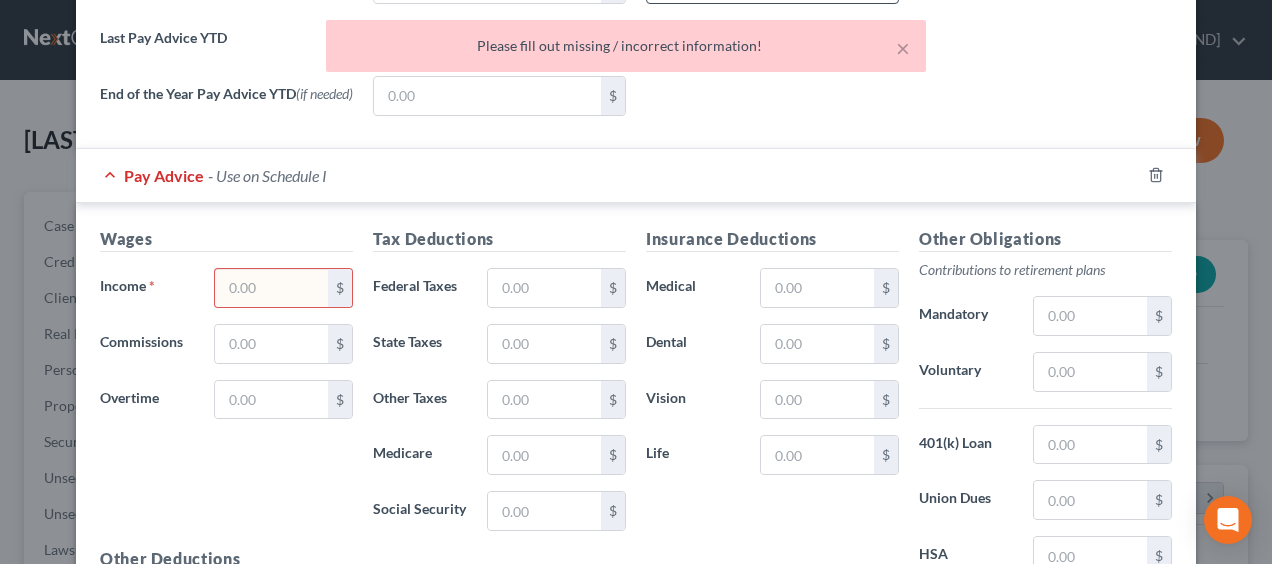 click at bounding box center [271, 288] 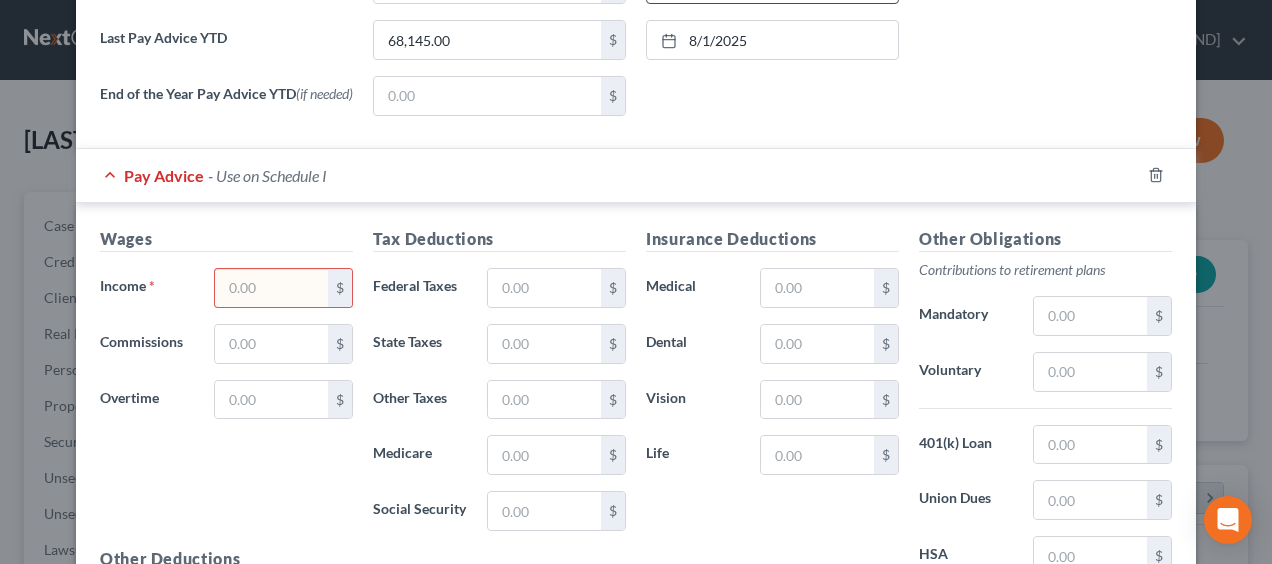 type on "1,800.00" 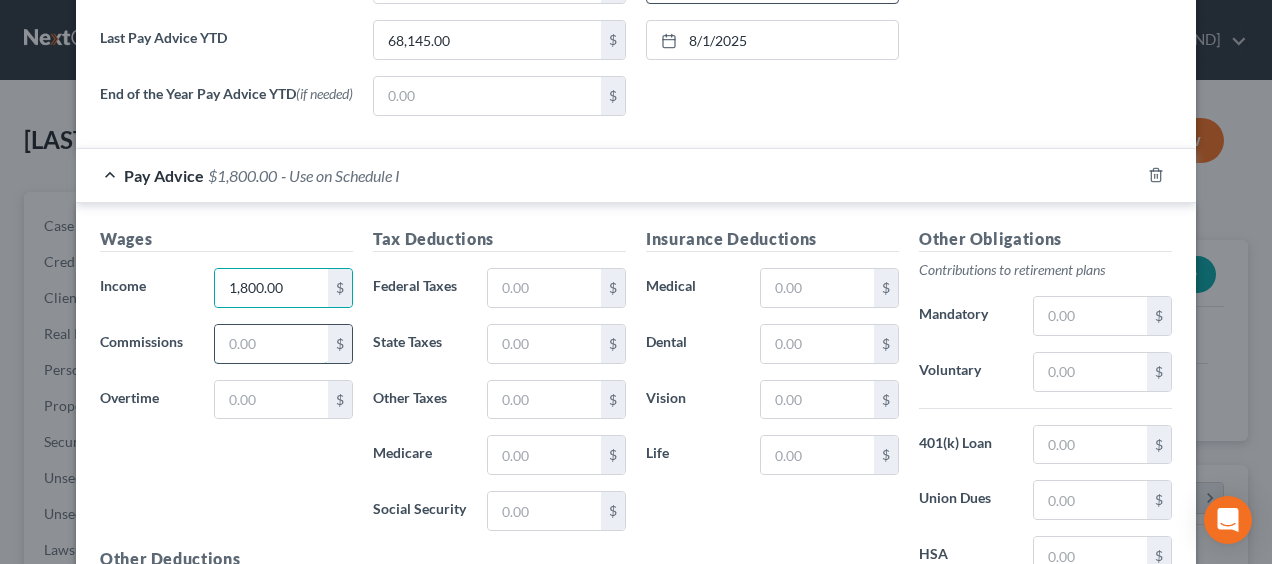 click at bounding box center [271, 344] 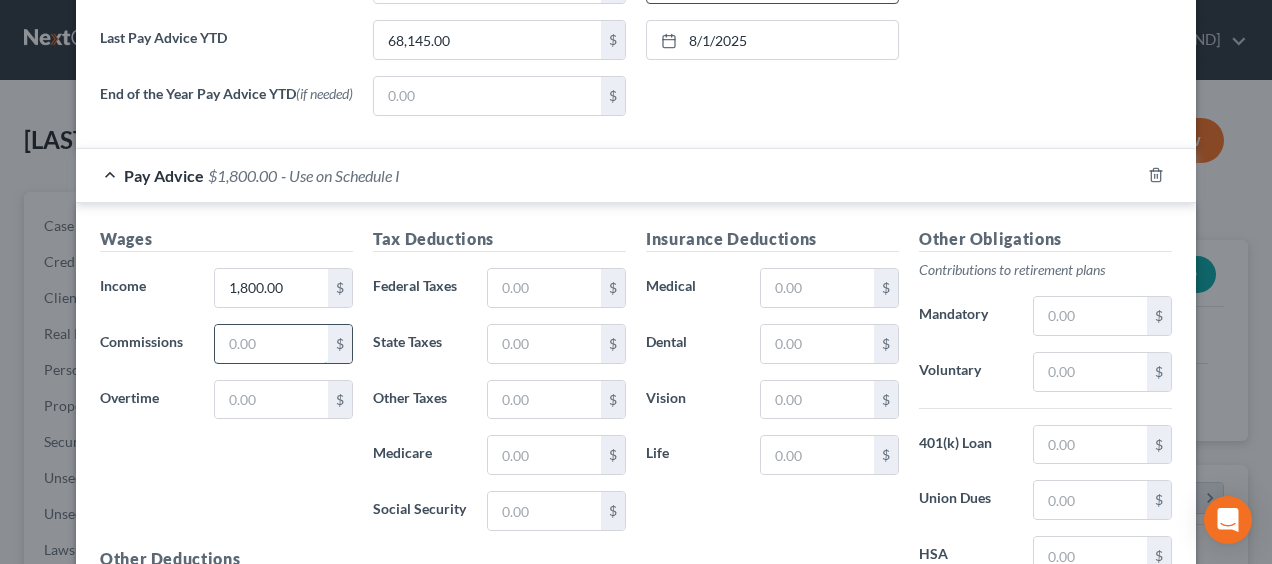 type on "2,432.14" 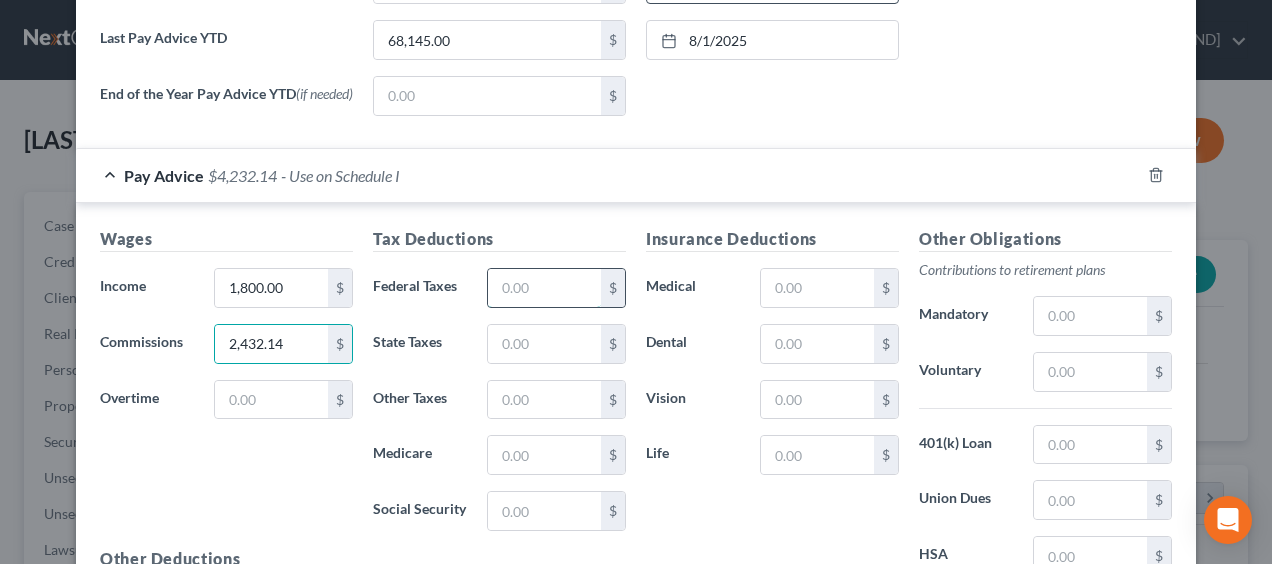 click at bounding box center [544, 288] 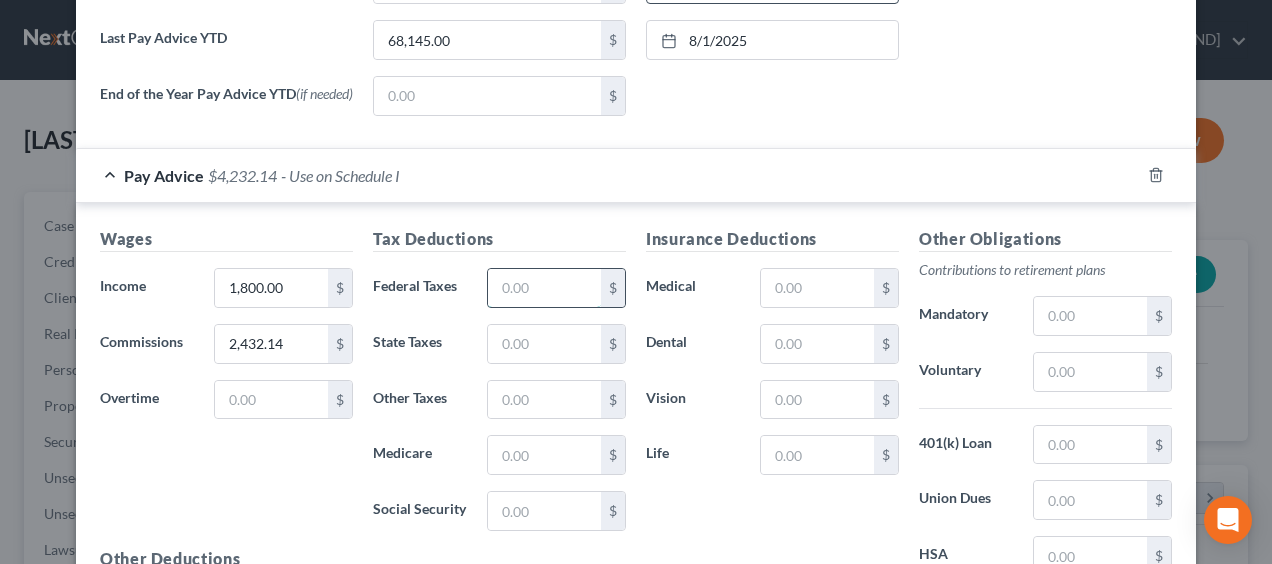 type on "[AMOUNT]" 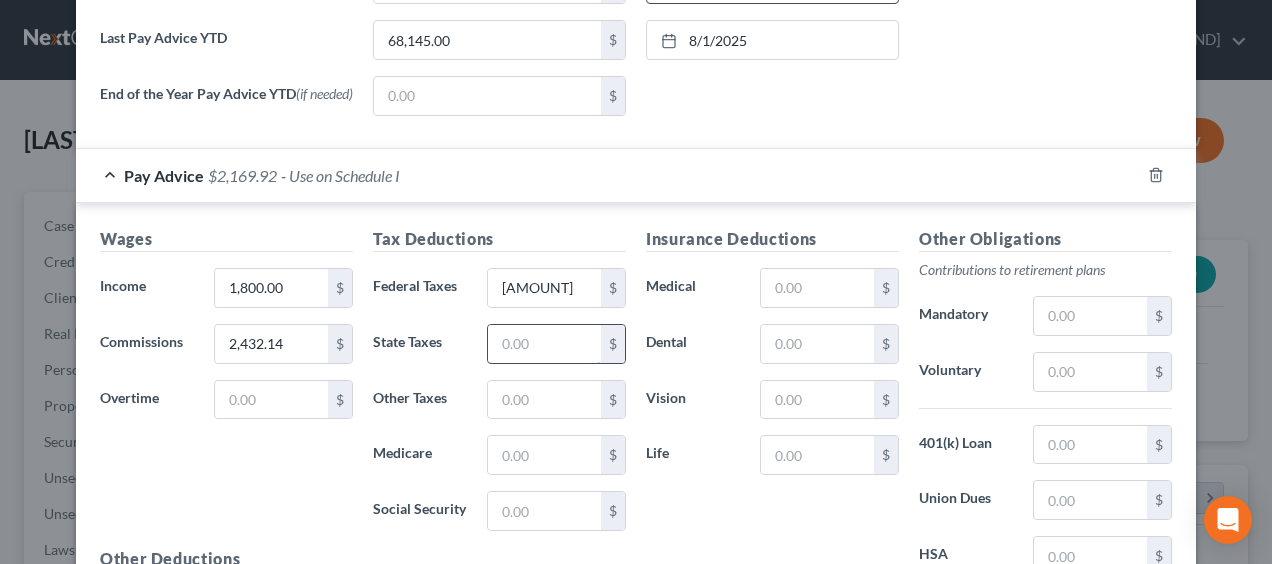 click at bounding box center [544, 344] 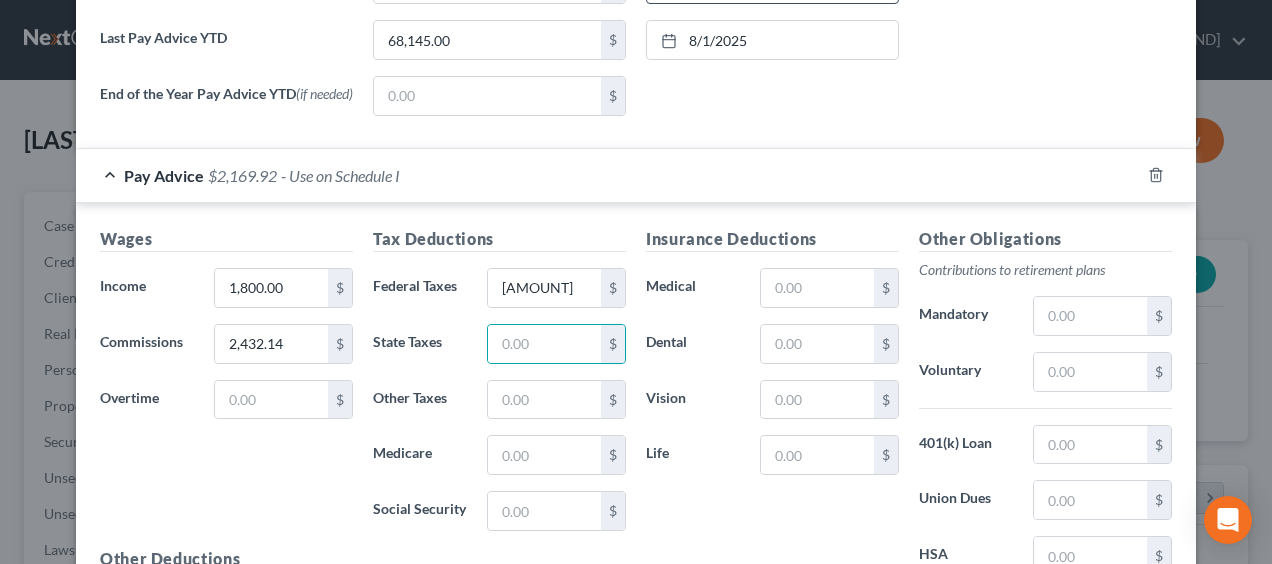 click on "Tax Deductions Federal Taxes [NUMBER] $ State Taxes $ Other Taxes $ Medicare $ Social Security $" at bounding box center [499, 387] 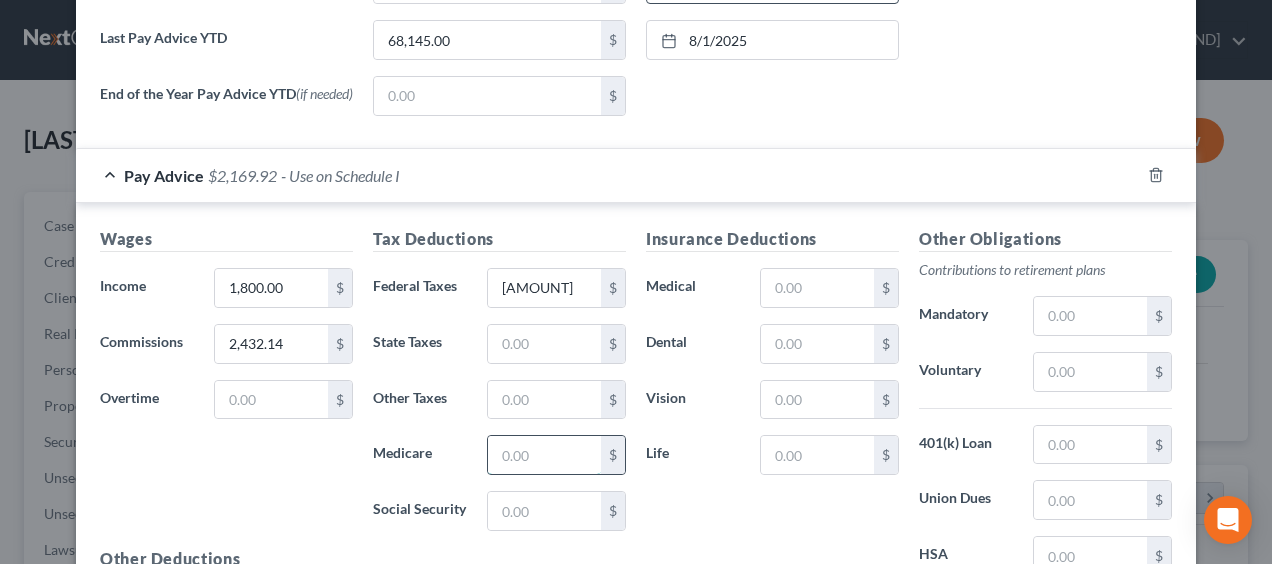 click at bounding box center (544, 455) 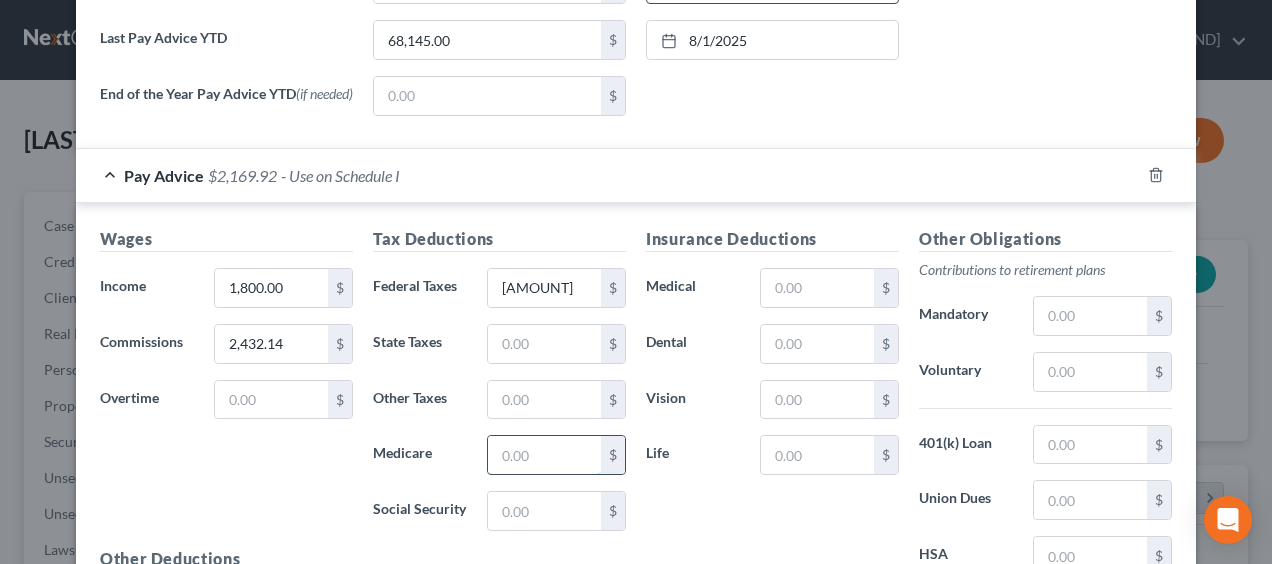 type on "[AMOUNT]" 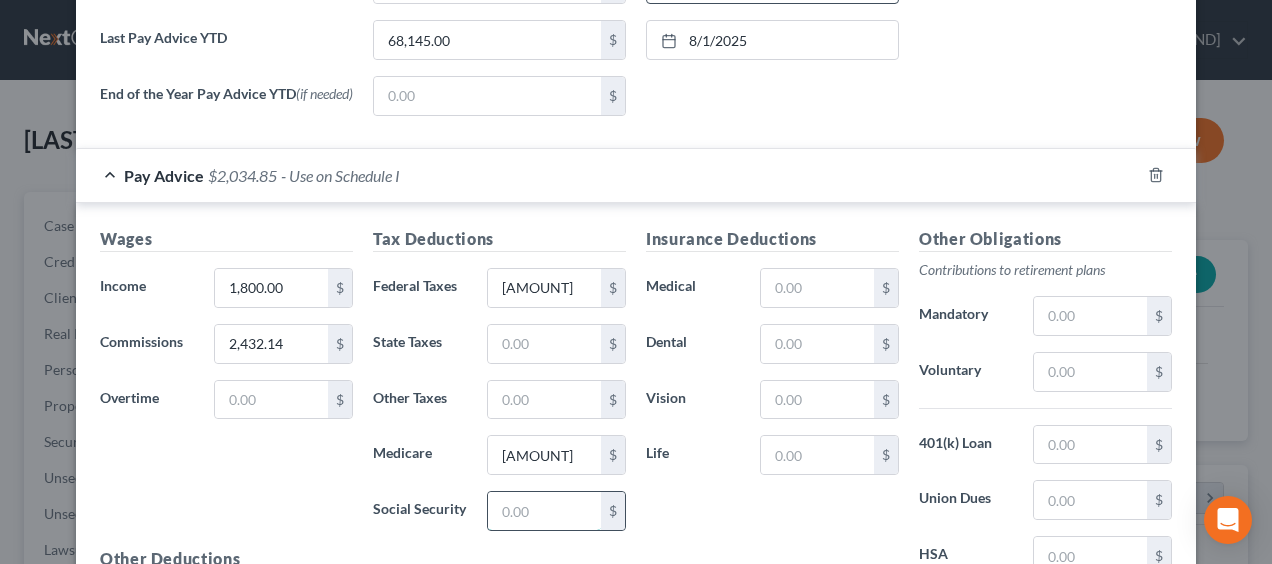click at bounding box center (544, 511) 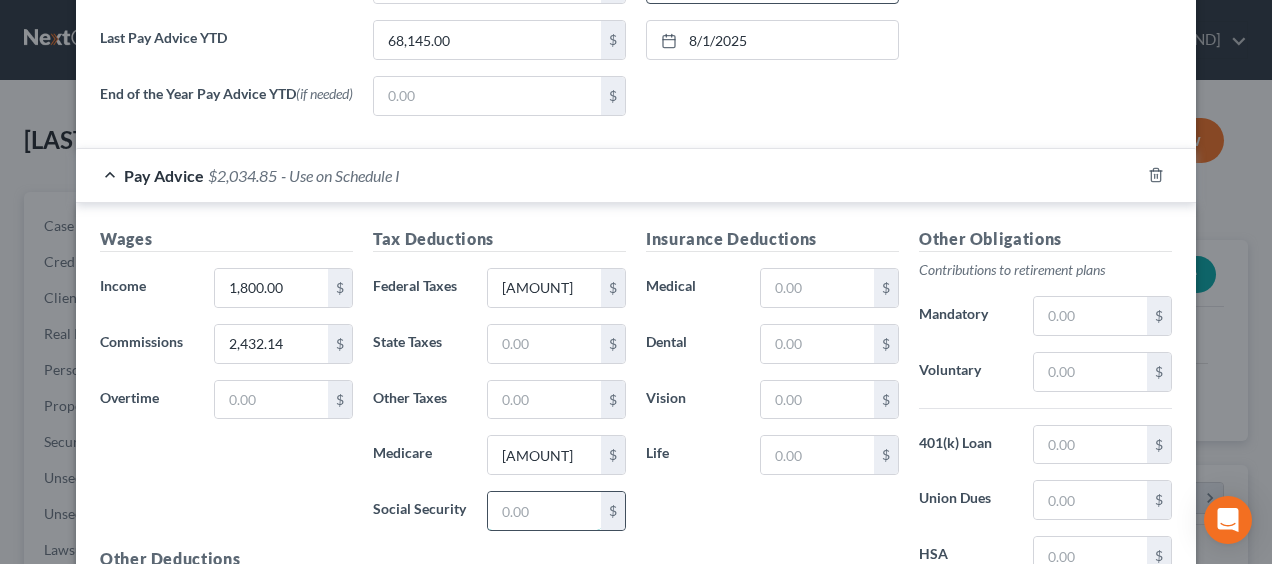 type on "577.54" 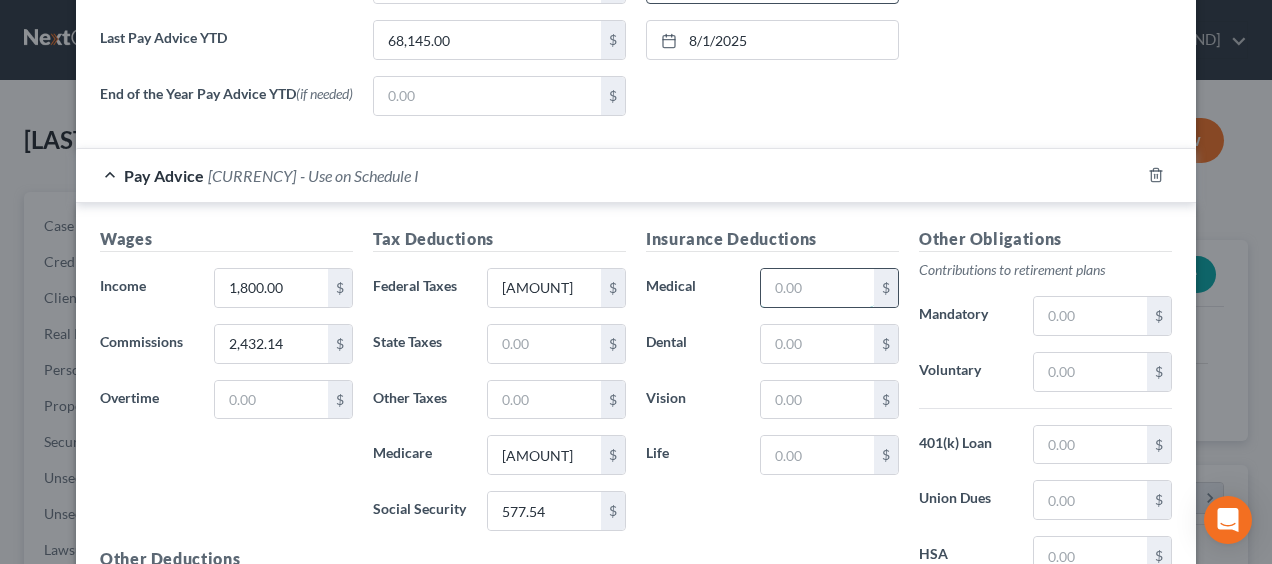 click at bounding box center [817, 288] 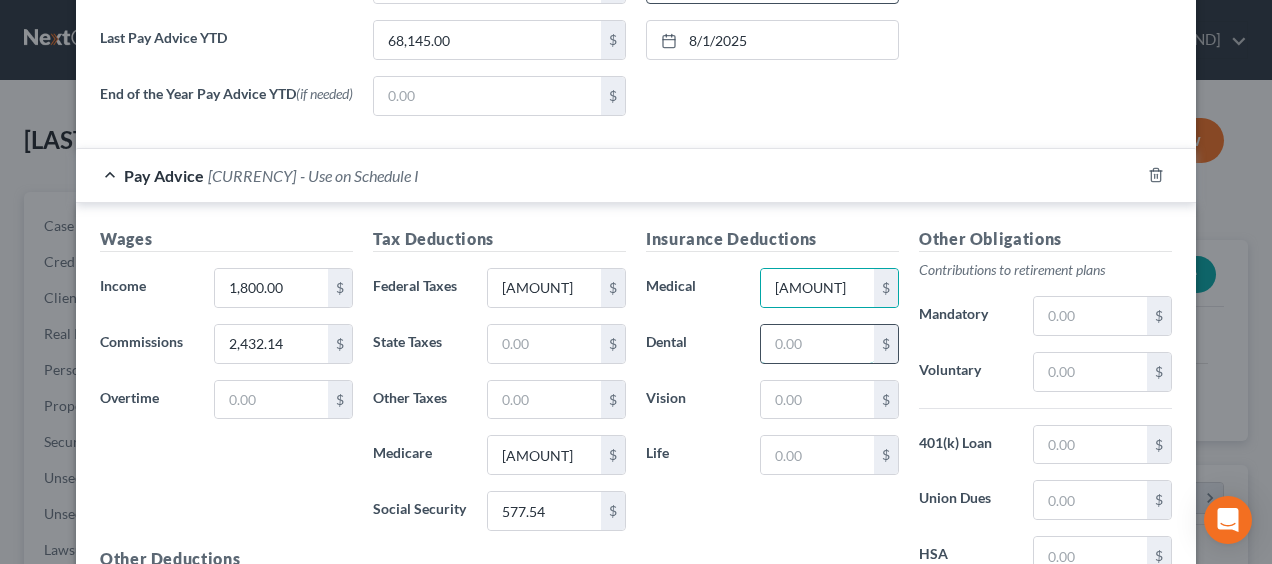click at bounding box center [817, 344] 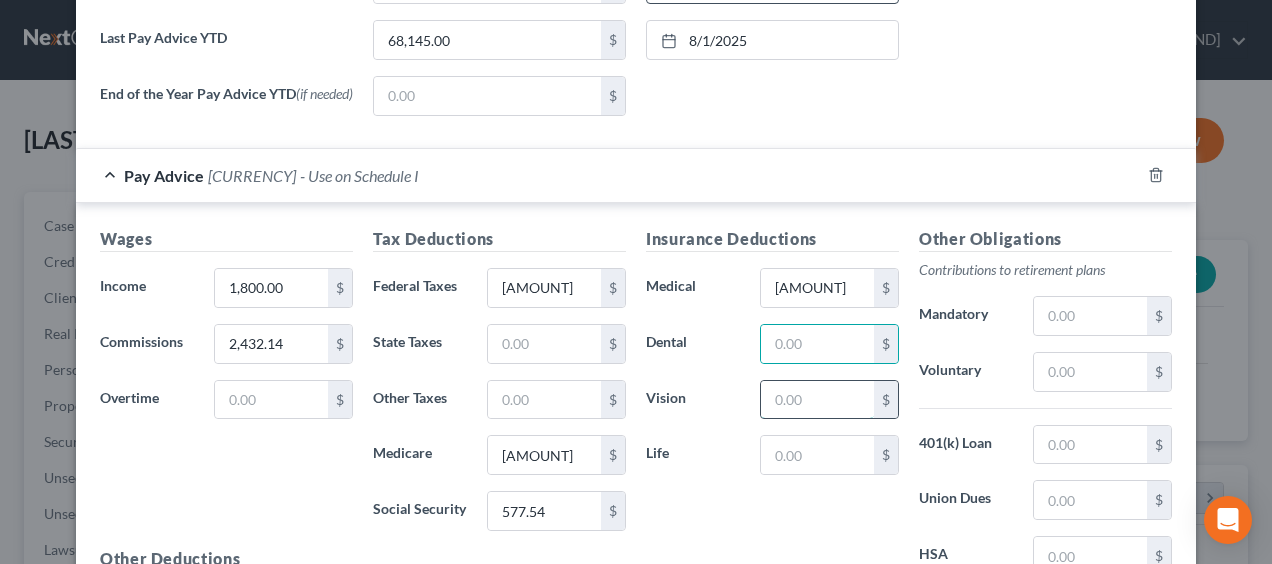click at bounding box center (817, 400) 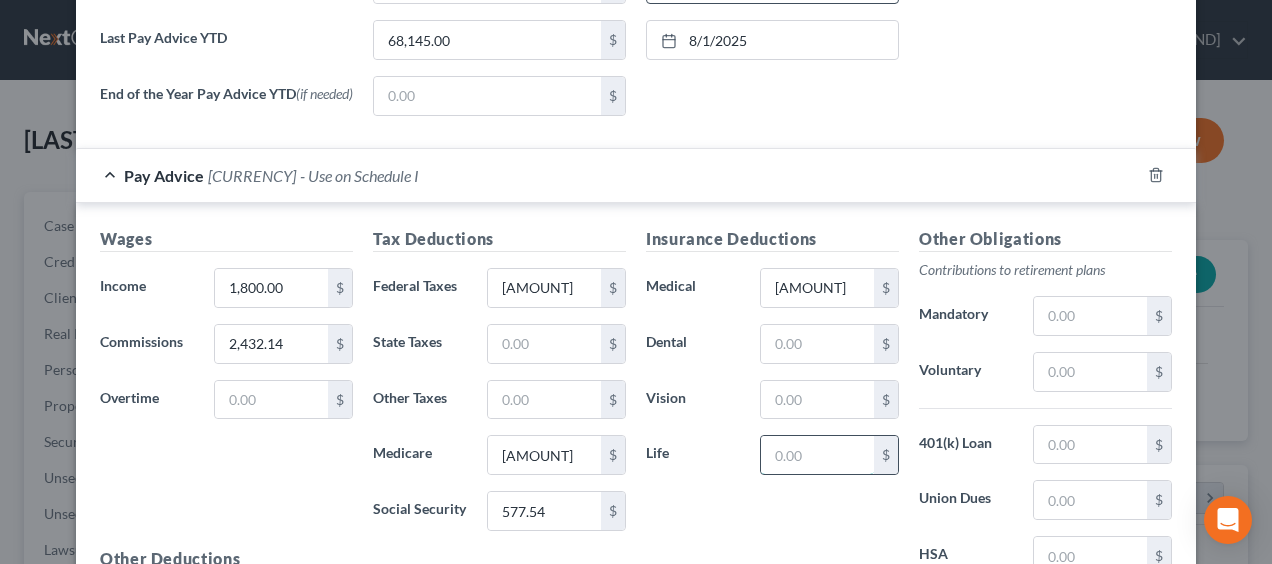 click at bounding box center [817, 455] 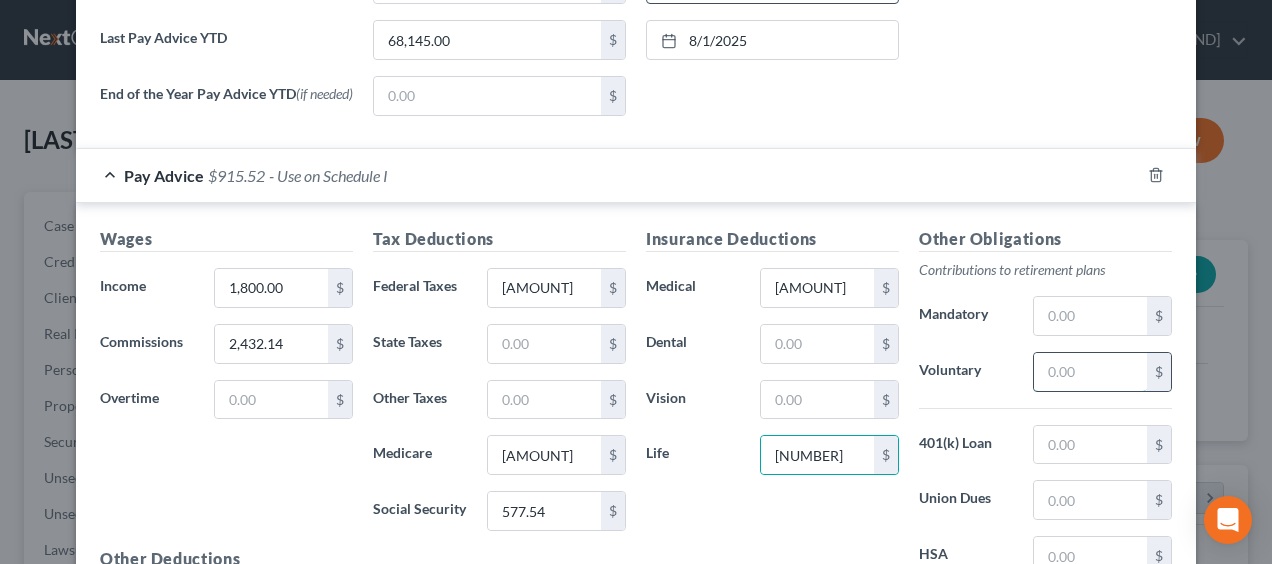 click at bounding box center (1090, 372) 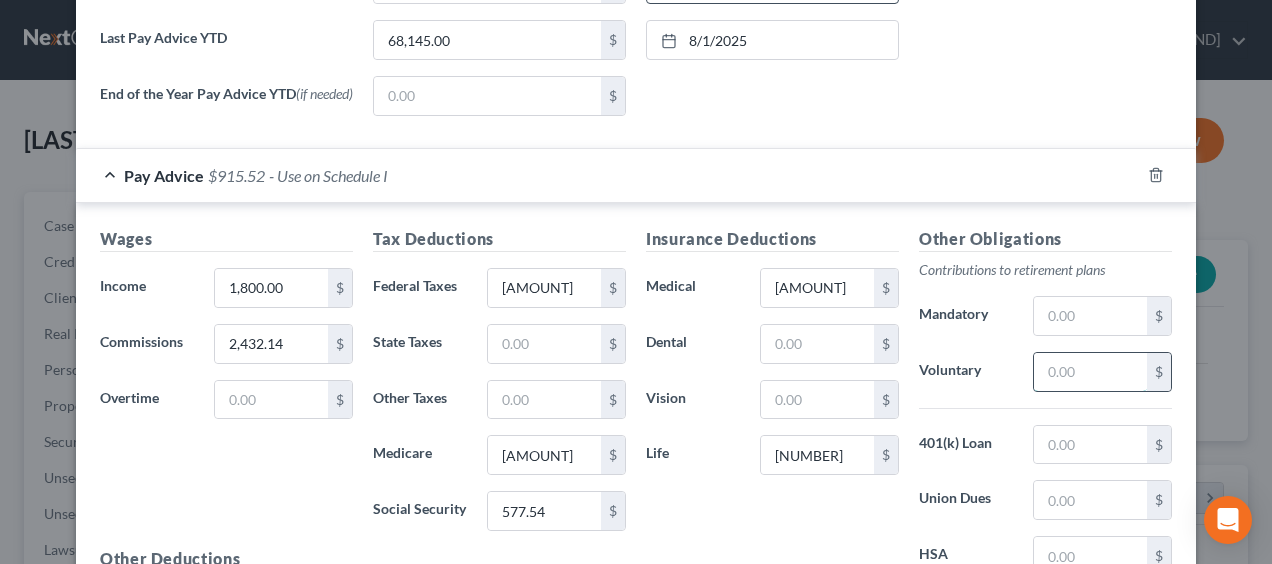 type on "[NUMBER]" 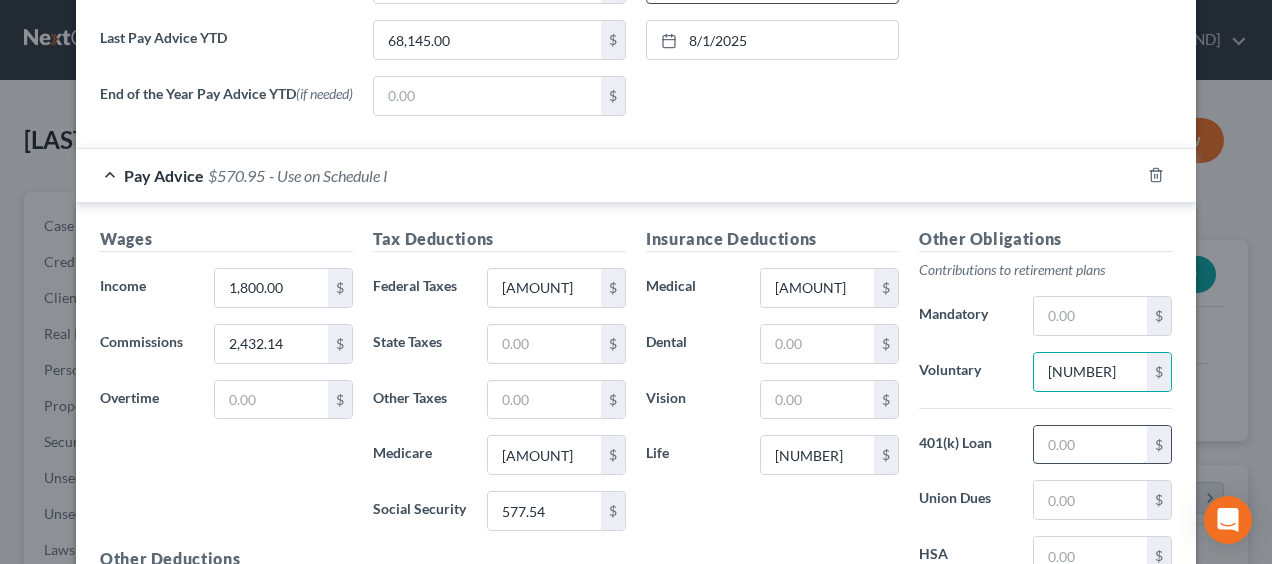 click at bounding box center [1090, 445] 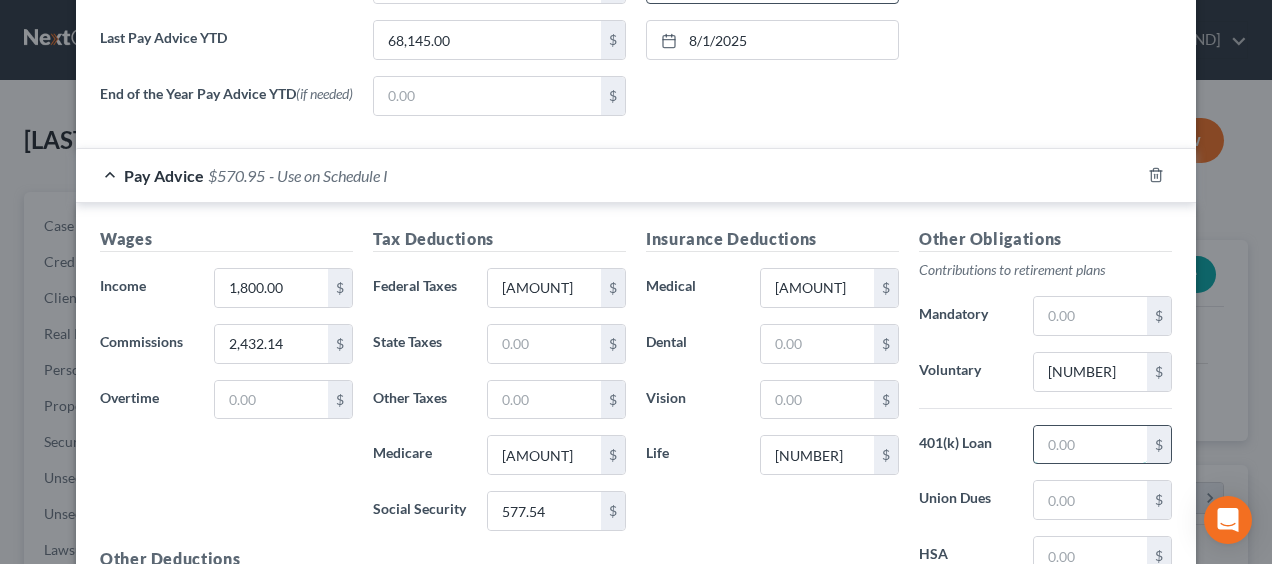 type on "[NUMBER]" 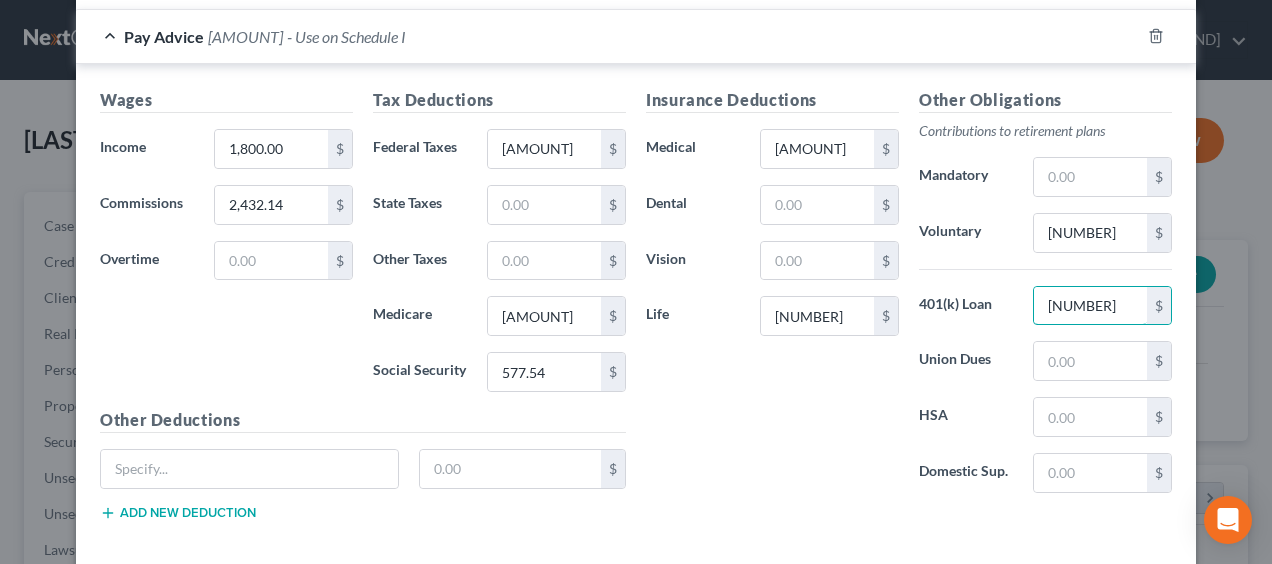 scroll, scrollTop: 947, scrollLeft: 0, axis: vertical 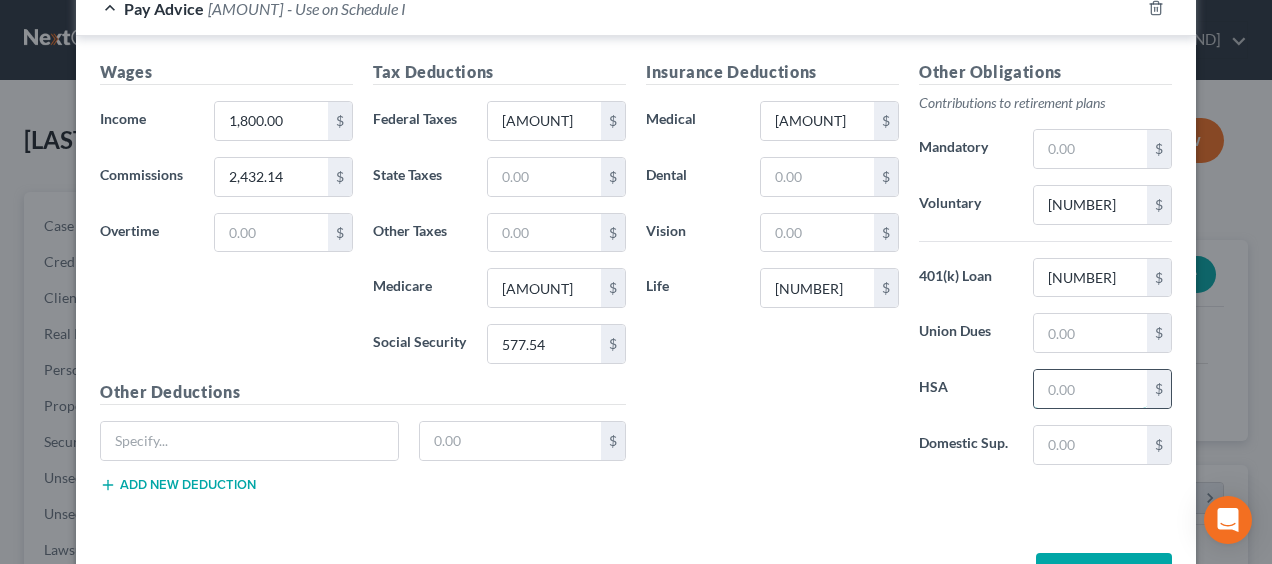 click at bounding box center [1090, 389] 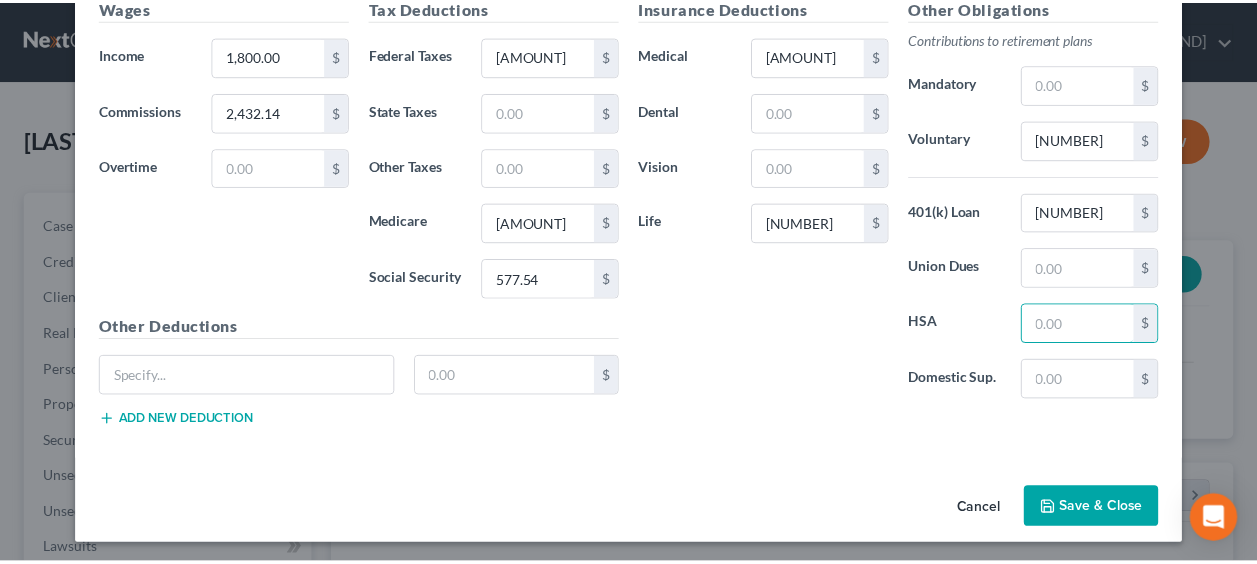 scroll, scrollTop: 1014, scrollLeft: 0, axis: vertical 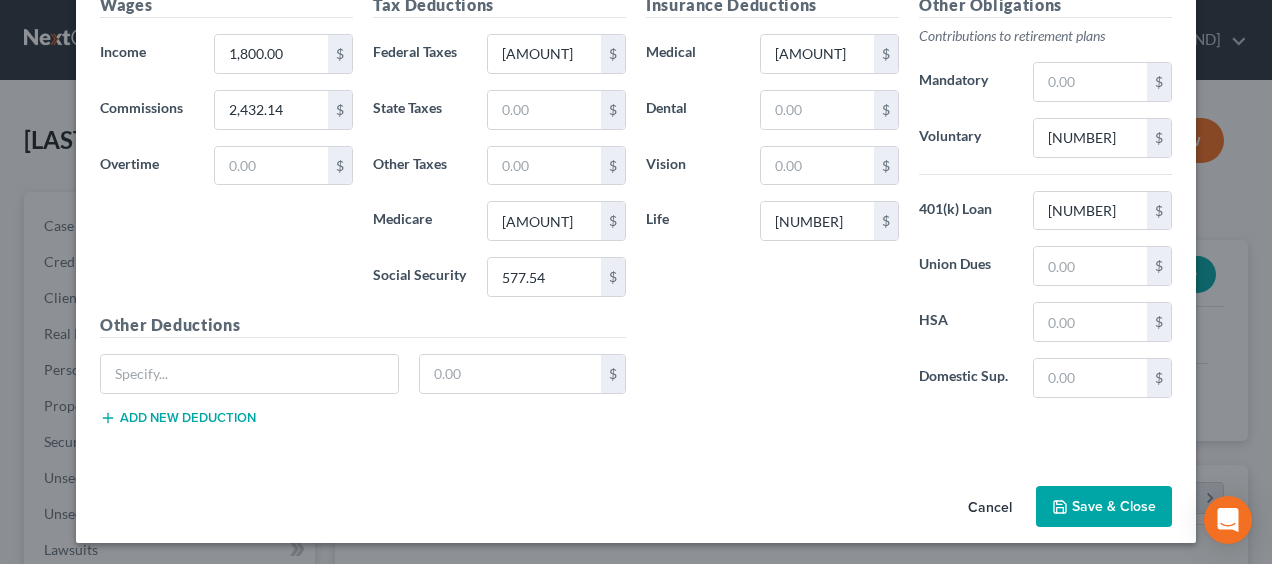 click on "Save & Close" at bounding box center [1104, 507] 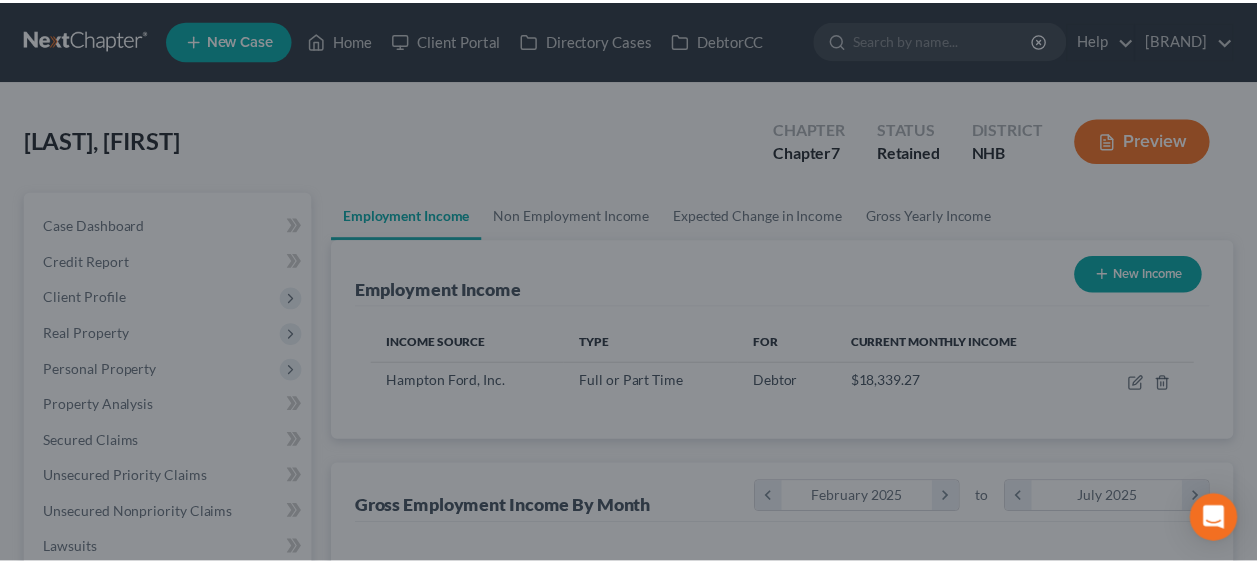 scroll, scrollTop: 356, scrollLeft: 502, axis: both 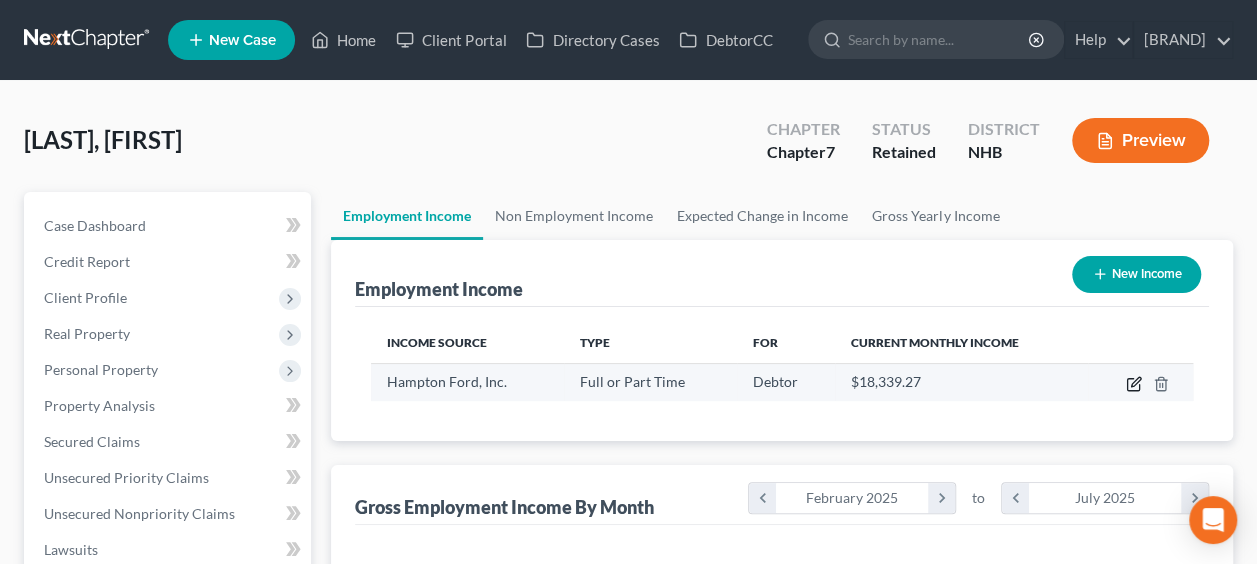 click 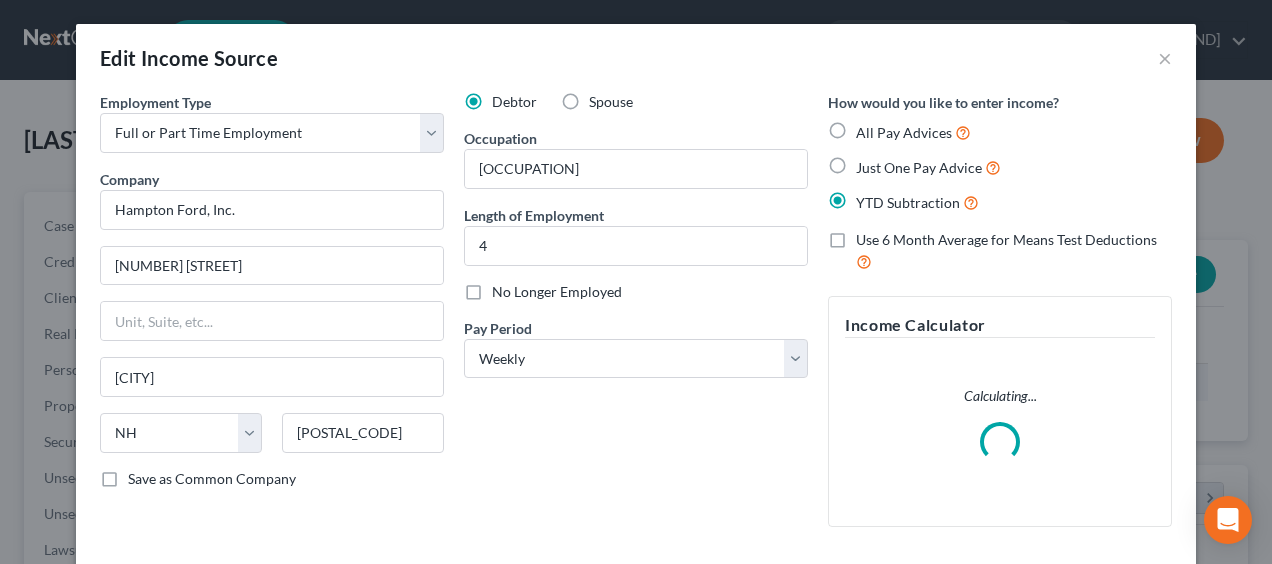 scroll, scrollTop: 999644, scrollLeft: 999490, axis: both 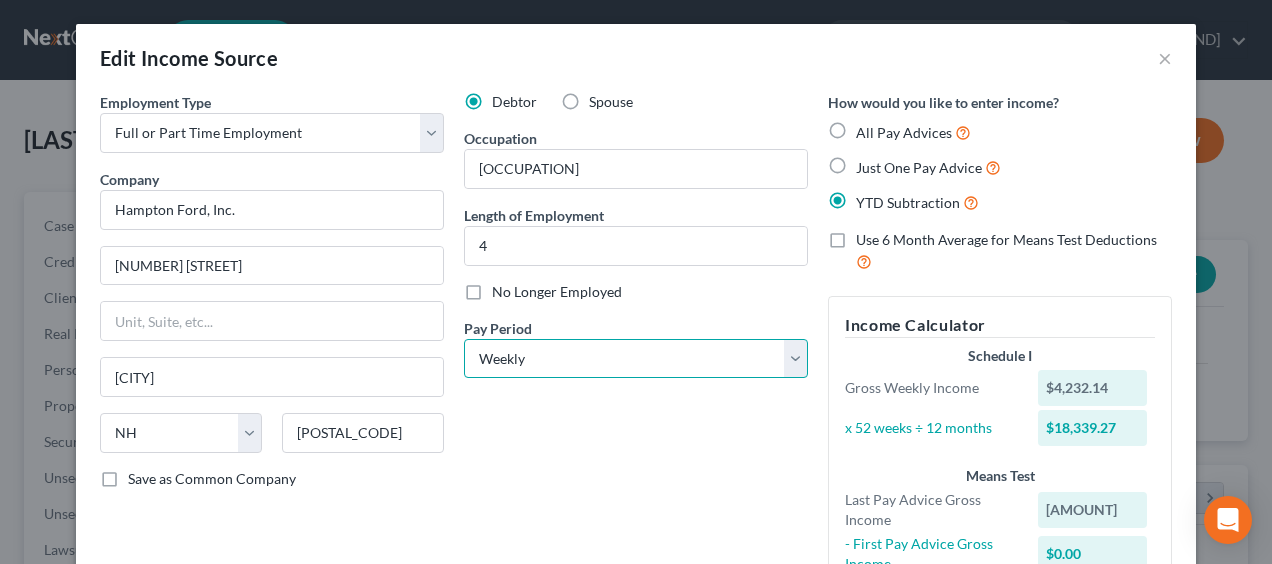 click on "Select Monthly Twice Monthly Every Other Week Weekly" at bounding box center (636, 359) 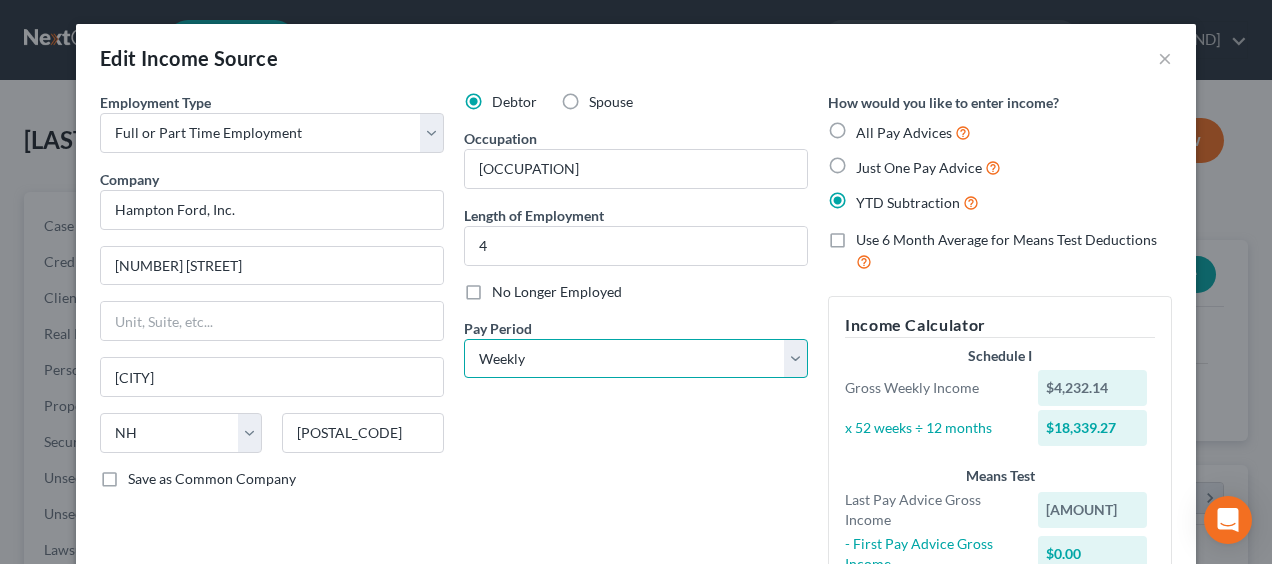 select on "0" 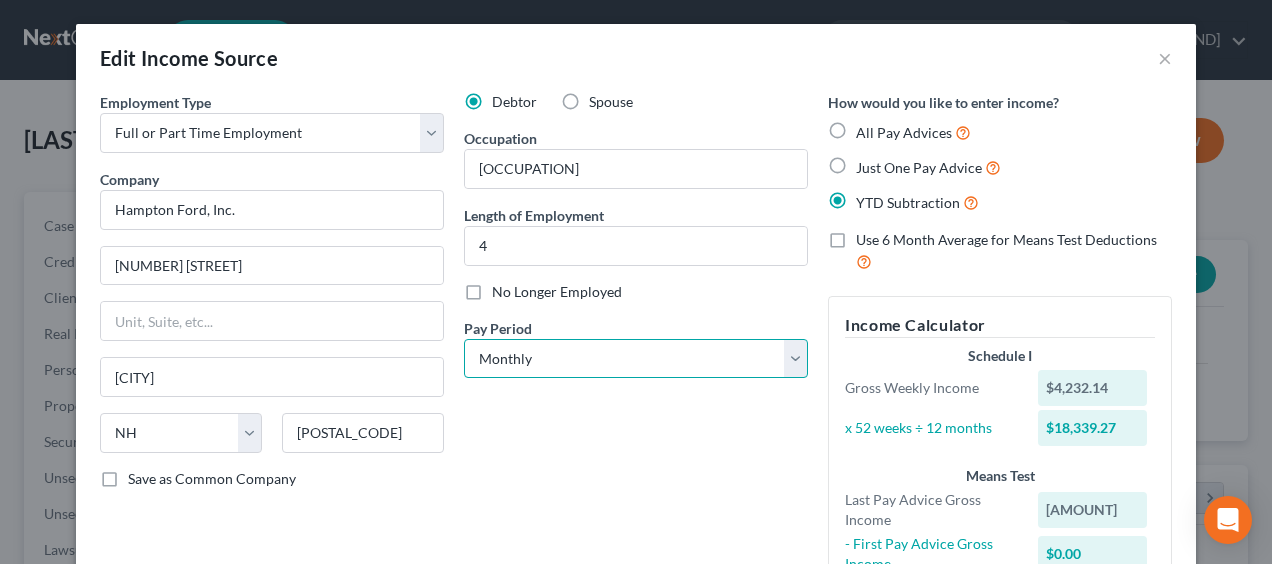 click on "Select Monthly Twice Monthly Every Other Week Weekly" at bounding box center [636, 359] 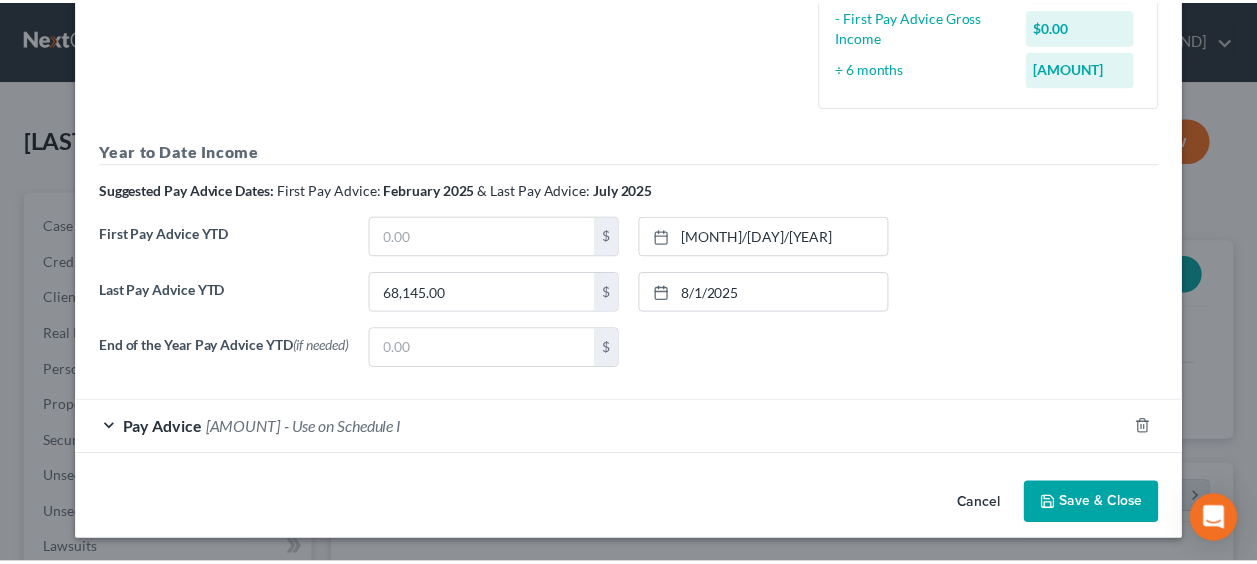 scroll, scrollTop: 489, scrollLeft: 0, axis: vertical 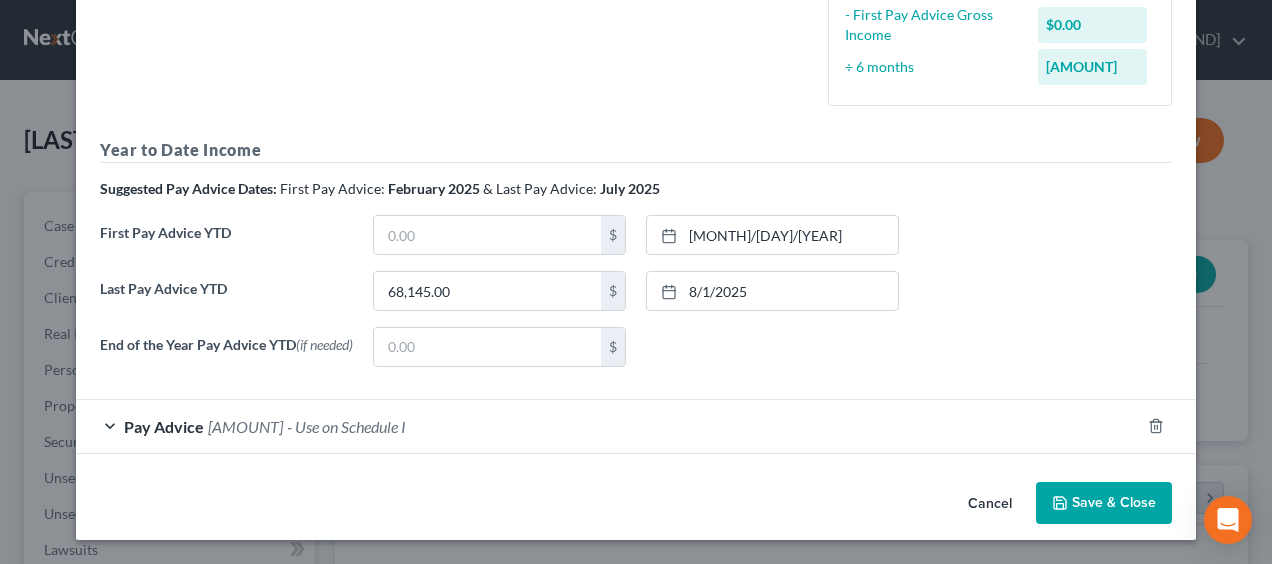 click on "Save & Close" at bounding box center (1104, 503) 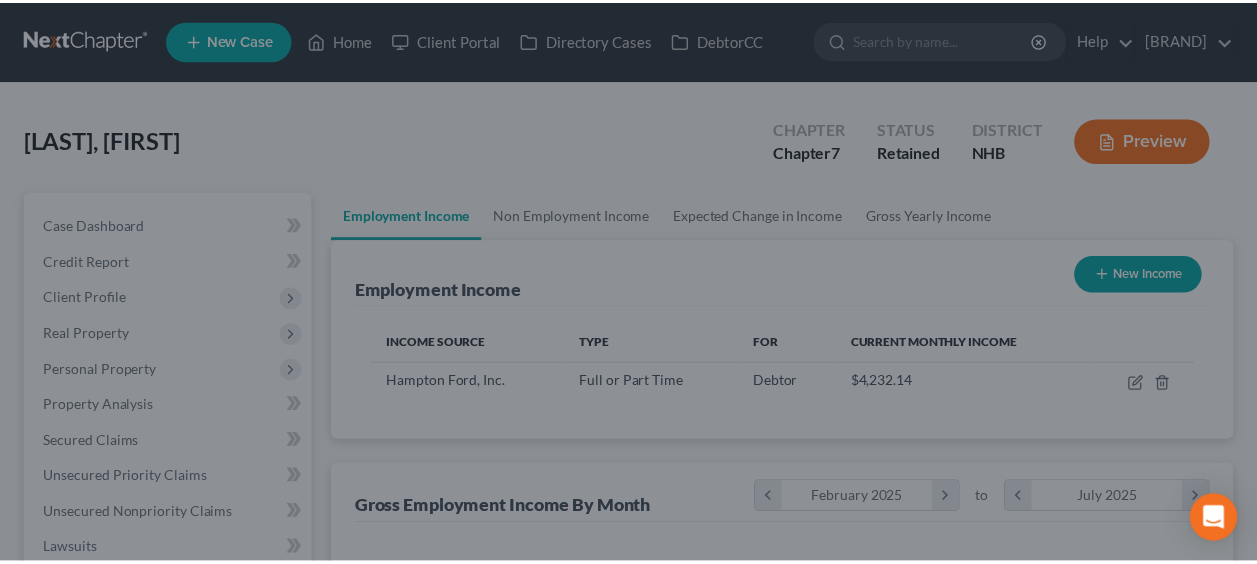 scroll, scrollTop: 356, scrollLeft: 502, axis: both 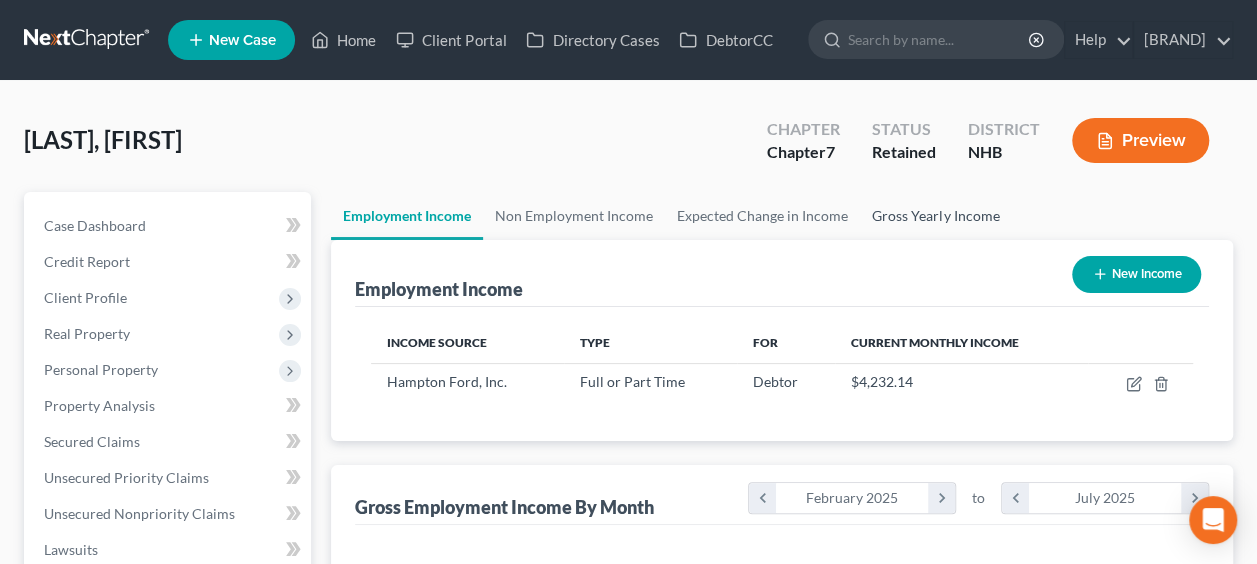 click on "Gross Yearly Income" at bounding box center (935, 216) 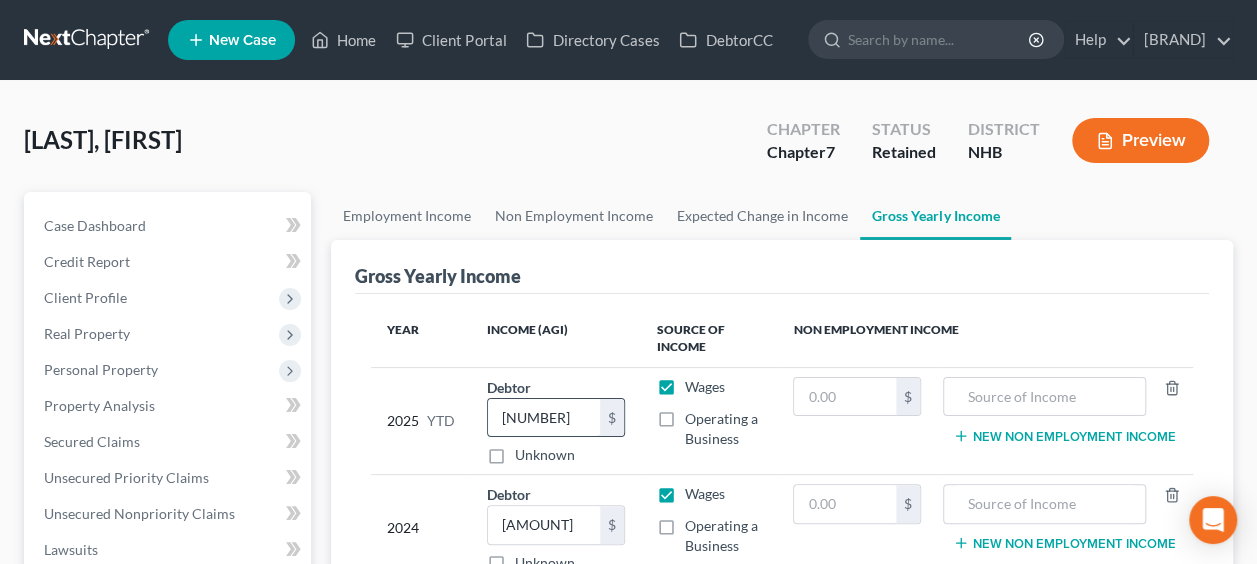 paste on "6814" 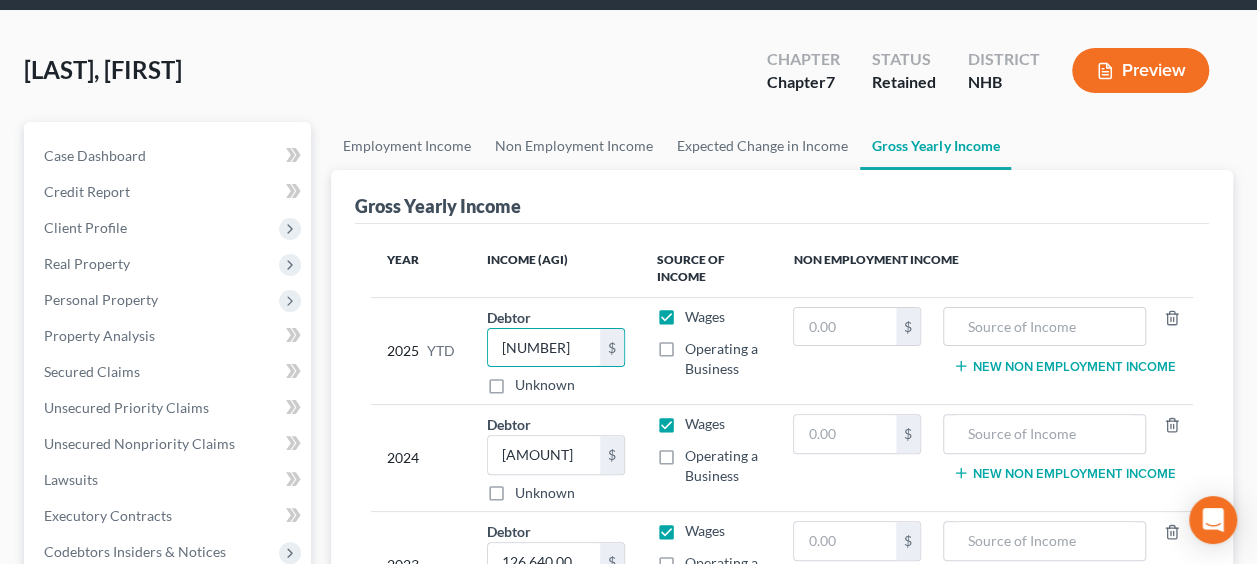 scroll, scrollTop: 66, scrollLeft: 0, axis: vertical 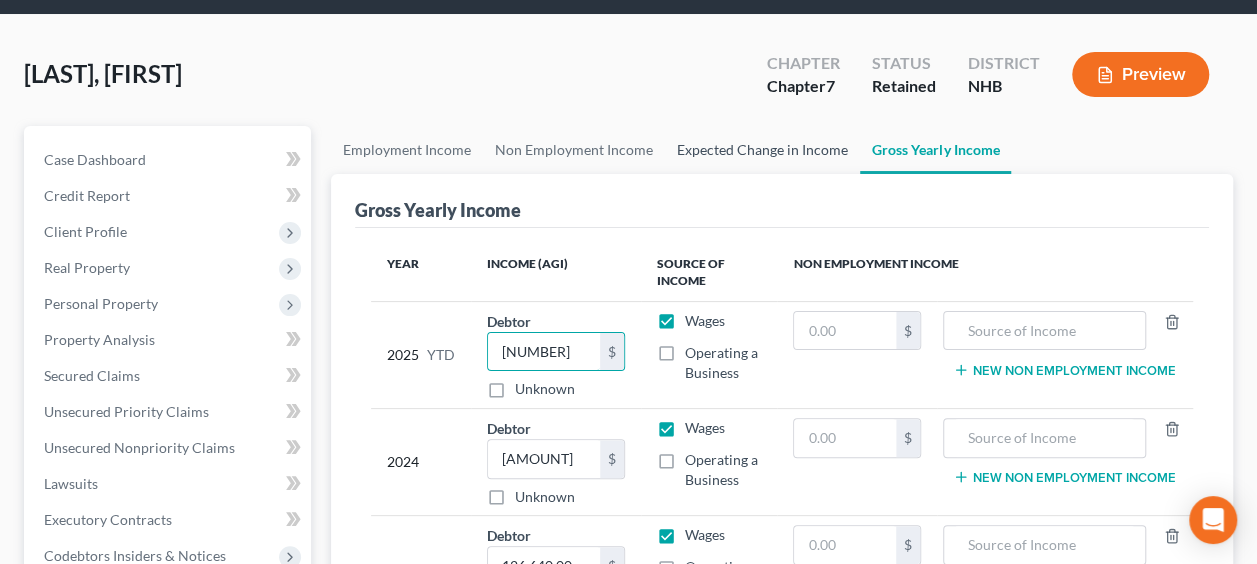 type on "[NUMBER]" 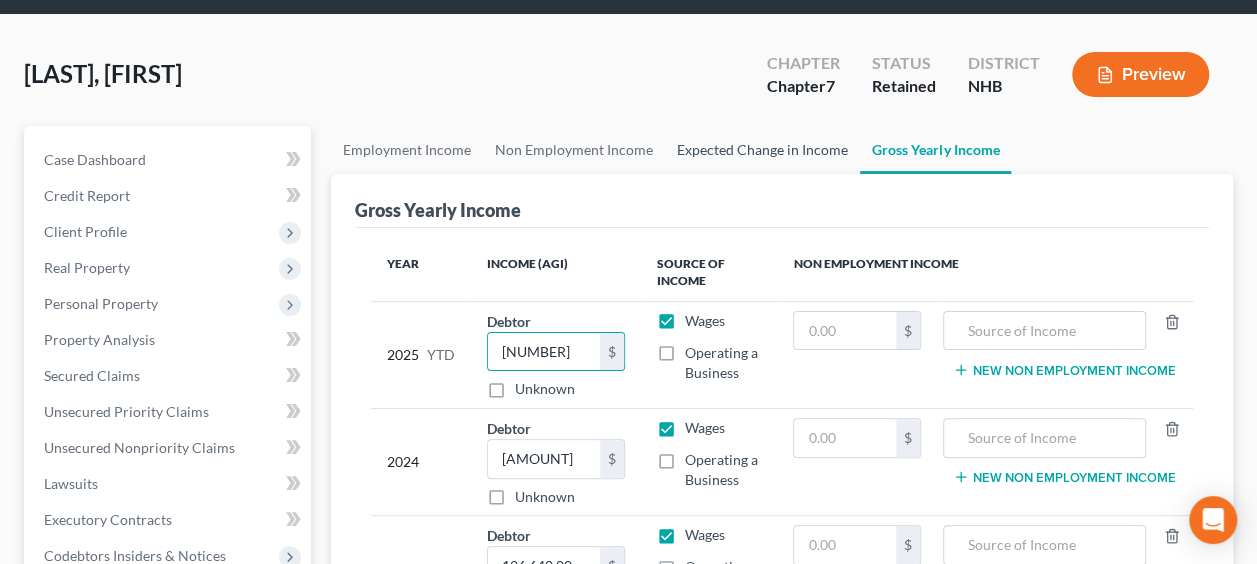 click on "Expected Change in Income" at bounding box center (762, 150) 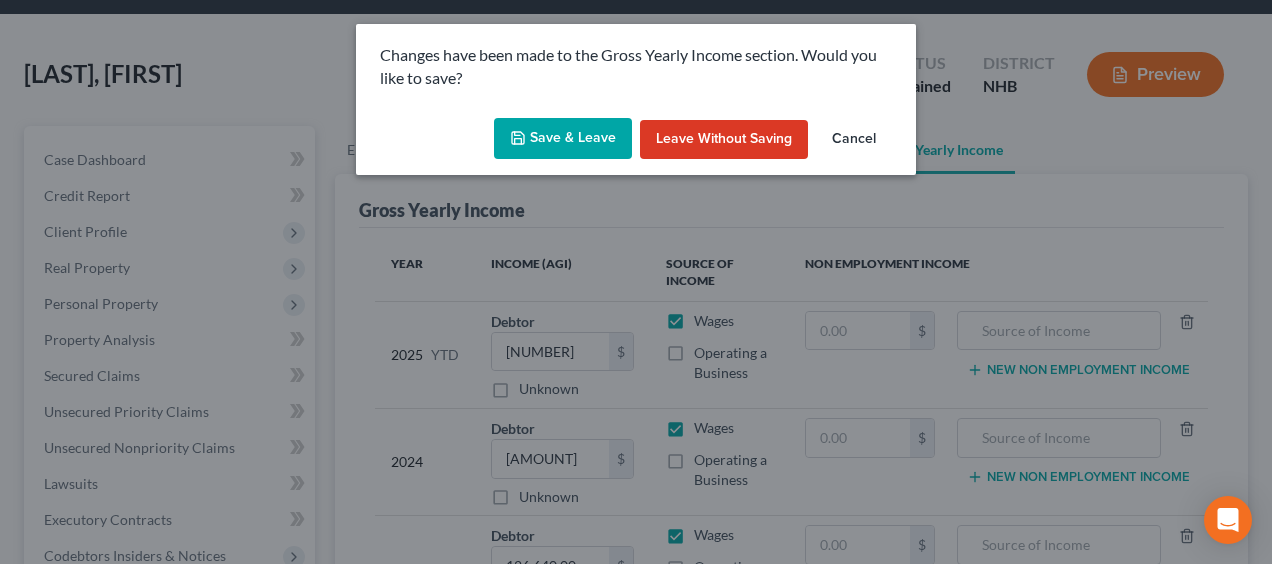 click on "Save & Leave" at bounding box center [563, 139] 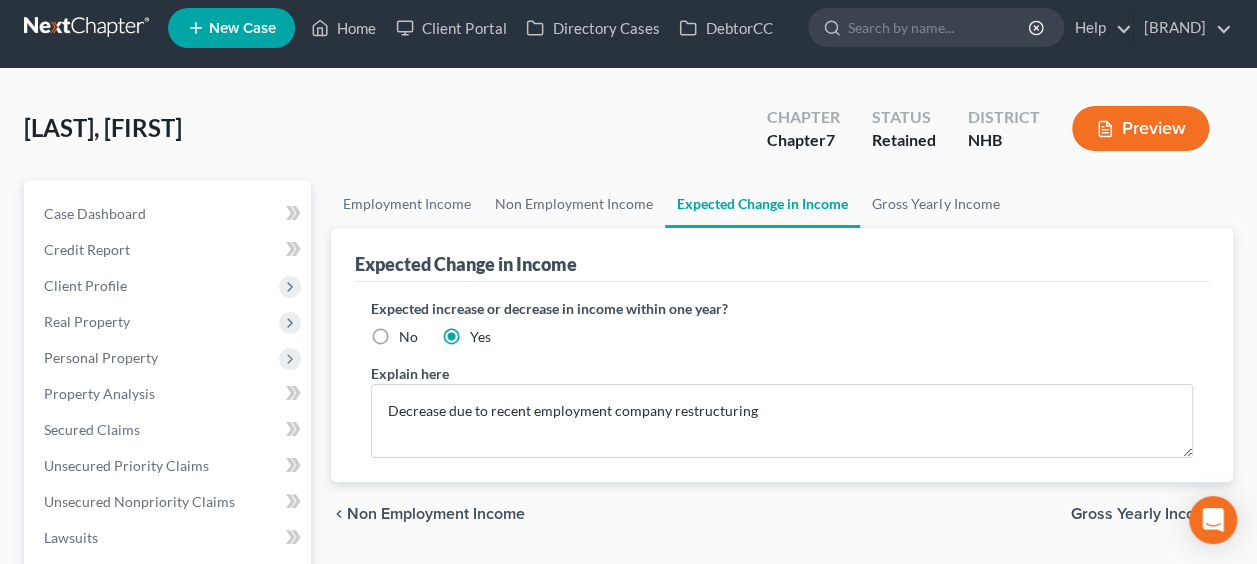 scroll, scrollTop: 0, scrollLeft: 0, axis: both 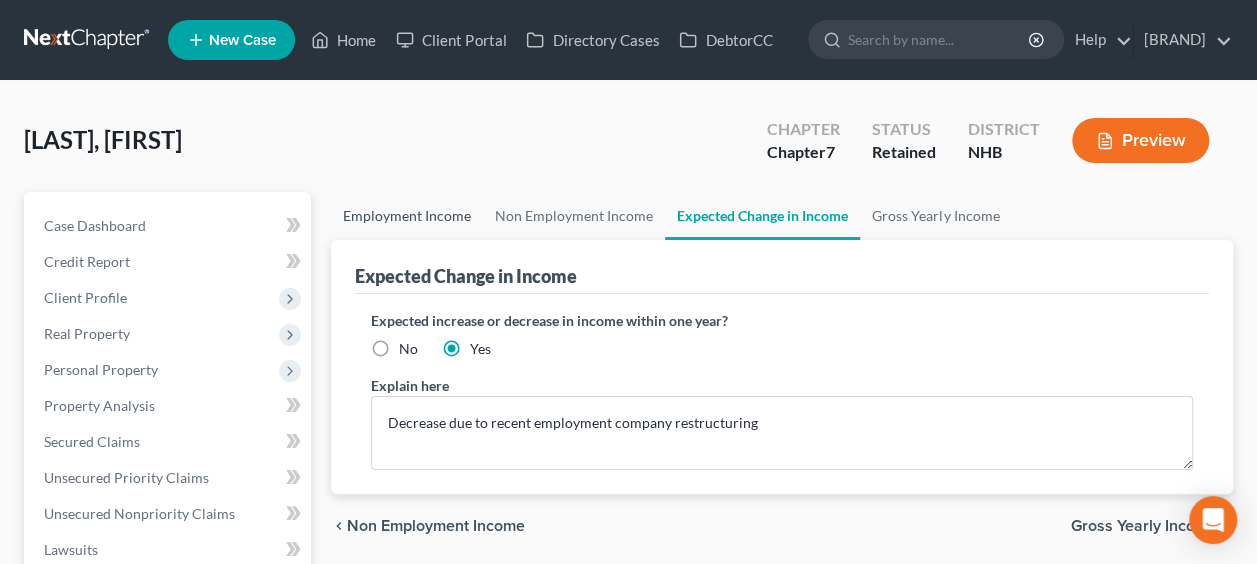 click on "Employment Income" at bounding box center [407, 216] 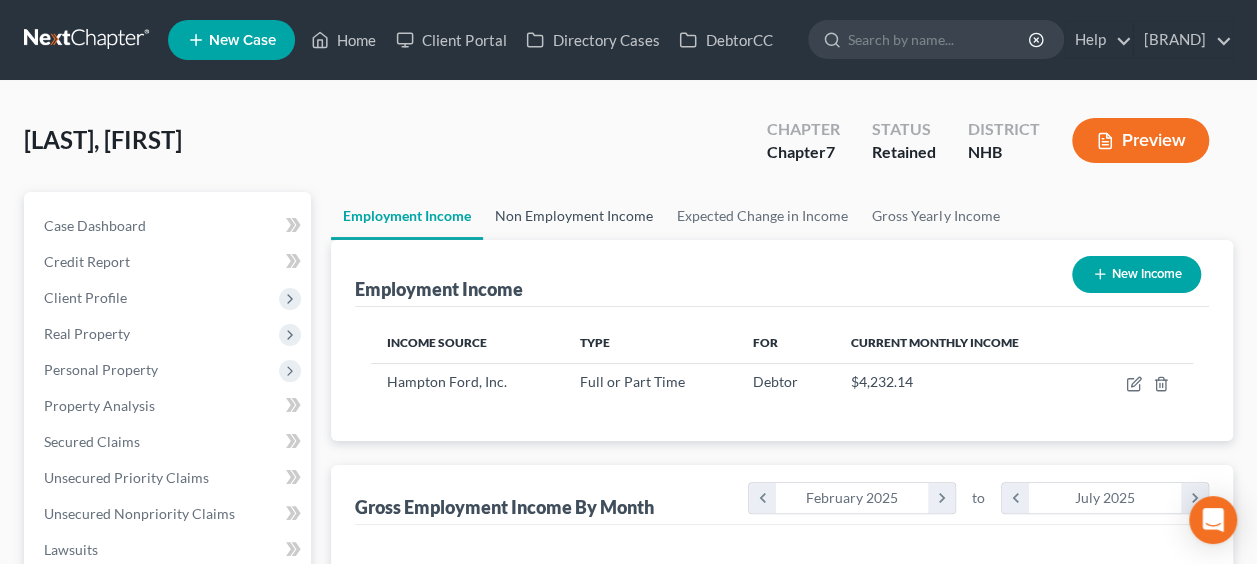 scroll, scrollTop: 999644, scrollLeft: 999497, axis: both 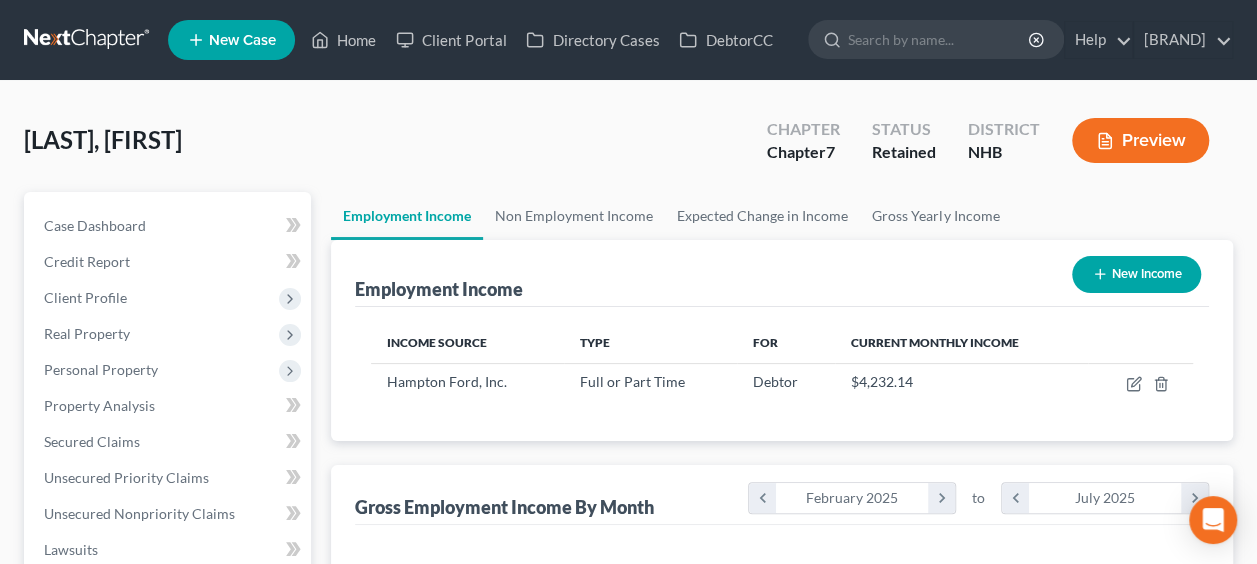 click on "Preview" at bounding box center (1140, 140) 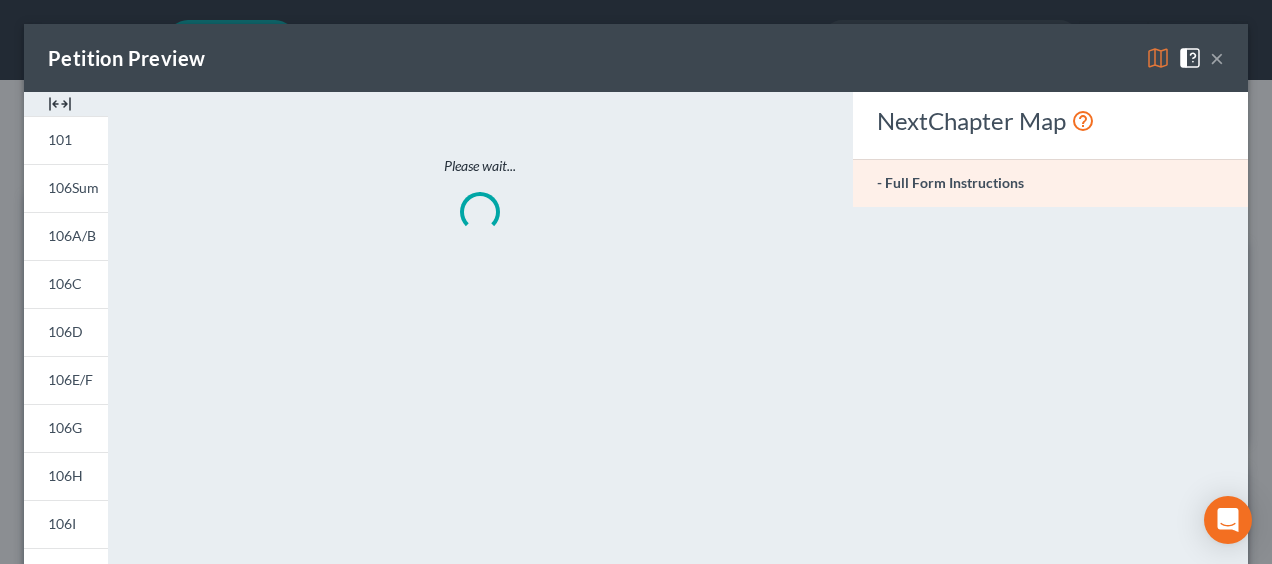 scroll, scrollTop: 999644, scrollLeft: 999490, axis: both 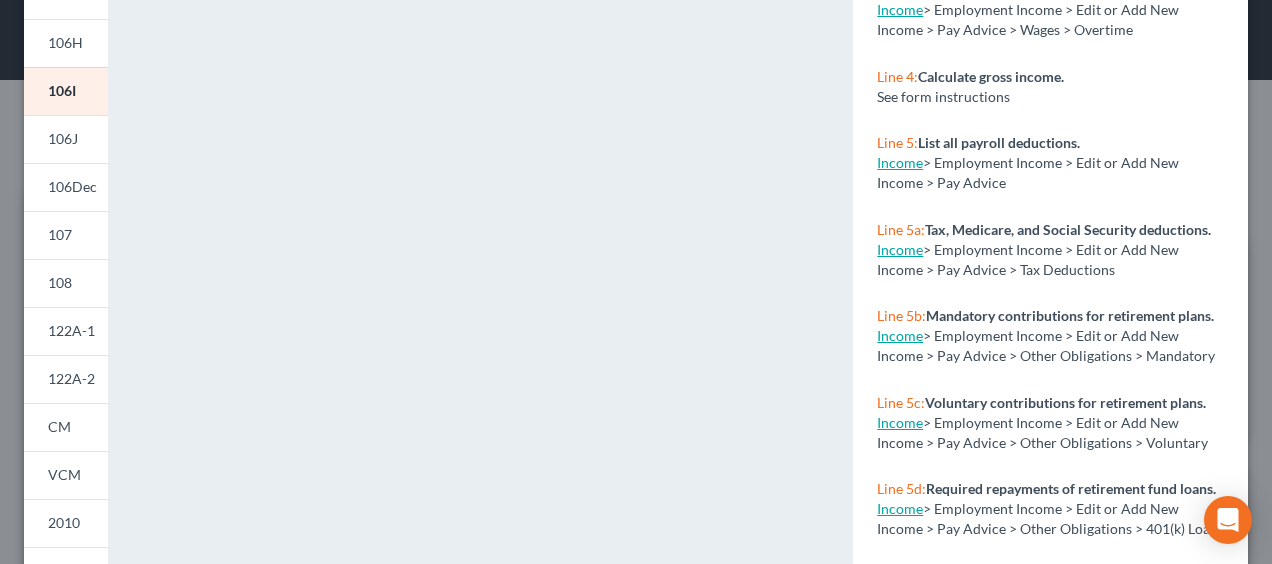 drag, startPoint x: 1249, startPoint y: 142, endPoint x: 1249, endPoint y: 42, distance: 100 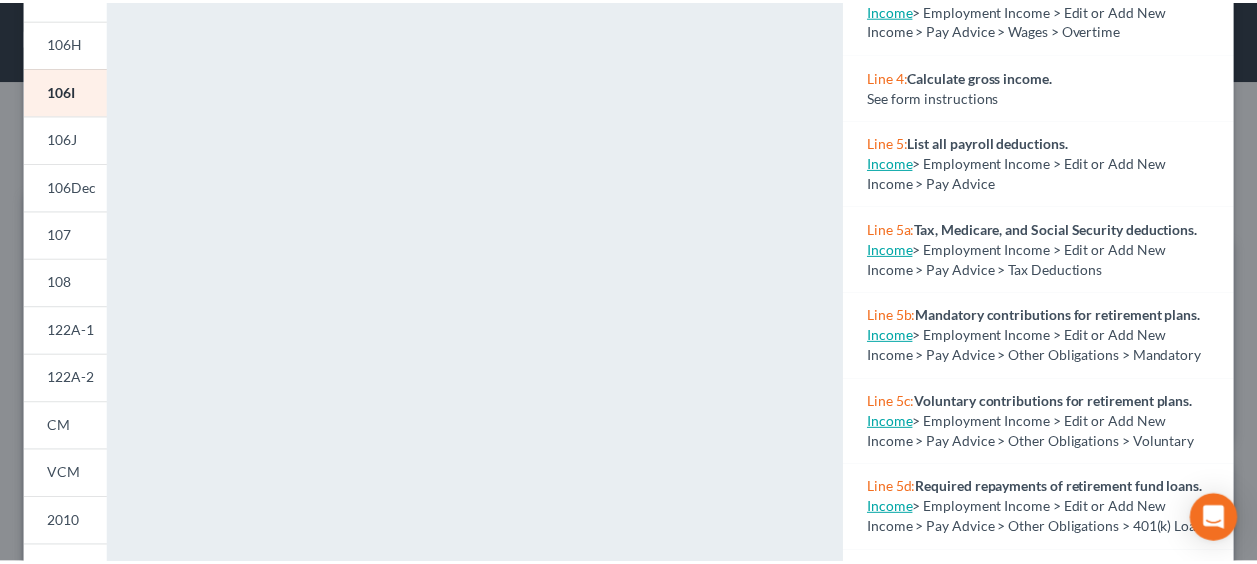 scroll, scrollTop: 356, scrollLeft: 502, axis: both 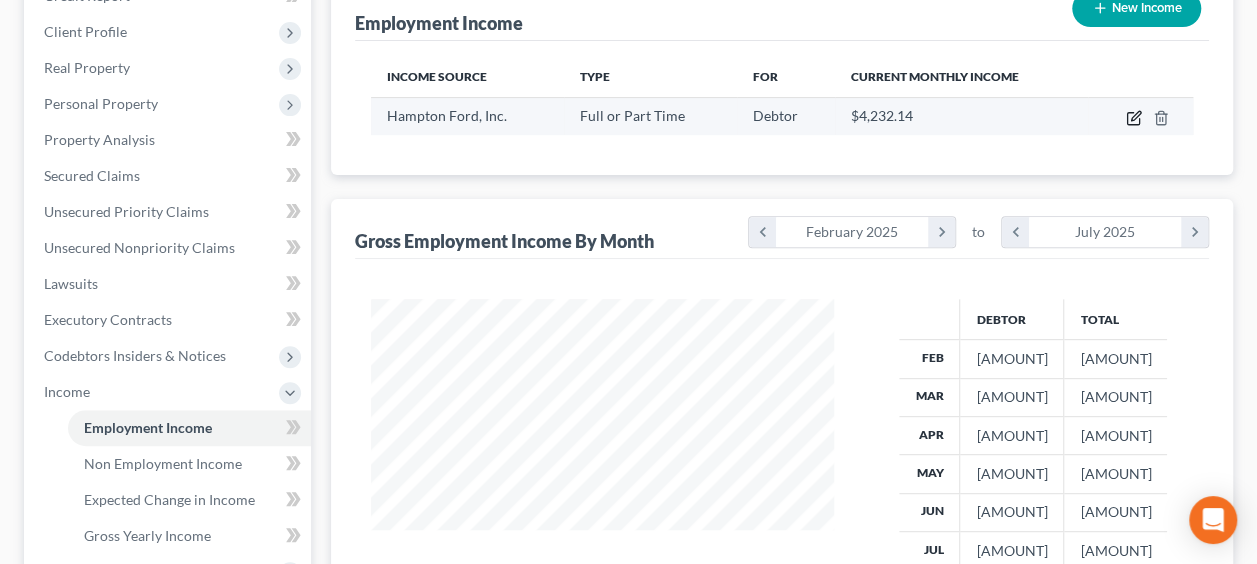 click 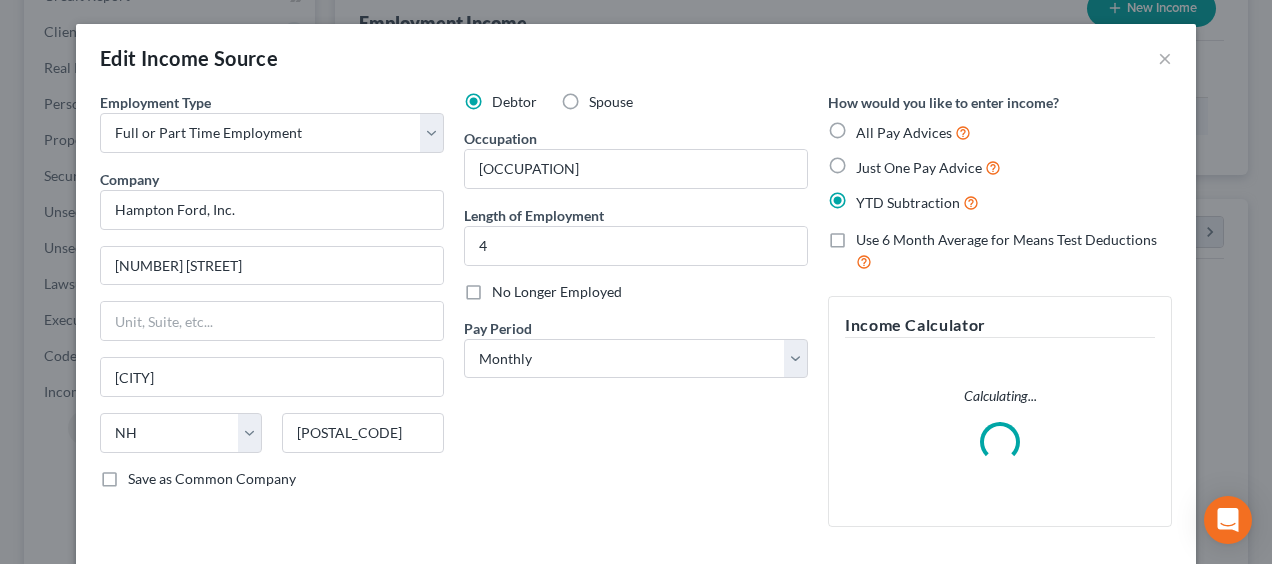 scroll, scrollTop: 999644, scrollLeft: 999490, axis: both 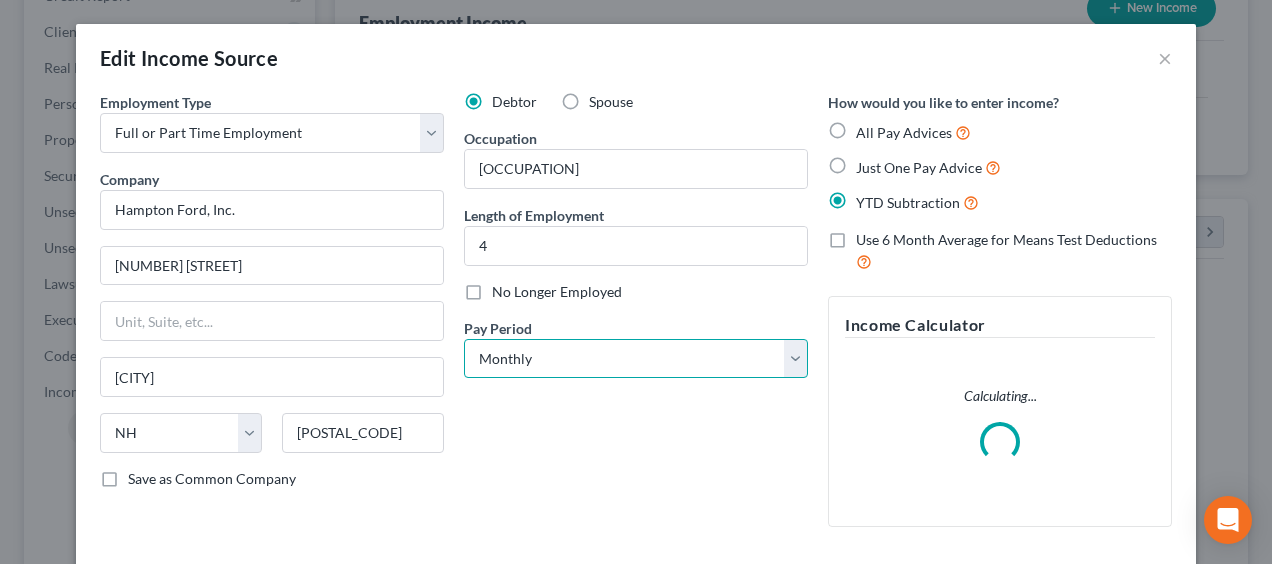 click on "Select Monthly Twice Monthly Every Other Week Weekly" at bounding box center (636, 359) 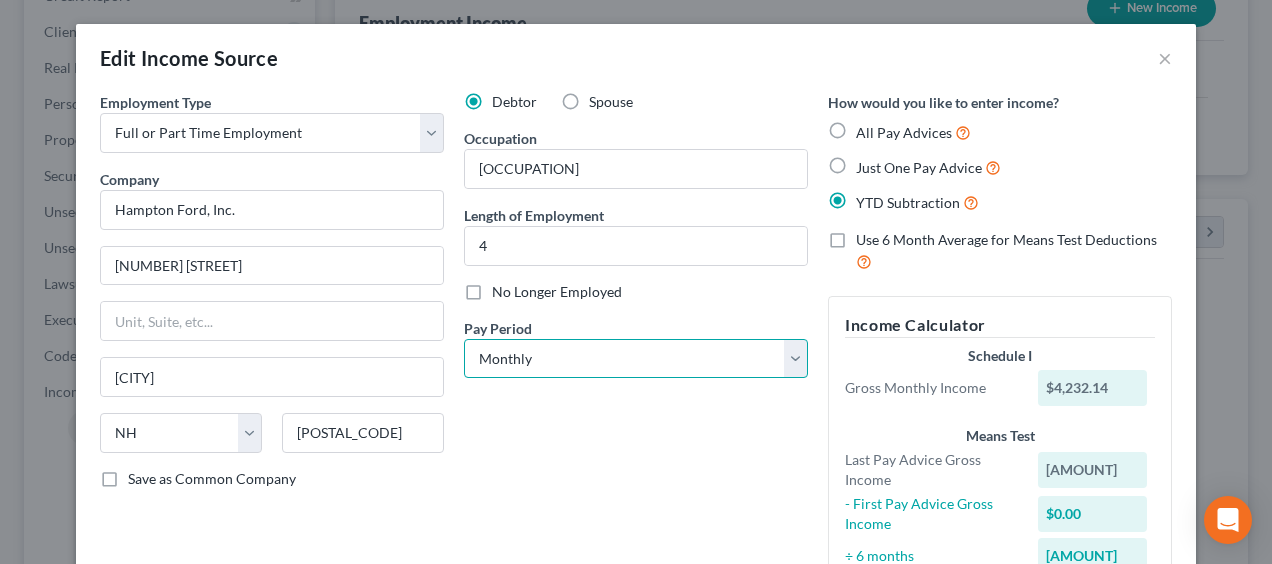 select on "3" 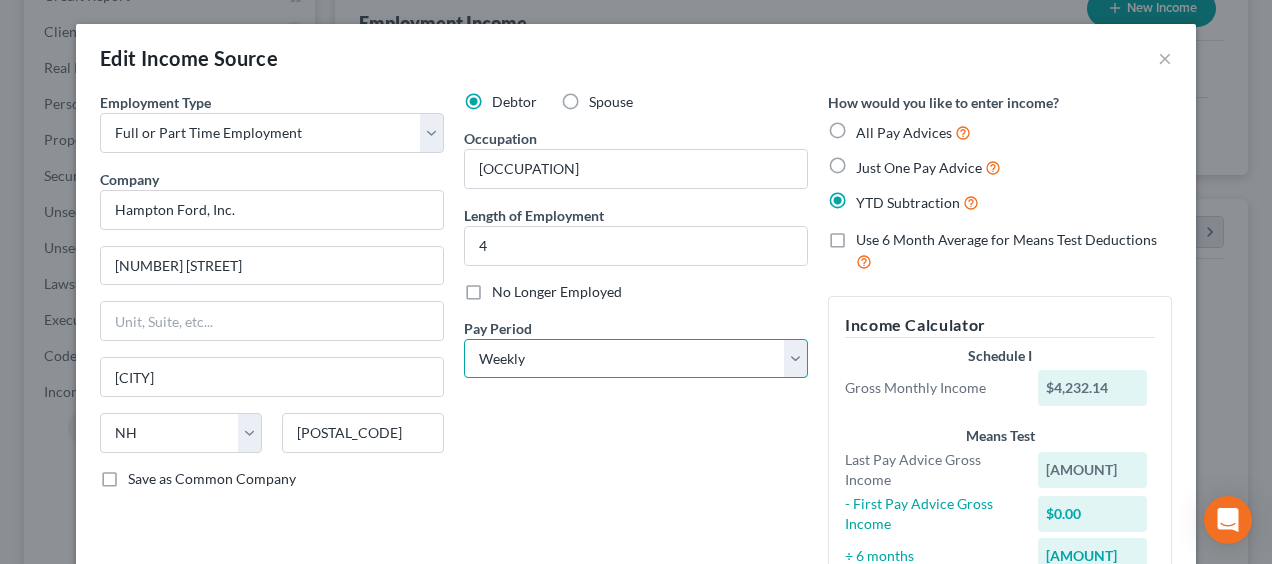 click on "Select Monthly Twice Monthly Every Other Week Weekly" at bounding box center (636, 359) 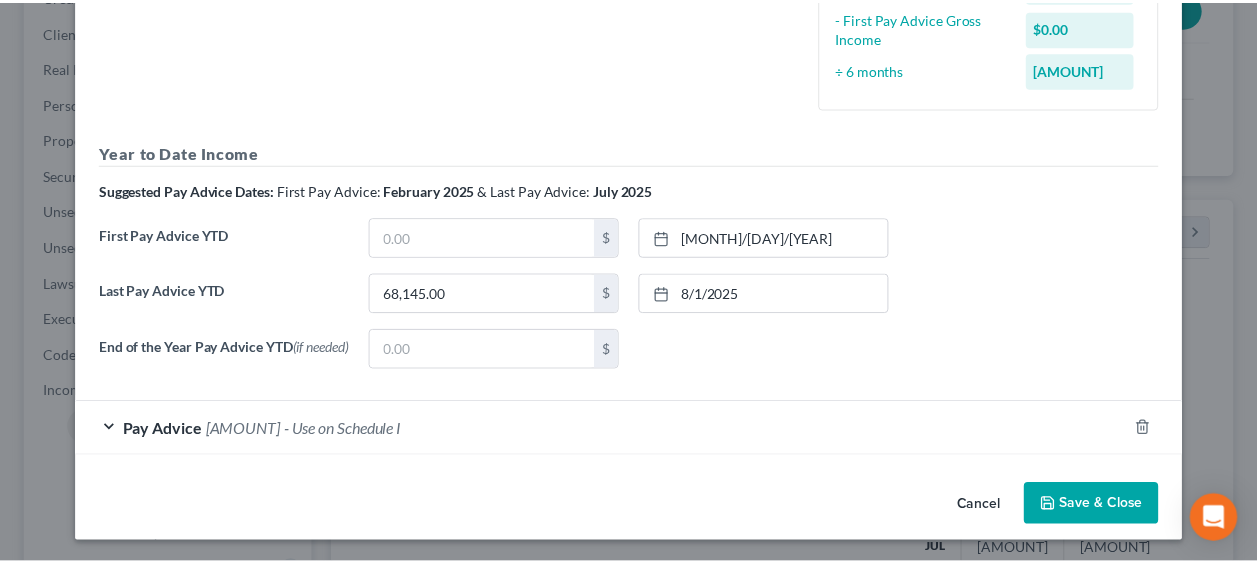 scroll, scrollTop: 529, scrollLeft: 0, axis: vertical 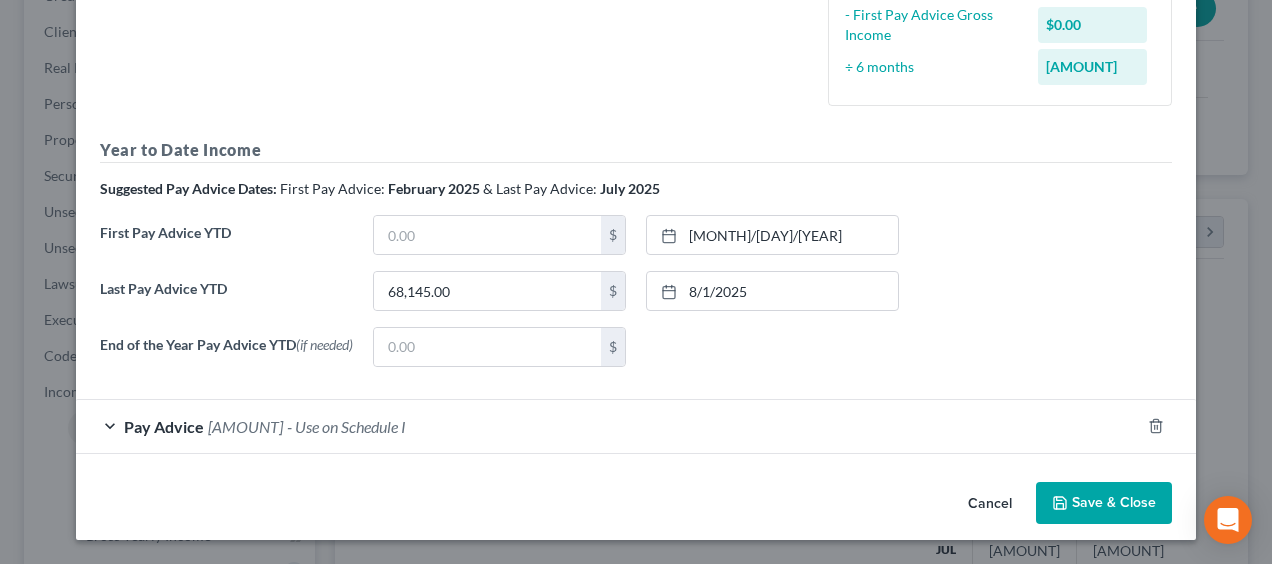 click on "Save & Close" at bounding box center (1104, 503) 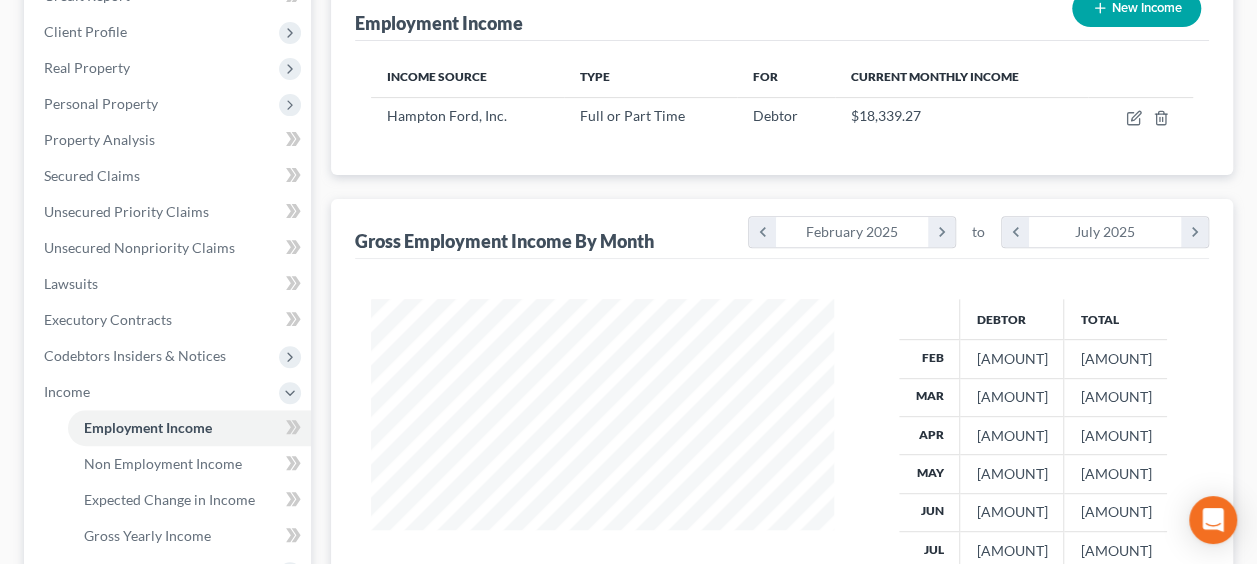 scroll, scrollTop: 356, scrollLeft: 502, axis: both 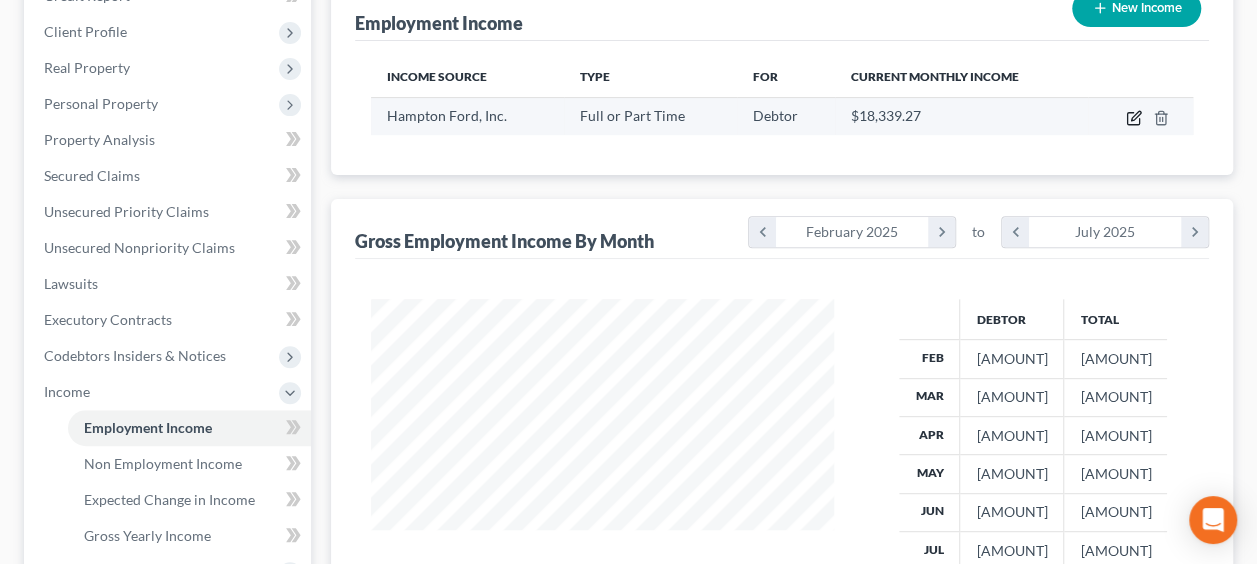 click 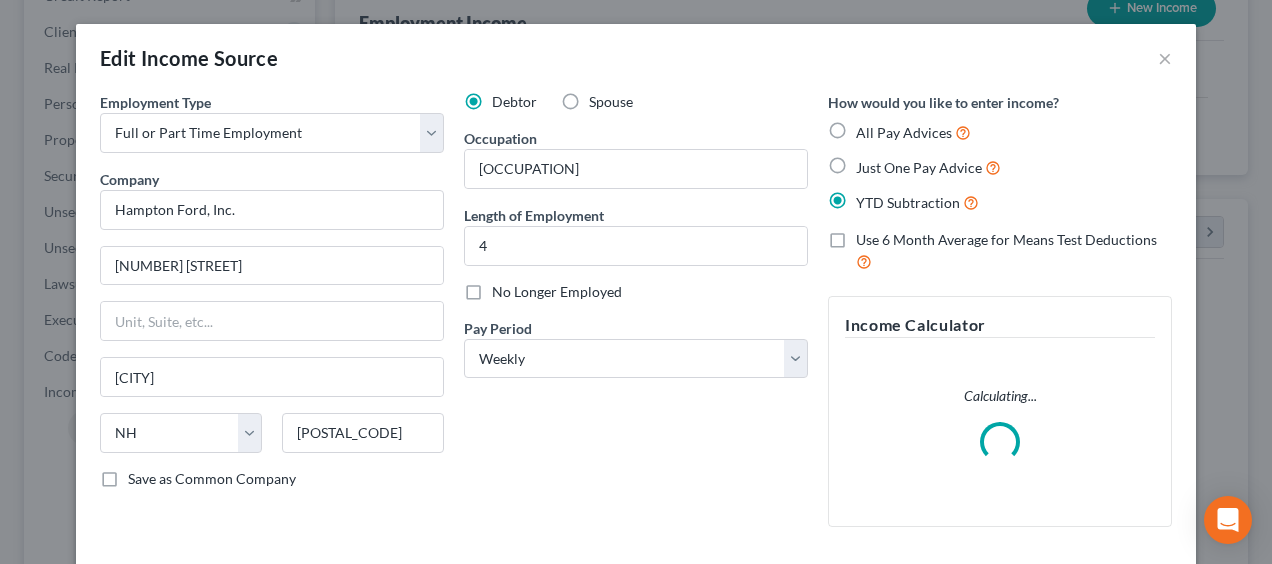 scroll, scrollTop: 999644, scrollLeft: 999490, axis: both 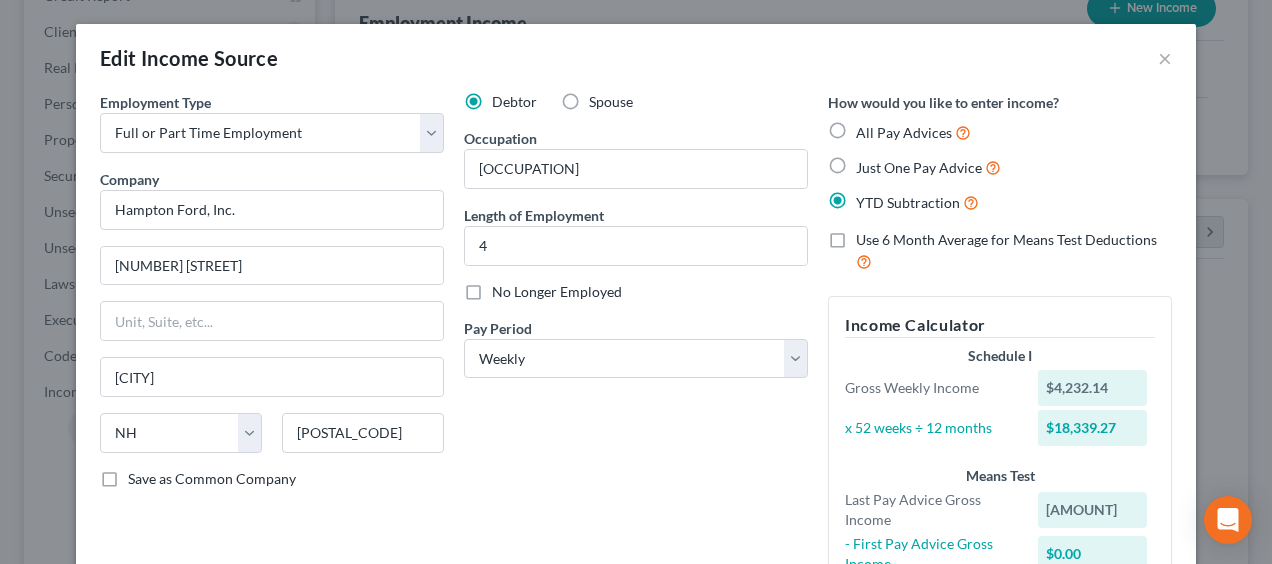 click on "Just One Pay Advice" at bounding box center [928, 167] 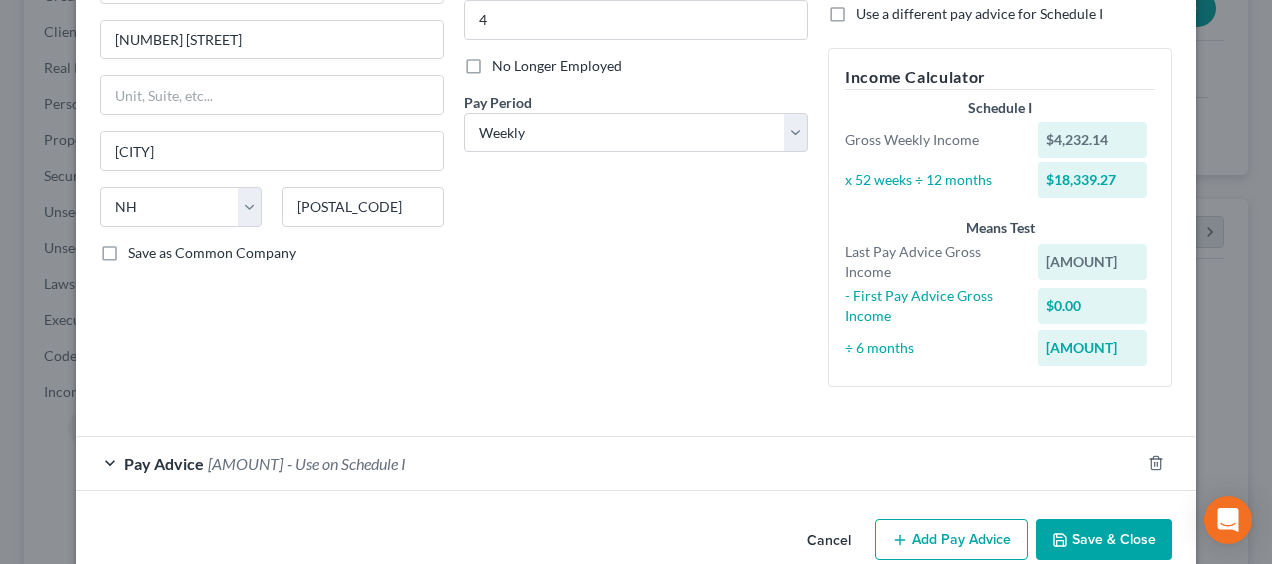 scroll, scrollTop: 260, scrollLeft: 0, axis: vertical 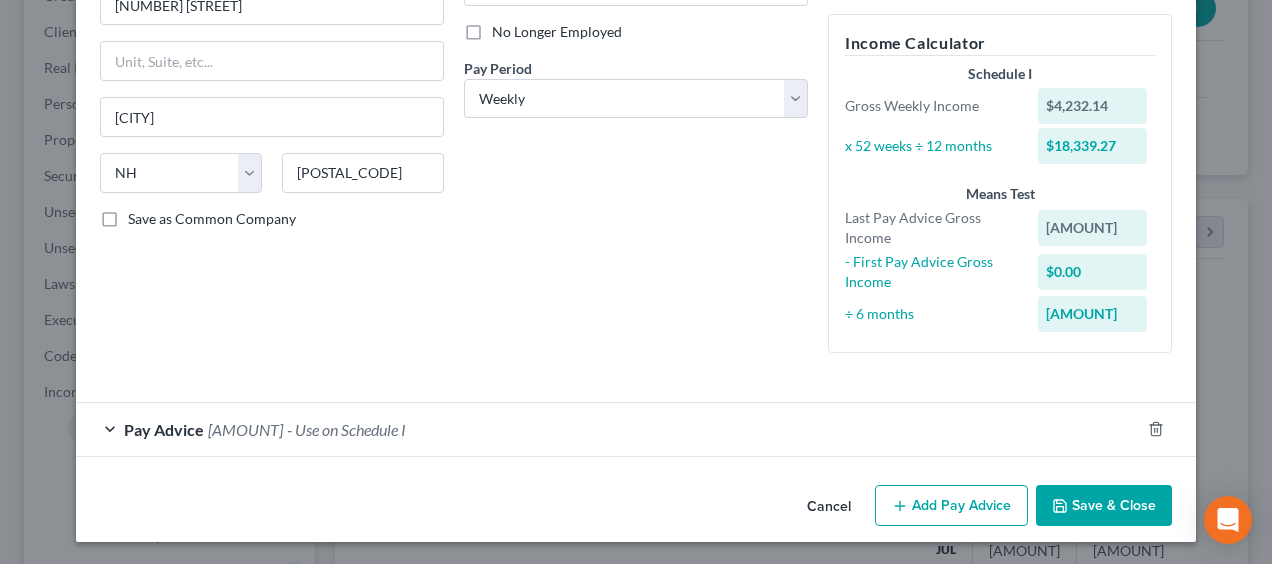click on "- Use on Schedule I" at bounding box center (346, 429) 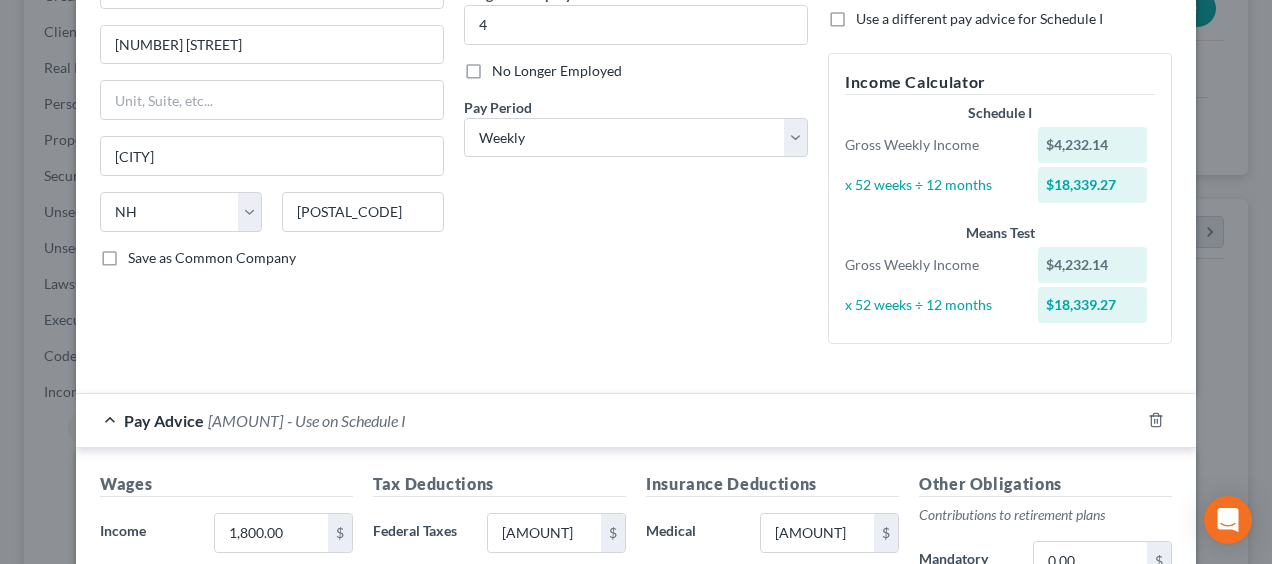 scroll, scrollTop: 260, scrollLeft: 0, axis: vertical 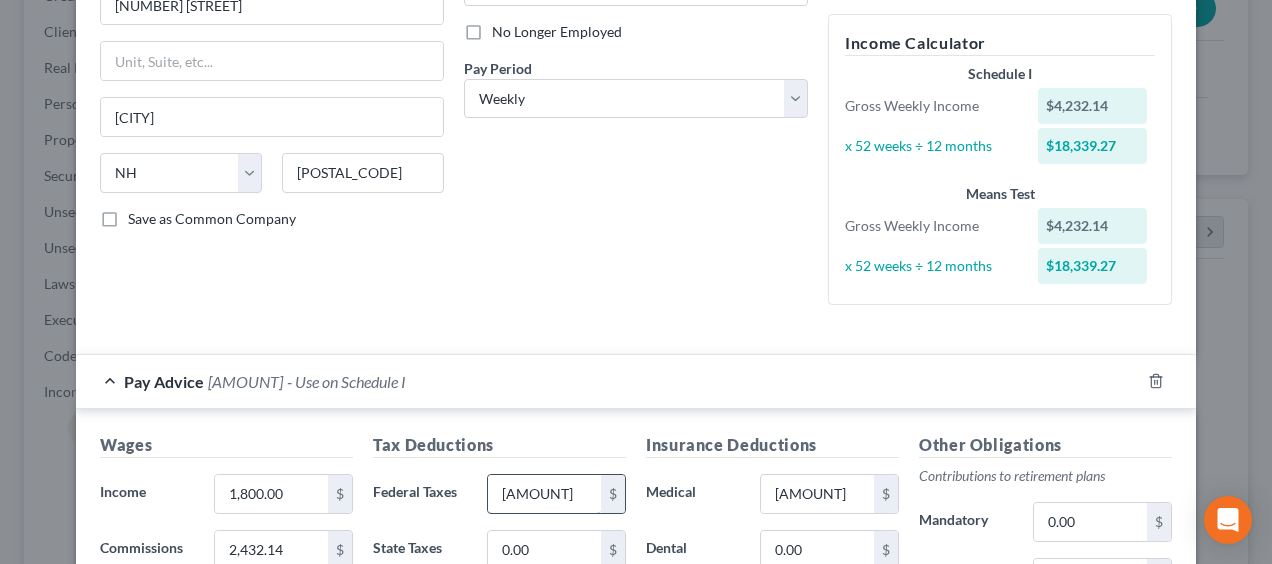 paste on "[AMOUNT]" 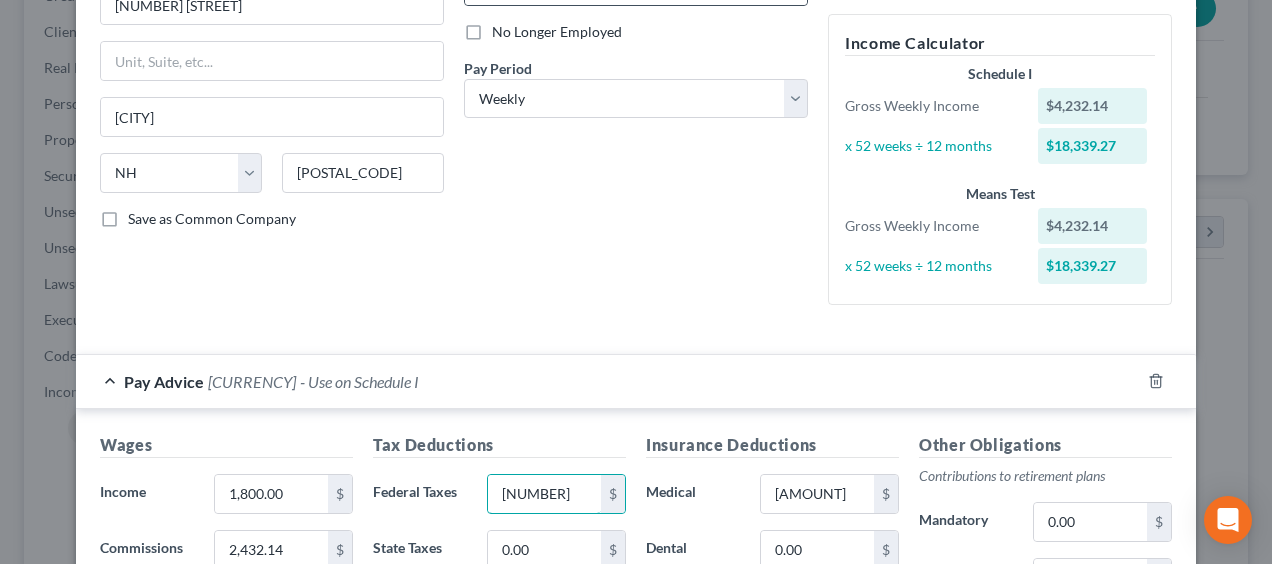 type on "[NUMBER]" 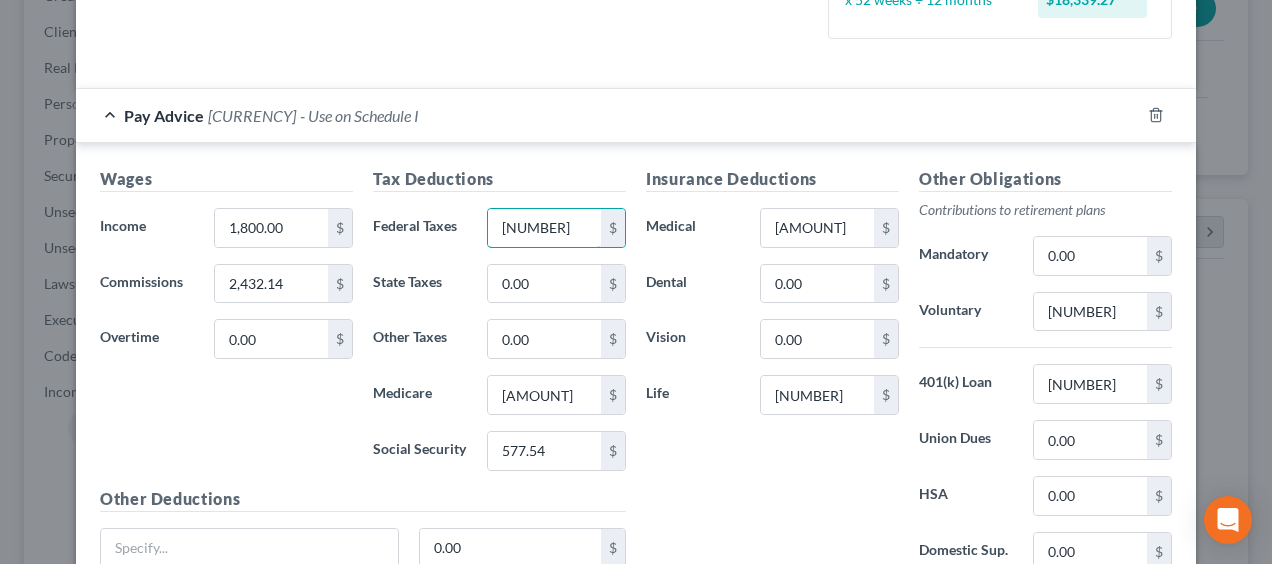 scroll, scrollTop: 527, scrollLeft: 0, axis: vertical 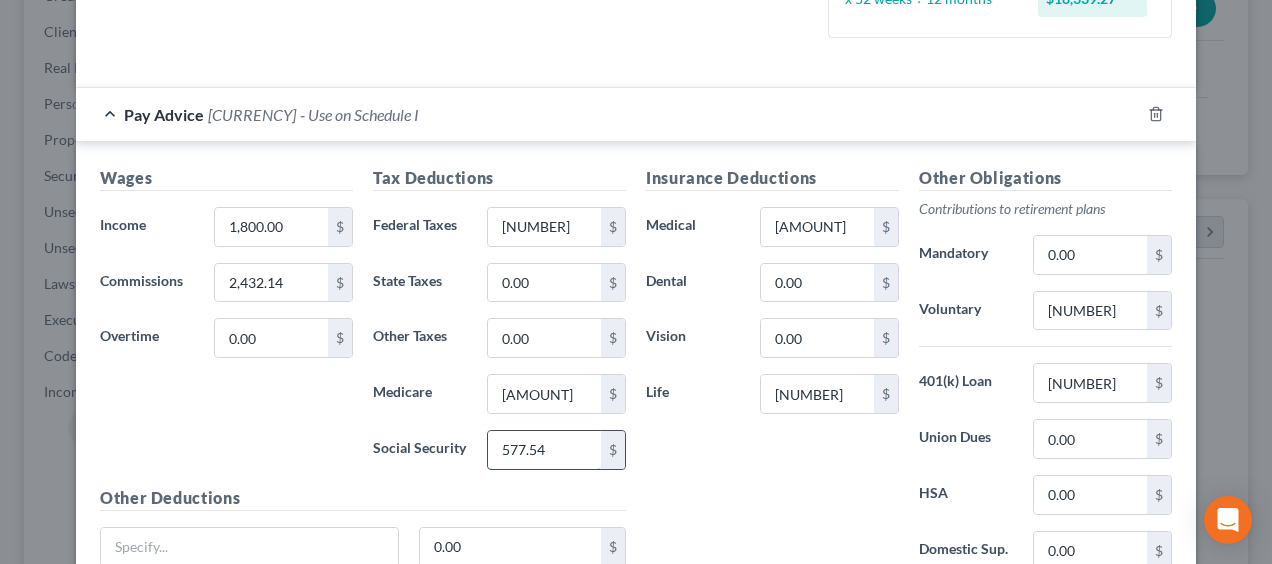 paste on "132.99" 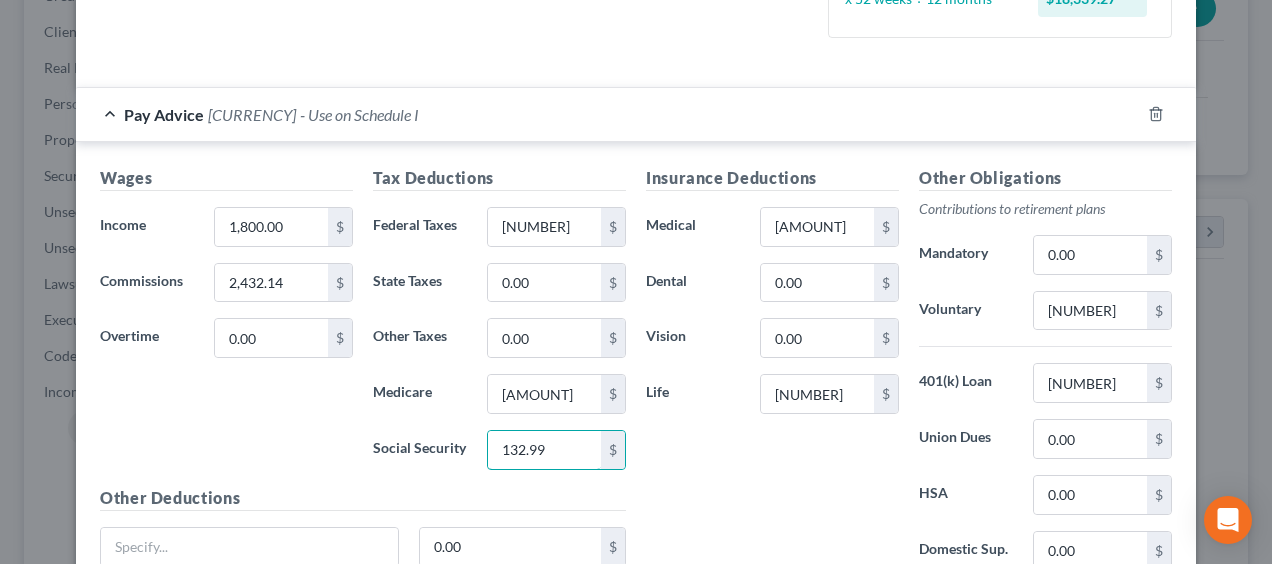 type on "132.99" 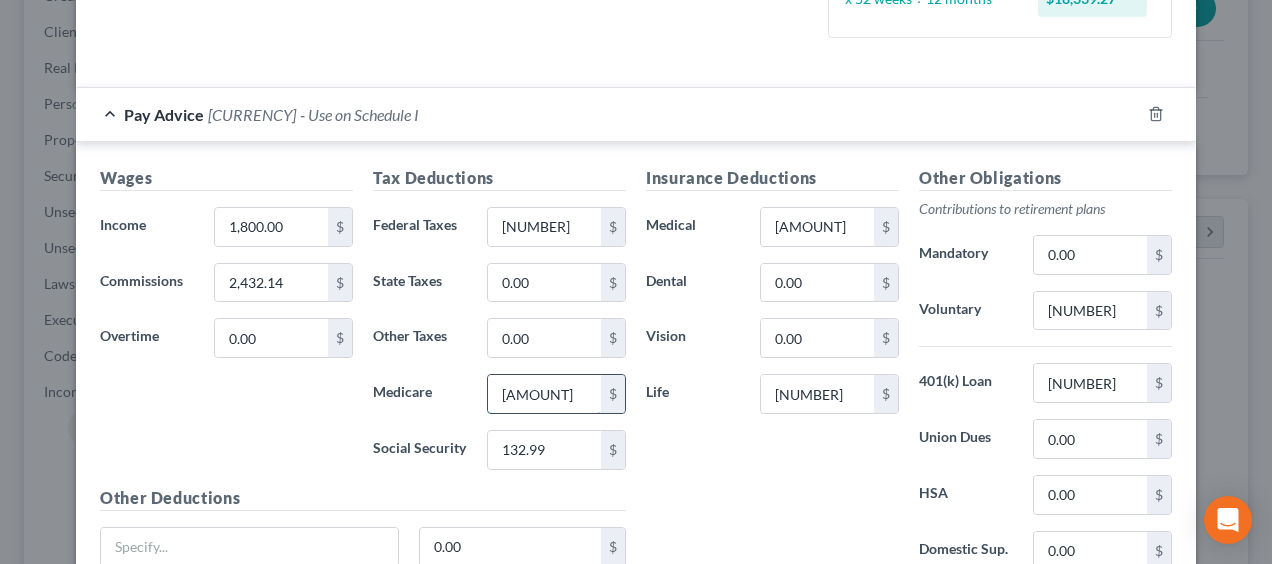 paste on "[NUMBER]" 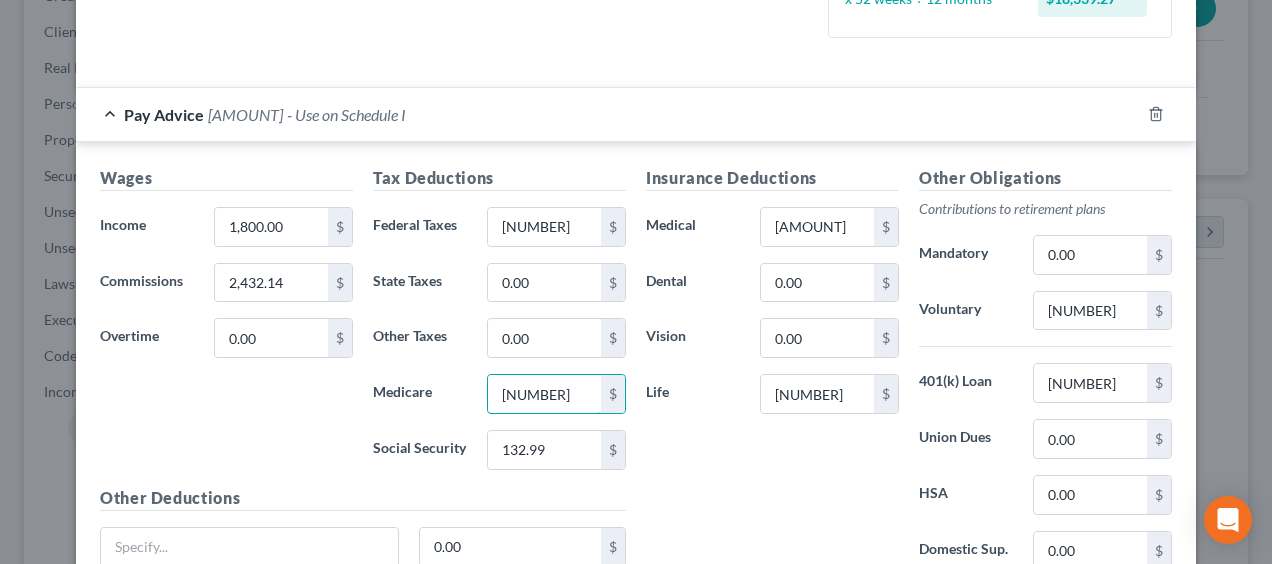 type on "[NUMBER]" 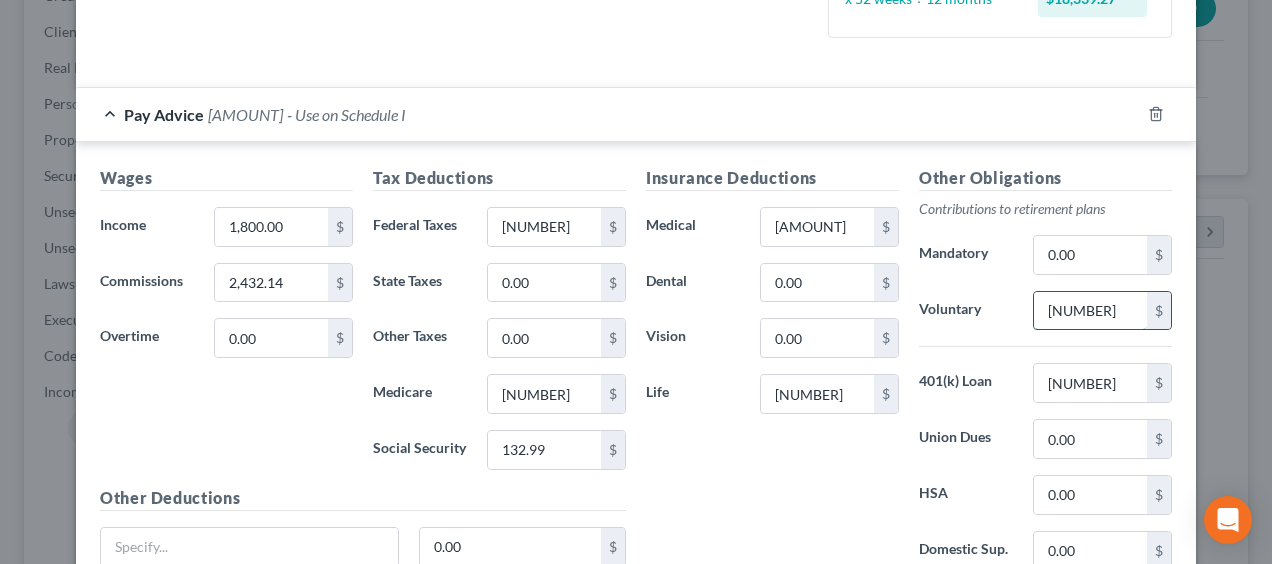 paste on "79.34" 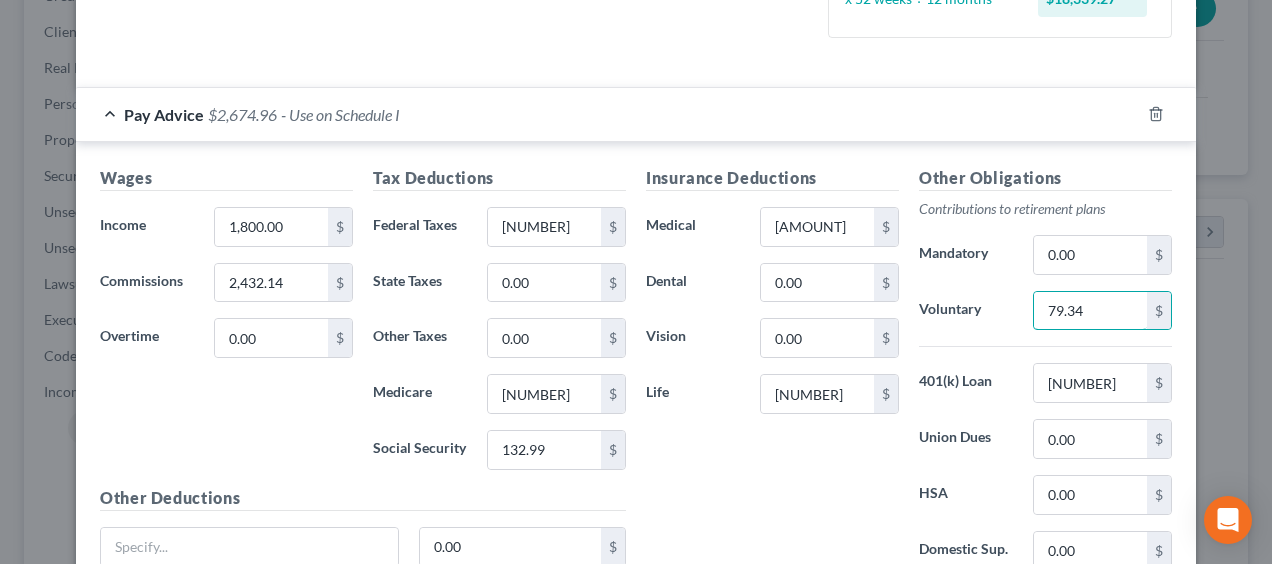 type on "79.34" 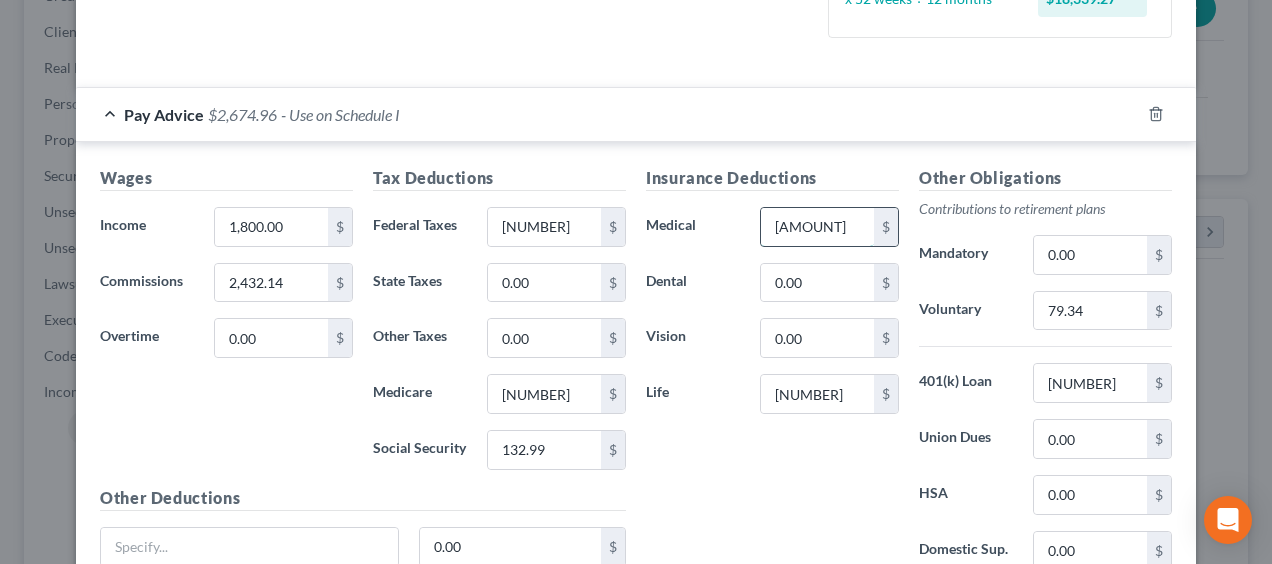 paste on "50.45" 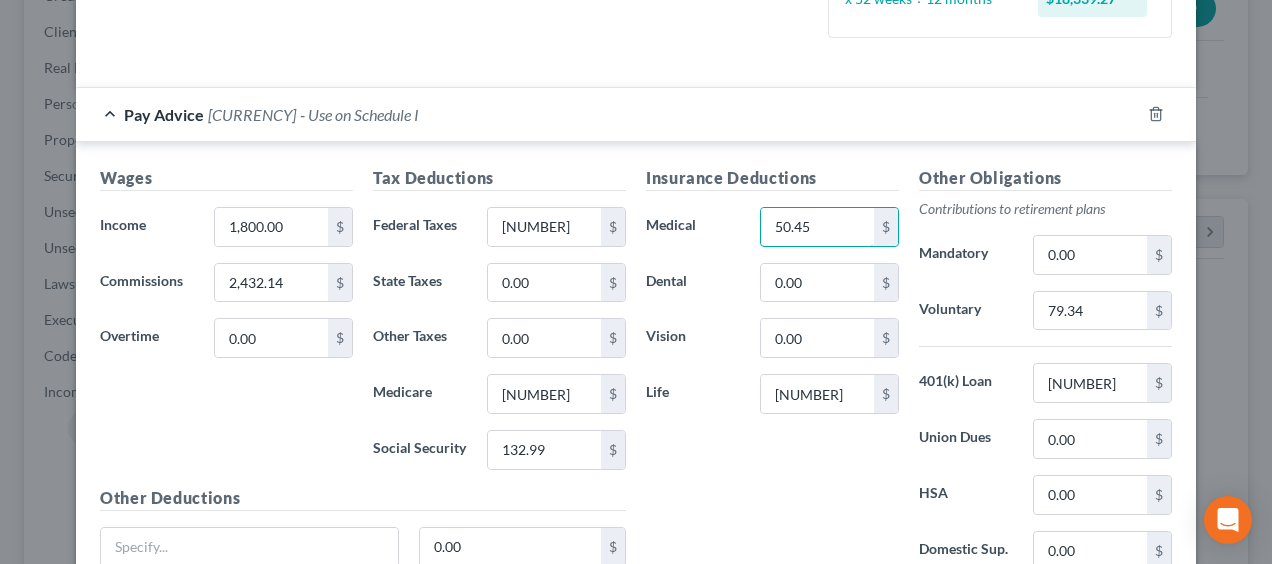 type on "50.45" 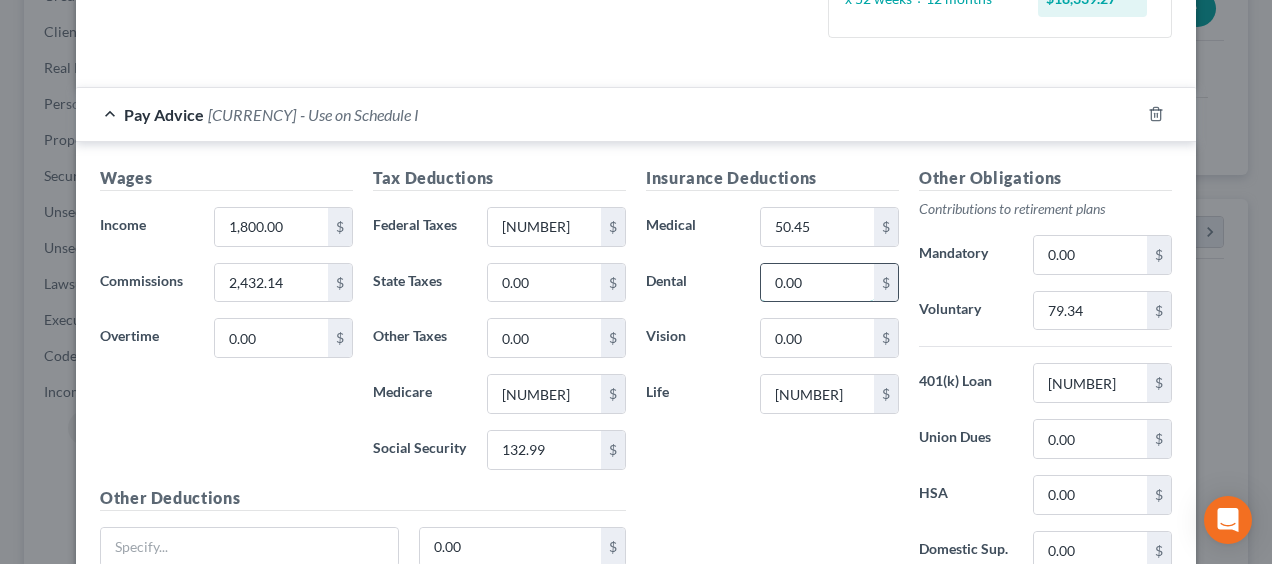 paste on "12.95" 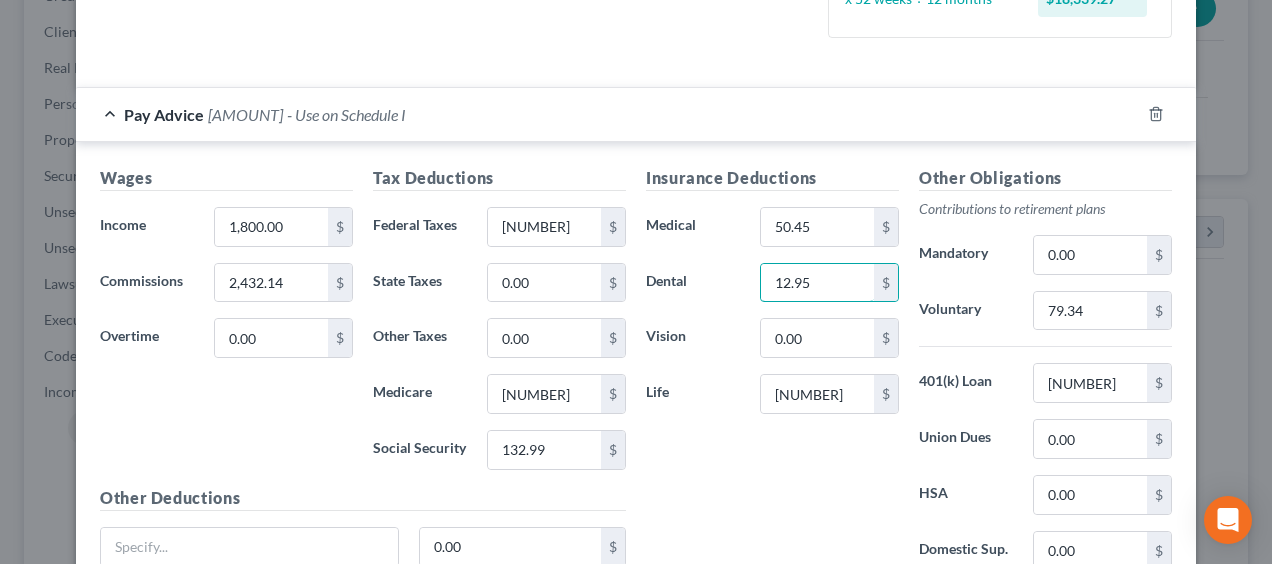 type on "12.95" 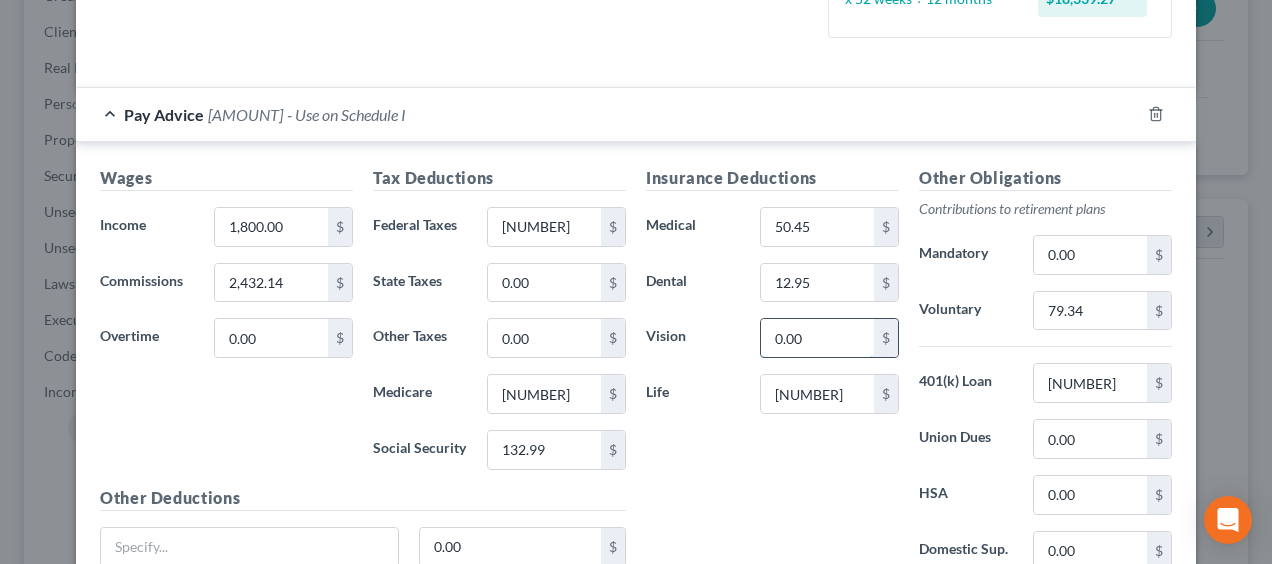 paste on "1.4" 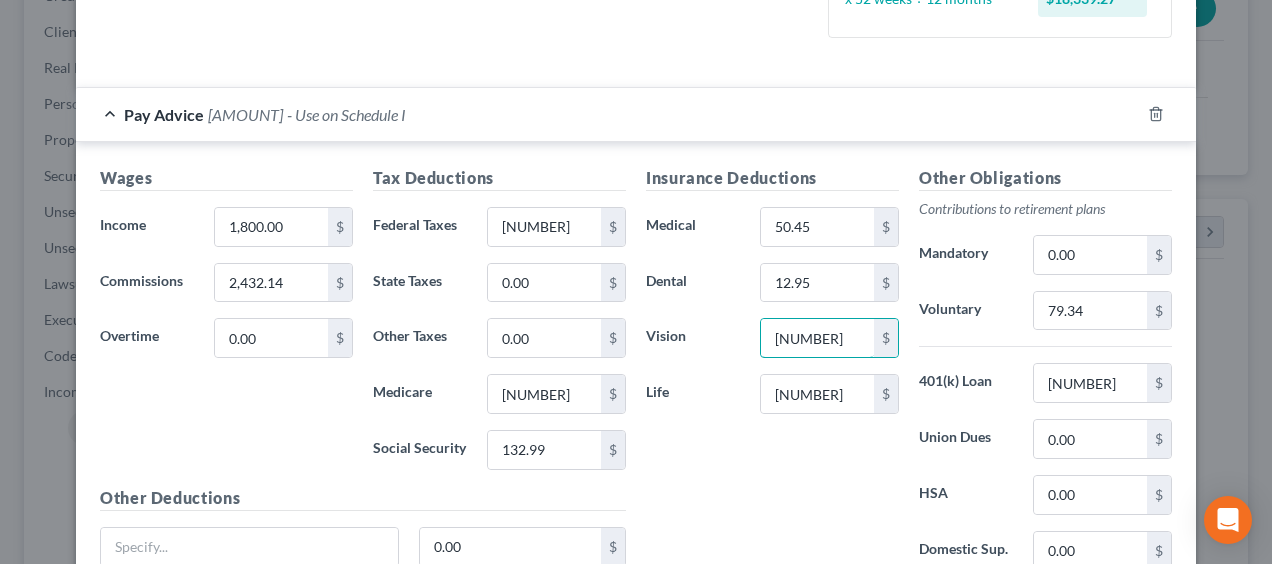 type on "[NUMBER]" 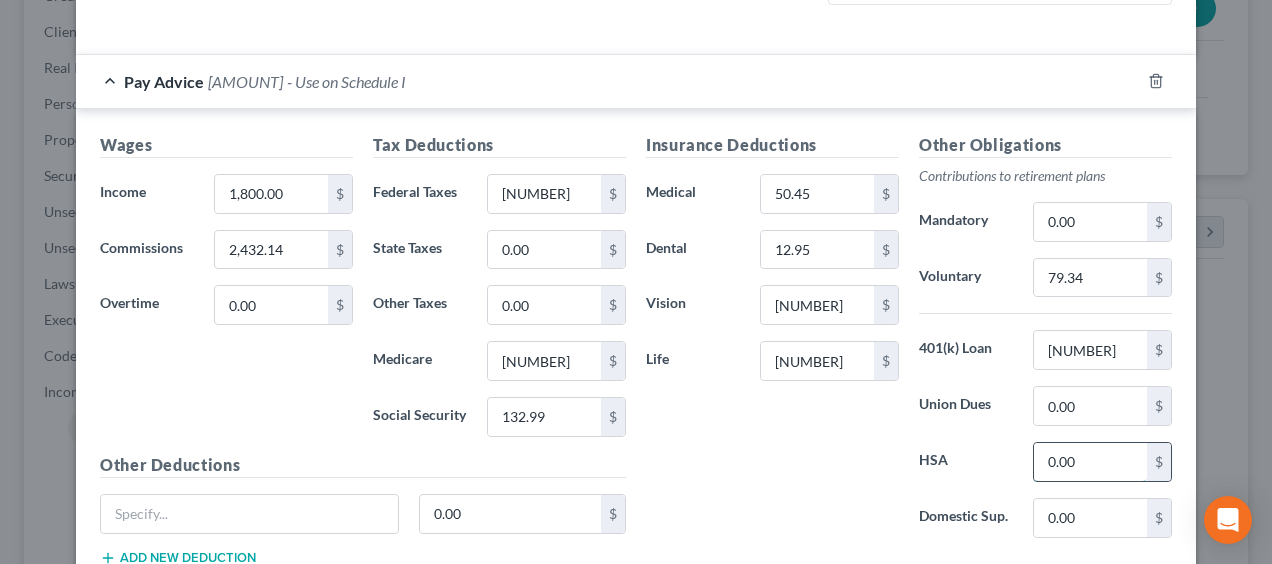 paste on "31.86" 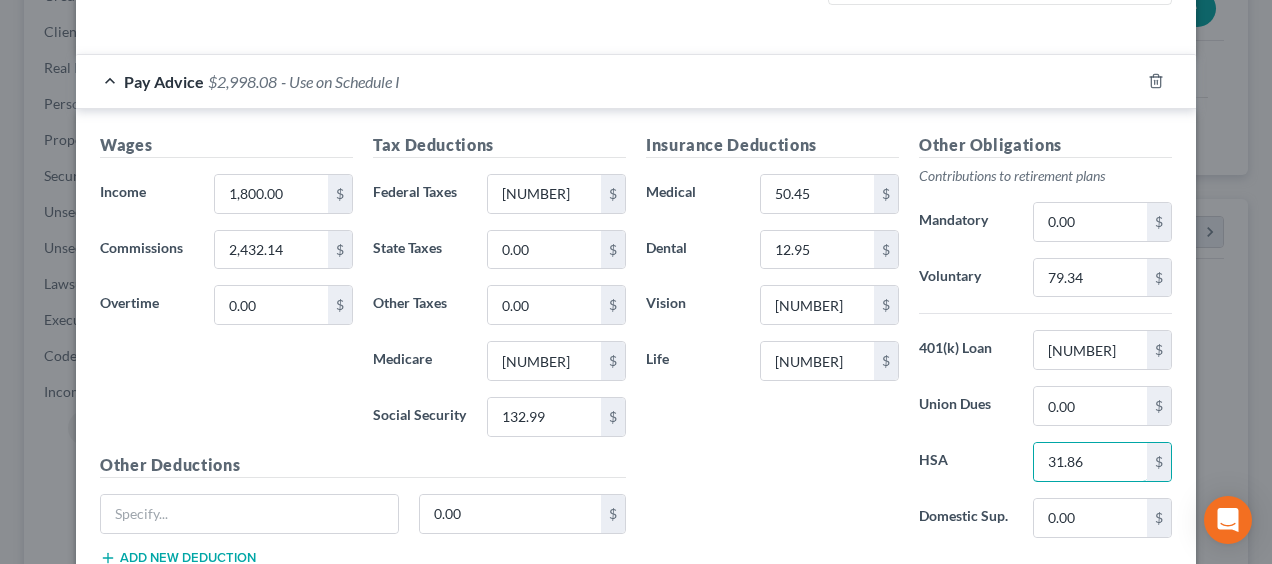 type on "31.86" 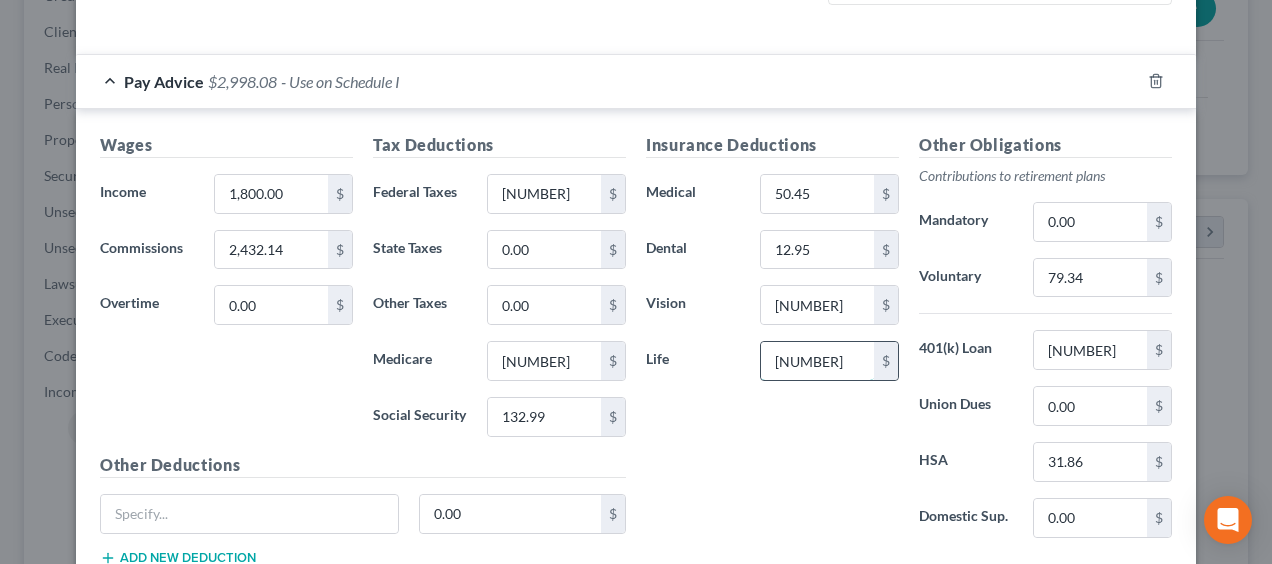 paste on "[NUMBER]" 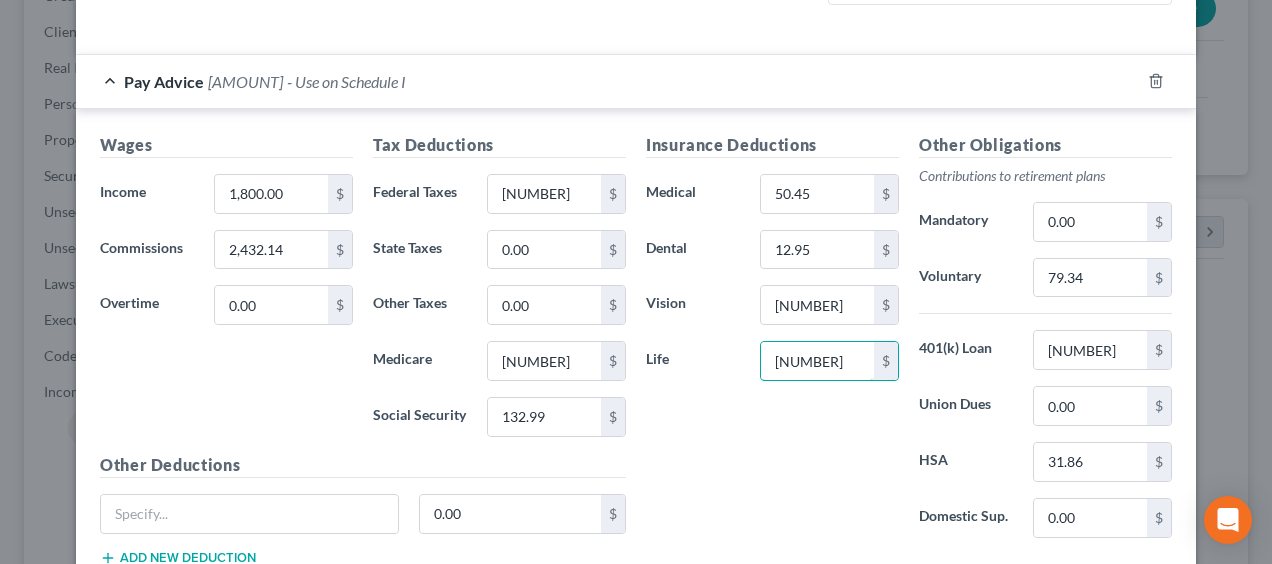 type on "[NUMBER]" 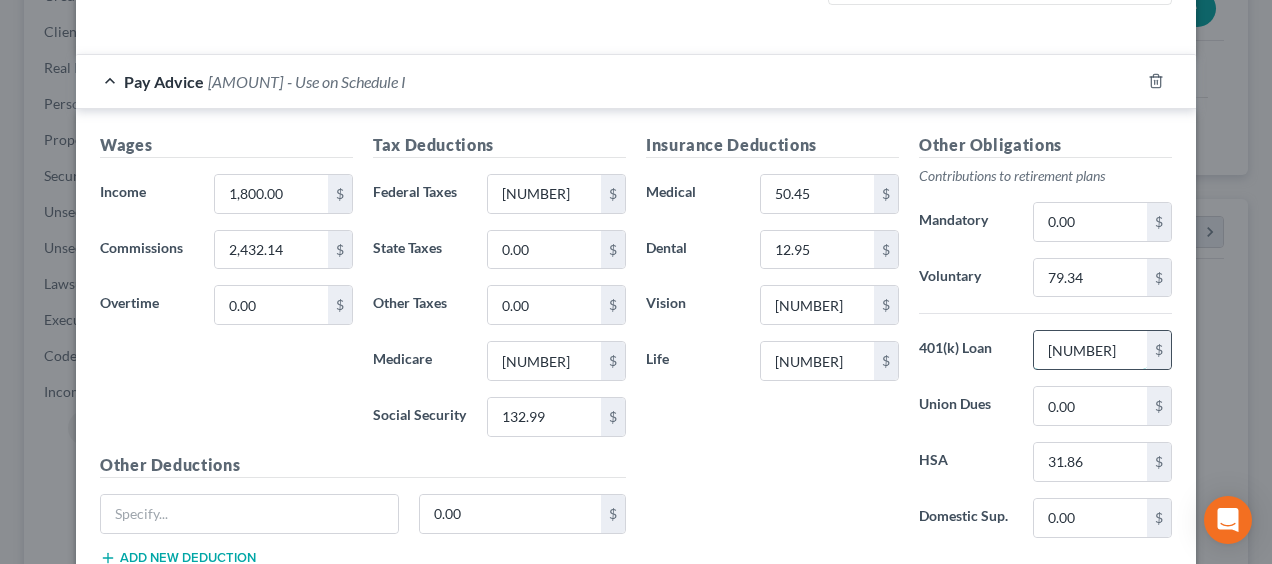 paste on "[AMOUNT]" 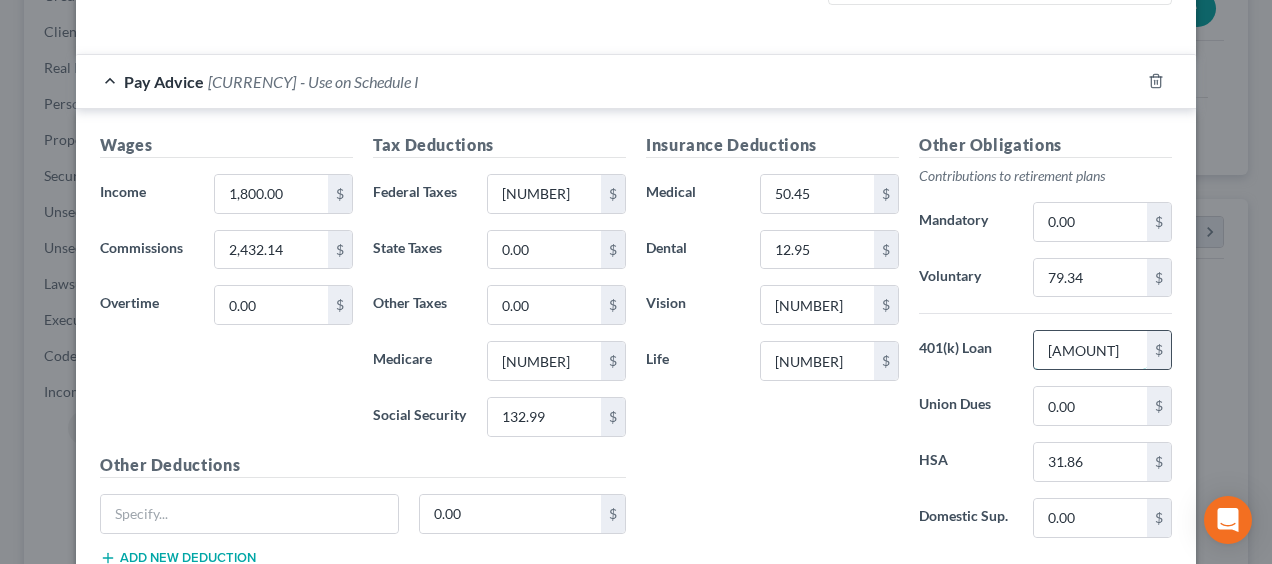 click on "[AMOUNT]" at bounding box center [1090, 350] 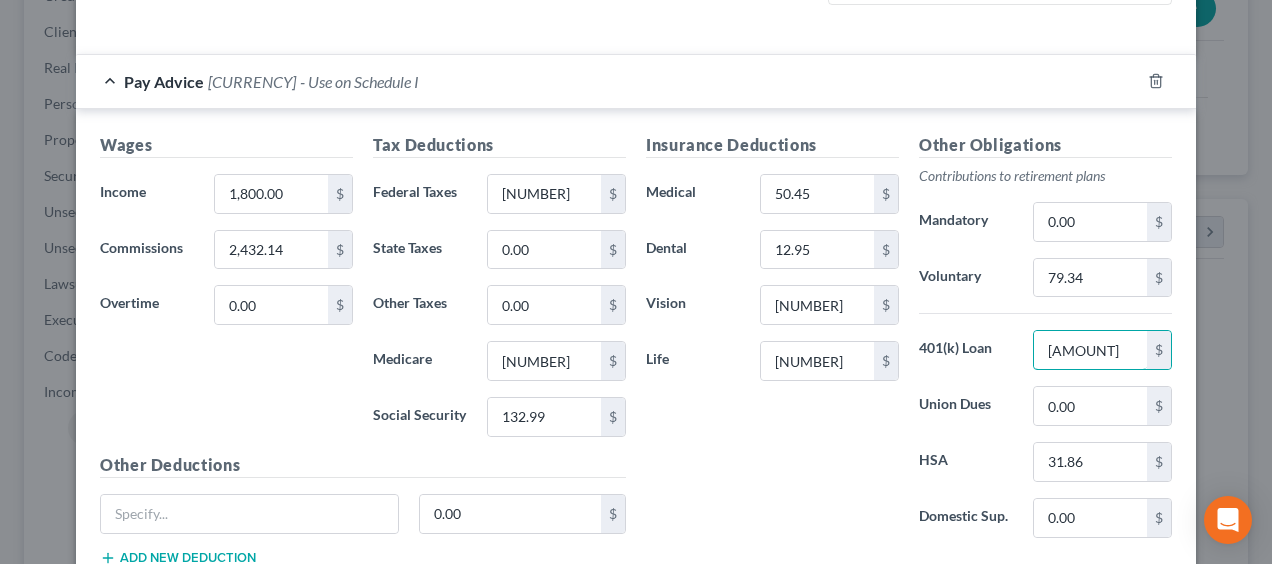 type on "[AMOUNT]" 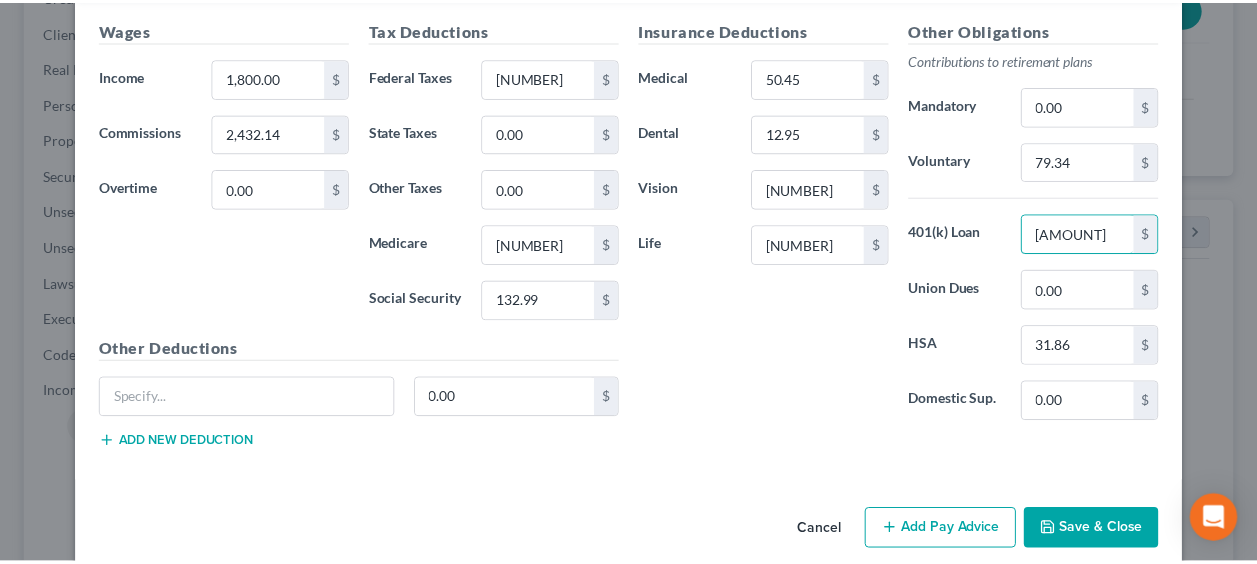 scroll, scrollTop: 694, scrollLeft: 0, axis: vertical 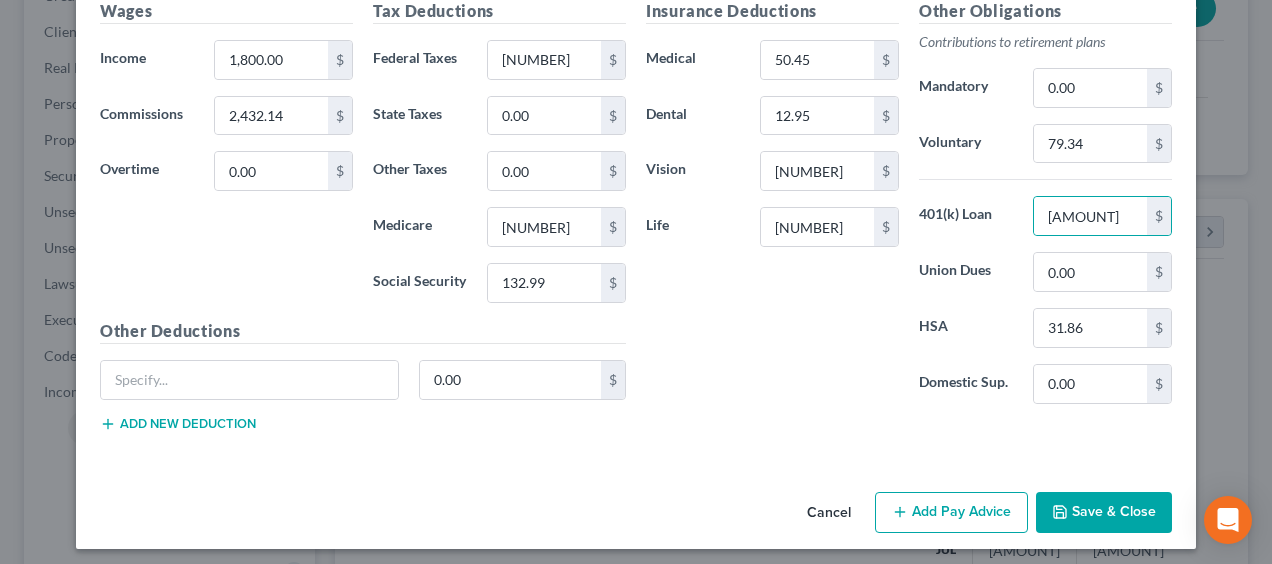 click on "Save & Close" at bounding box center [1104, 513] 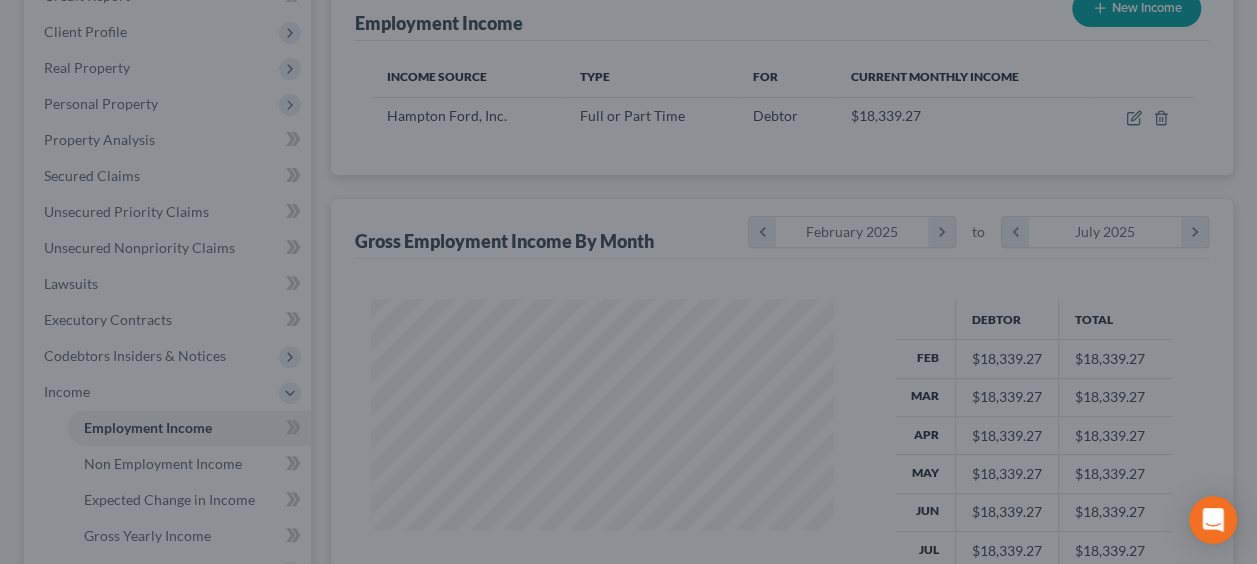 scroll, scrollTop: 356, scrollLeft: 502, axis: both 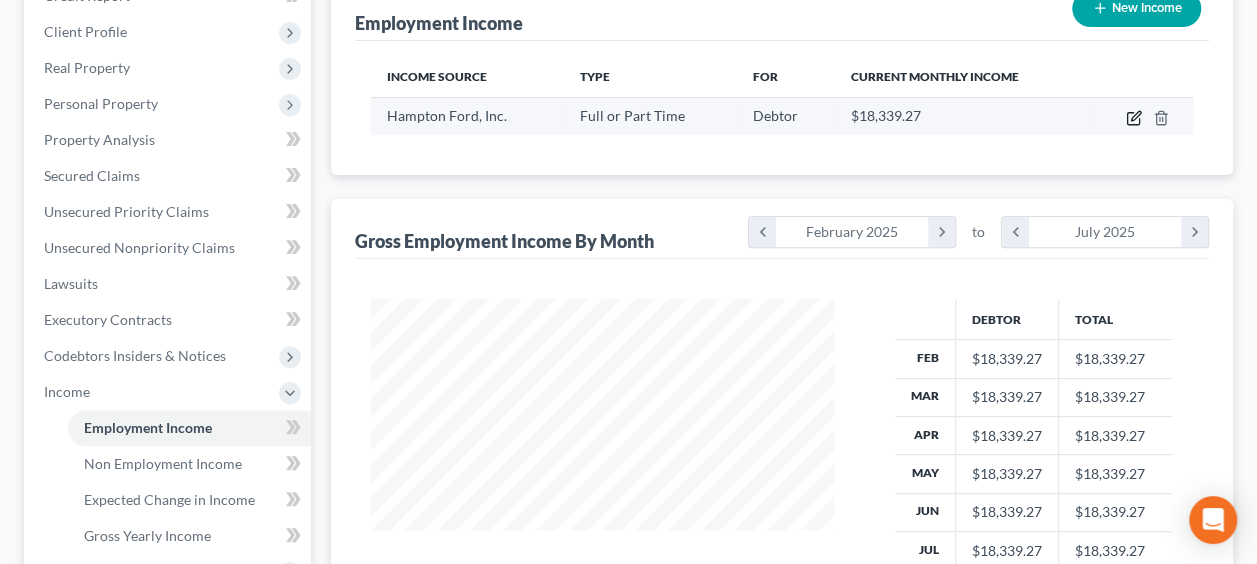 click 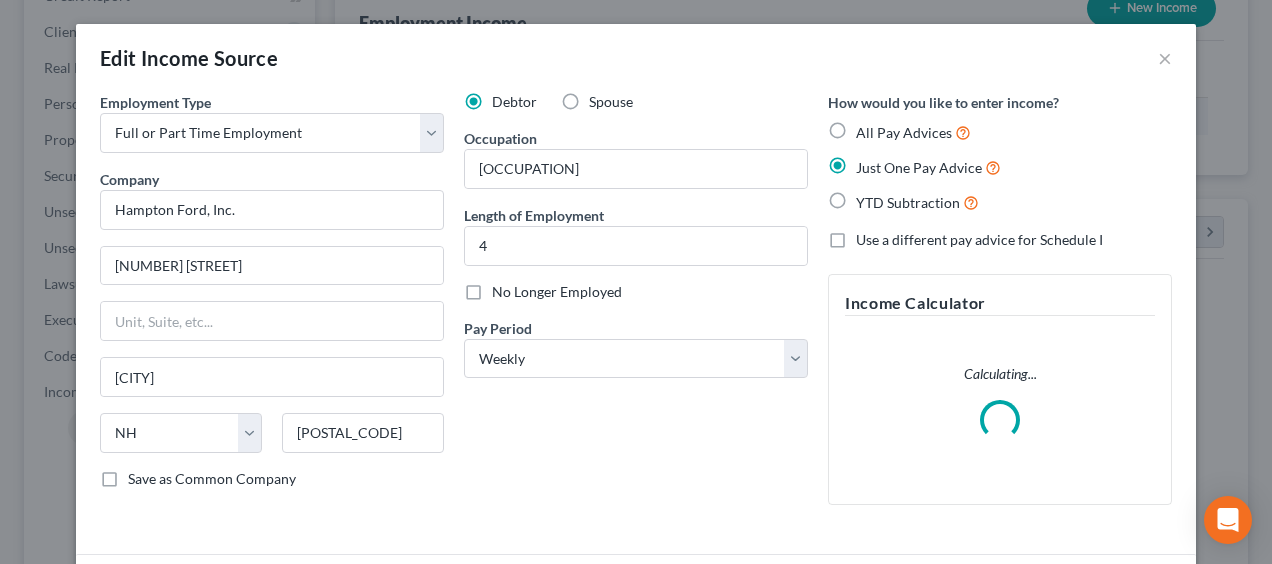 scroll, scrollTop: 999644, scrollLeft: 999490, axis: both 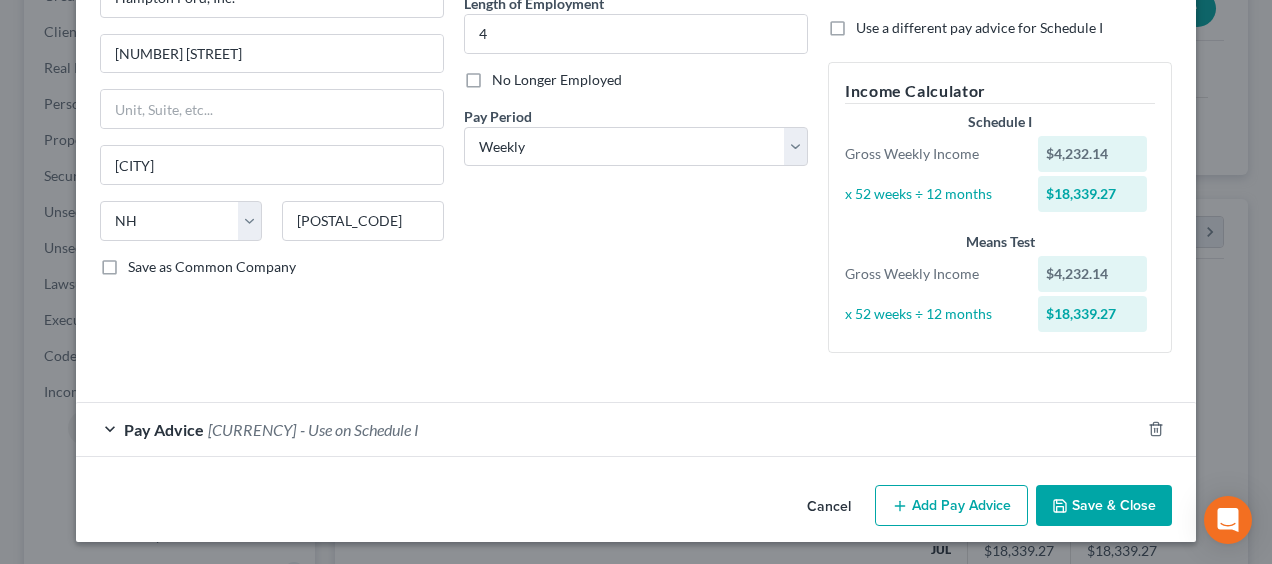 click on "Save & Close" at bounding box center (1104, 506) 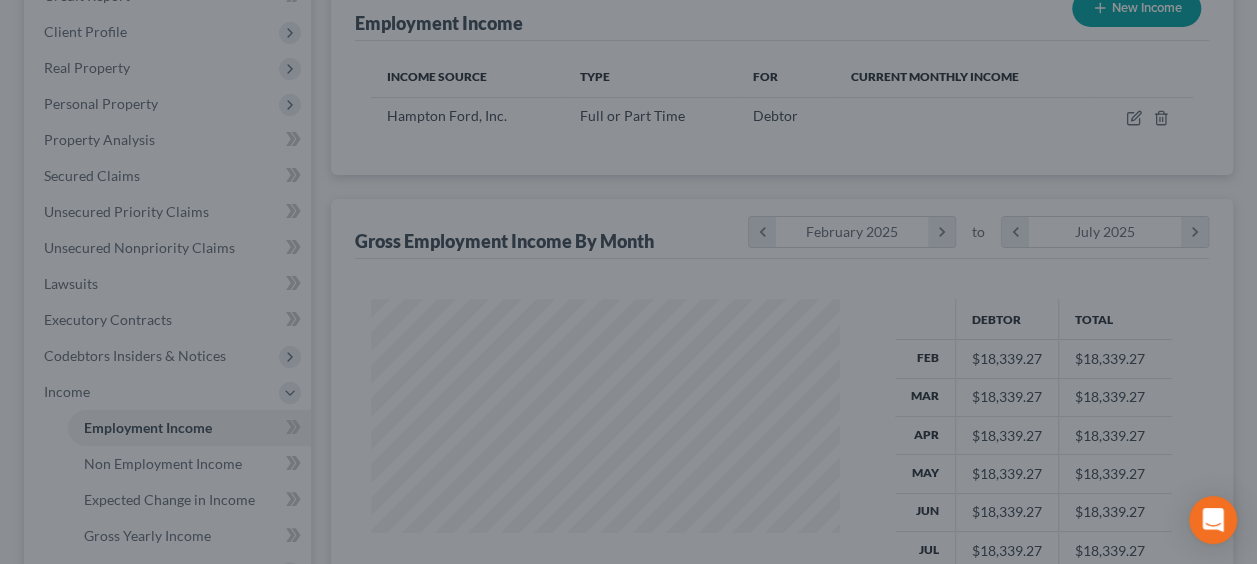 scroll, scrollTop: 356, scrollLeft: 502, axis: both 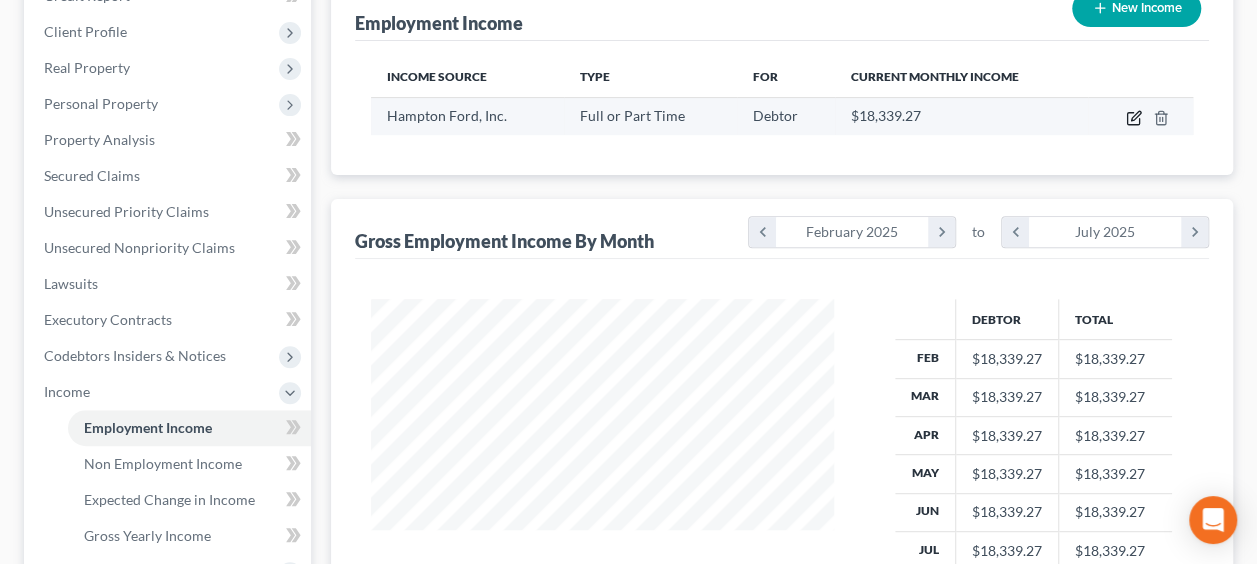 click 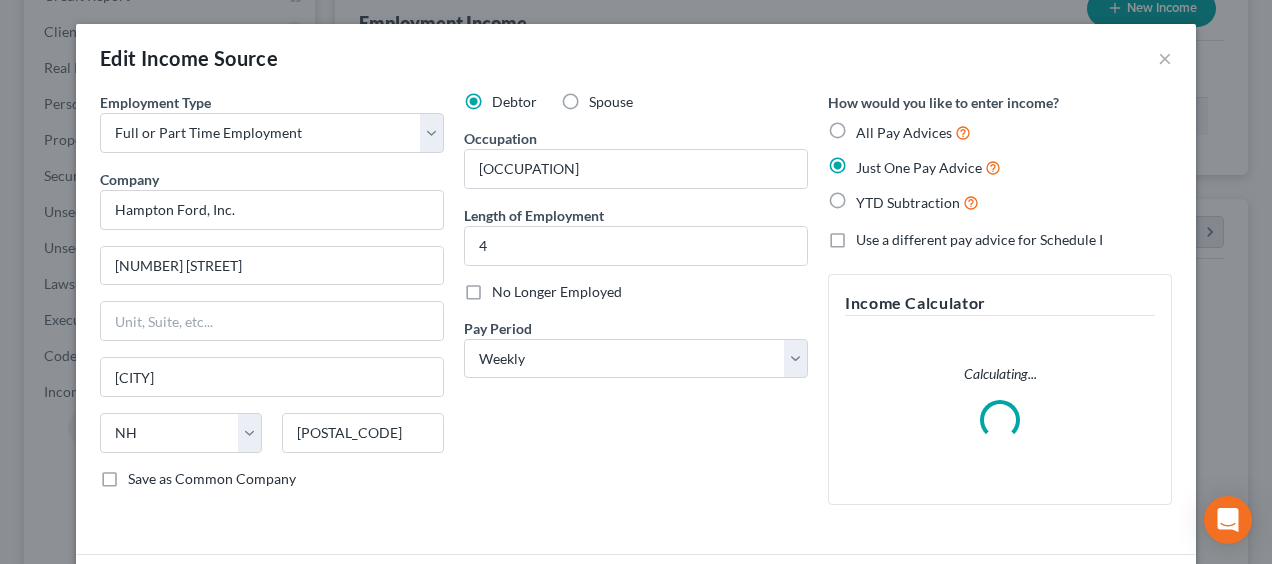 scroll, scrollTop: 999644, scrollLeft: 999490, axis: both 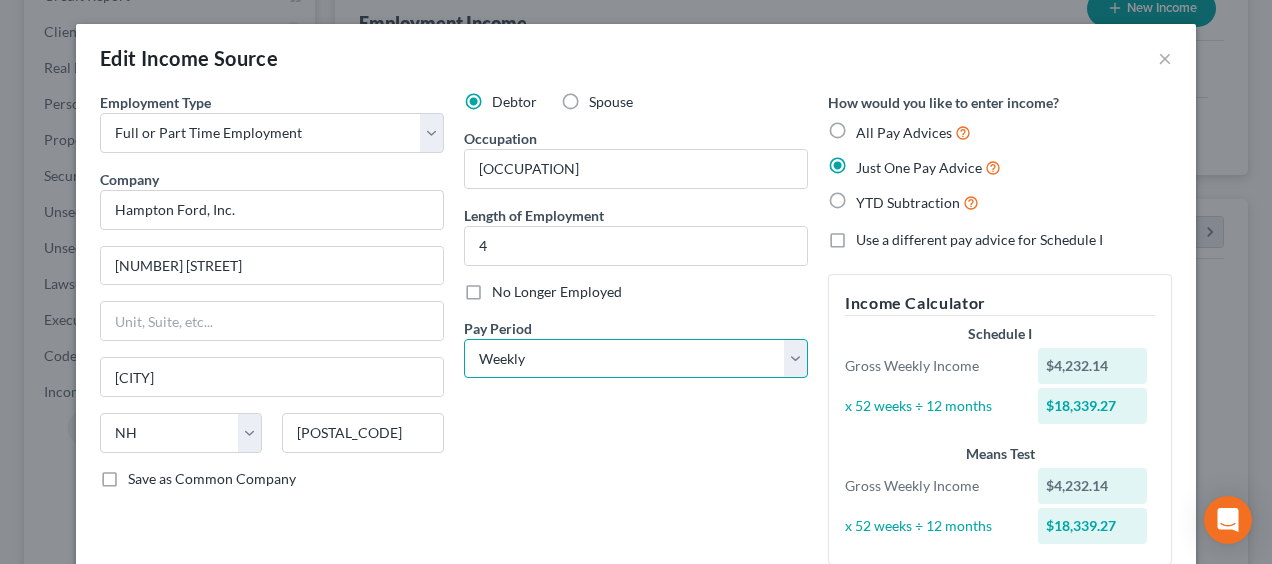 click on "Select Monthly Twice Monthly Every Other Week Weekly" at bounding box center [636, 359] 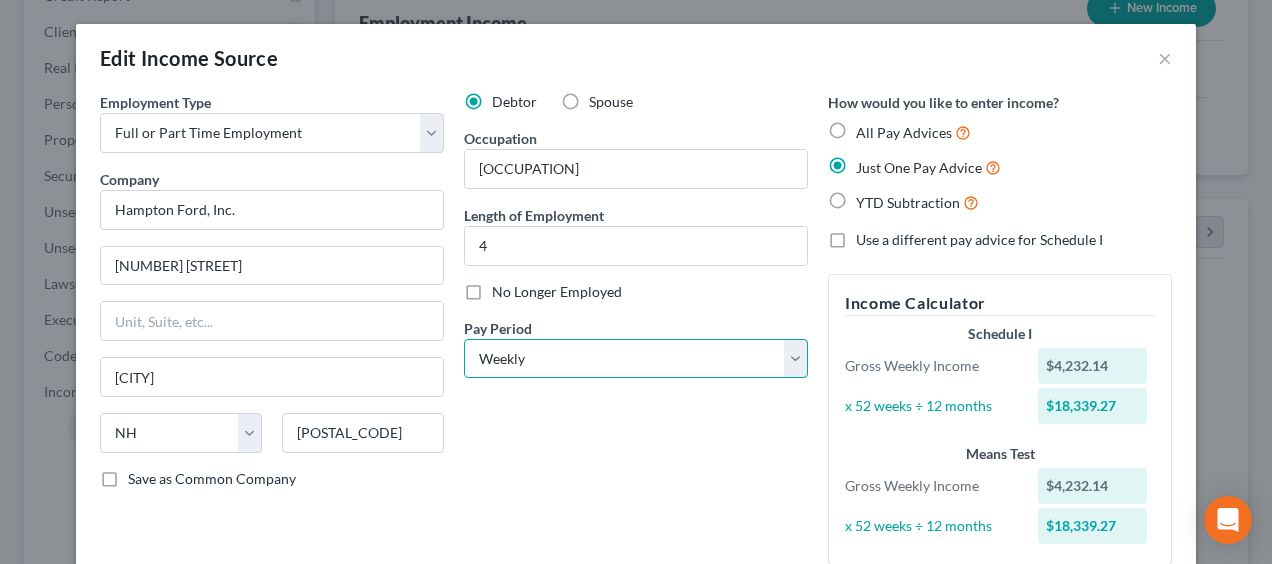 select on "0" 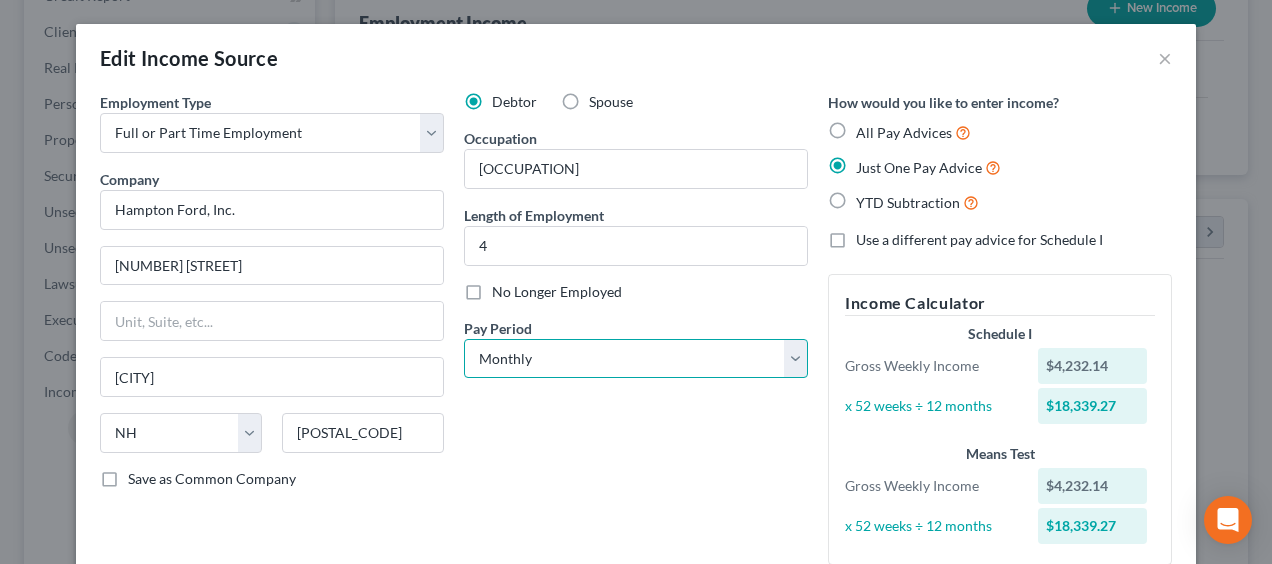 click on "Select Monthly Twice Monthly Every Other Week Weekly" at bounding box center (636, 359) 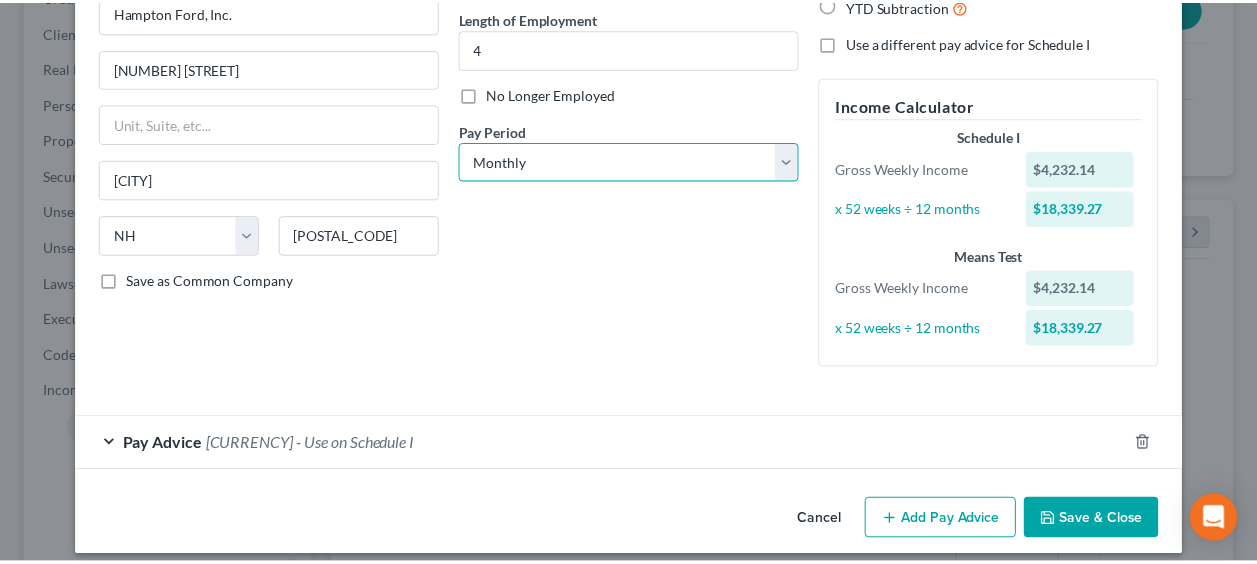 scroll, scrollTop: 200, scrollLeft: 0, axis: vertical 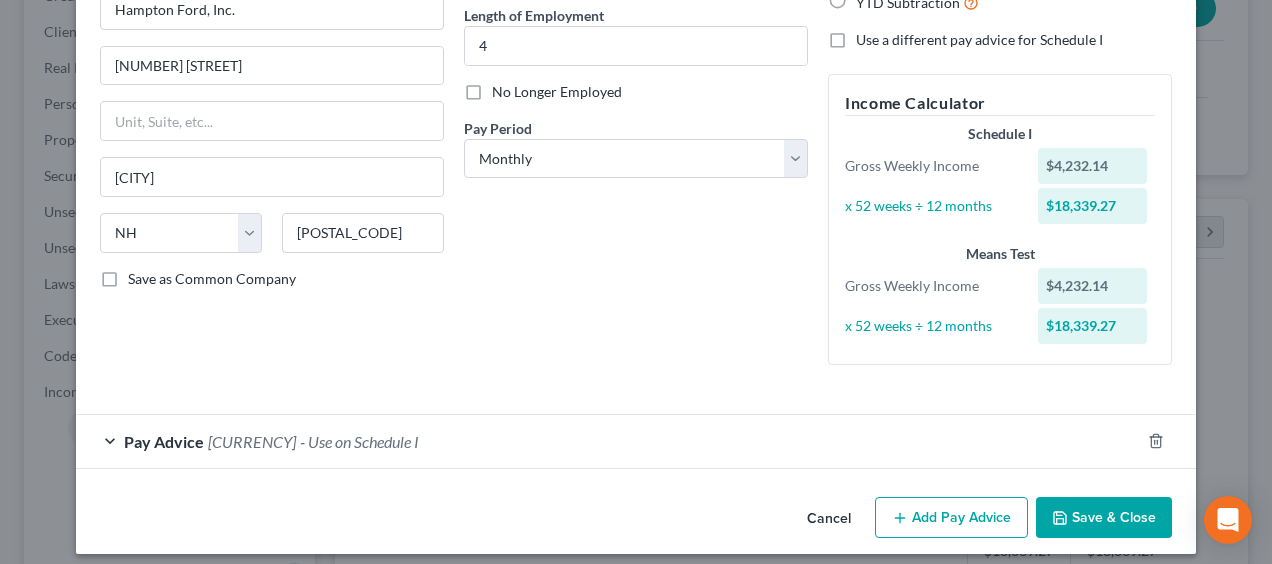 click on "Save & Close" at bounding box center (1104, 518) 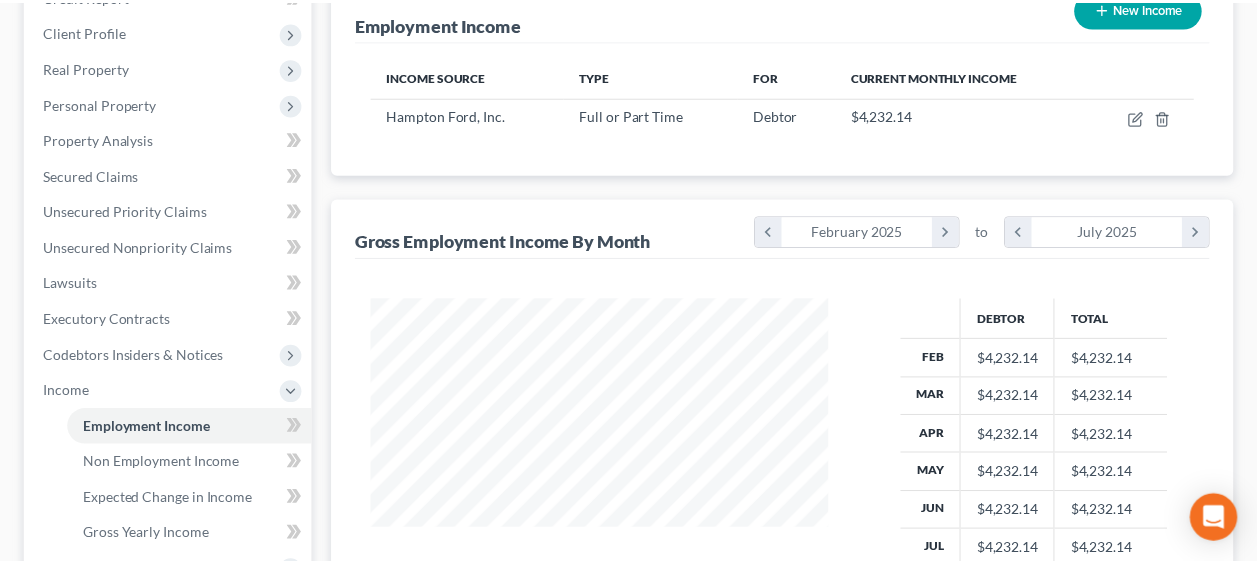 scroll, scrollTop: 356, scrollLeft: 502, axis: both 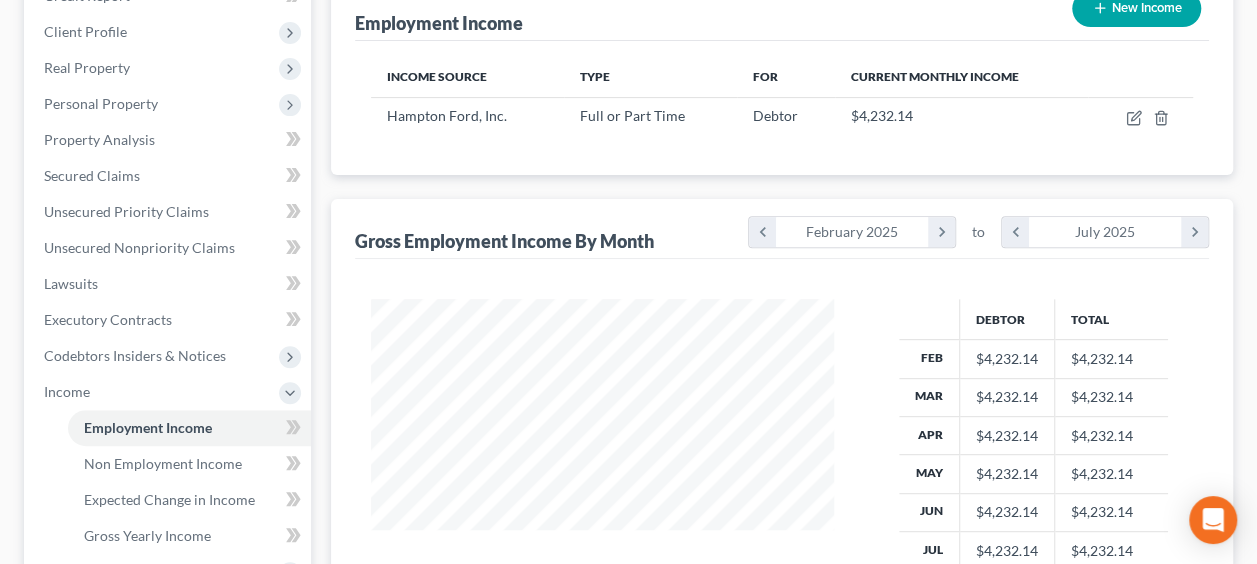 click on "New Income" at bounding box center [1136, 8] 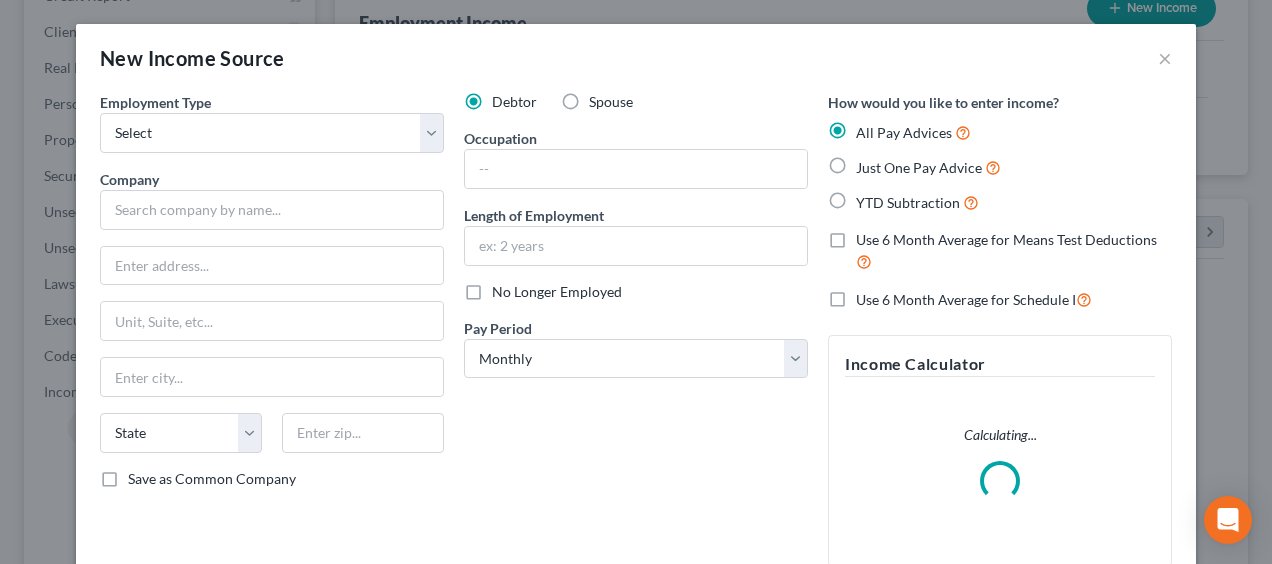 scroll, scrollTop: 999644, scrollLeft: 999490, axis: both 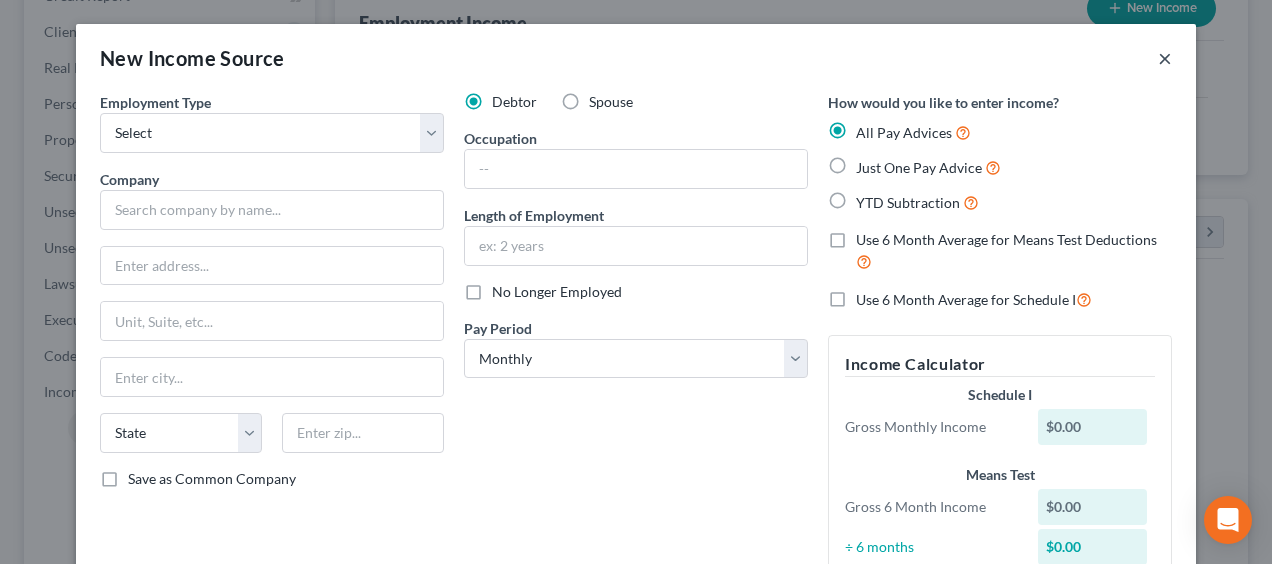 click on "×" at bounding box center (1165, 58) 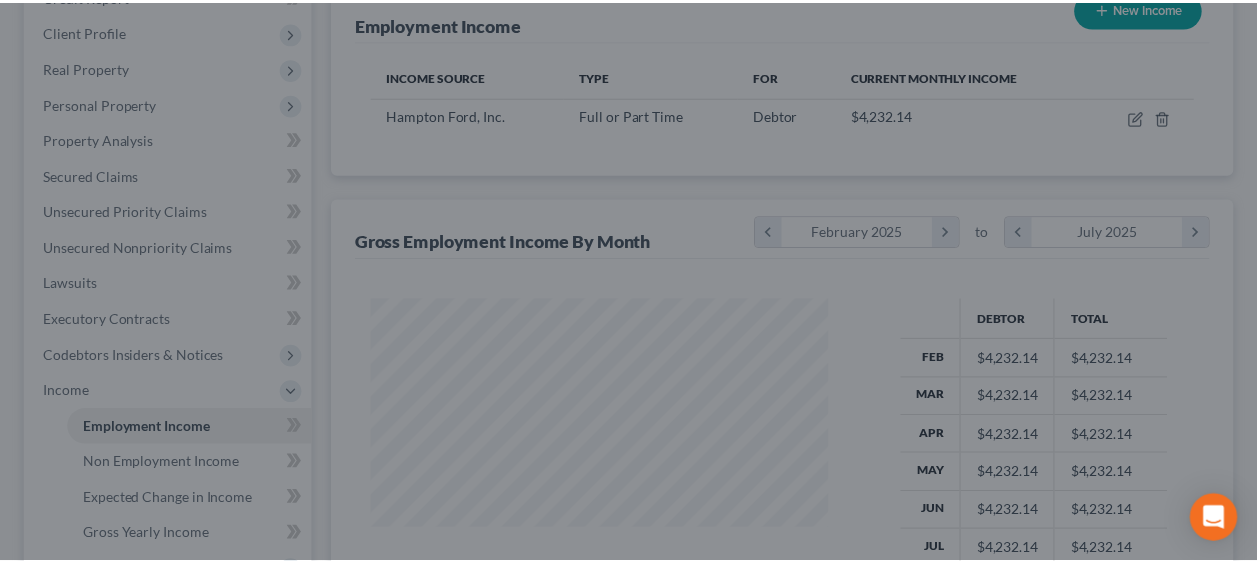 scroll, scrollTop: 356, scrollLeft: 502, axis: both 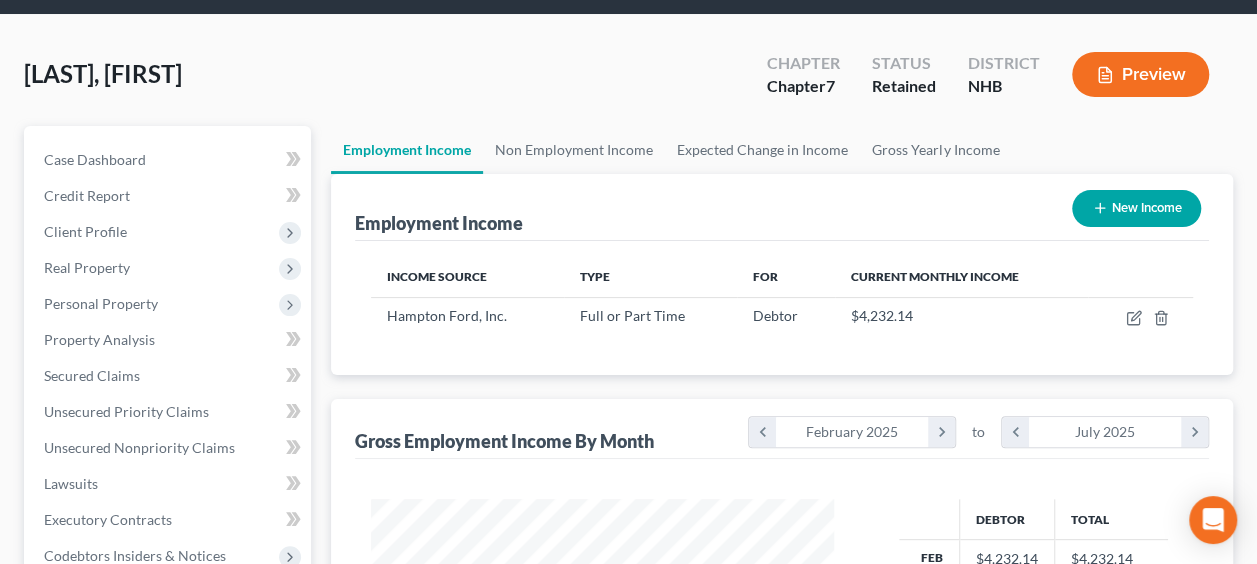 click on "Preview" at bounding box center [1140, 74] 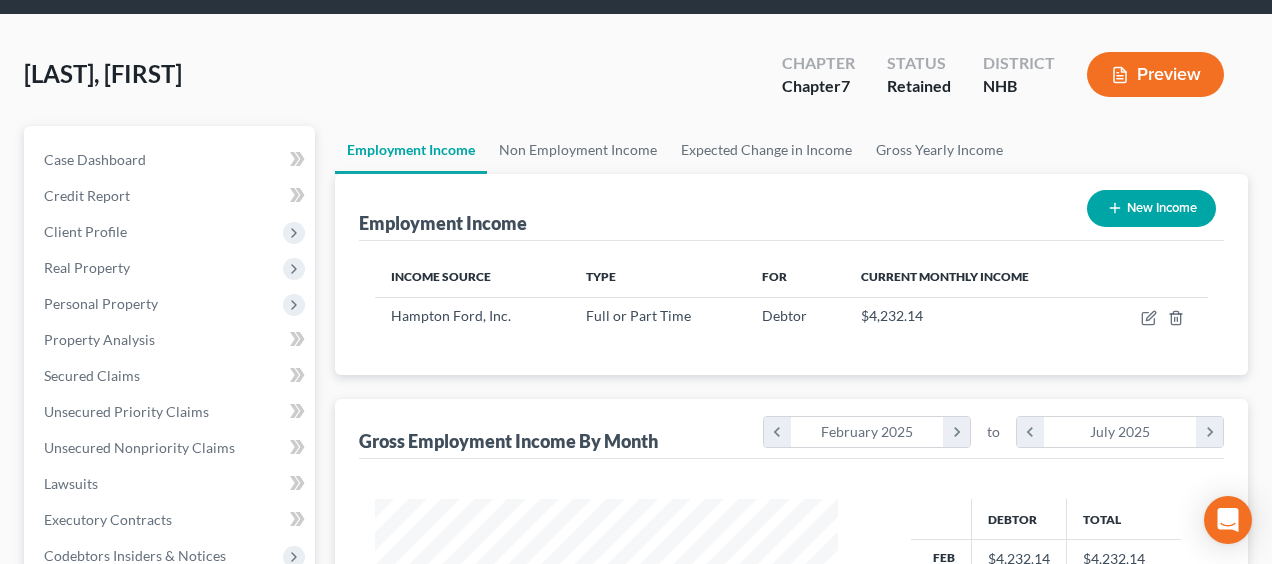 scroll, scrollTop: 999644, scrollLeft: 999490, axis: both 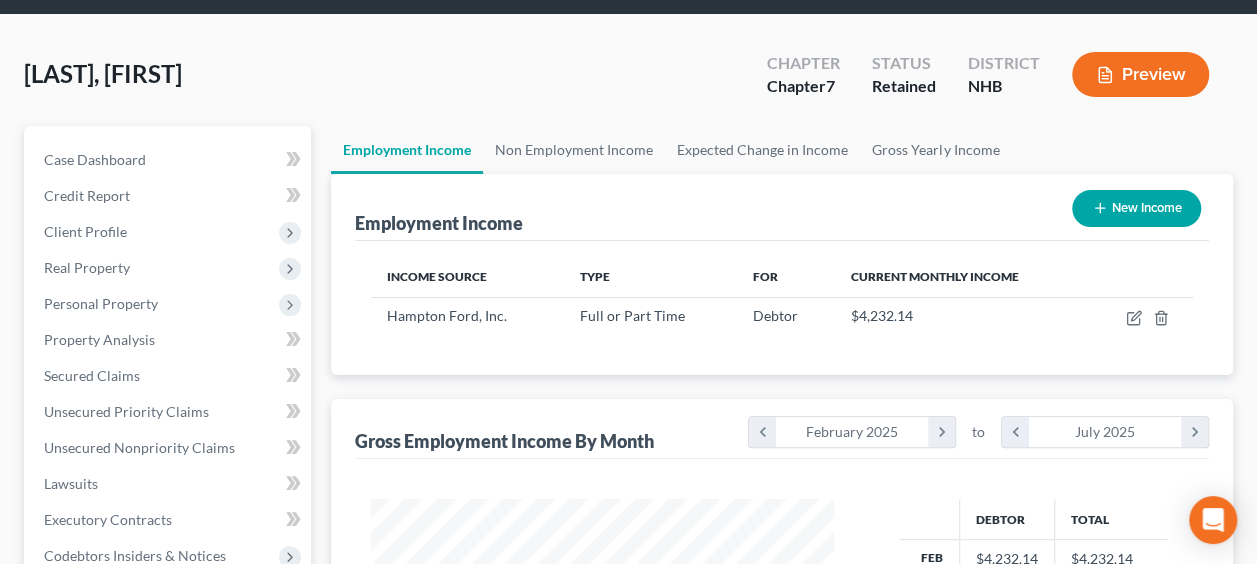 drag, startPoint x: 1261, startPoint y: 354, endPoint x: 1244, endPoint y: 186, distance: 168.85793 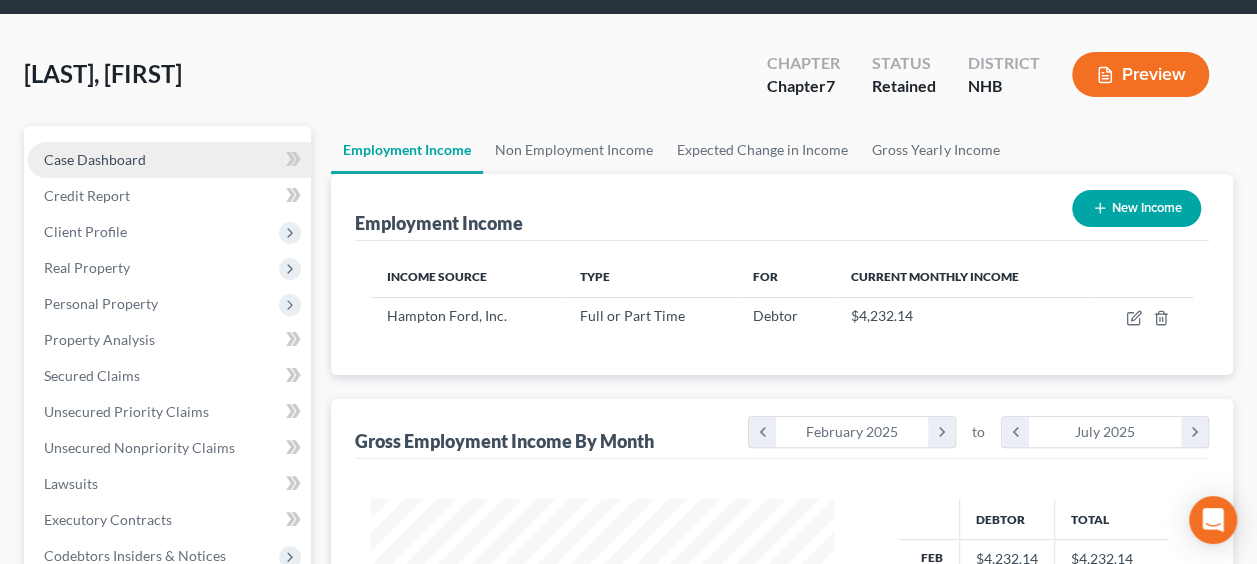 click on "Case Dashboard" at bounding box center [169, 160] 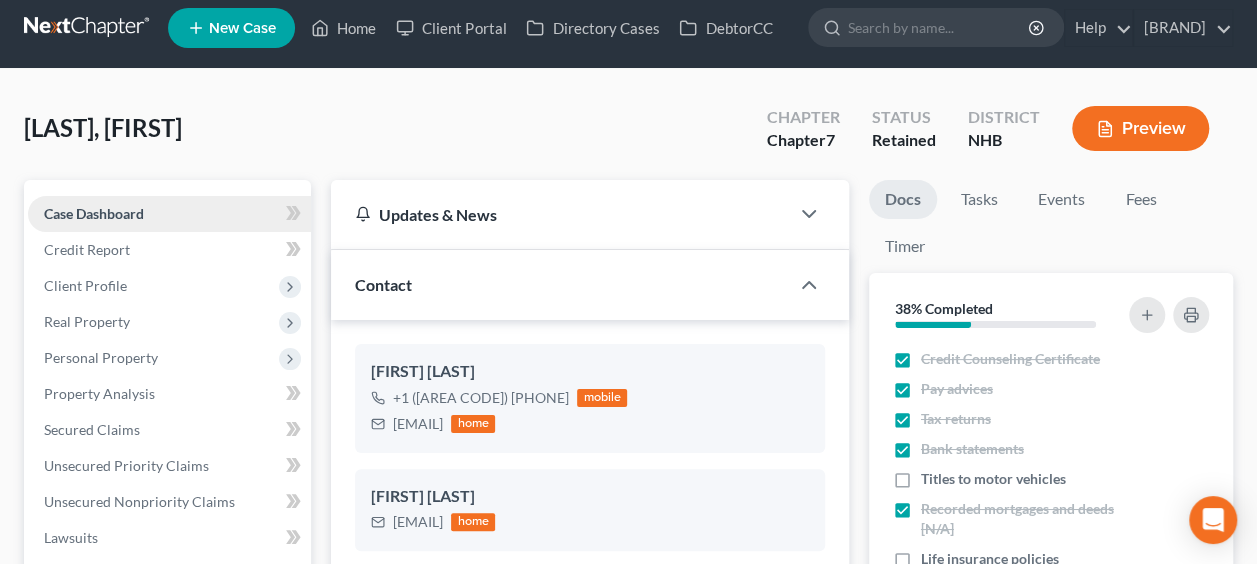 scroll, scrollTop: 0, scrollLeft: 0, axis: both 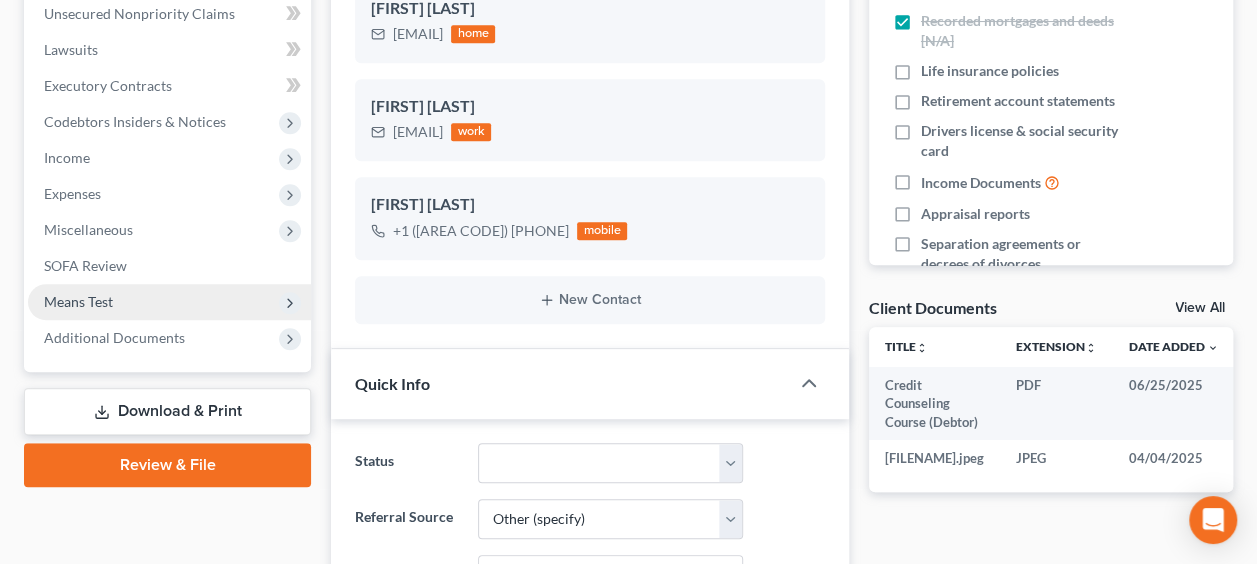 click on "Means Test" at bounding box center (169, 302) 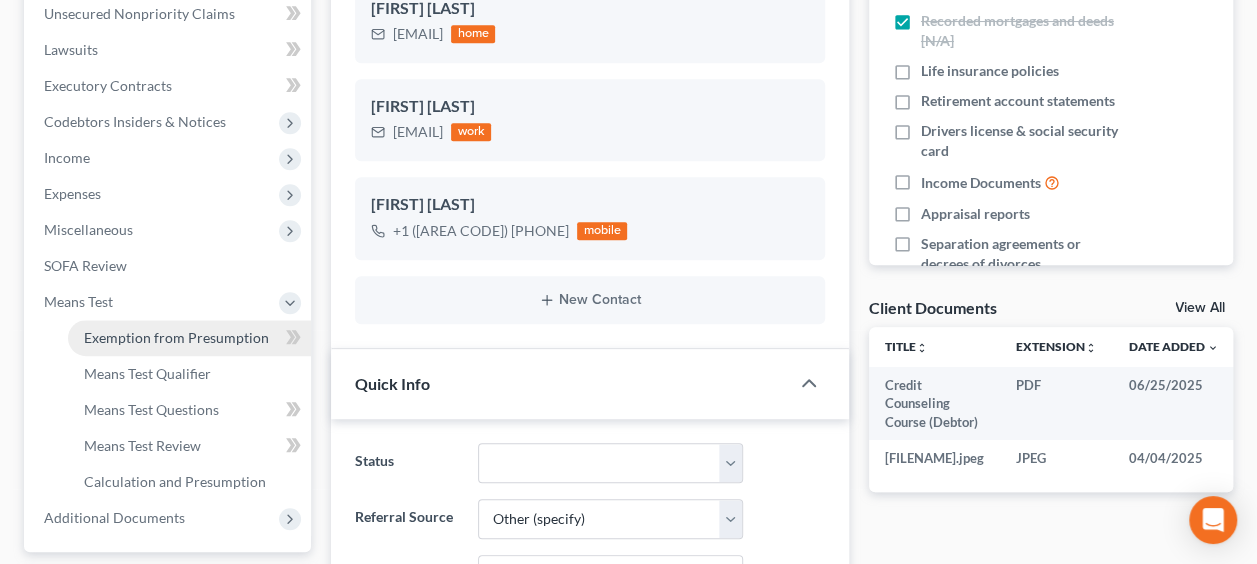click on "Exemption from Presumption" at bounding box center [176, 337] 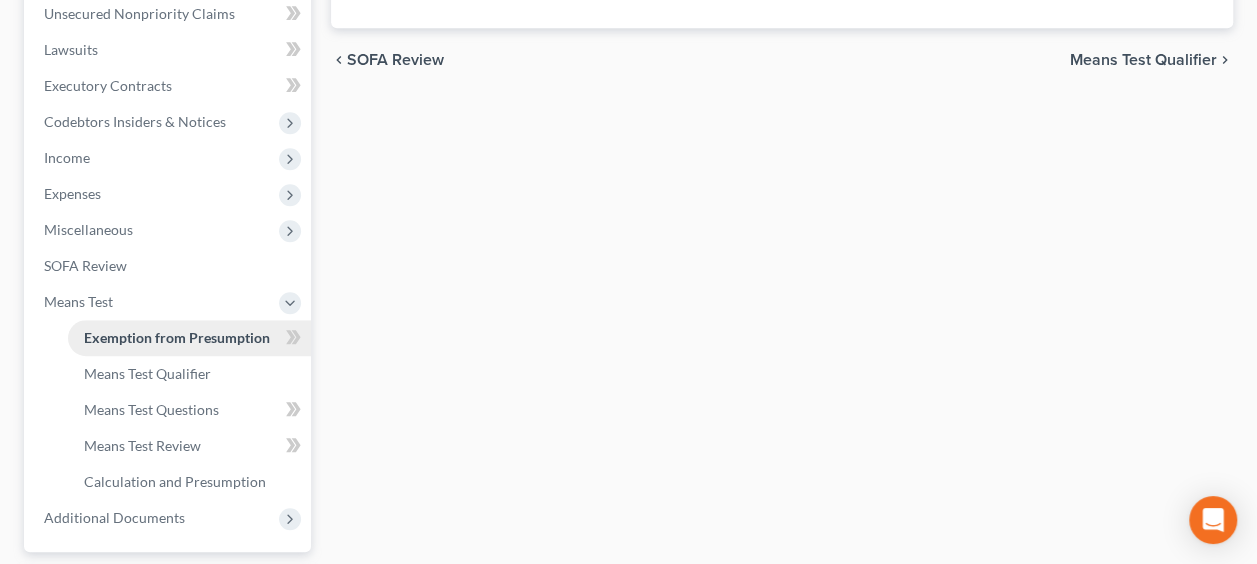 radio on "true" 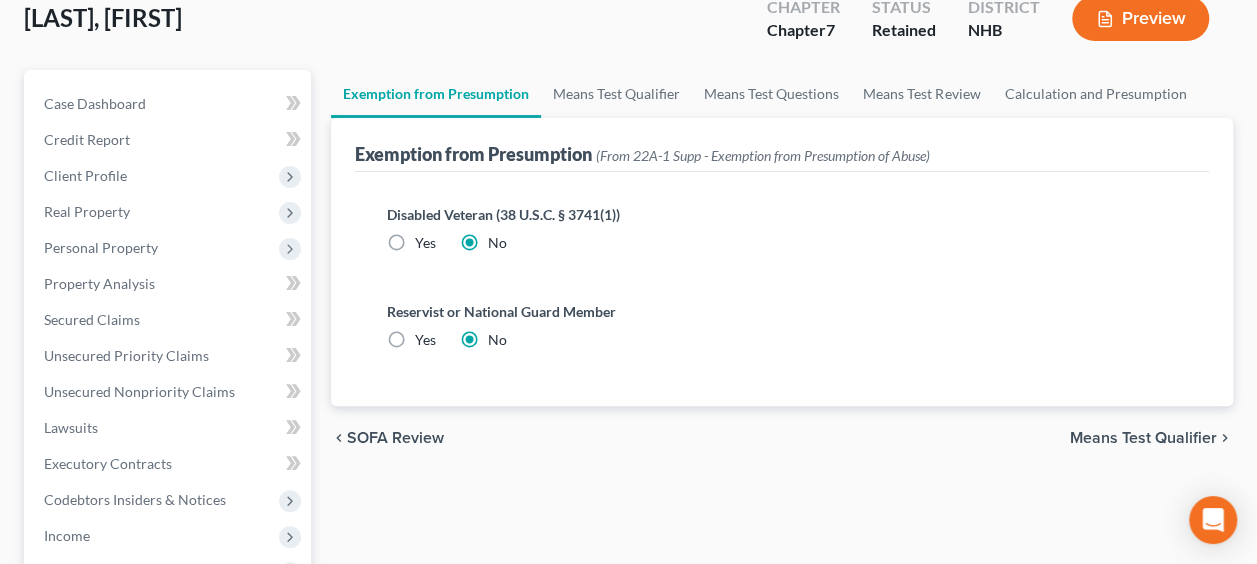 scroll, scrollTop: 0, scrollLeft: 0, axis: both 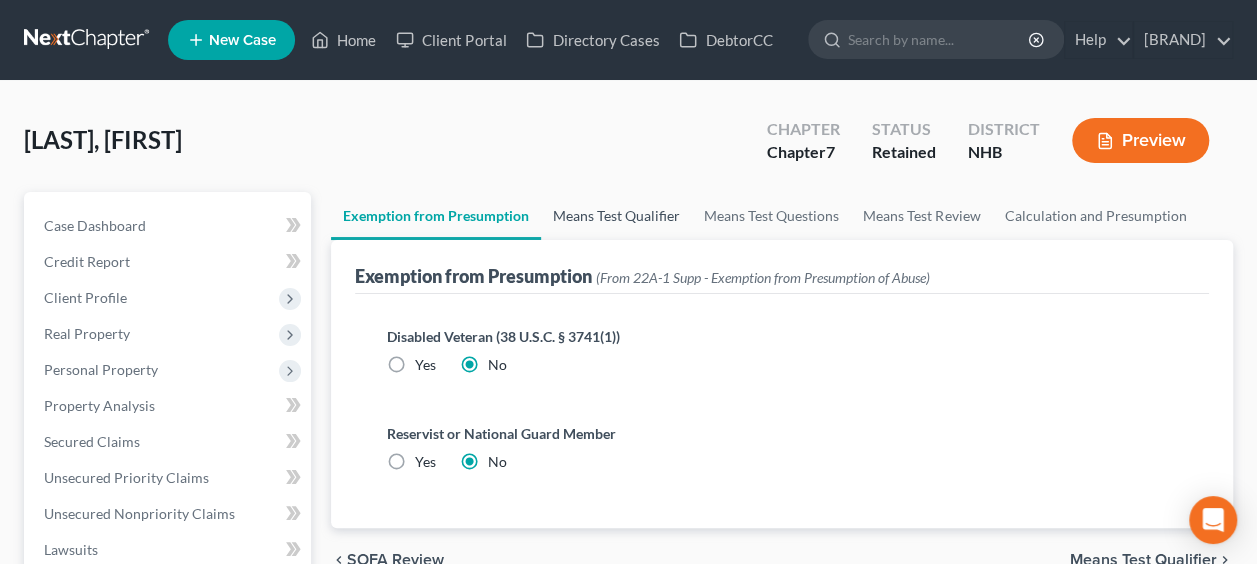click on "Means Test Qualifier" at bounding box center [616, 216] 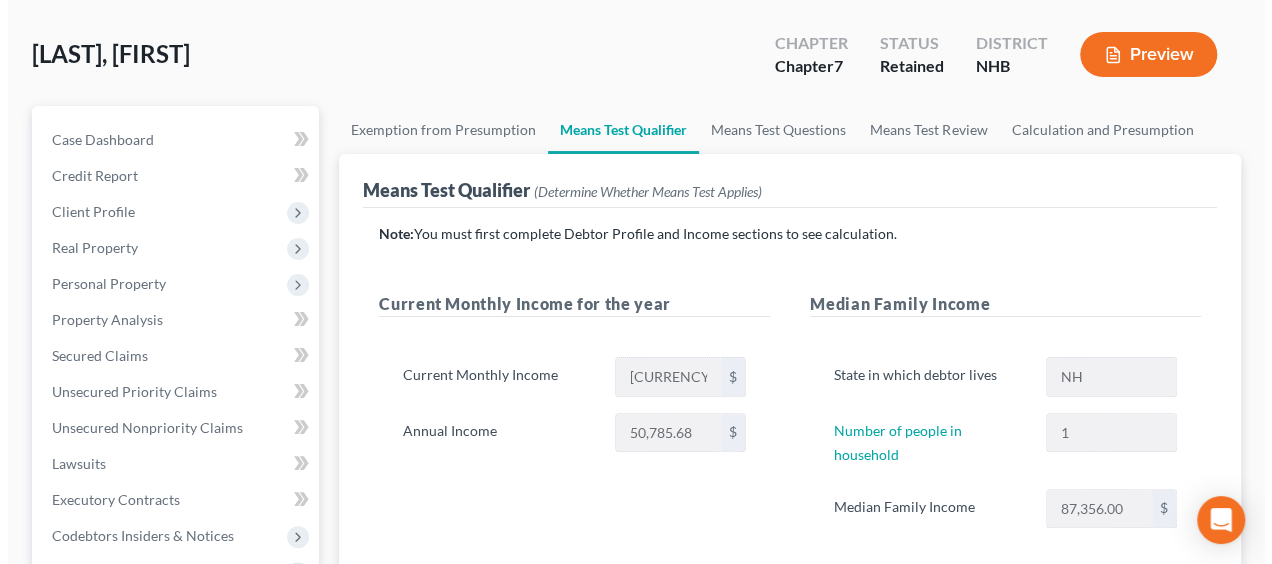 scroll, scrollTop: 100, scrollLeft: 0, axis: vertical 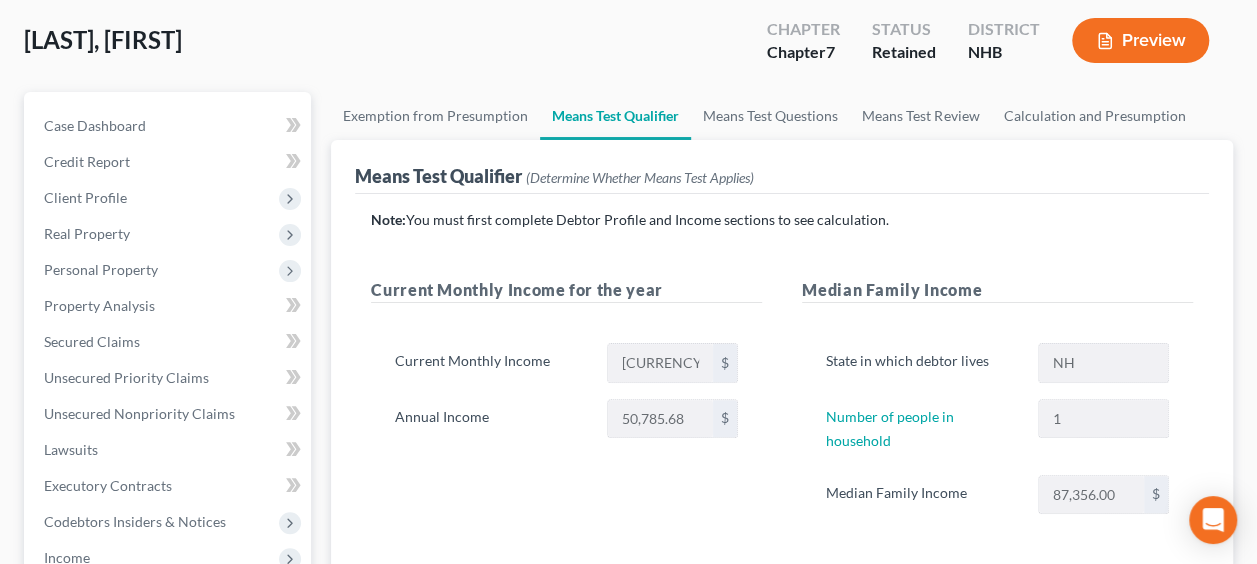 click 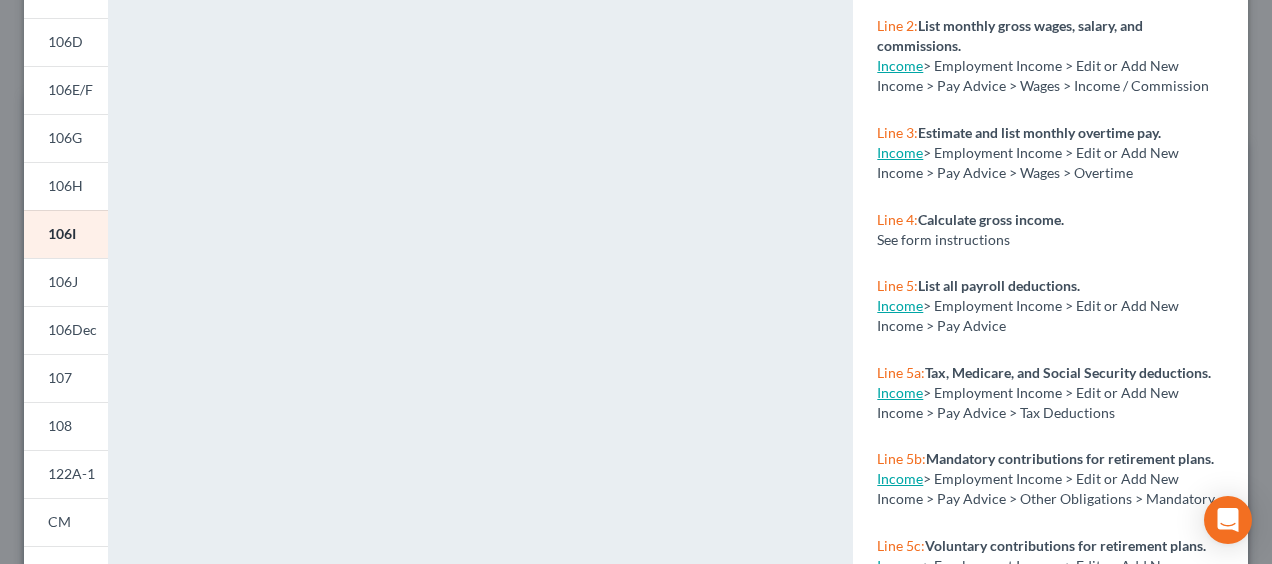 scroll, scrollTop: 300, scrollLeft: 0, axis: vertical 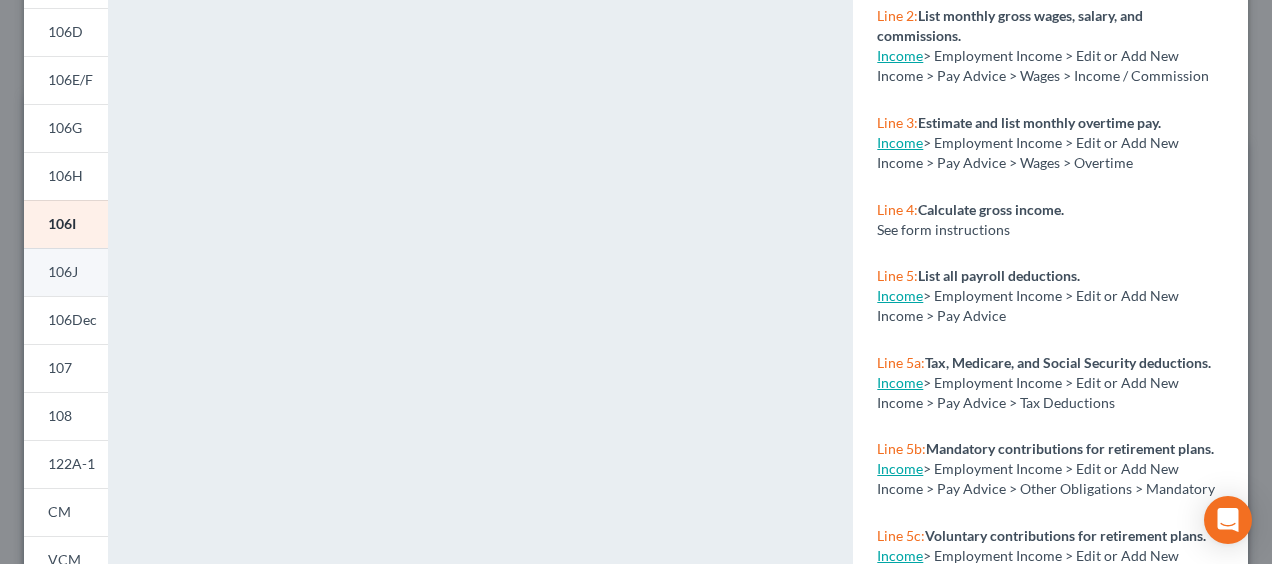 click on "106J" at bounding box center [66, 272] 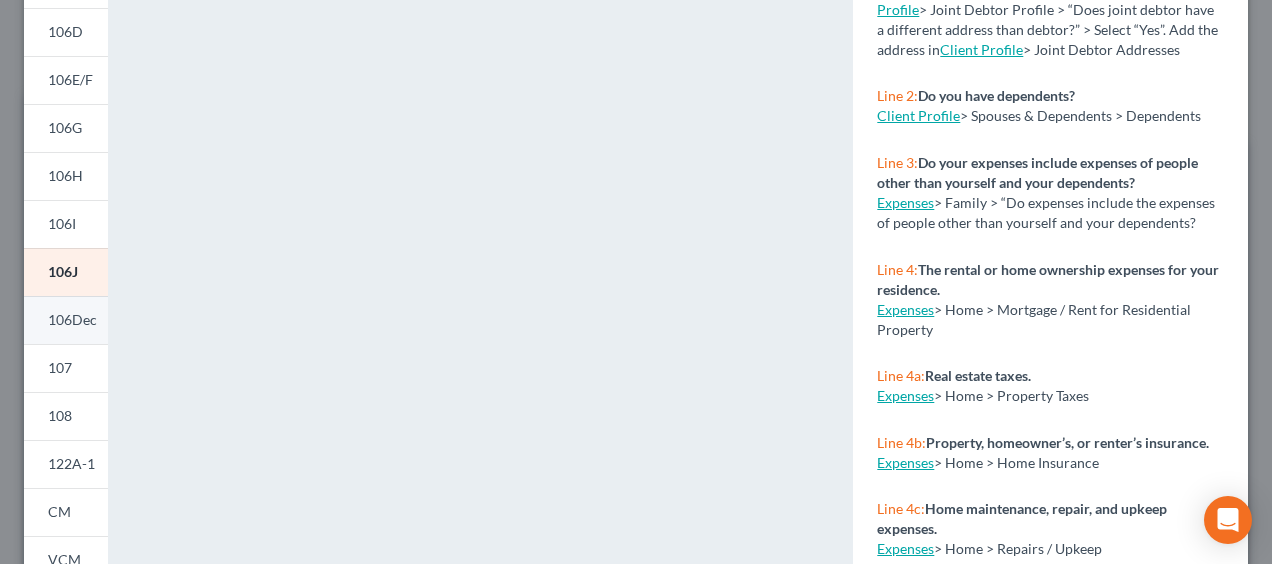 click on "106Dec" at bounding box center (72, 319) 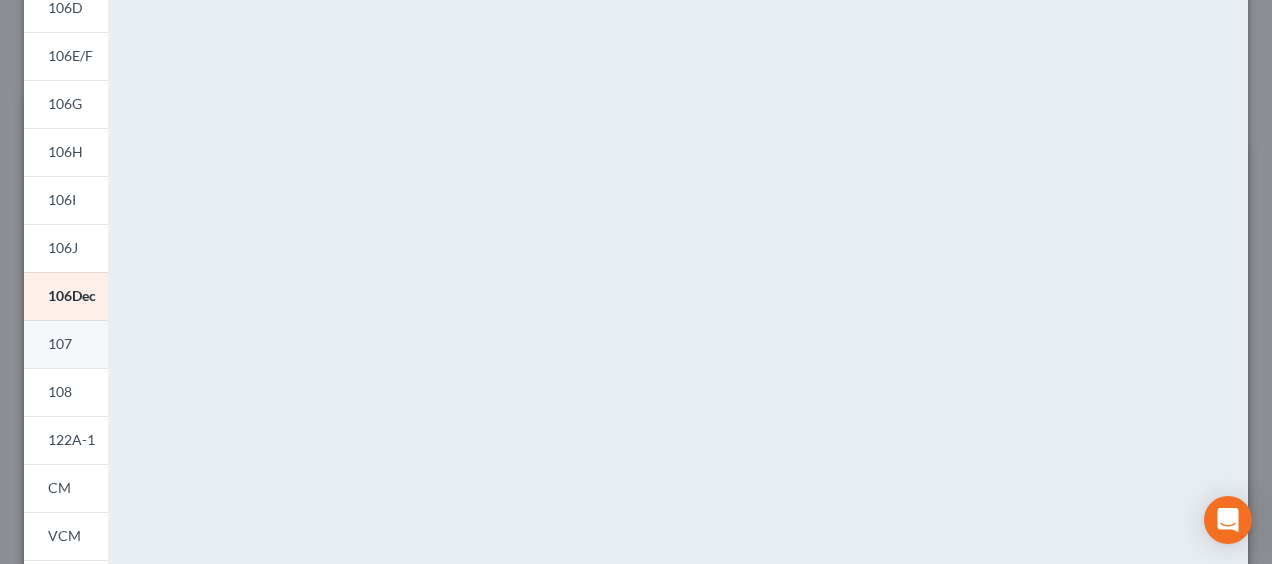 scroll, scrollTop: 366, scrollLeft: 0, axis: vertical 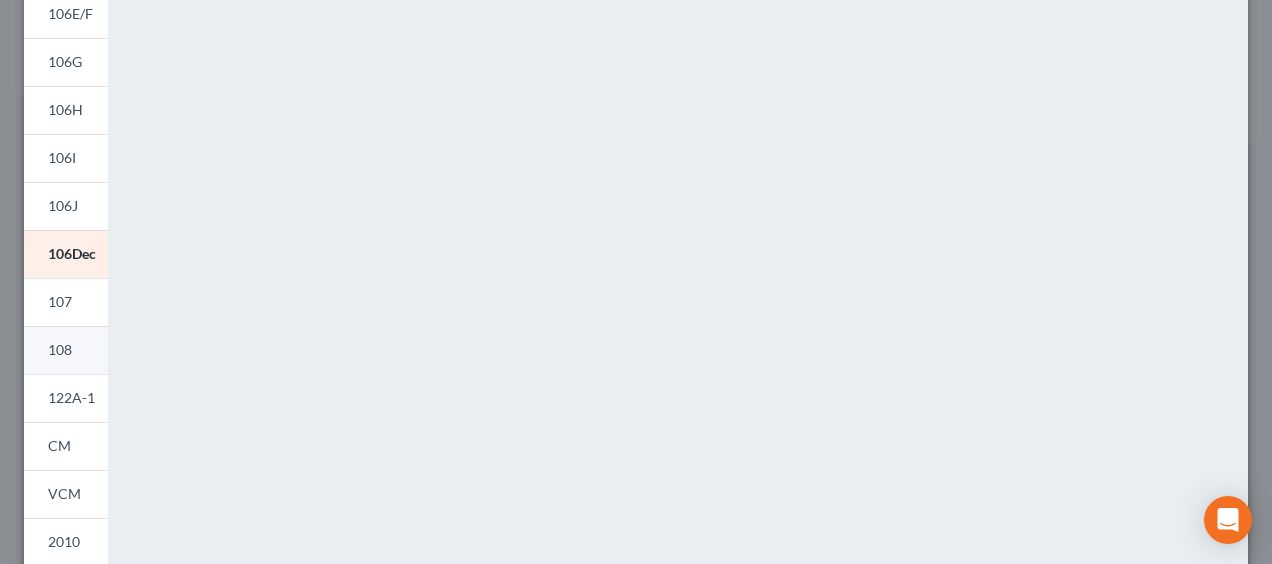 click on "108" at bounding box center (66, 350) 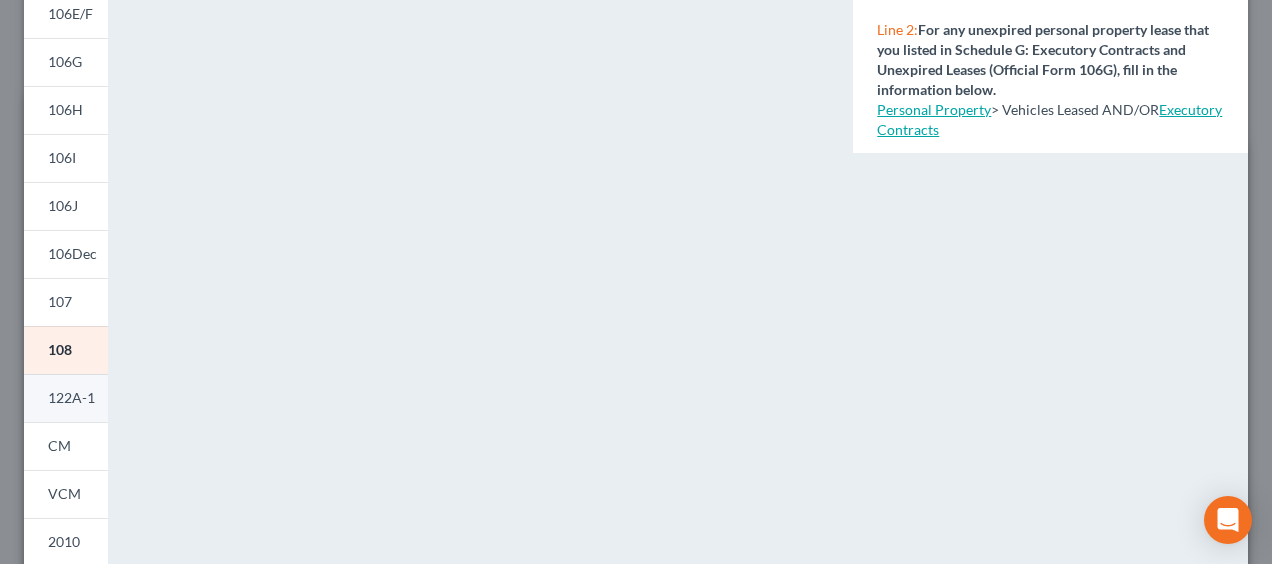 click on "122A-1" at bounding box center [71, 397] 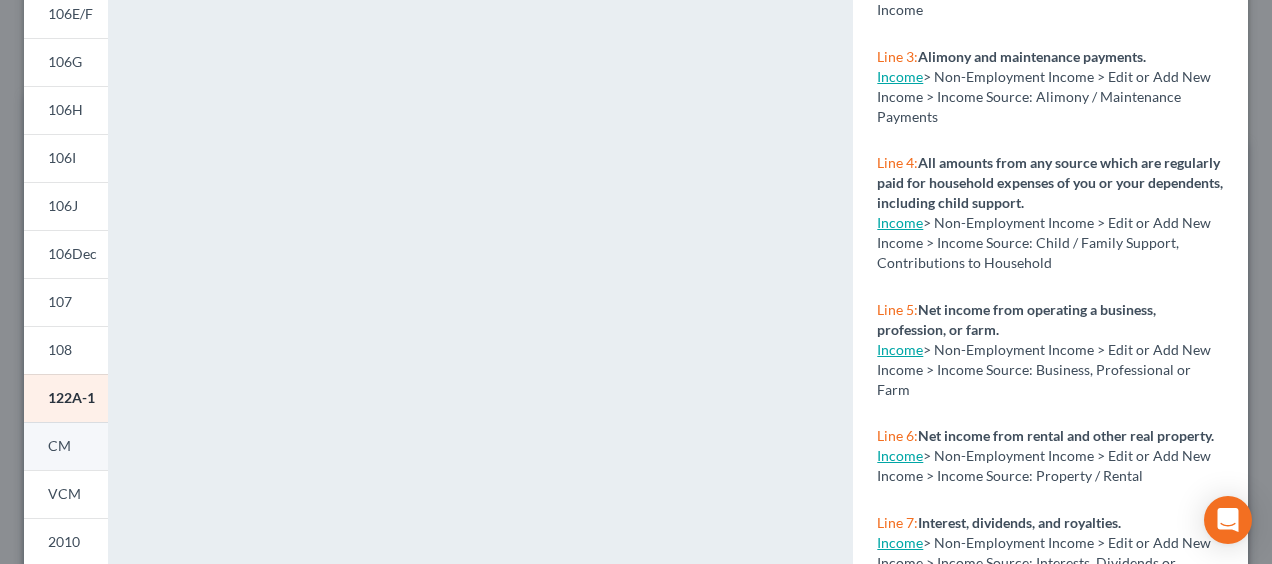 click on "CM" at bounding box center [66, 446] 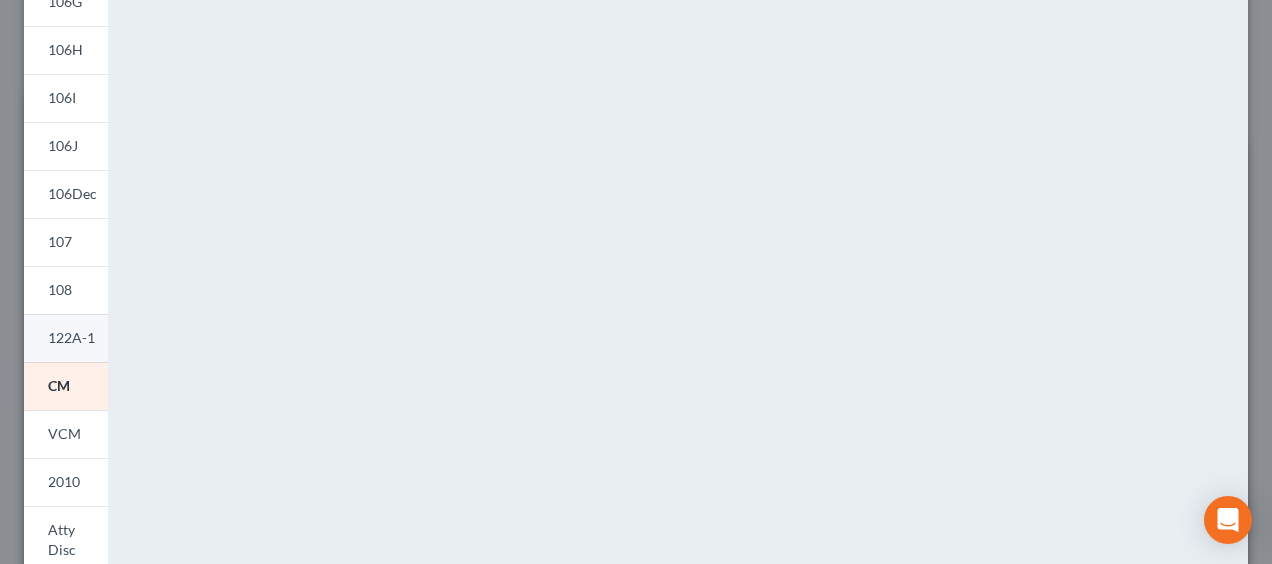 scroll, scrollTop: 500, scrollLeft: 0, axis: vertical 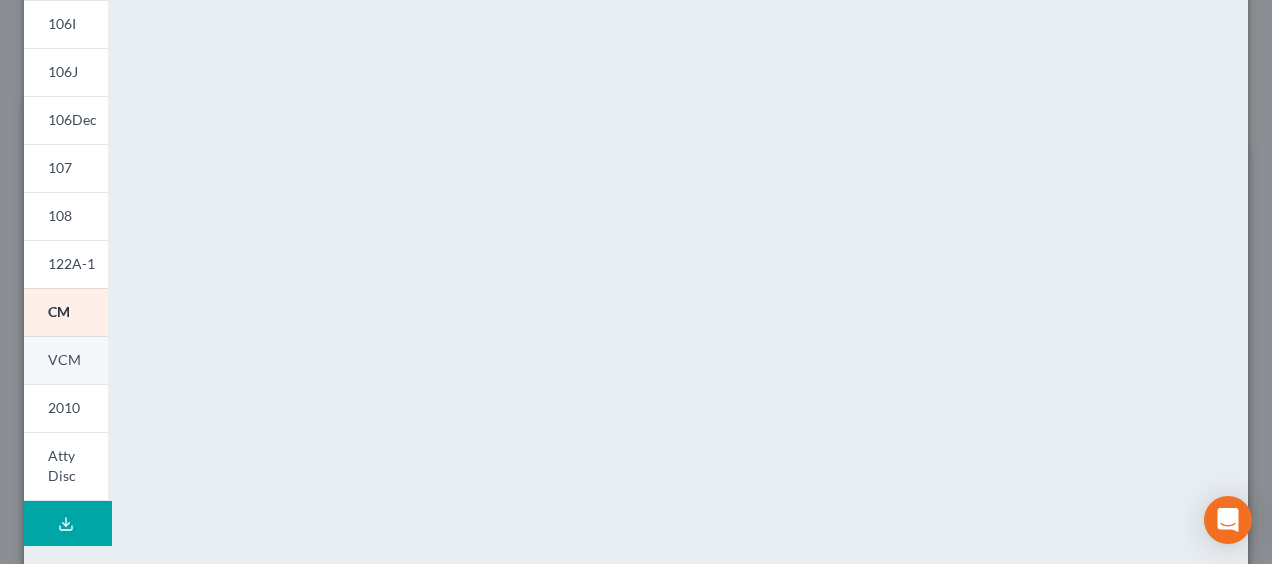 click on "VCM" at bounding box center [64, 359] 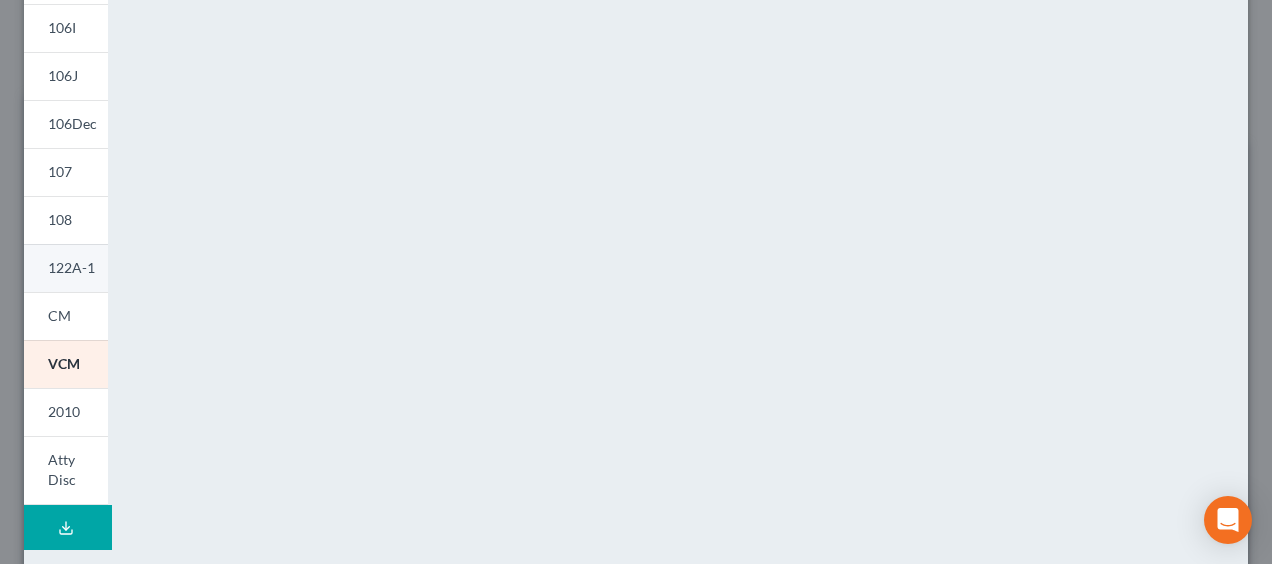scroll, scrollTop: 500, scrollLeft: 0, axis: vertical 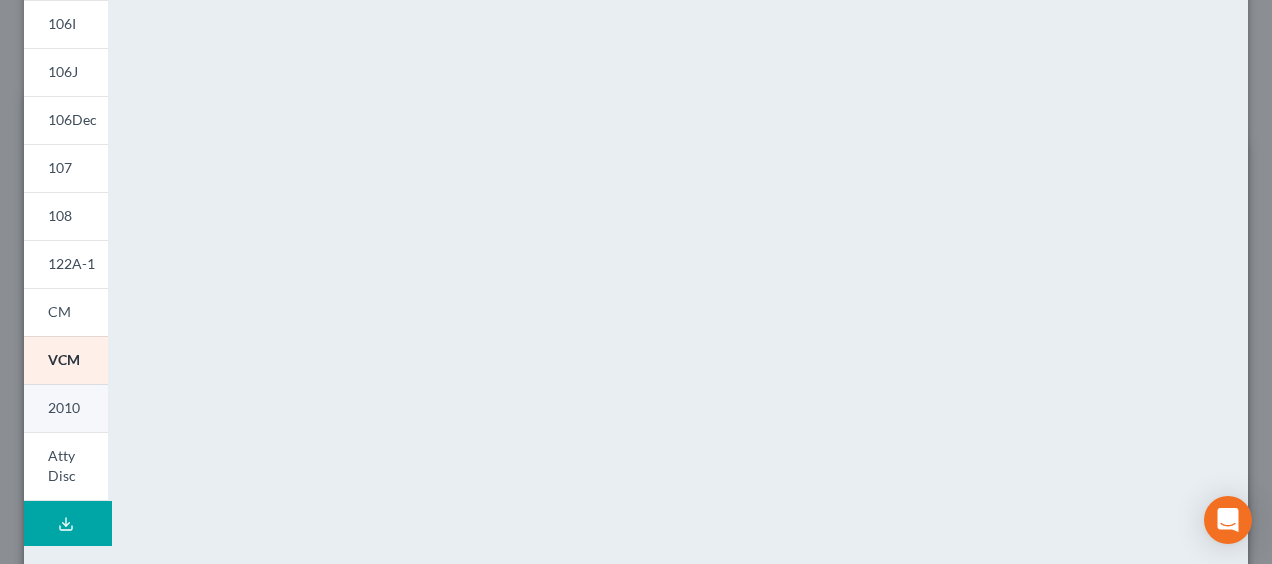click on "2010" at bounding box center (64, 407) 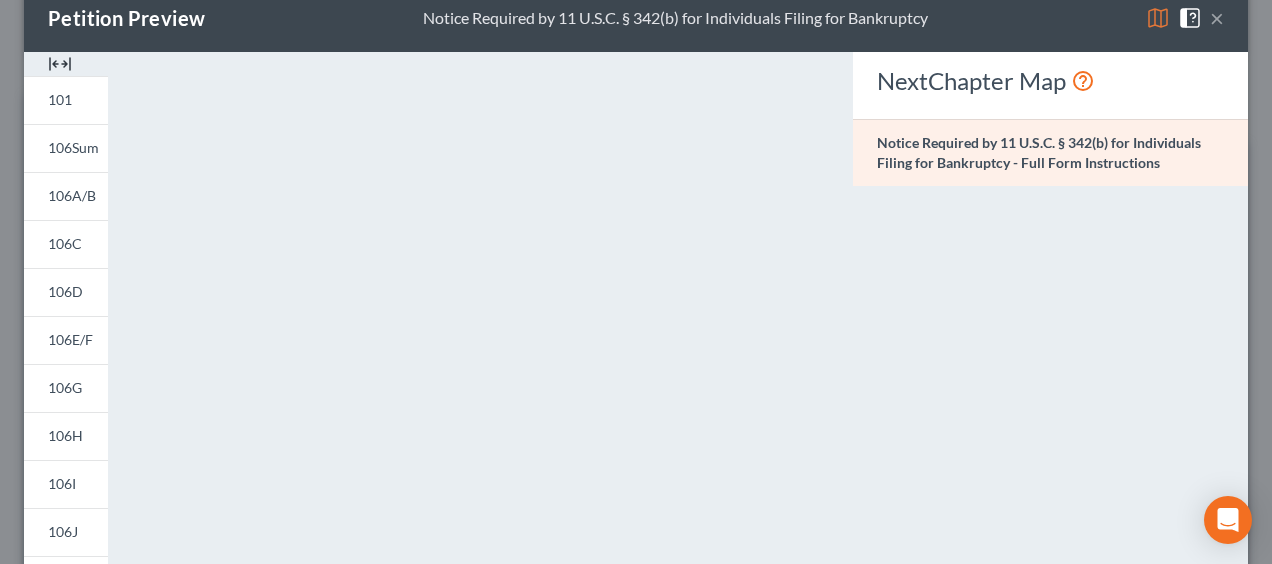 scroll, scrollTop: 0, scrollLeft: 0, axis: both 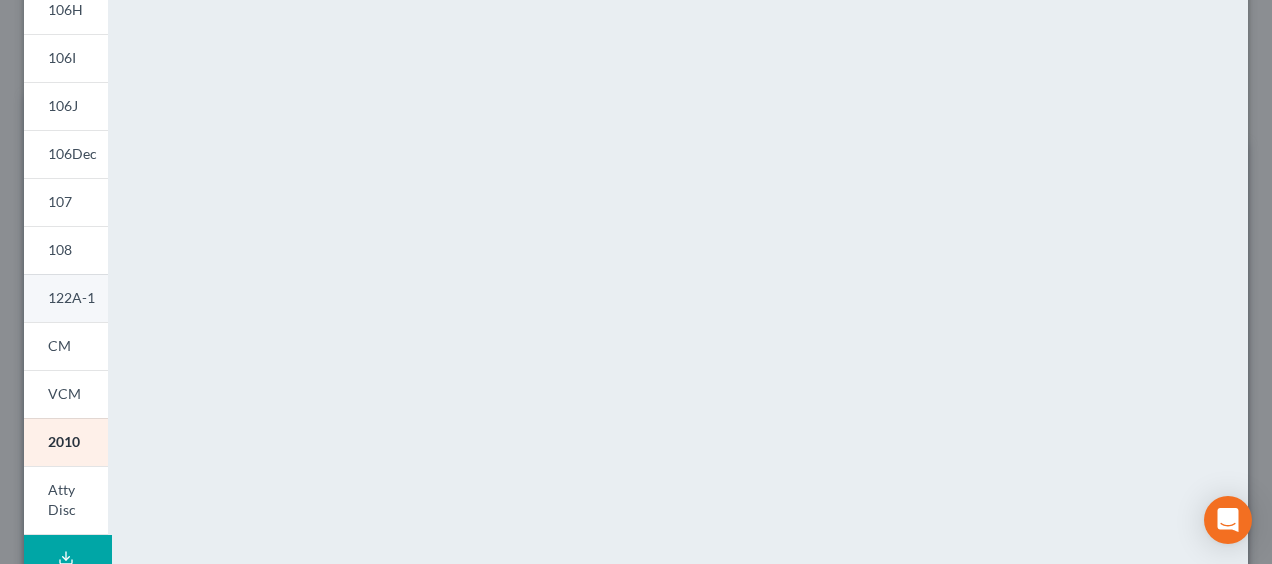 click on "122A-1" at bounding box center (71, 297) 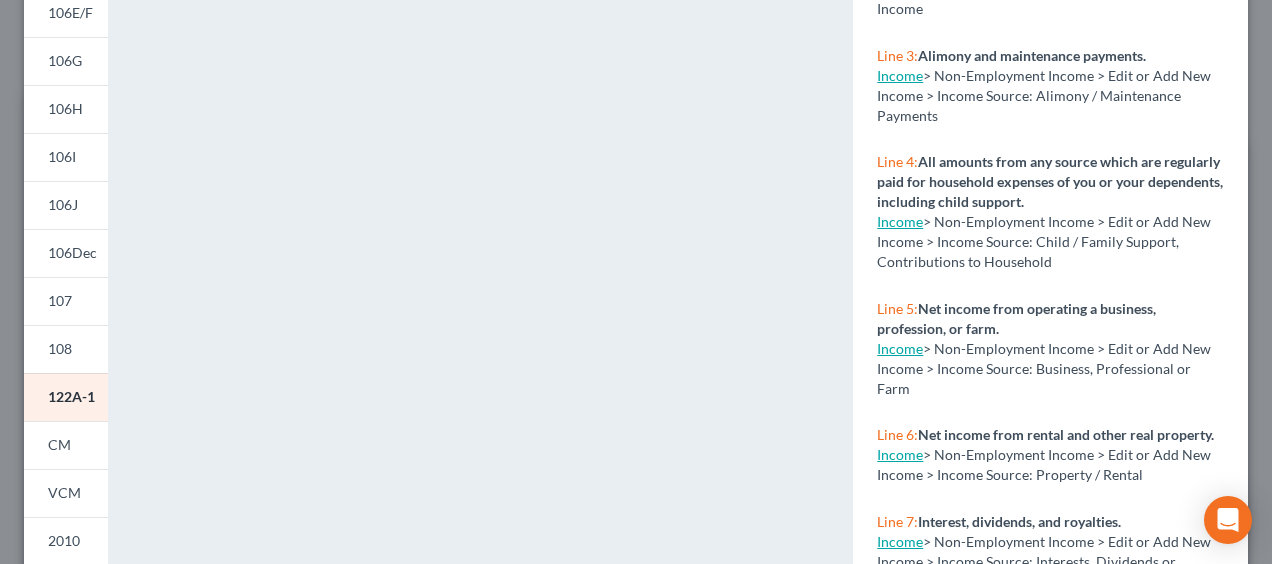 scroll, scrollTop: 366, scrollLeft: 0, axis: vertical 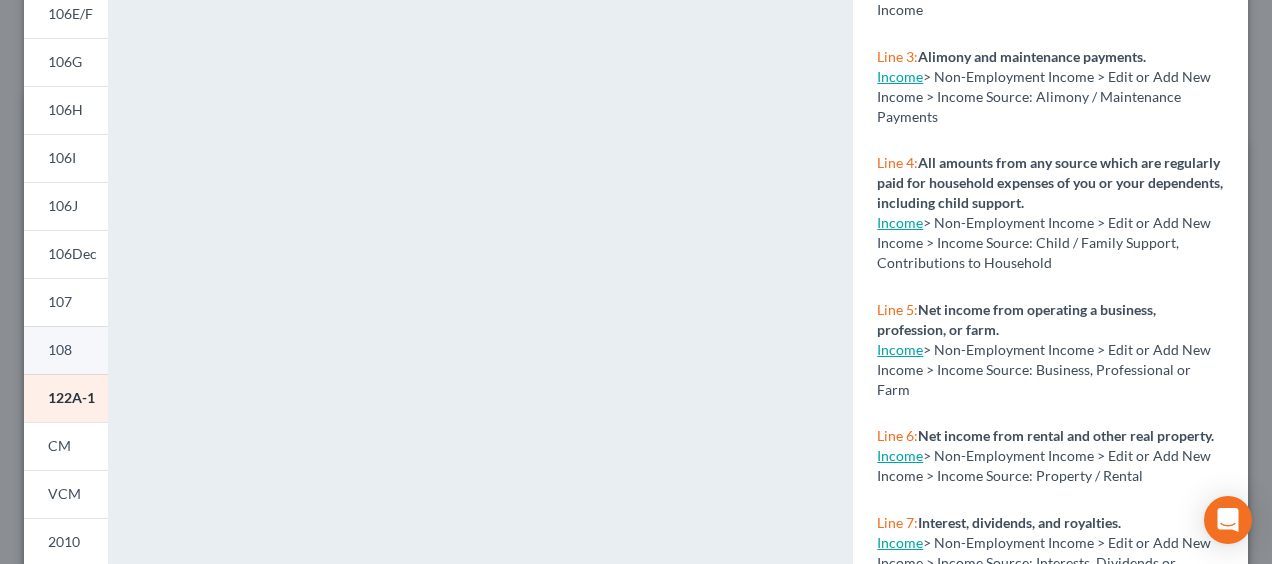 click on "108" at bounding box center (60, 349) 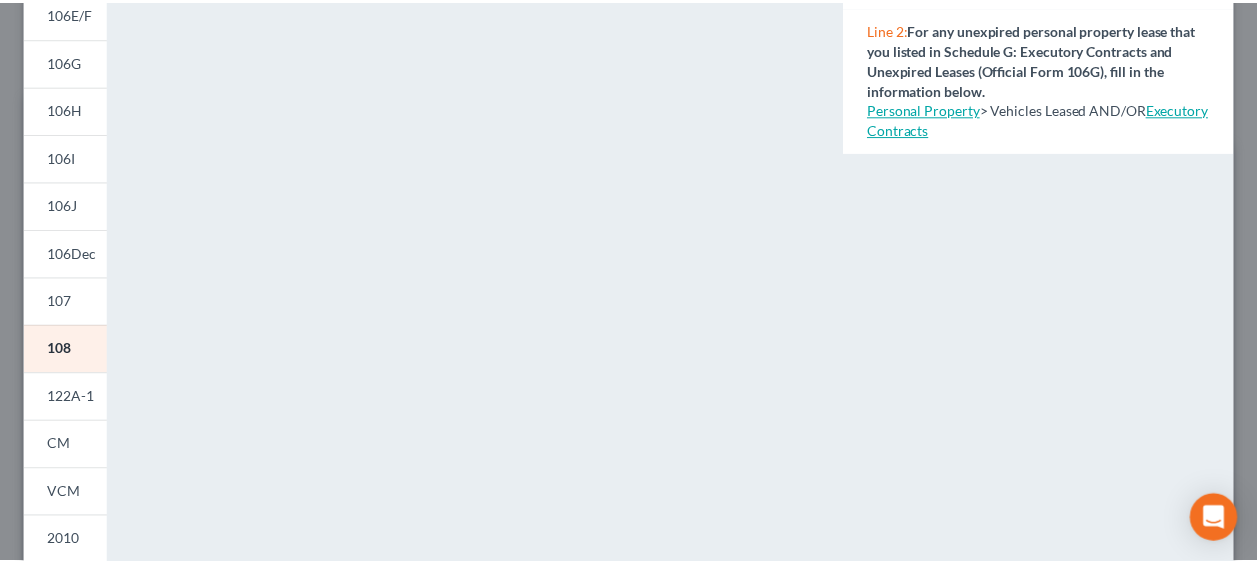 scroll, scrollTop: 0, scrollLeft: 0, axis: both 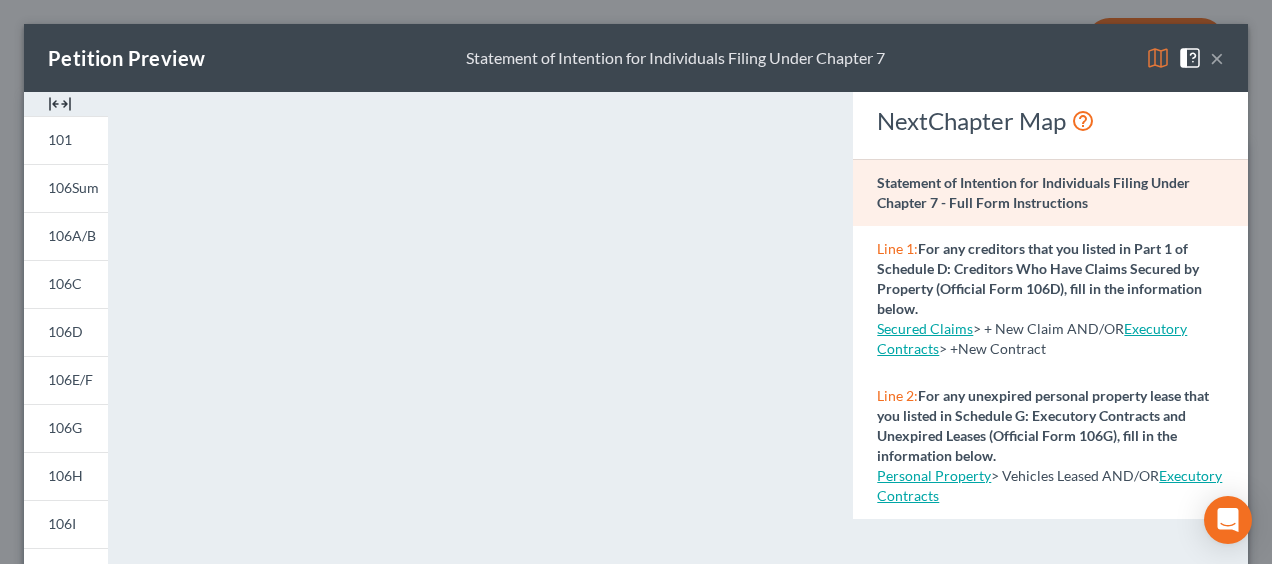 click on "×" at bounding box center (1217, 58) 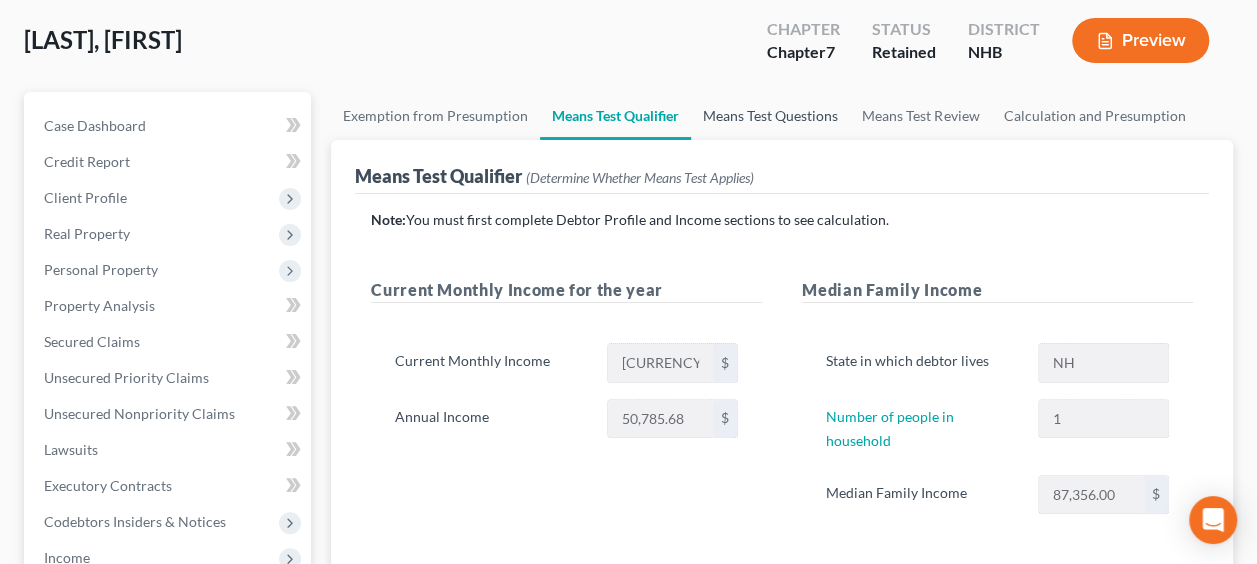 click on "Means Test Questions" at bounding box center (770, 116) 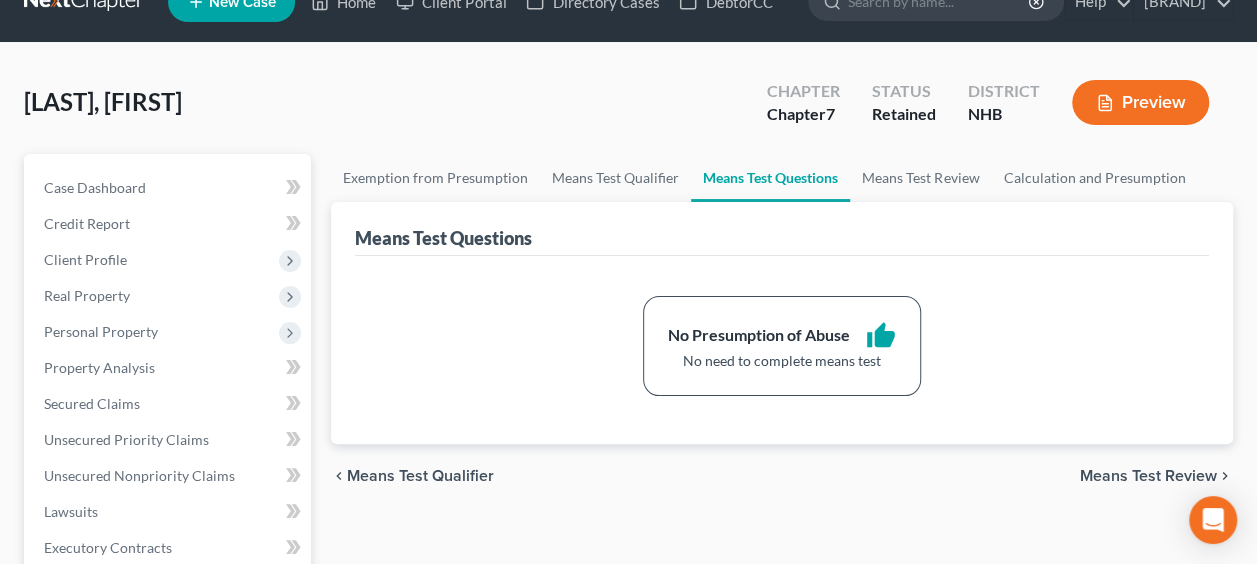 scroll, scrollTop: 0, scrollLeft: 0, axis: both 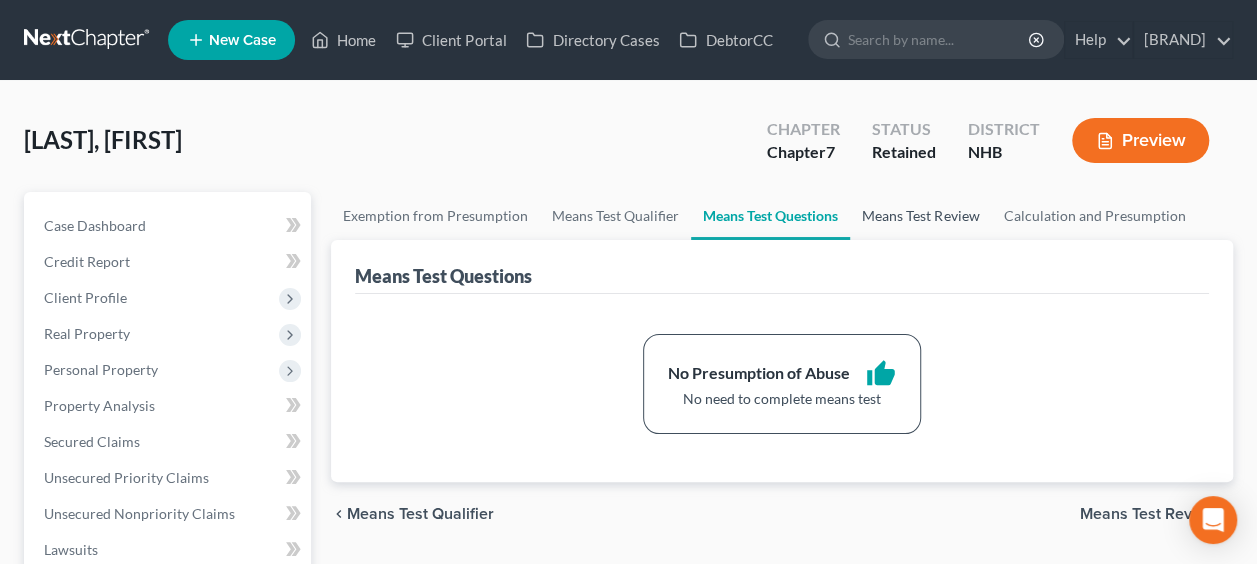 click on "Means Test Review" at bounding box center [920, 216] 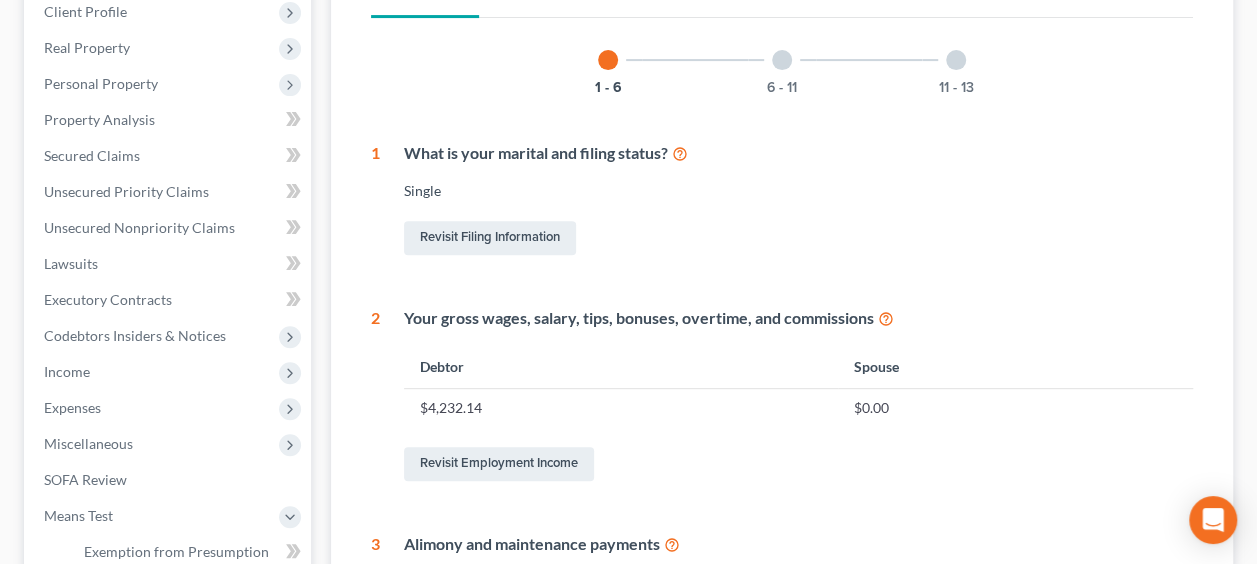 scroll, scrollTop: 166, scrollLeft: 0, axis: vertical 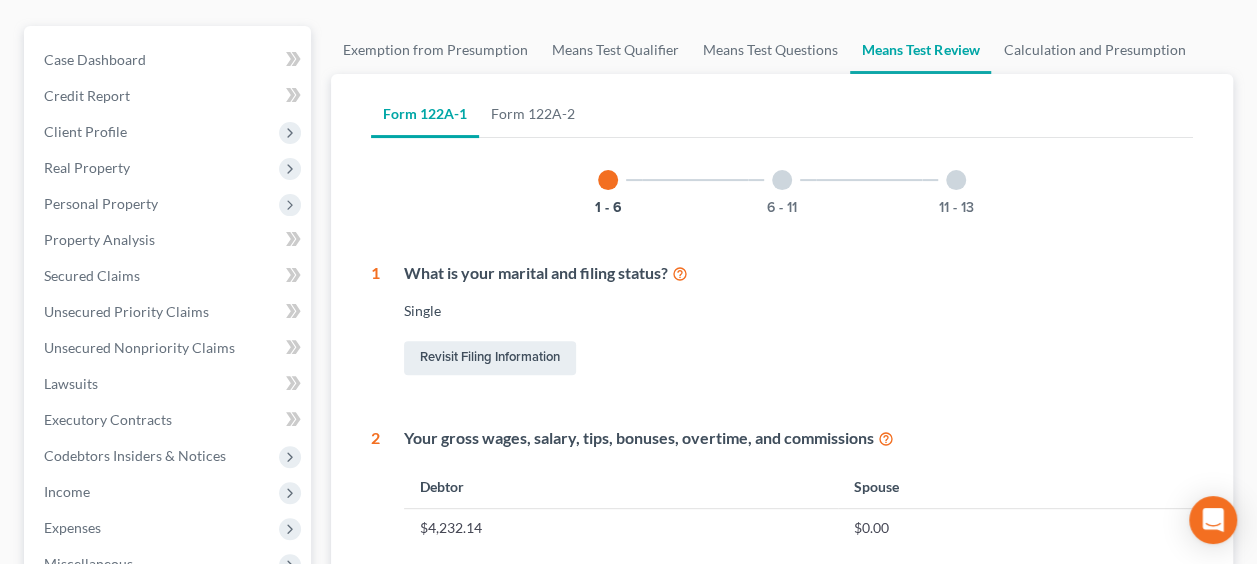 click at bounding box center (782, 180) 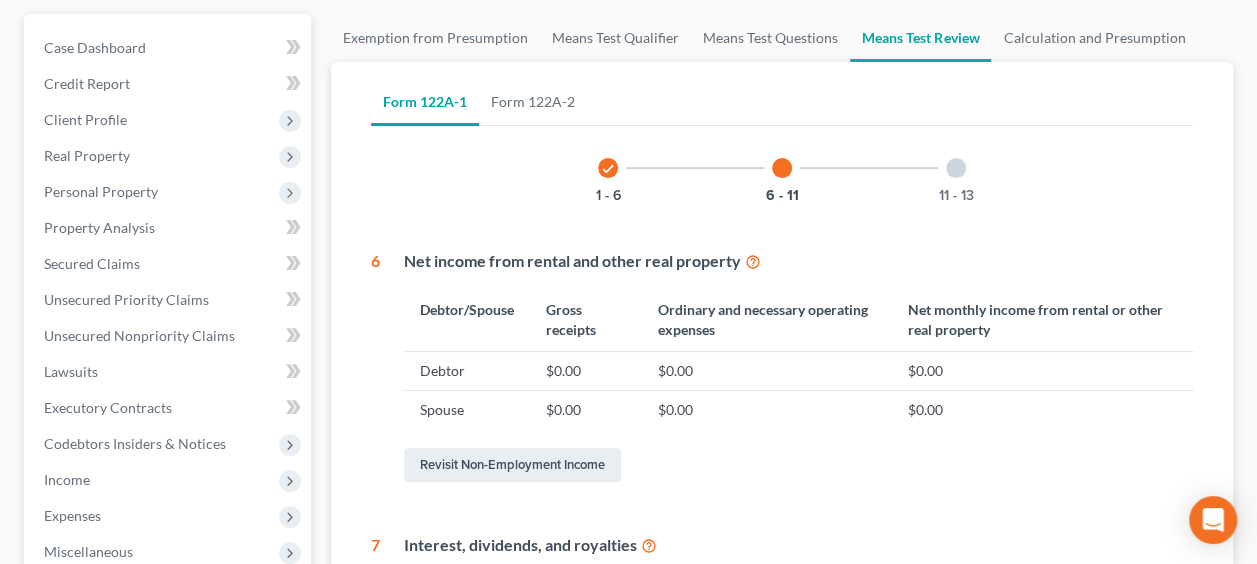 scroll, scrollTop: 166, scrollLeft: 0, axis: vertical 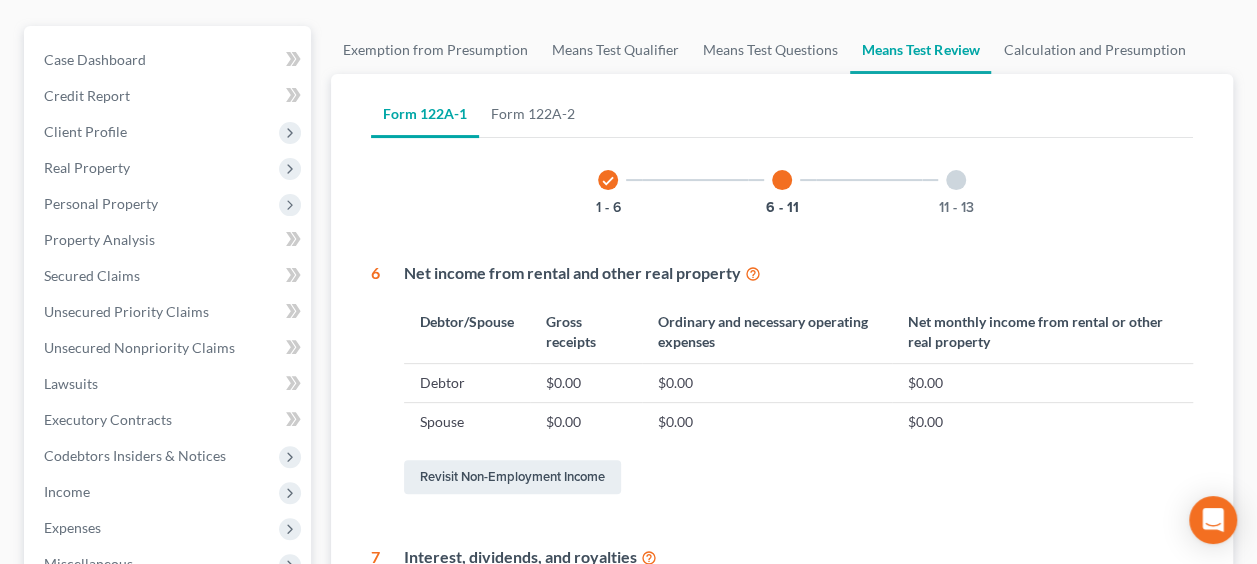 click at bounding box center (956, 180) 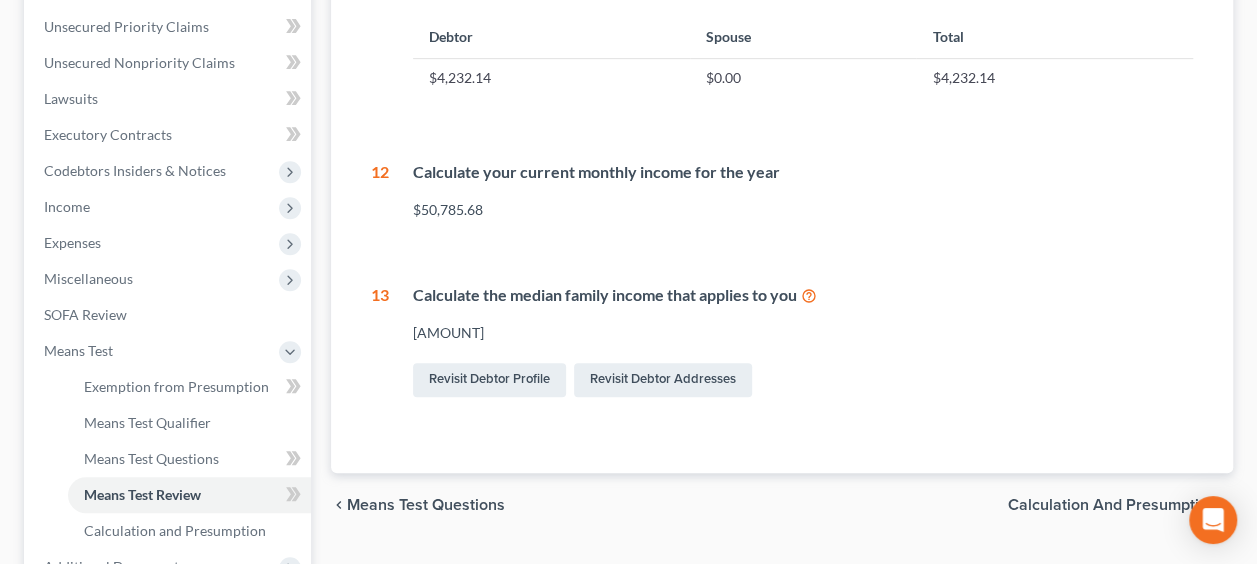 scroll, scrollTop: 500, scrollLeft: 0, axis: vertical 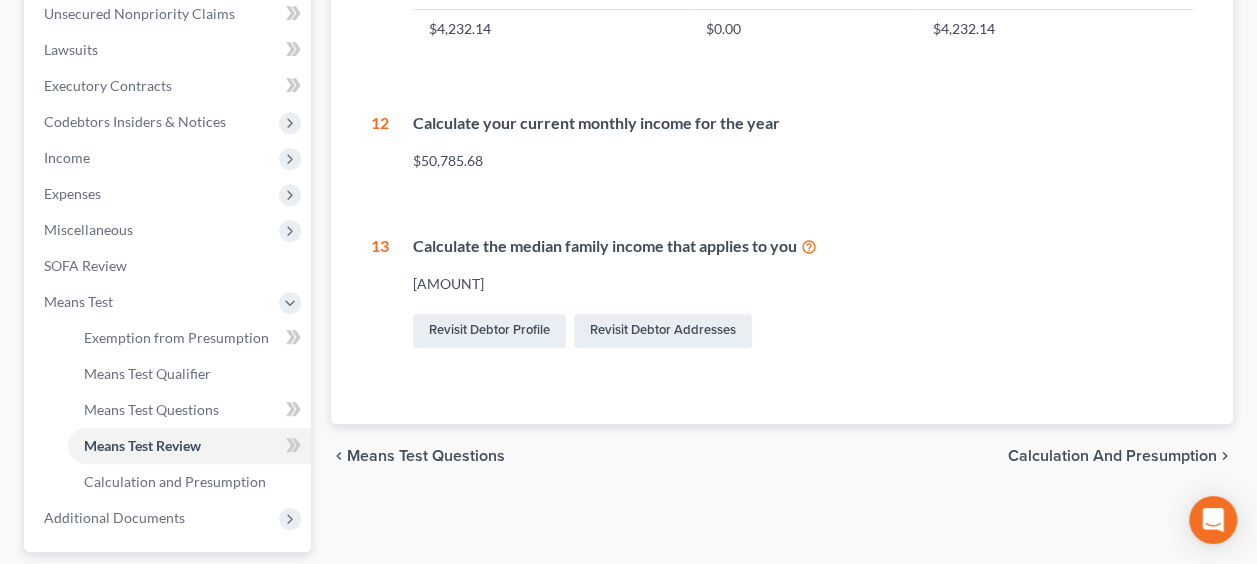 click on "Calculation and Presumption" at bounding box center [1112, 456] 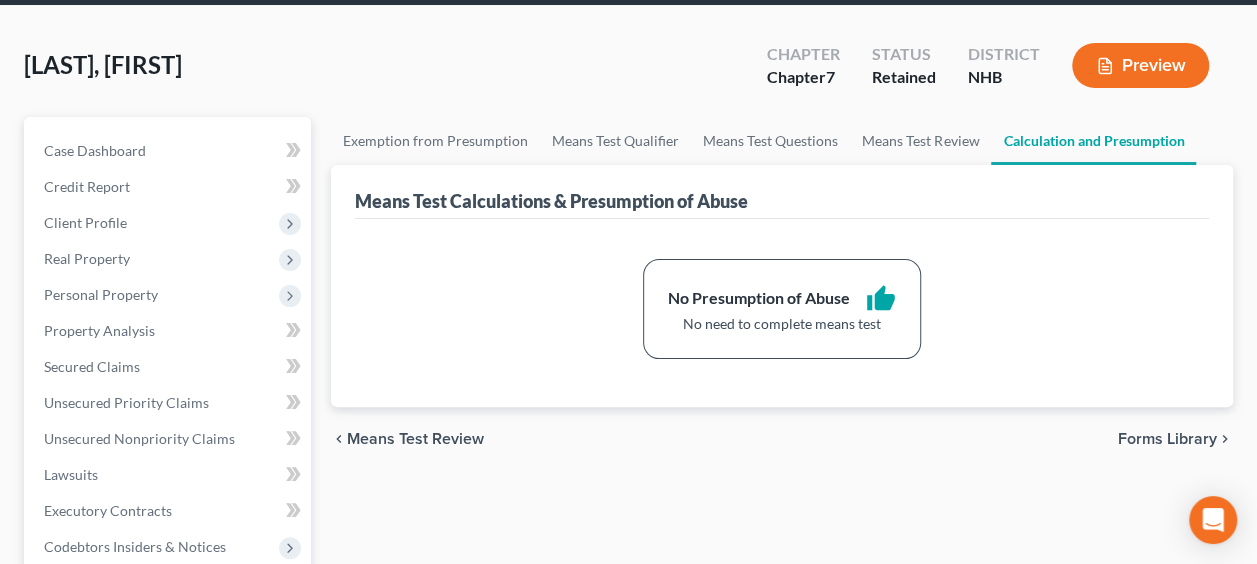 scroll, scrollTop: 0, scrollLeft: 0, axis: both 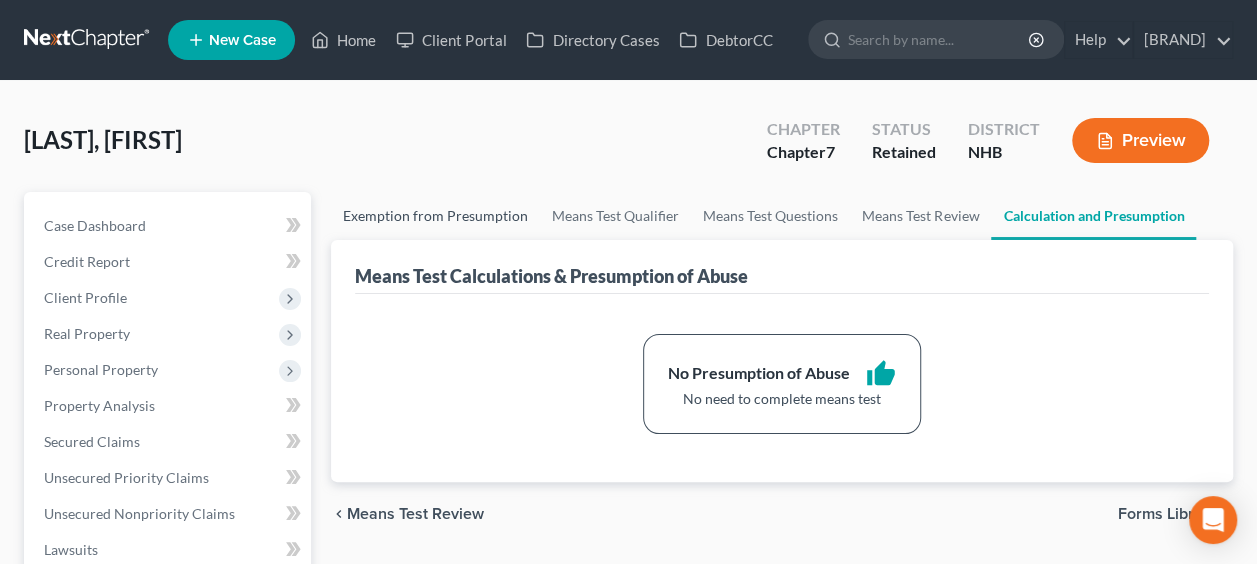 click on "Exemption from Presumption" at bounding box center (435, 216) 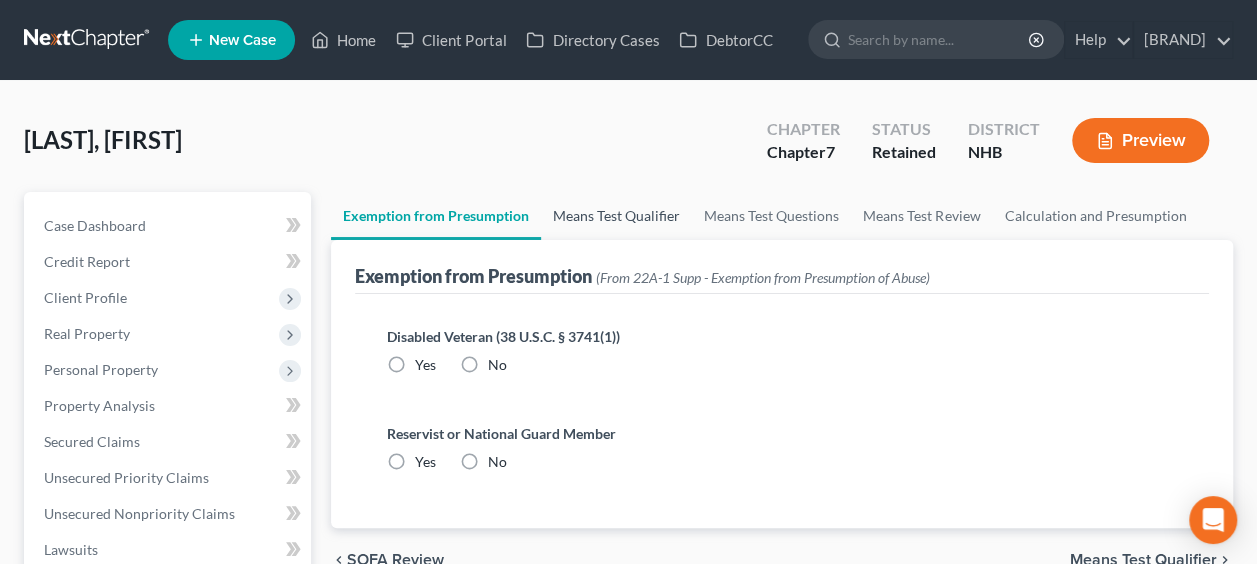 radio on "true" 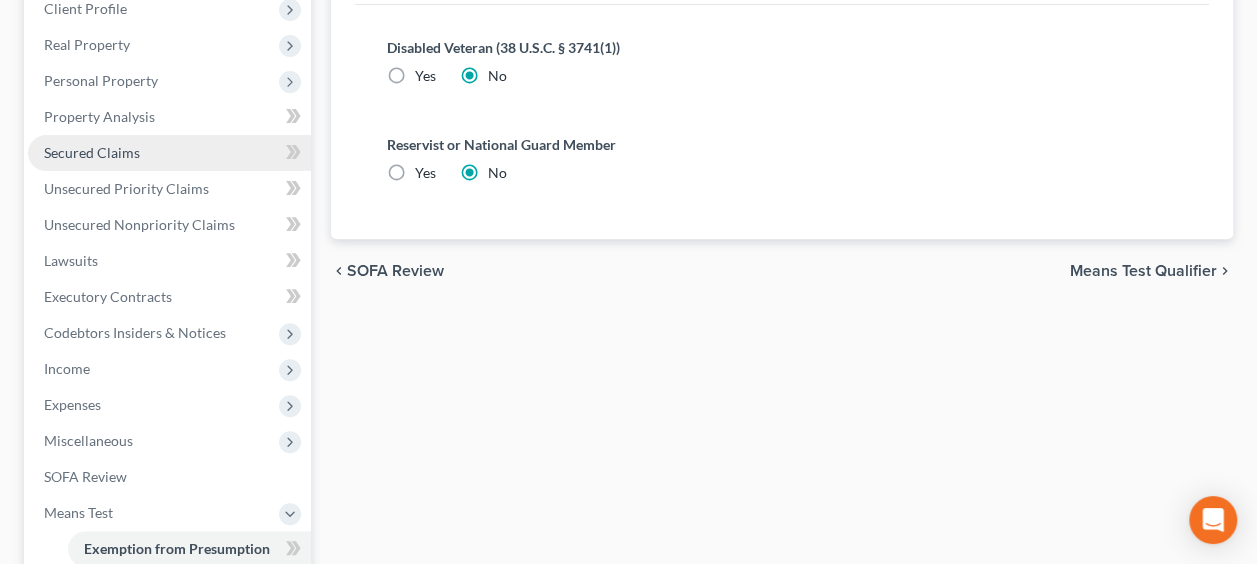 scroll, scrollTop: 333, scrollLeft: 0, axis: vertical 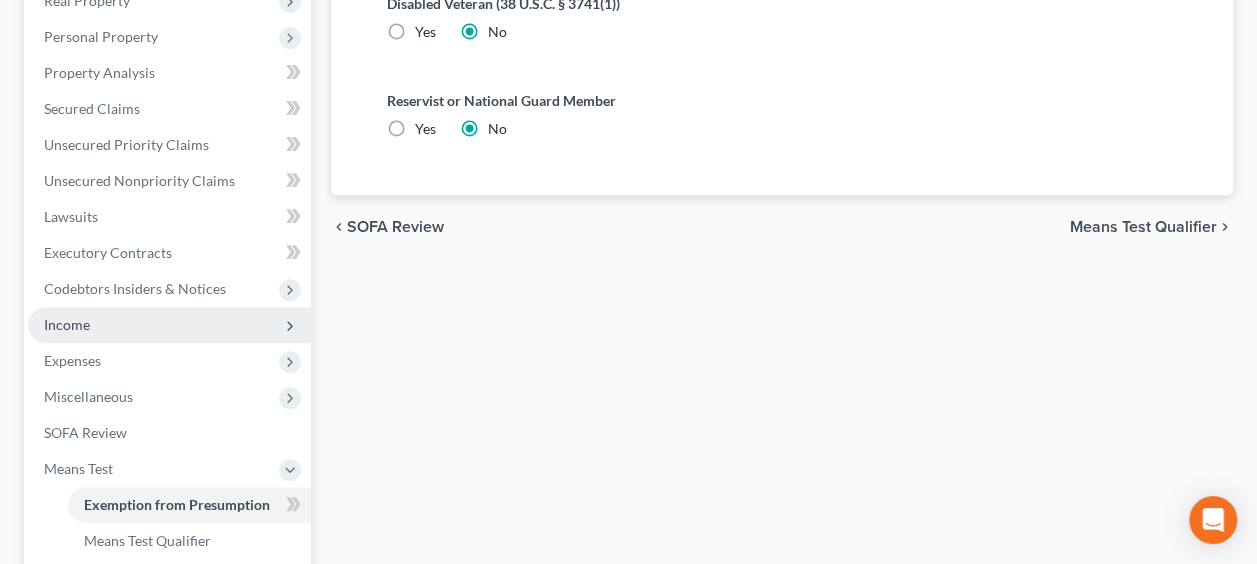 click on "Income" at bounding box center [169, 325] 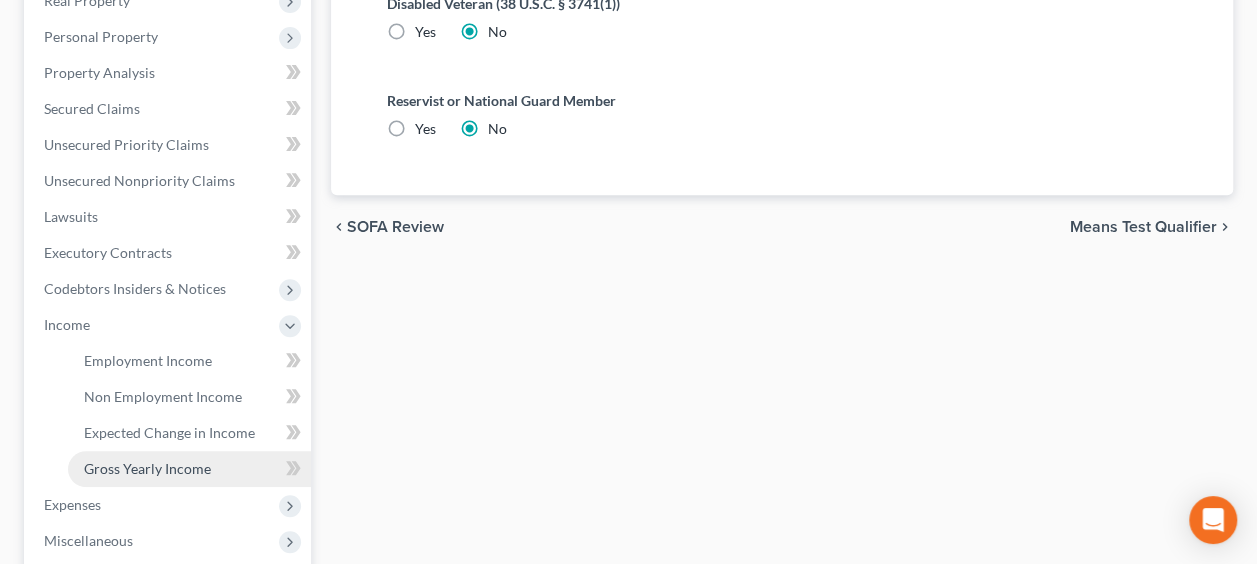 click on "Gross Yearly Income" at bounding box center [147, 468] 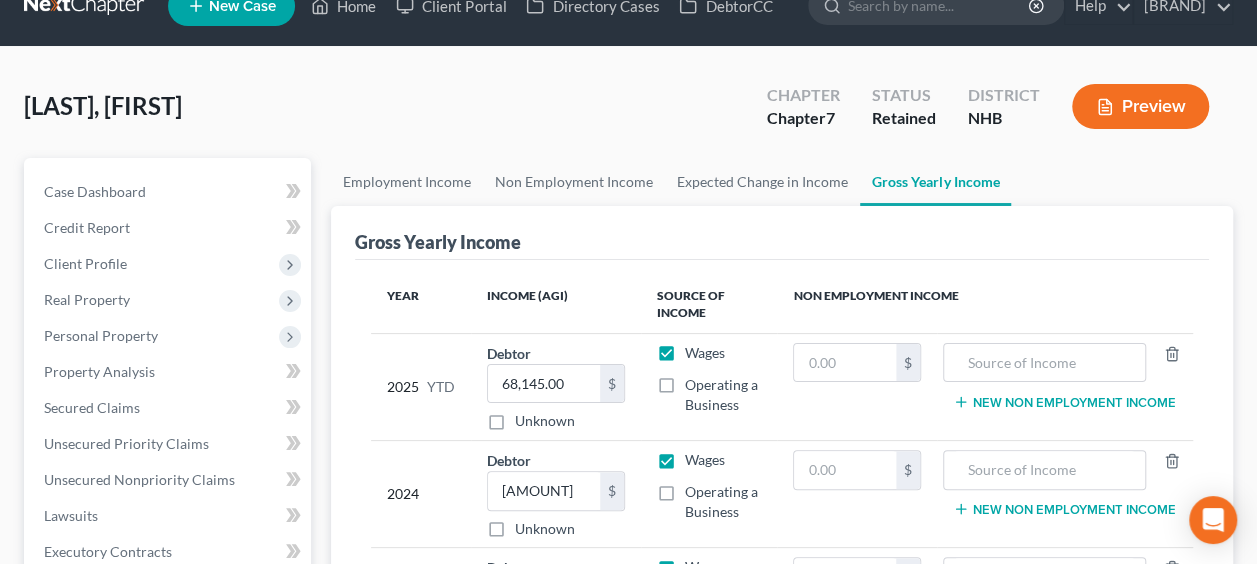 scroll, scrollTop: 133, scrollLeft: 0, axis: vertical 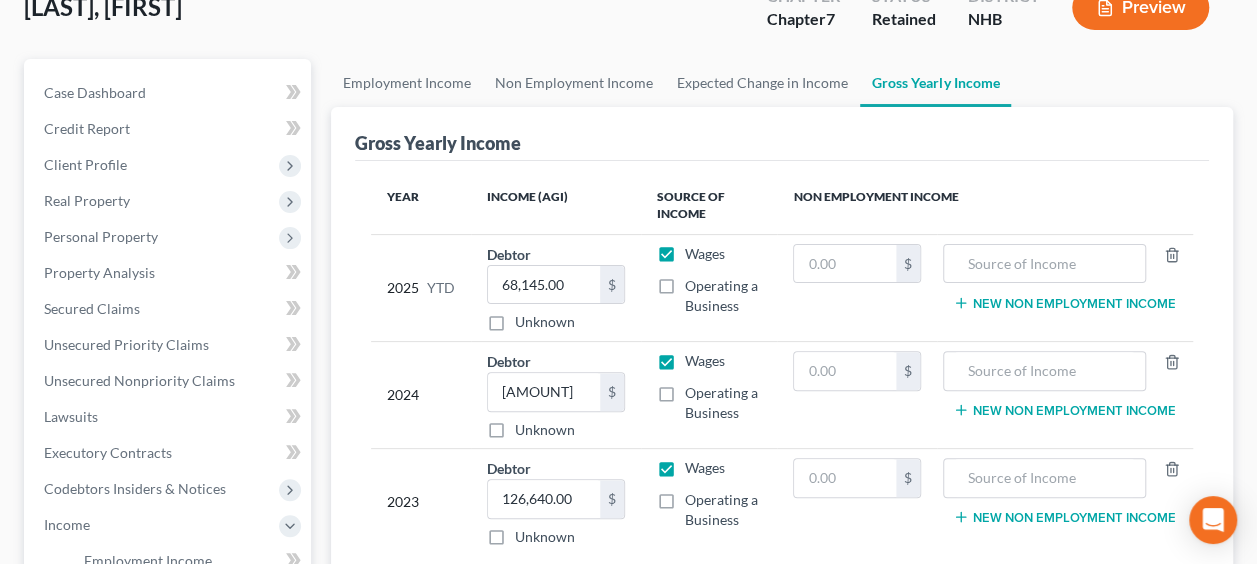 click on "Preview" at bounding box center (1140, 7) 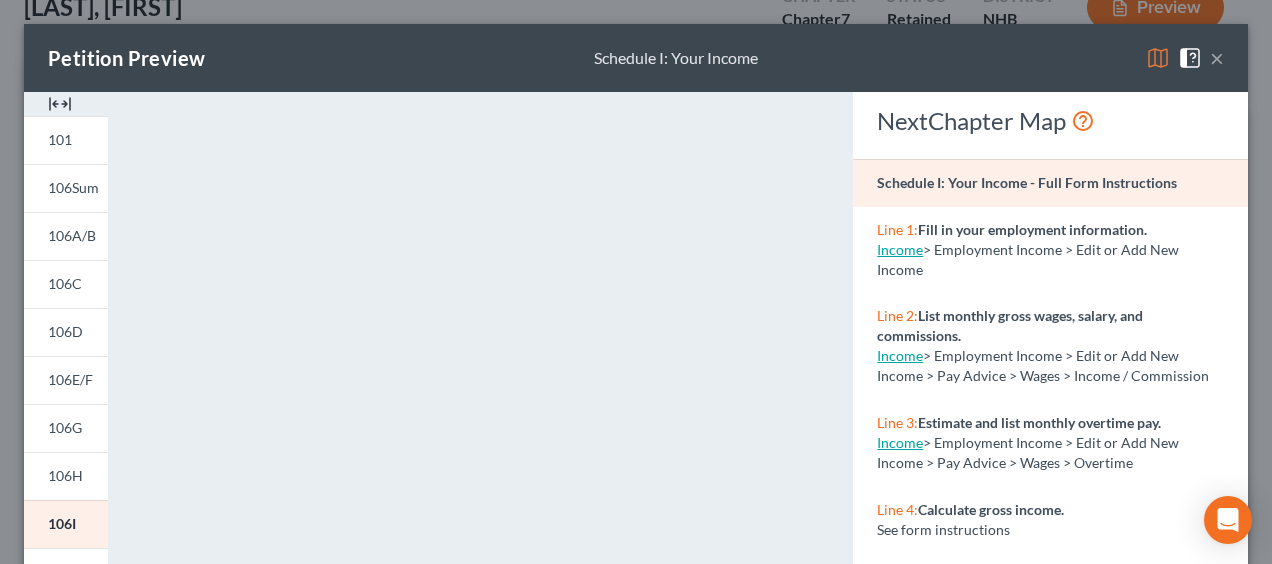 click on "×" at bounding box center (1217, 58) 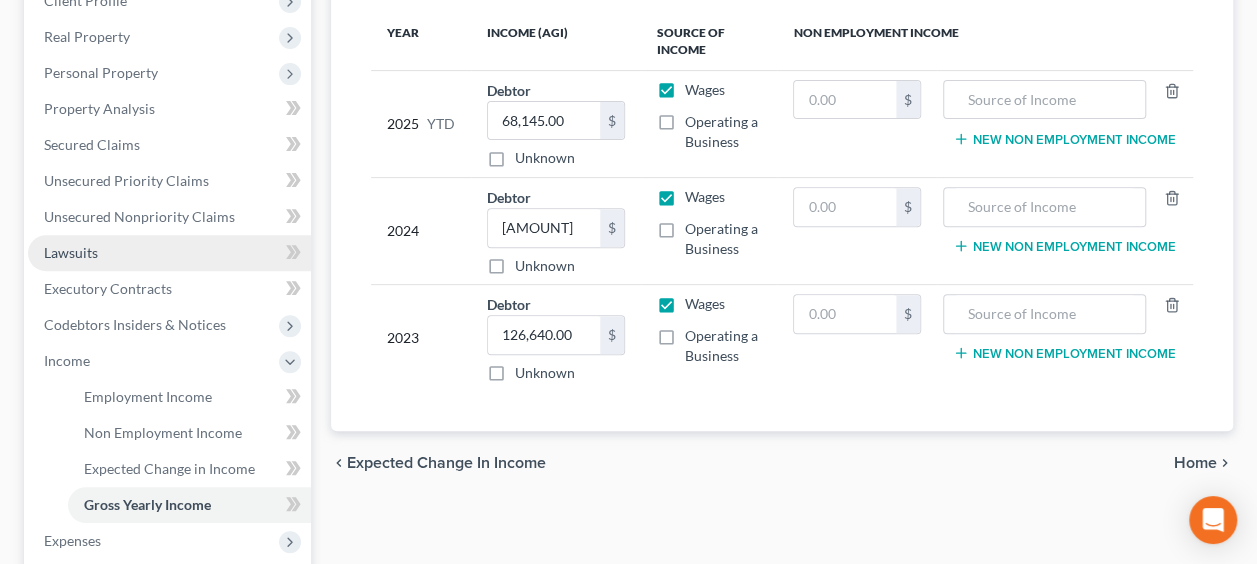 scroll, scrollTop: 300, scrollLeft: 0, axis: vertical 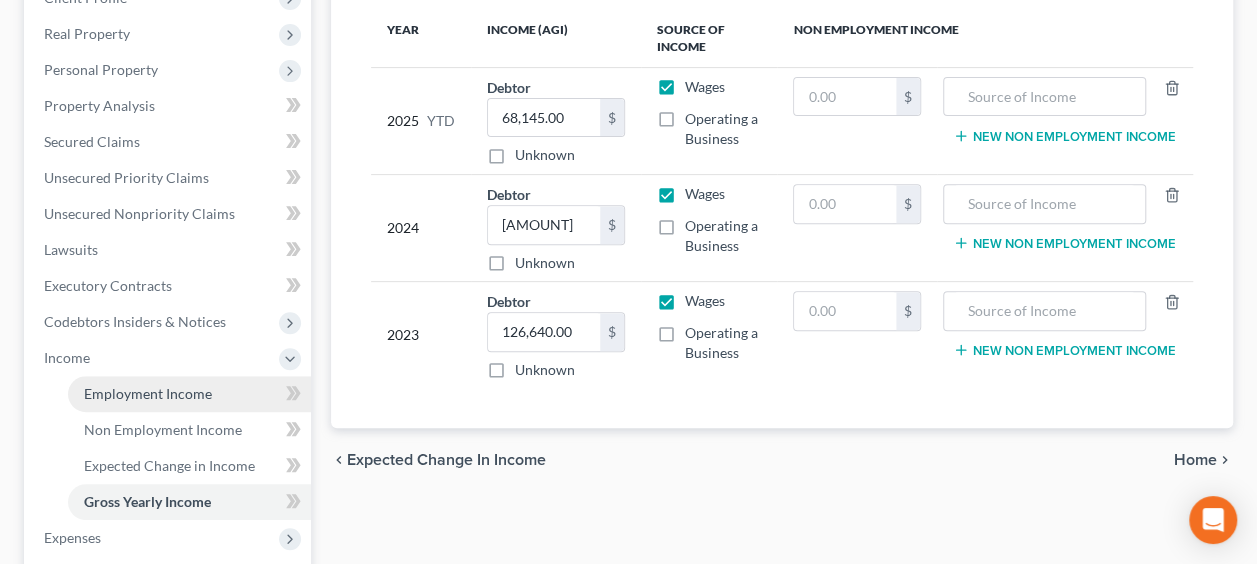 click on "Employment Income" at bounding box center (148, 393) 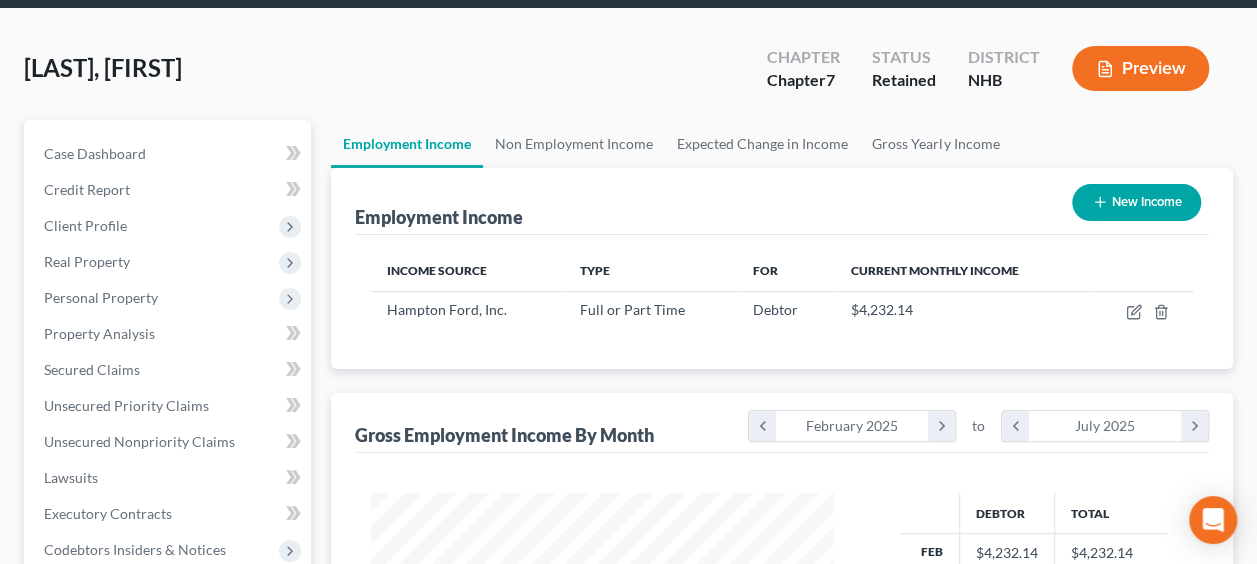 scroll, scrollTop: 0, scrollLeft: 0, axis: both 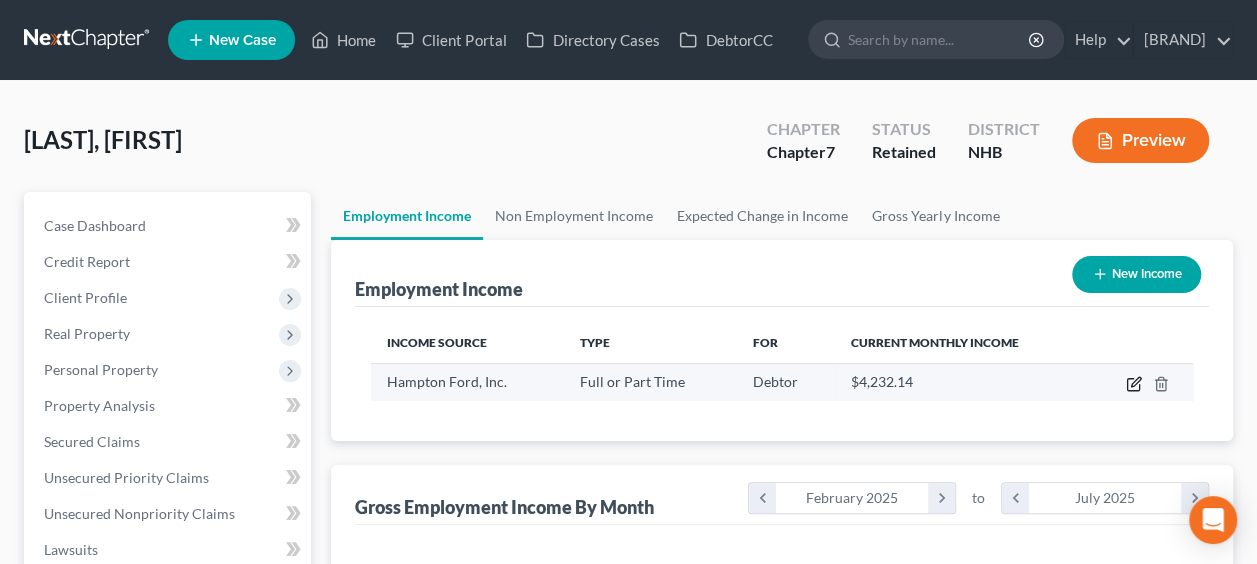 click 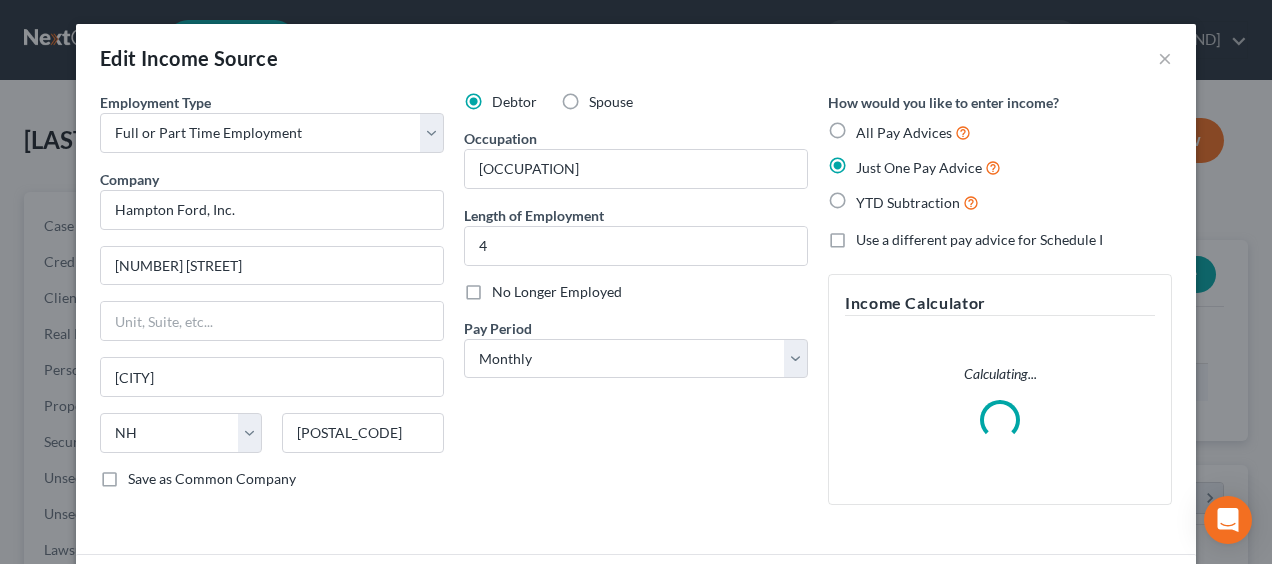 scroll, scrollTop: 999644, scrollLeft: 999490, axis: both 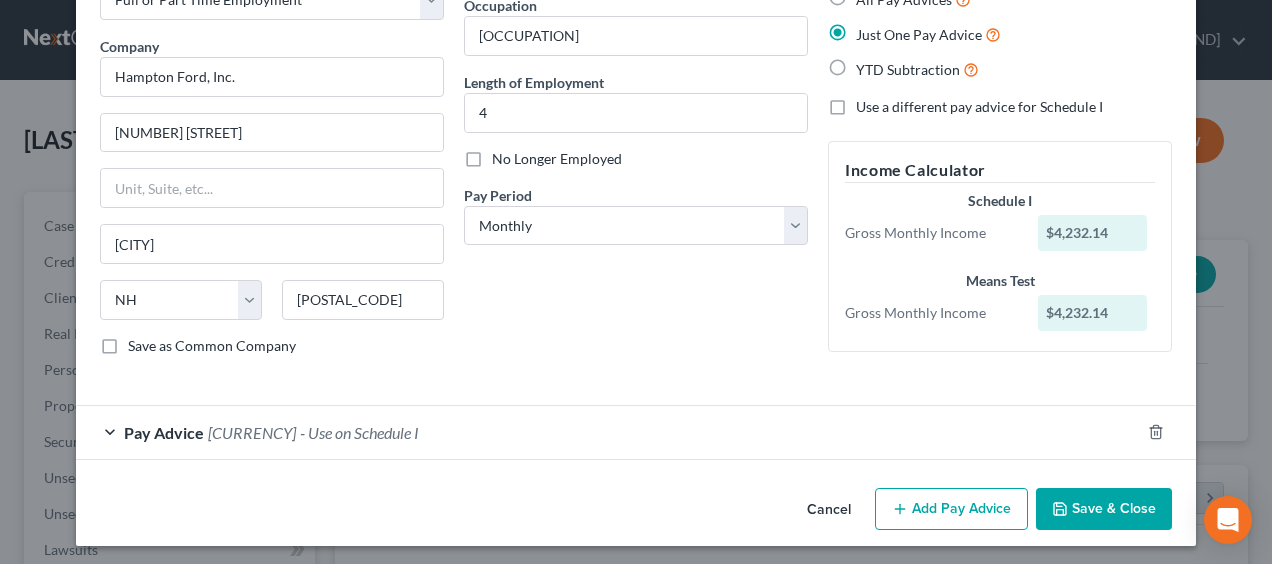 click on "- Use on Schedule I" at bounding box center (359, 432) 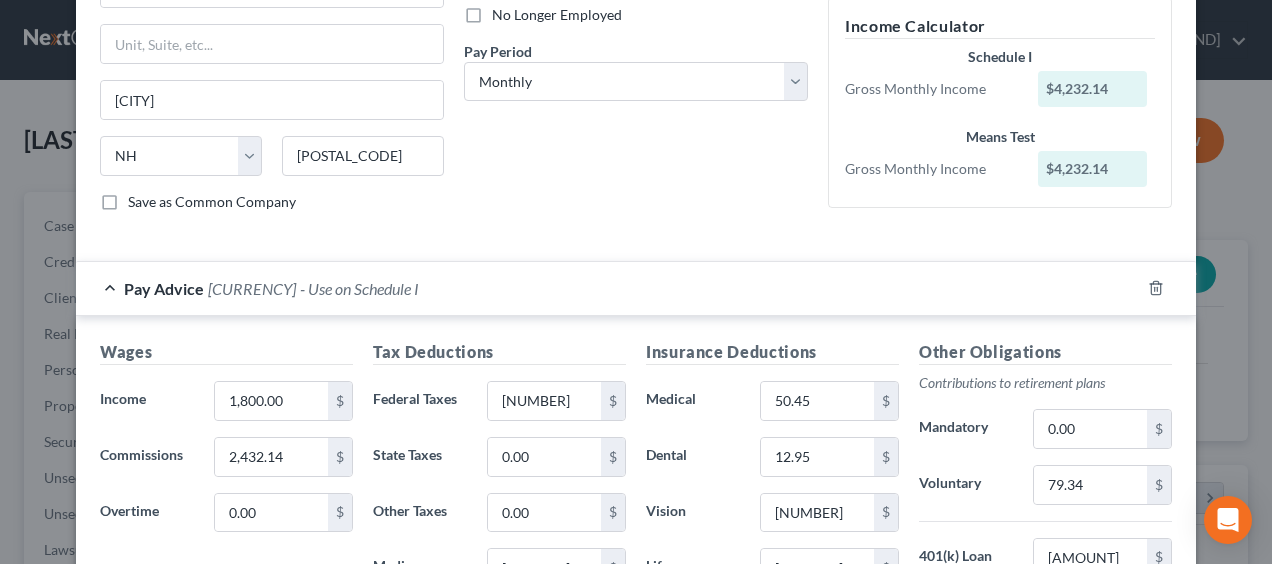 scroll, scrollTop: 266, scrollLeft: 0, axis: vertical 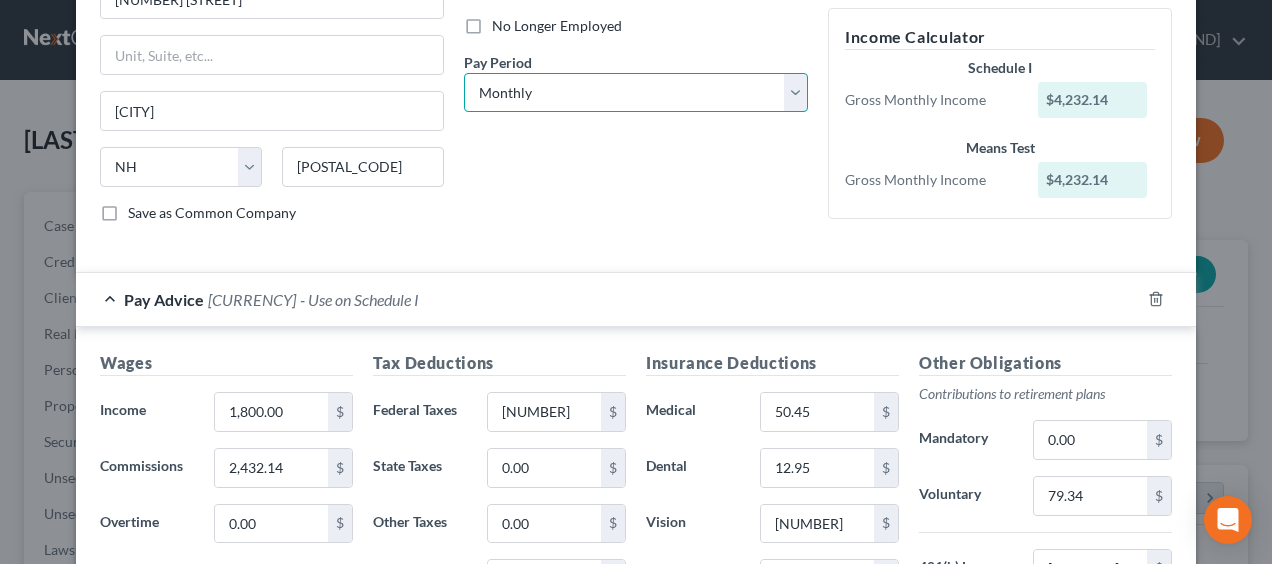 click on "Select Monthly Twice Monthly Every Other Week Weekly" at bounding box center [636, 93] 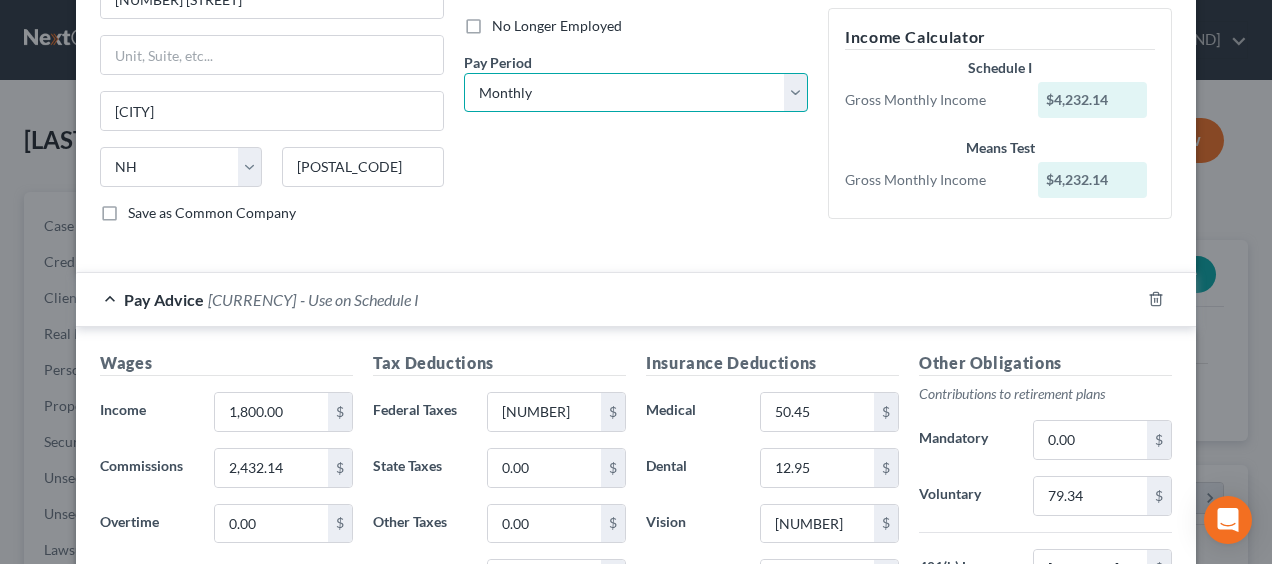 select on "3" 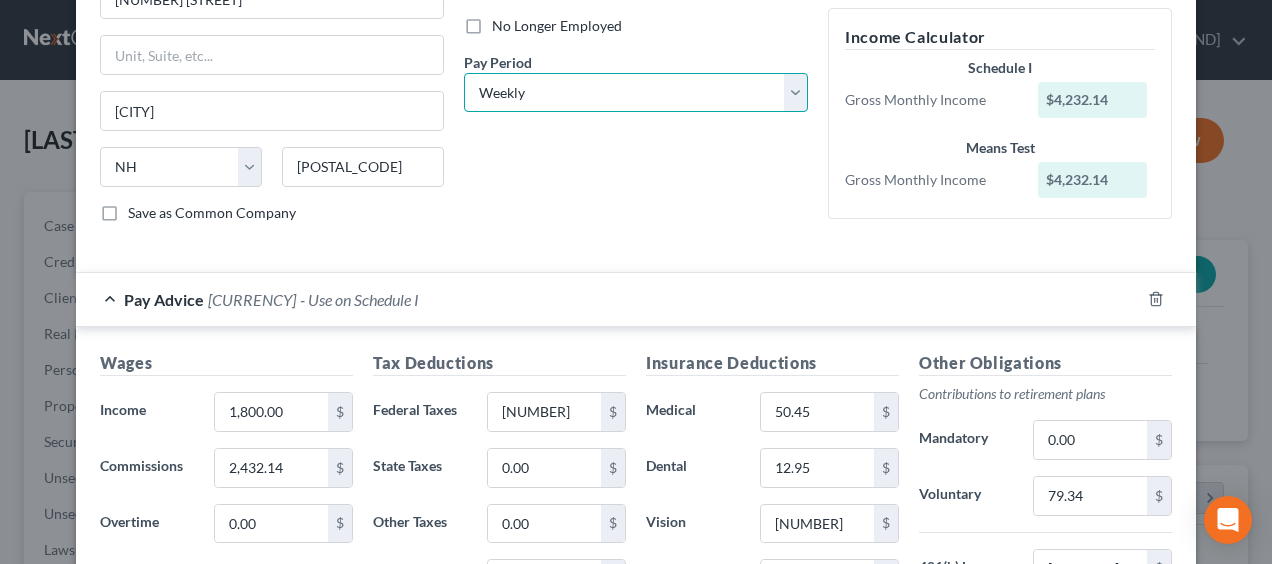click on "Select Monthly Twice Monthly Every Other Week Weekly" at bounding box center [636, 93] 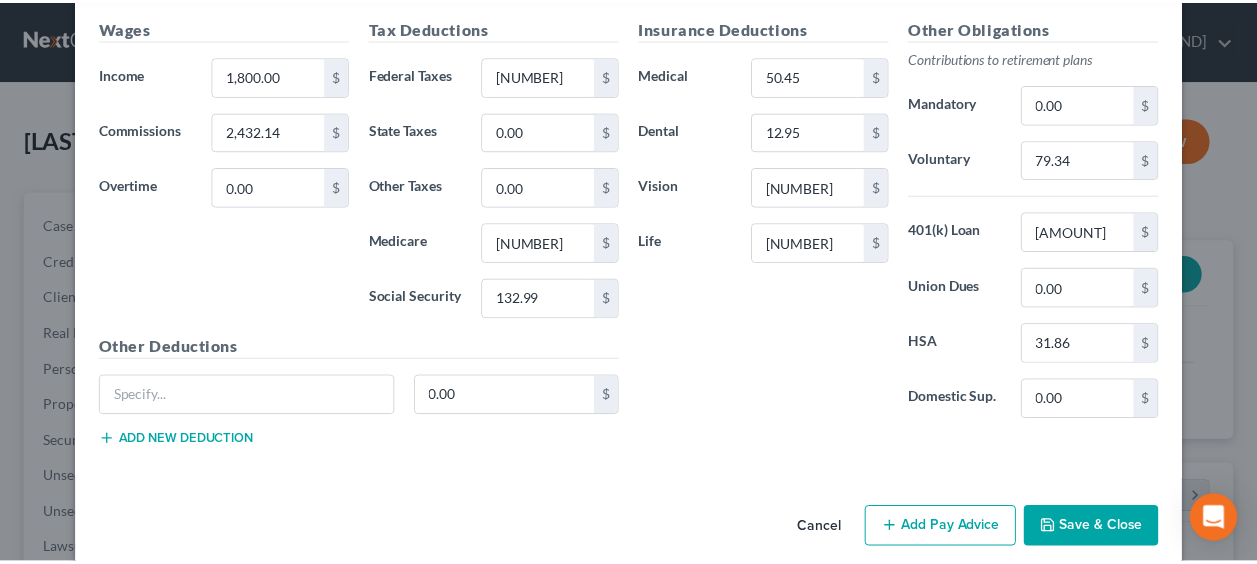 scroll, scrollTop: 696, scrollLeft: 0, axis: vertical 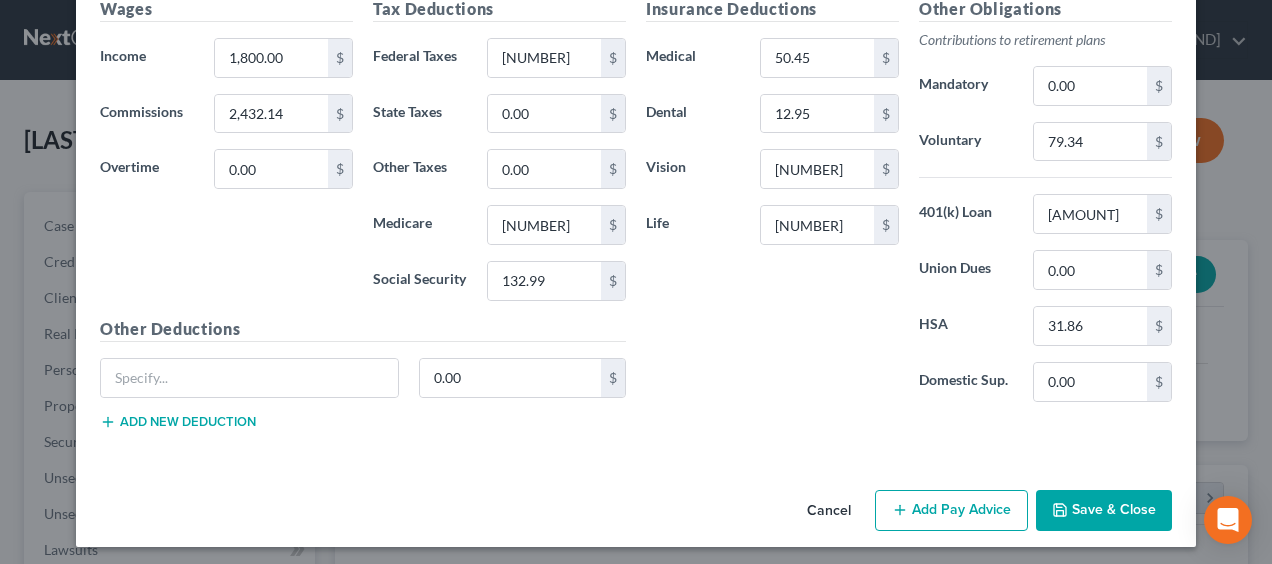 click on "Save & Close" at bounding box center [1104, 511] 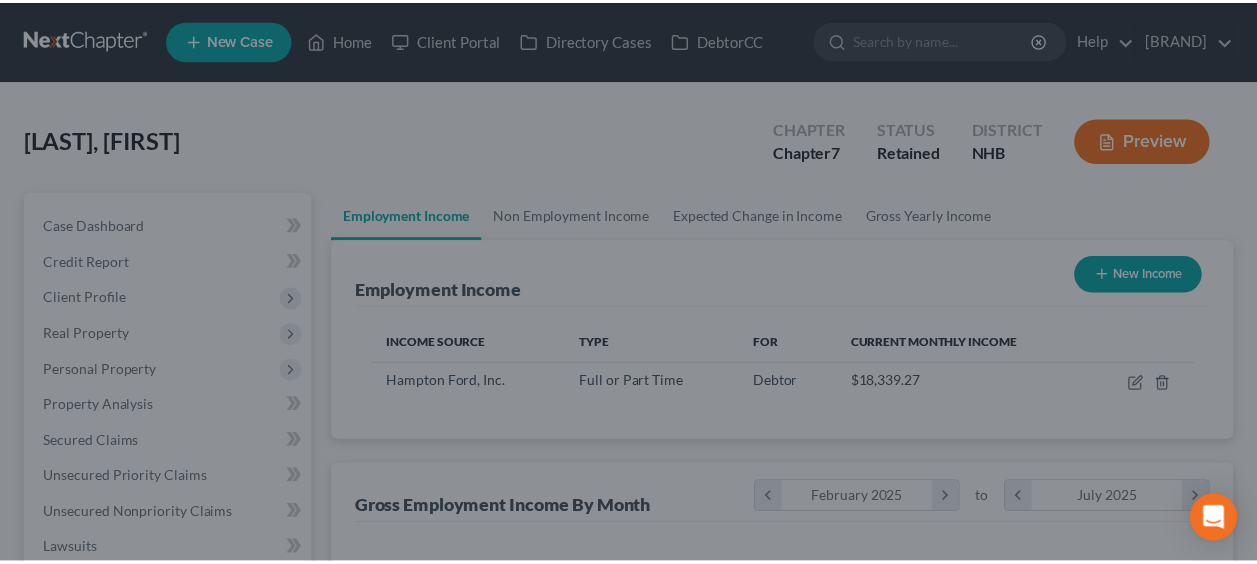 scroll, scrollTop: 356, scrollLeft: 502, axis: both 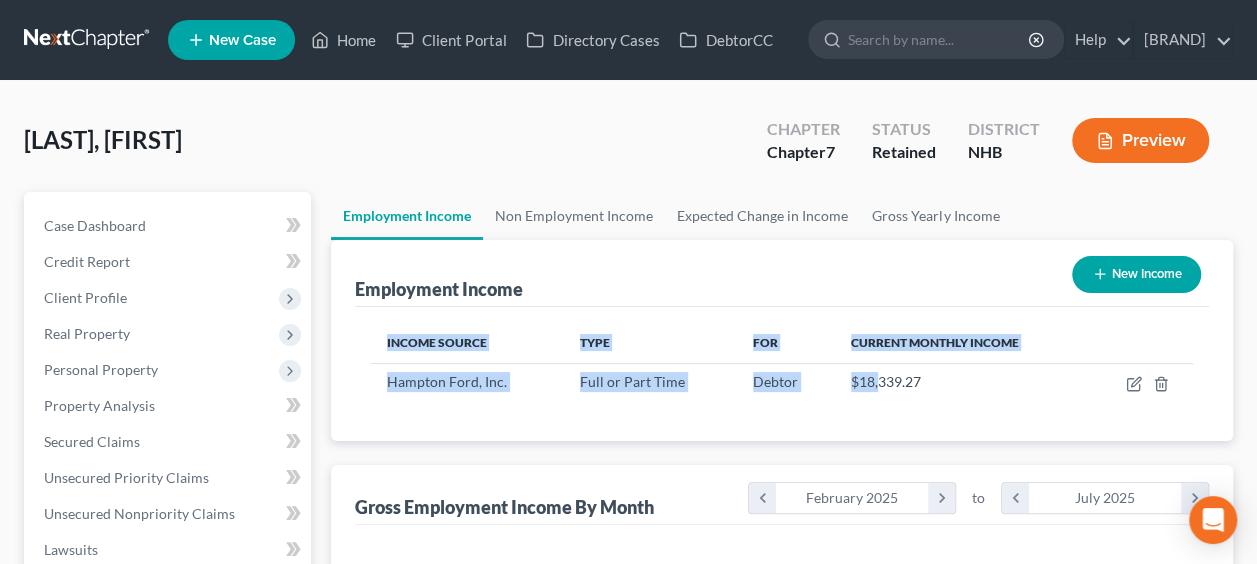 drag, startPoint x: 1090, startPoint y: 500, endPoint x: 873, endPoint y: 436, distance: 226.24103 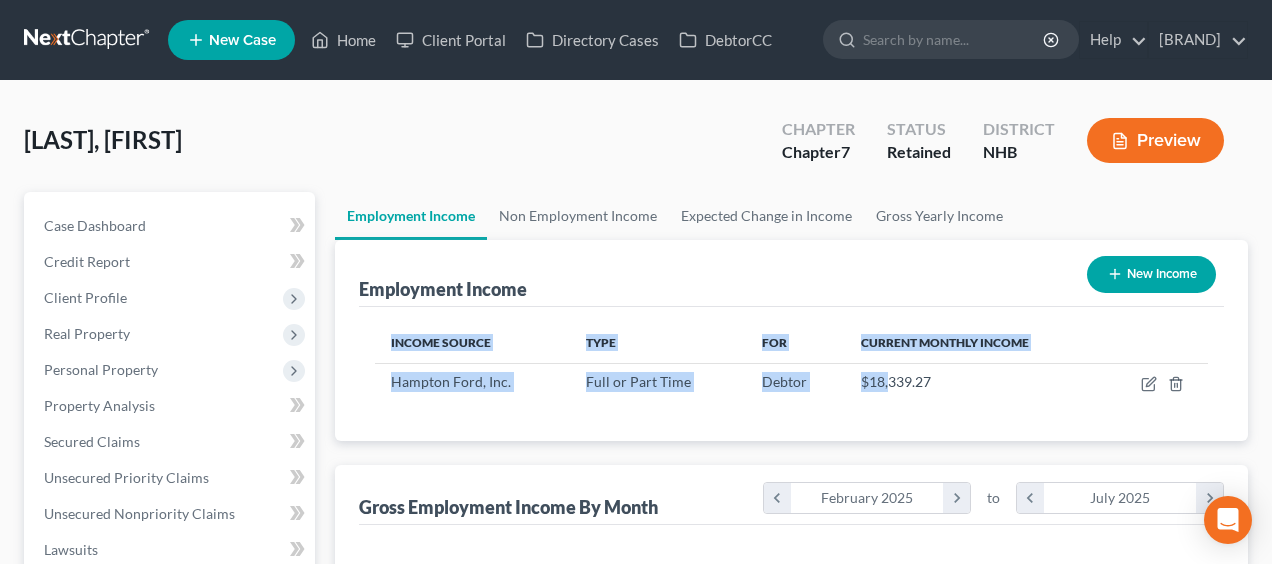 scroll, scrollTop: 999644, scrollLeft: 999490, axis: both 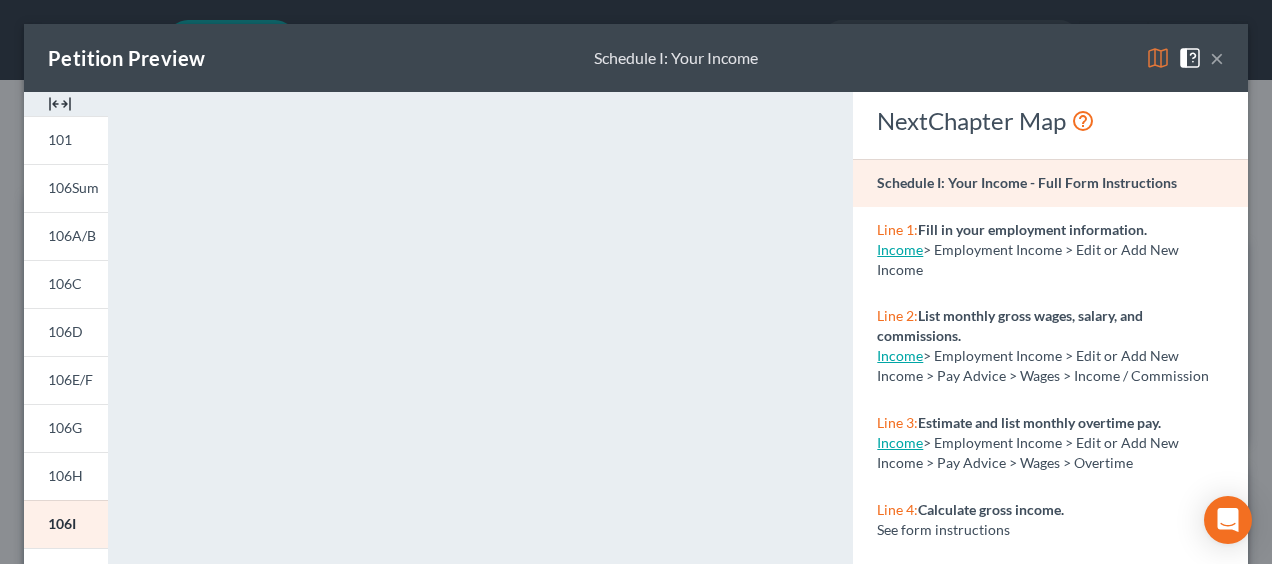click on "×" at bounding box center [1217, 58] 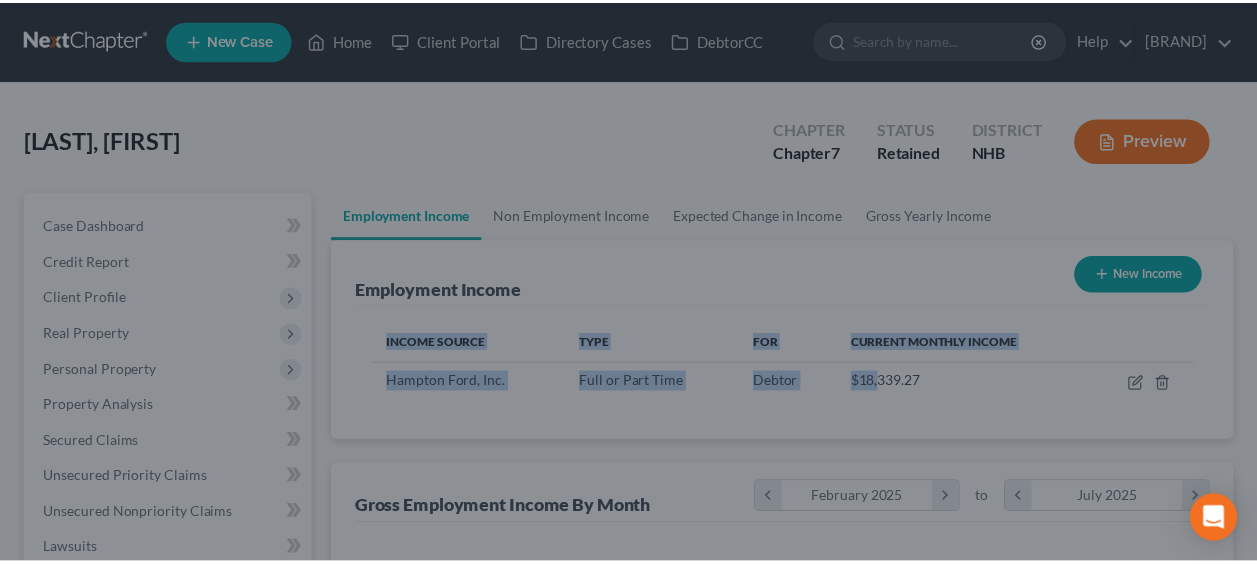 scroll, scrollTop: 356, scrollLeft: 502, axis: both 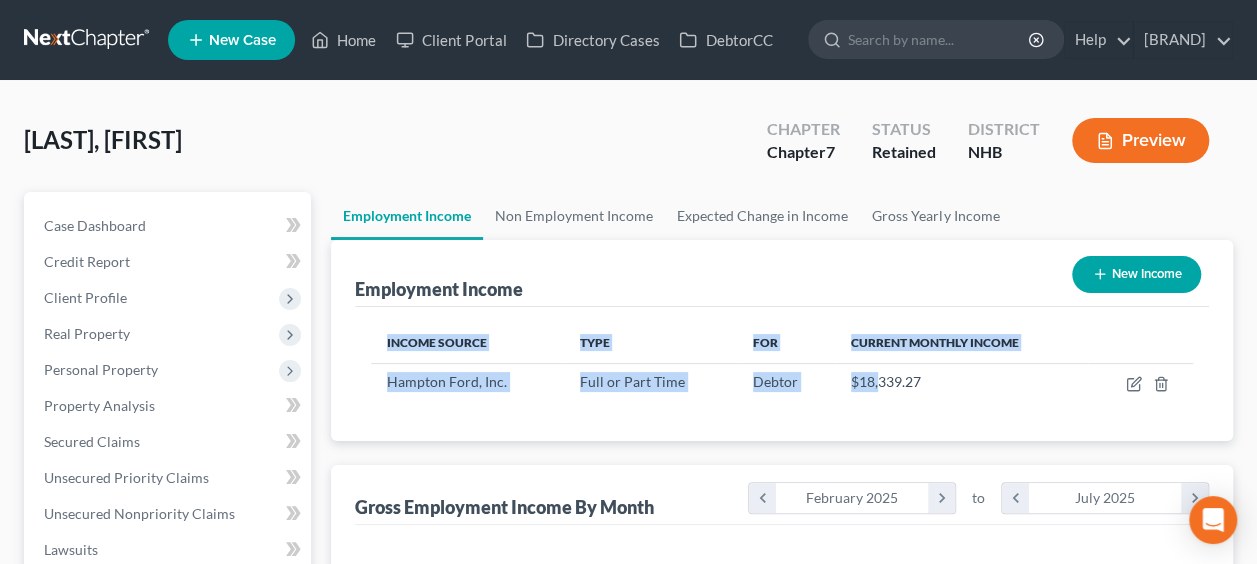 click on "Income Source
Type
For
Current Monthly Income
[COMPANY_NAME]
Full or Part Time
Debtor
$[AMOUNT]
Sorting..." at bounding box center (782, 374) 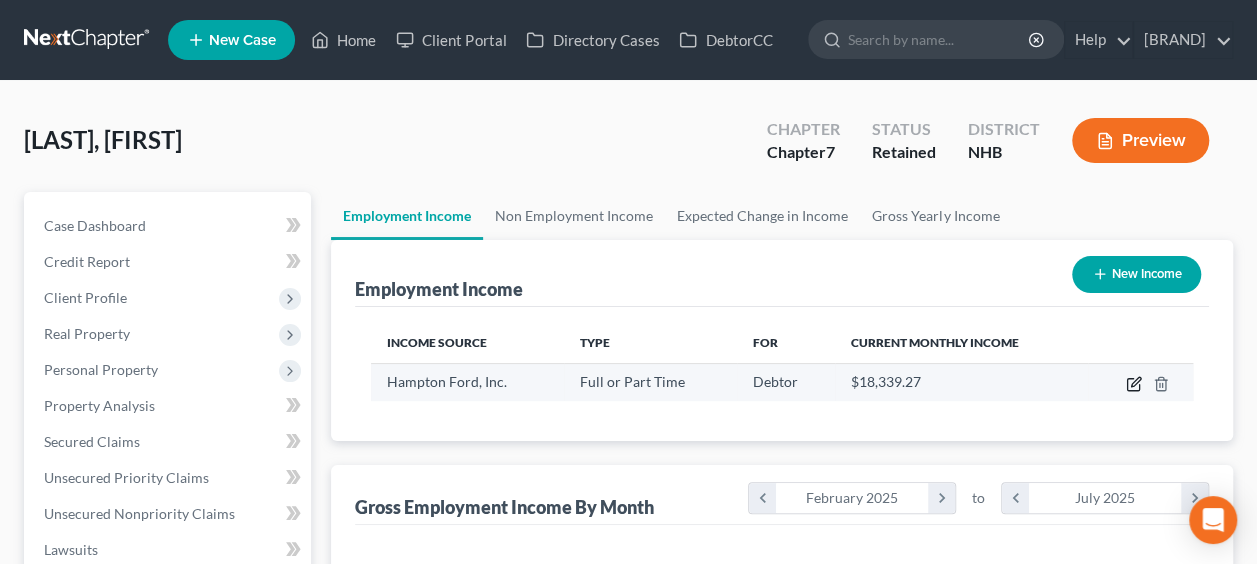 click 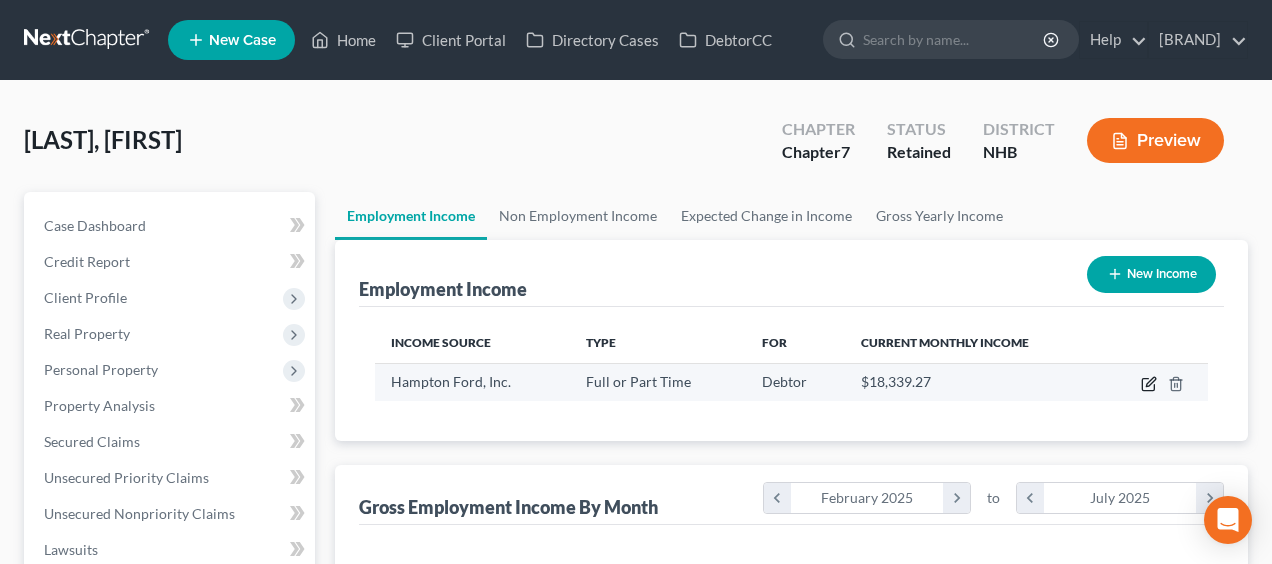 select on "0" 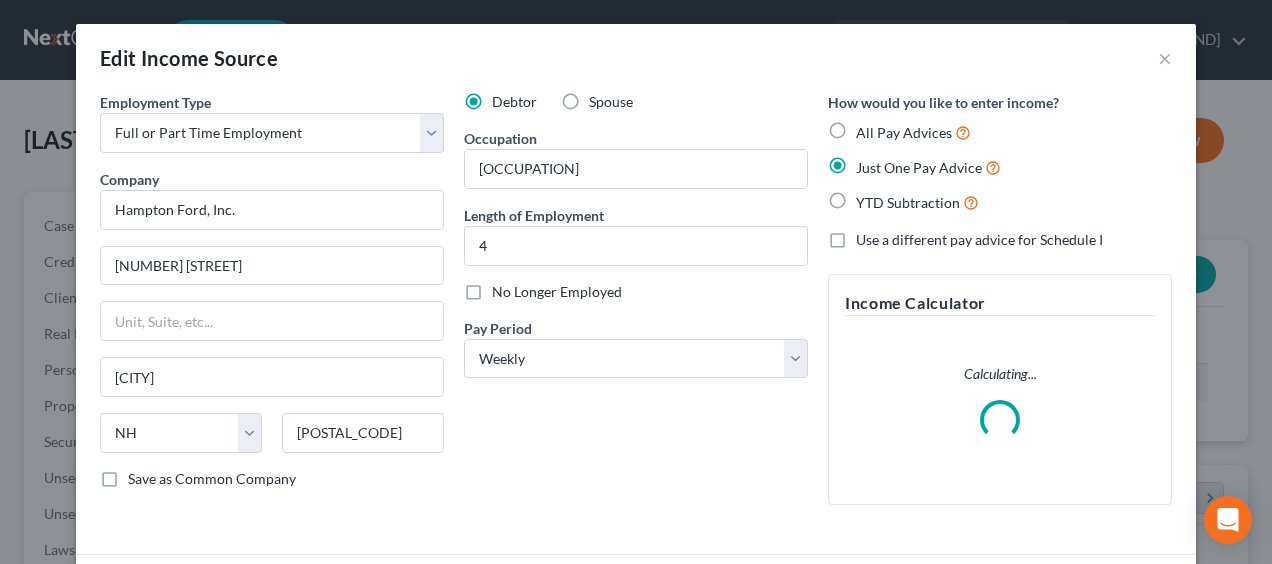 scroll, scrollTop: 999644, scrollLeft: 999490, axis: both 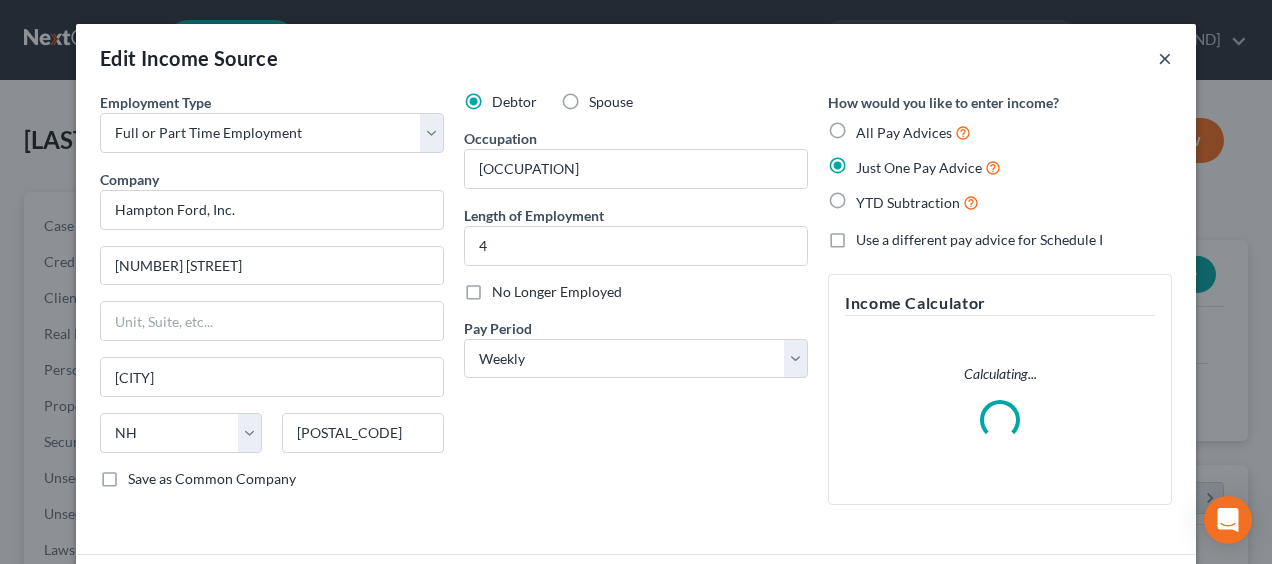 click on "×" at bounding box center (1165, 58) 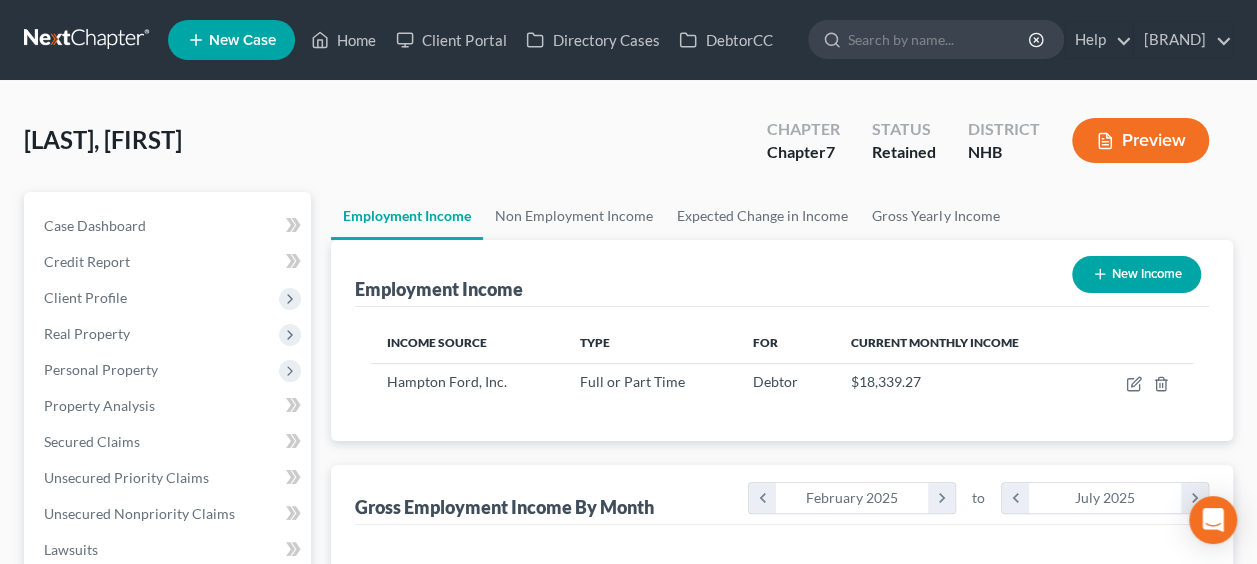 scroll, scrollTop: 356, scrollLeft: 502, axis: both 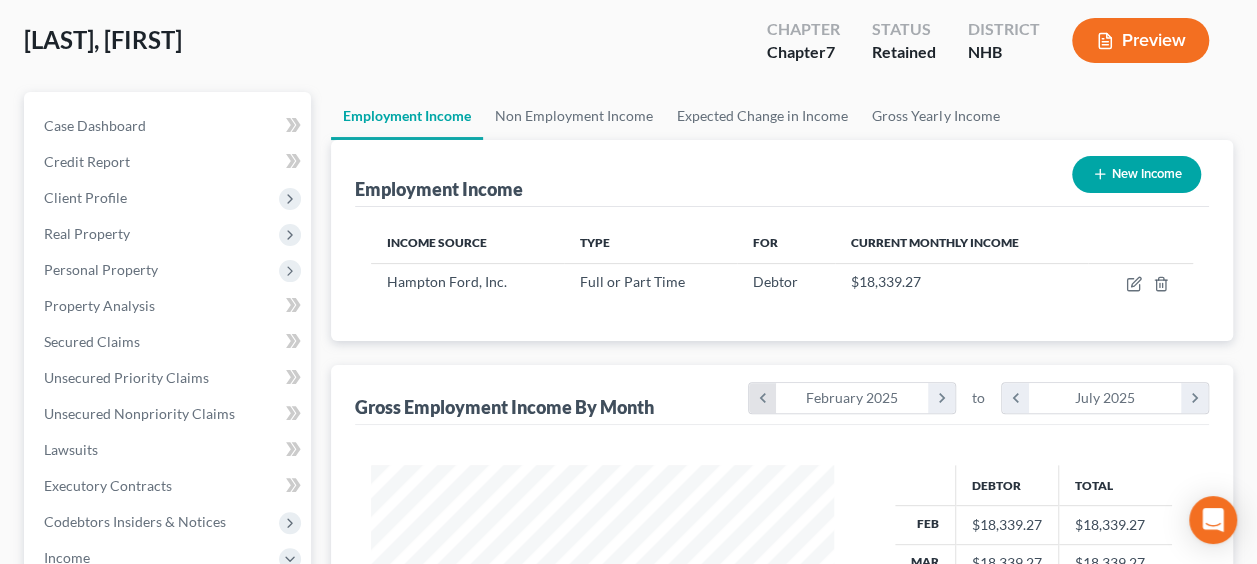 click on "chevron_left" at bounding box center (762, 398) 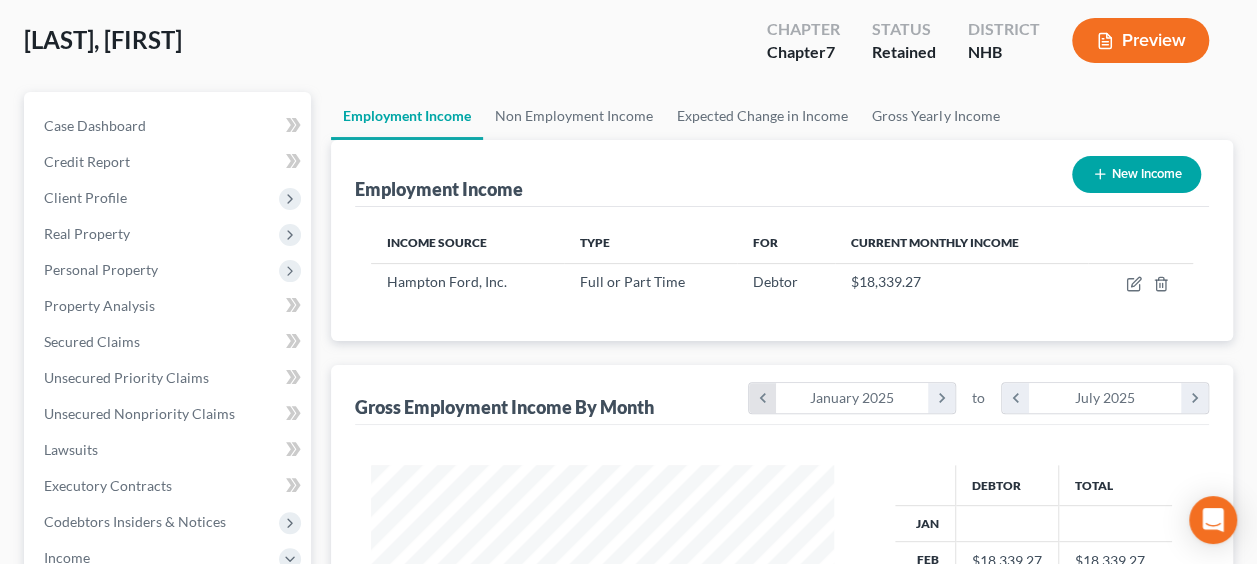 scroll, scrollTop: 999606, scrollLeft: 999497, axis: both 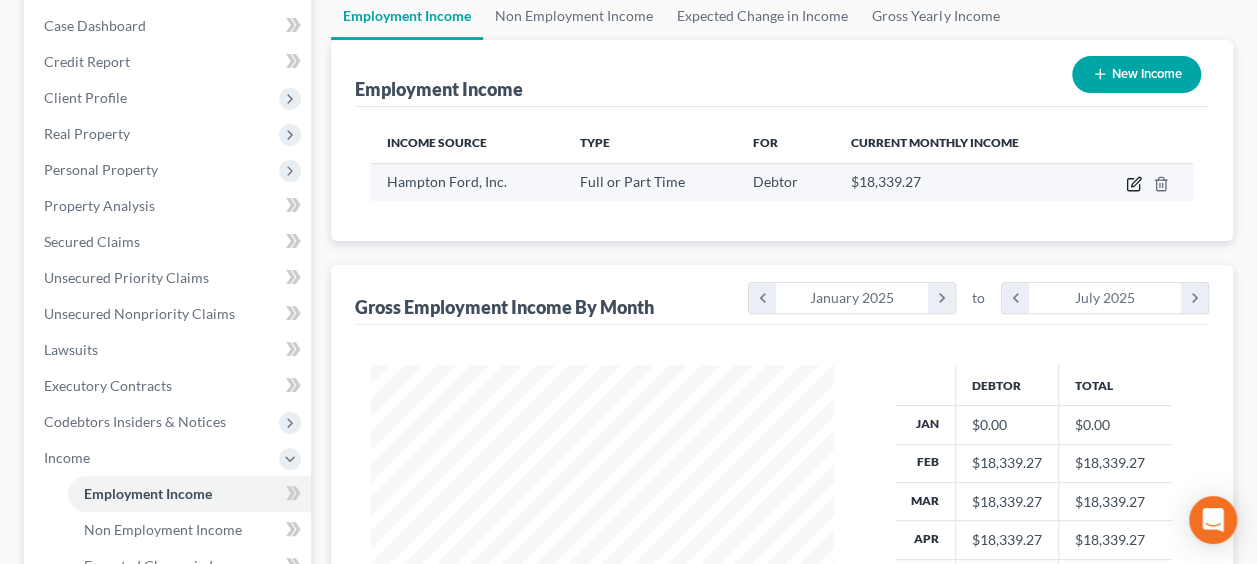 click 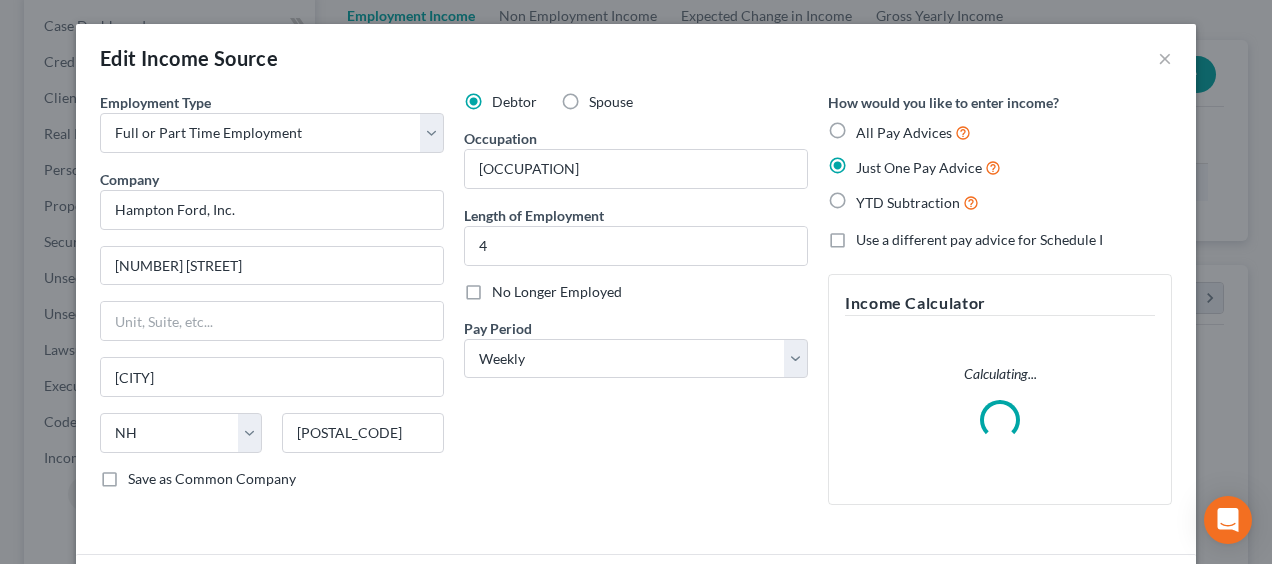 scroll, scrollTop: 999606, scrollLeft: 999490, axis: both 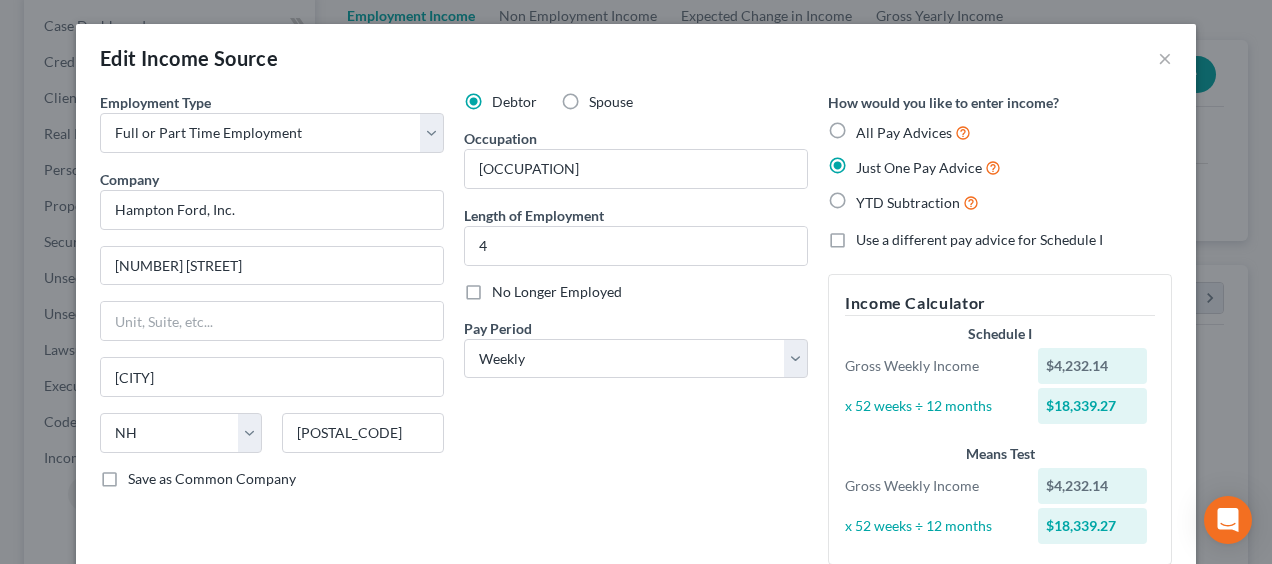 click on "YTD Subtraction" at bounding box center (917, 202) 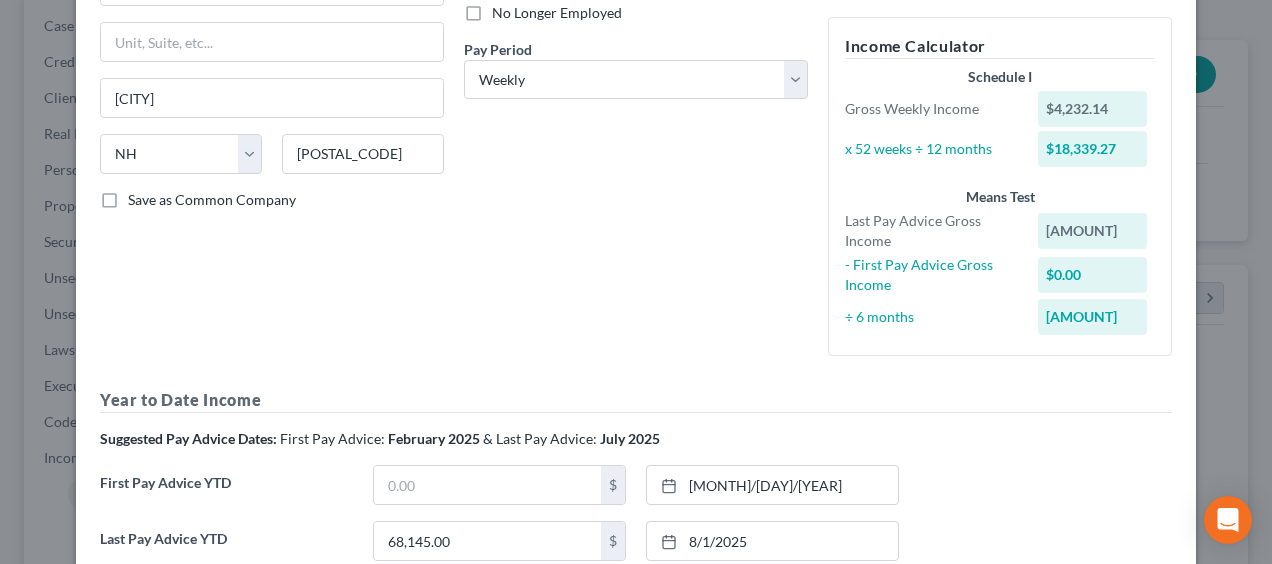 scroll, scrollTop: 300, scrollLeft: 0, axis: vertical 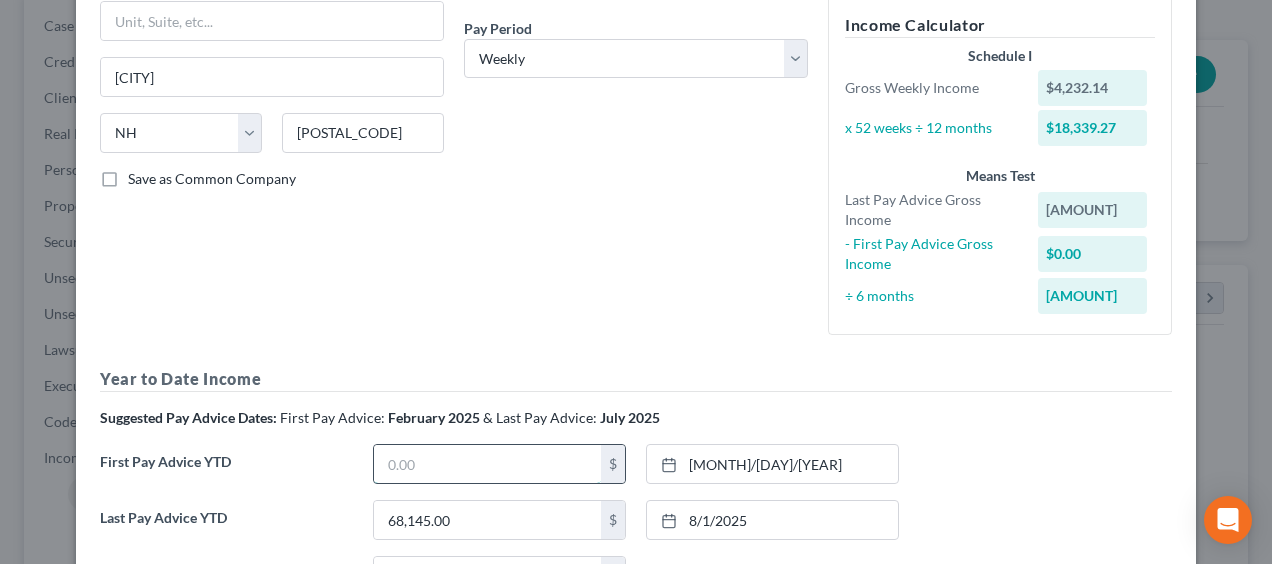 click at bounding box center [487, 464] 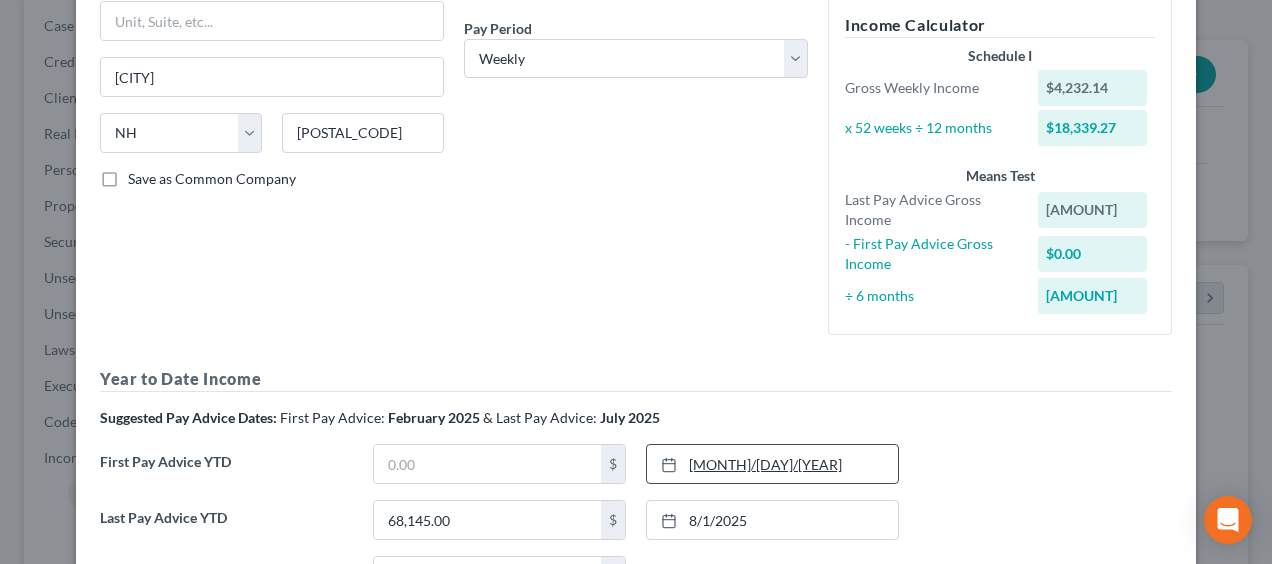 click on "[MONTH]/[DAY]/[YEAR]" at bounding box center (772, 464) 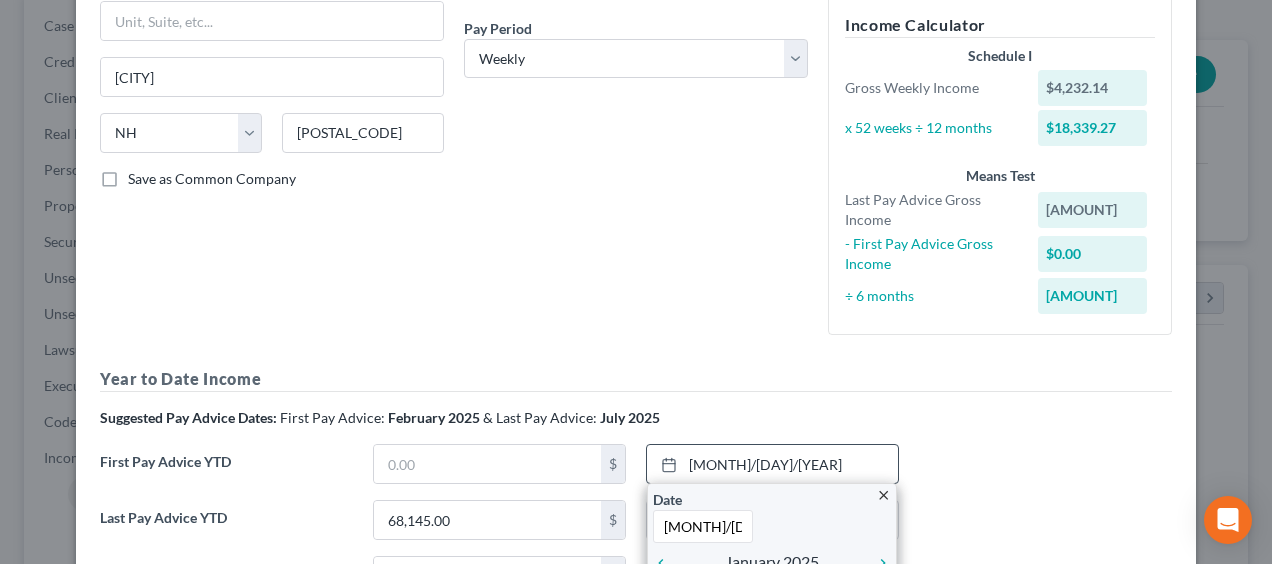scroll, scrollTop: 366, scrollLeft: 0, axis: vertical 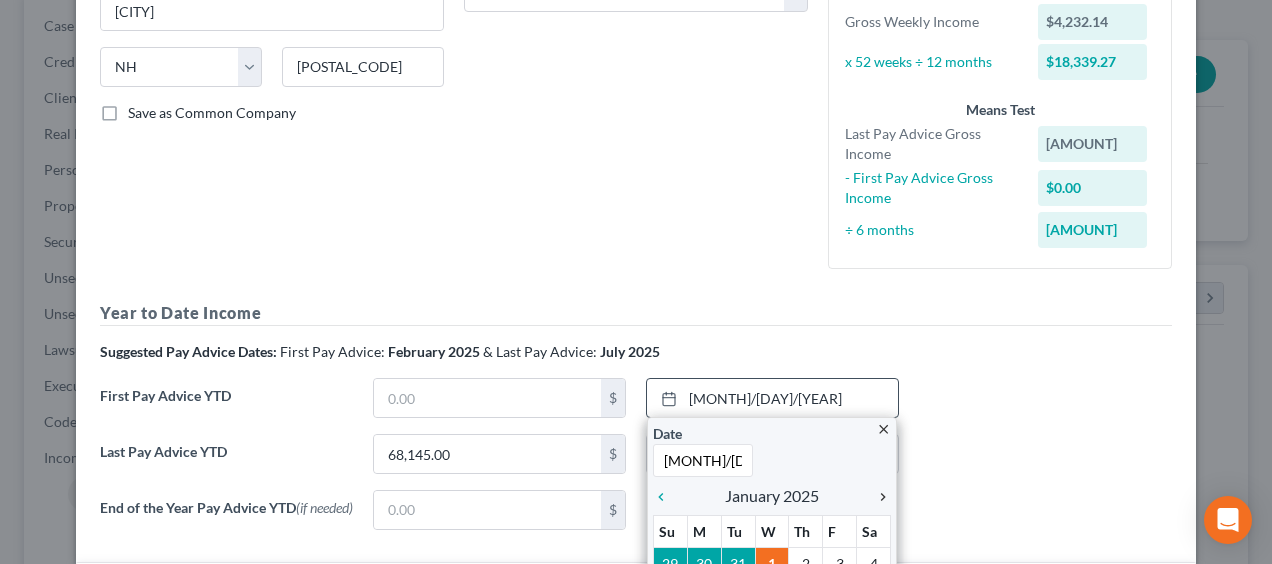 click on "chevron_right" at bounding box center (878, 497) 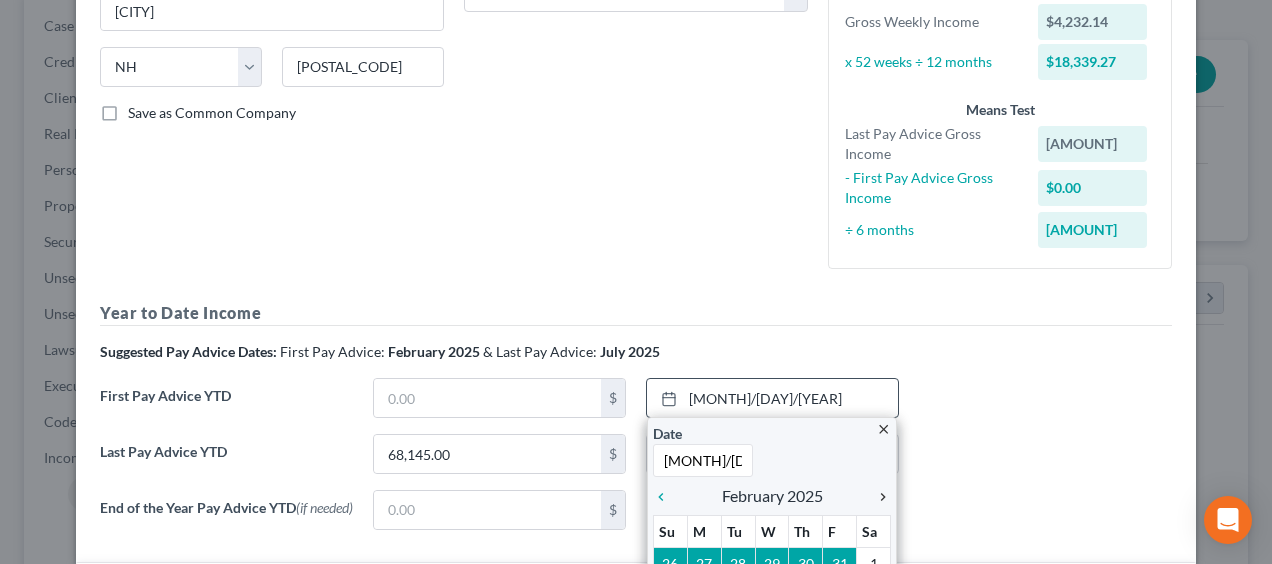 click on "chevron_right" at bounding box center (878, 497) 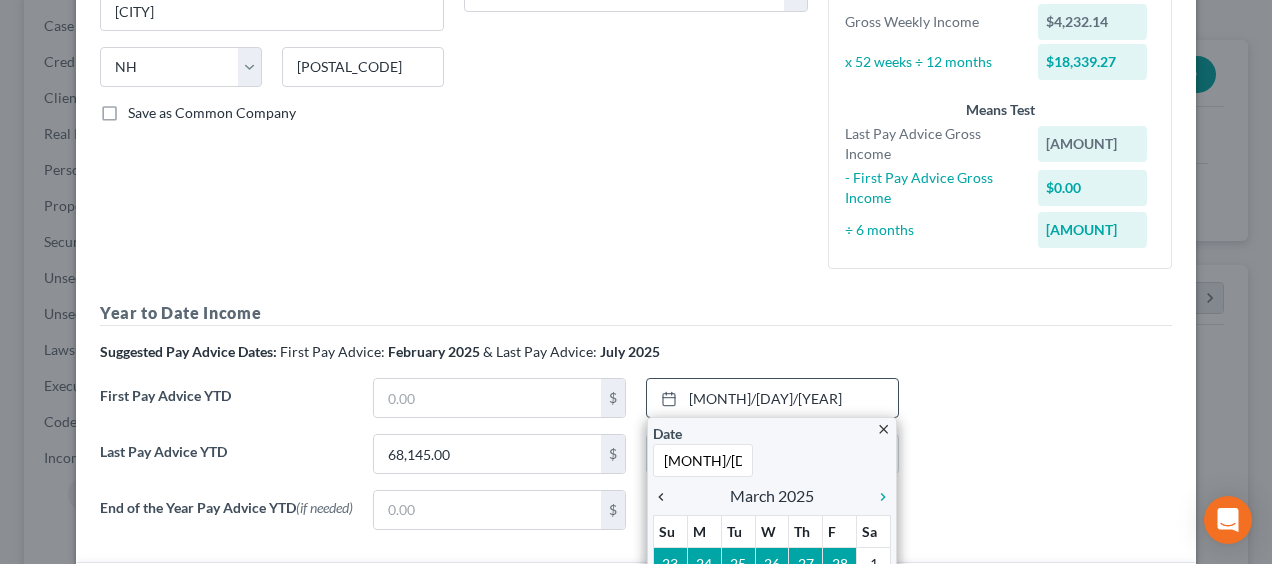 click on "chevron_left" at bounding box center (666, 497) 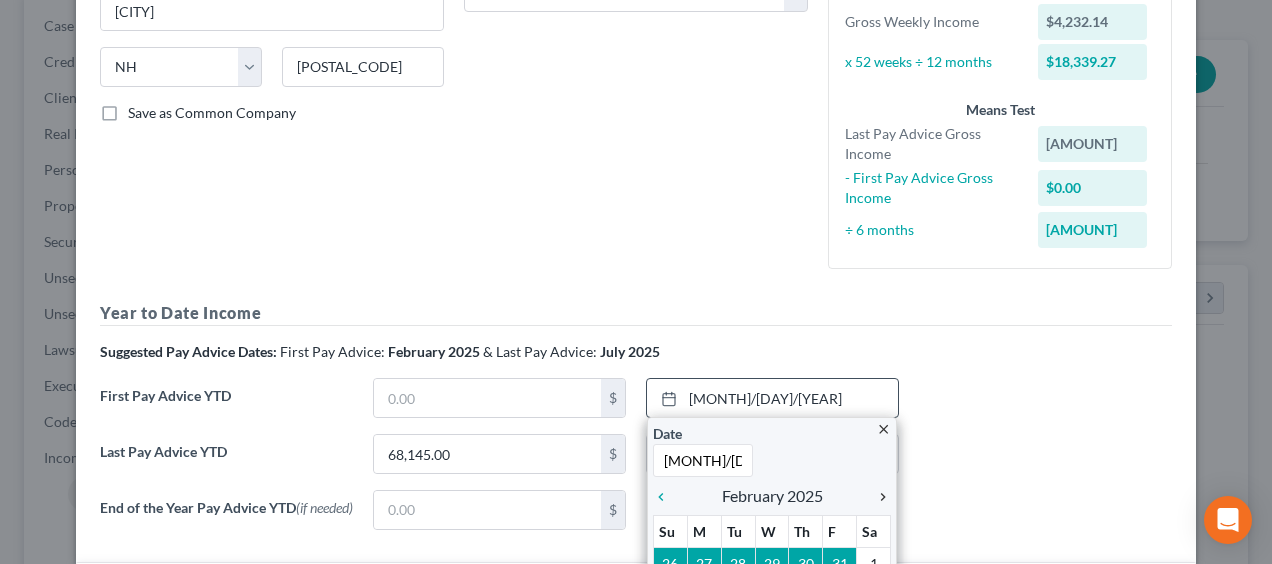 click on "chevron_right" at bounding box center (878, 497) 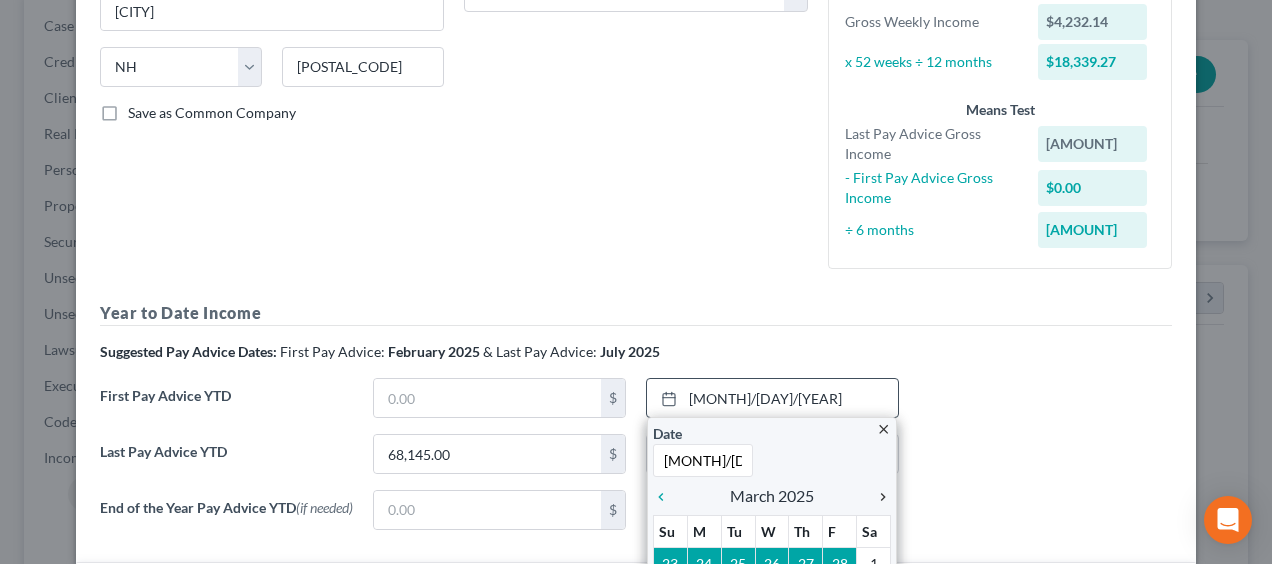 click on "chevron_right" at bounding box center [878, 497] 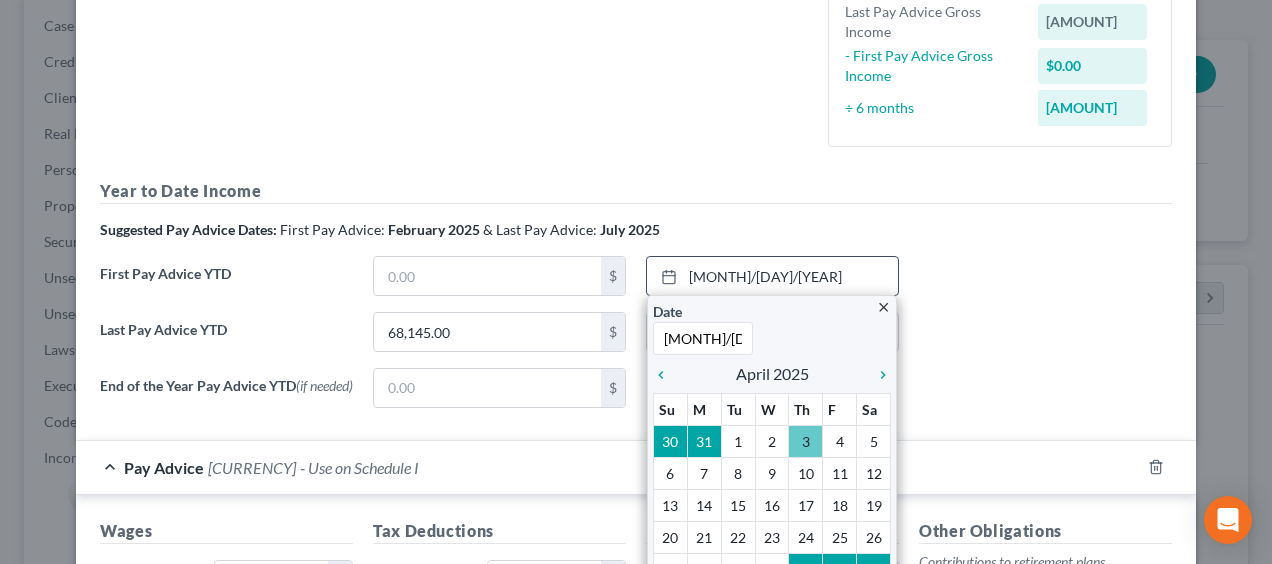 scroll, scrollTop: 500, scrollLeft: 0, axis: vertical 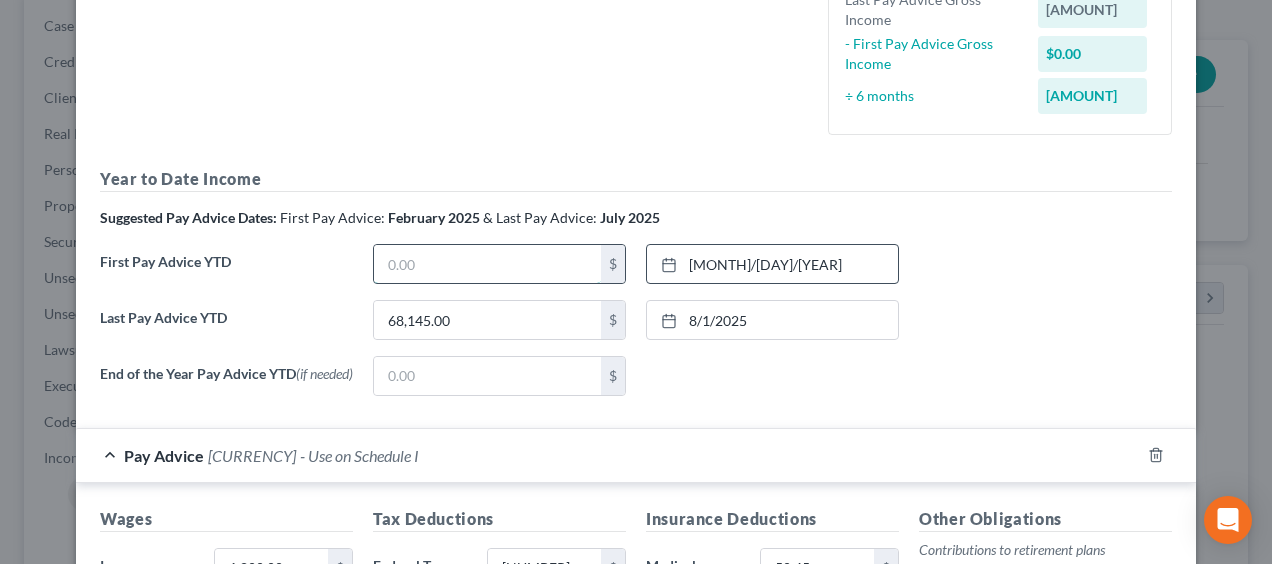 click at bounding box center (487, 264) 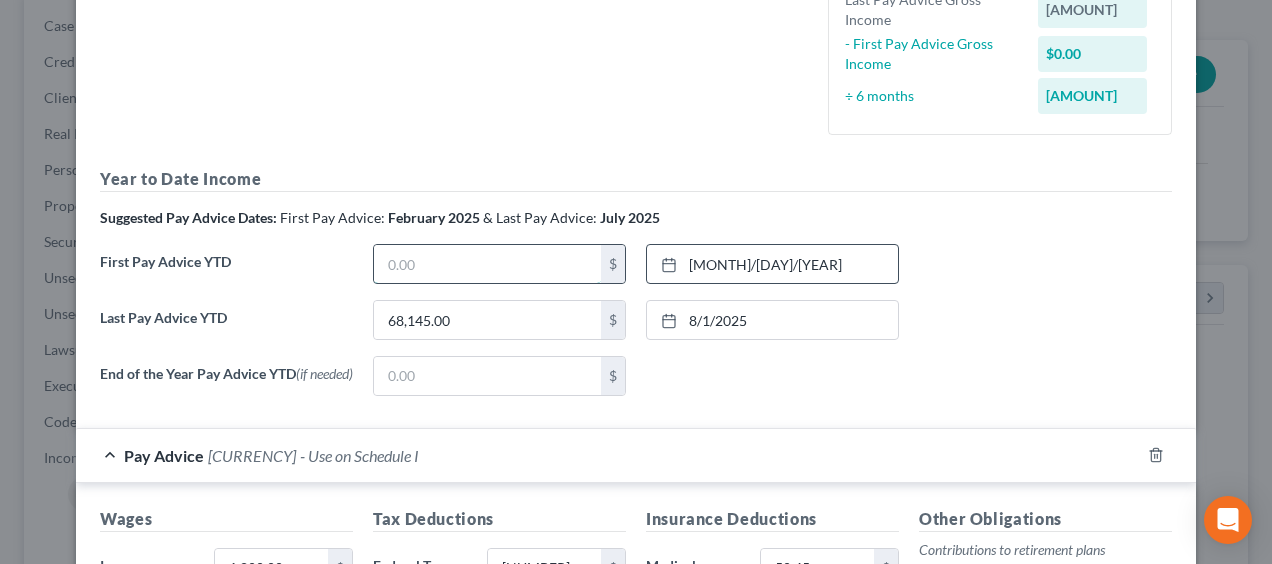 paste on "[AMOUNT]" 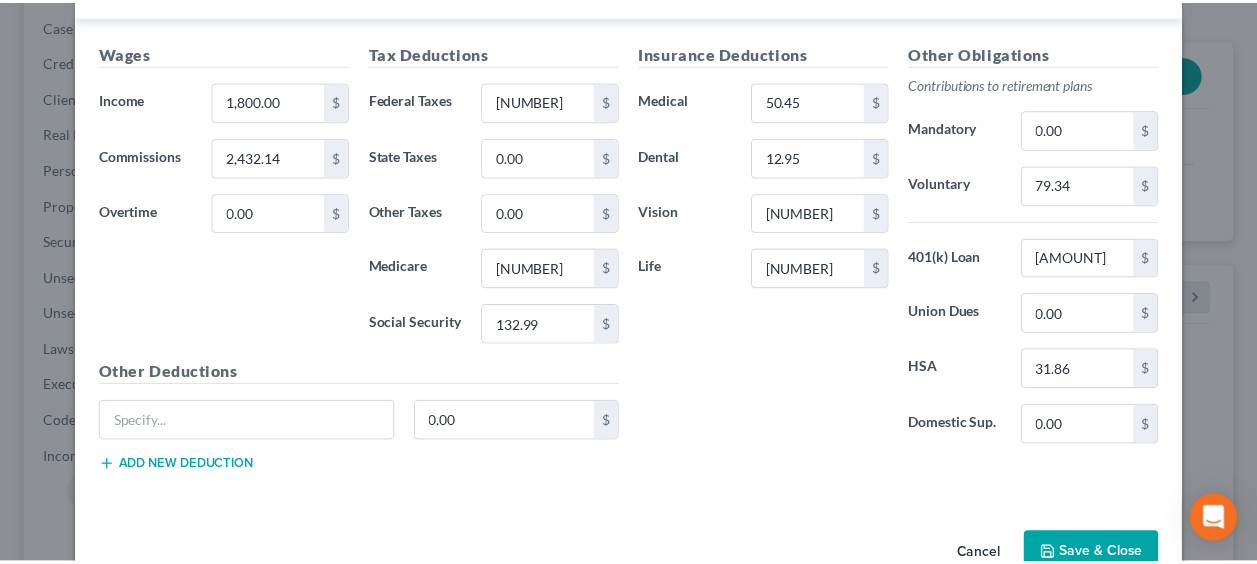 scroll, scrollTop: 1014, scrollLeft: 0, axis: vertical 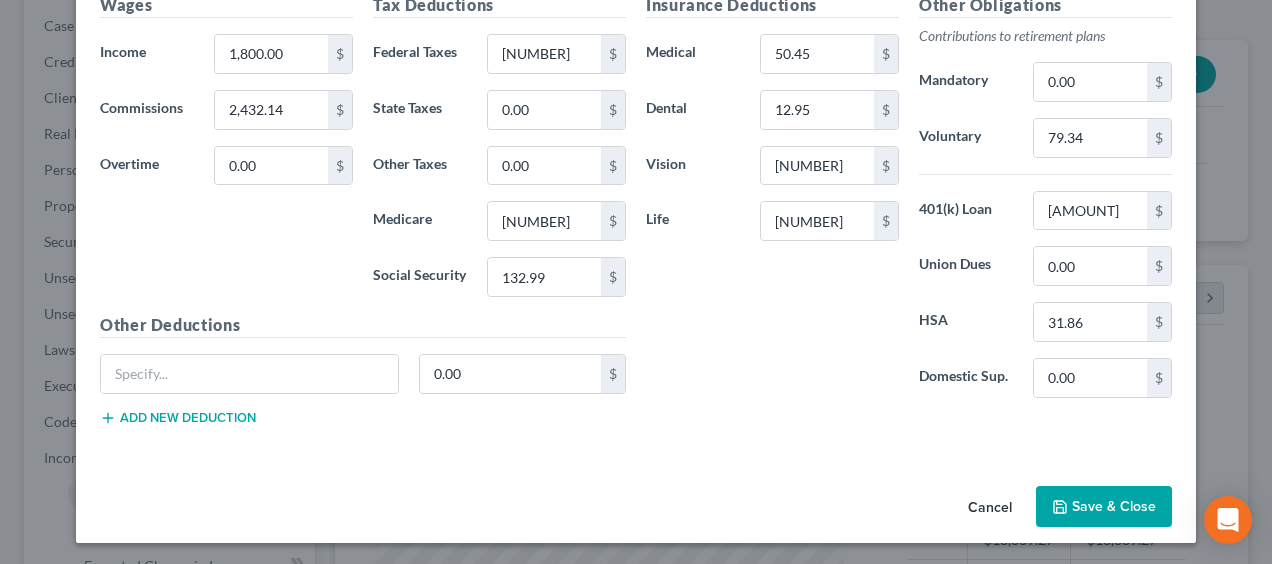 type on "[AMOUNT]" 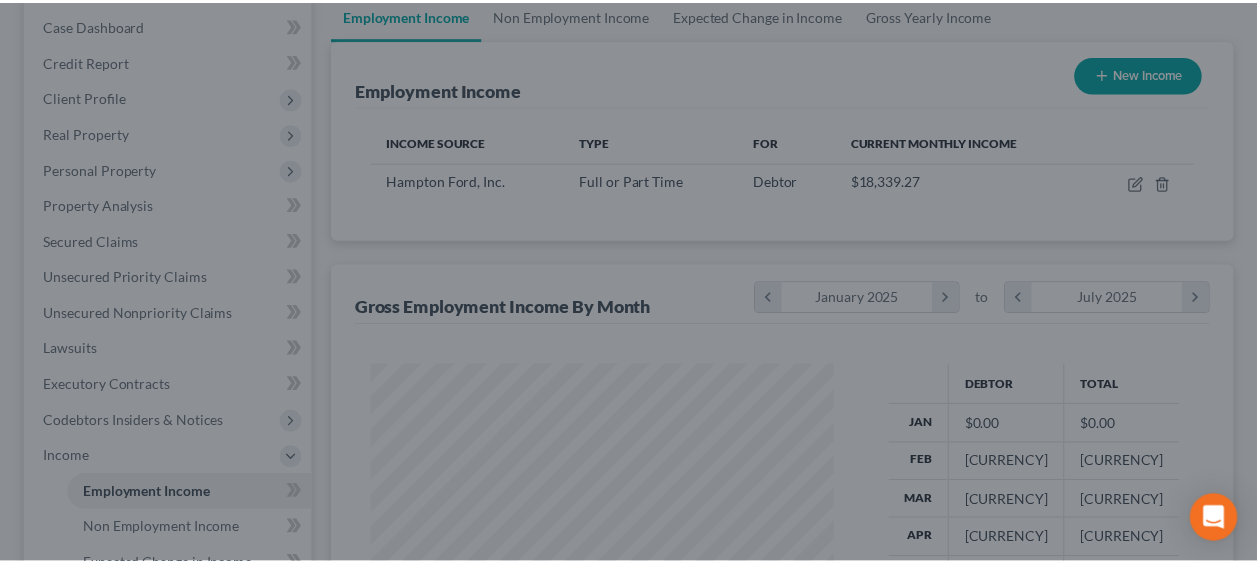 scroll, scrollTop: 394, scrollLeft: 502, axis: both 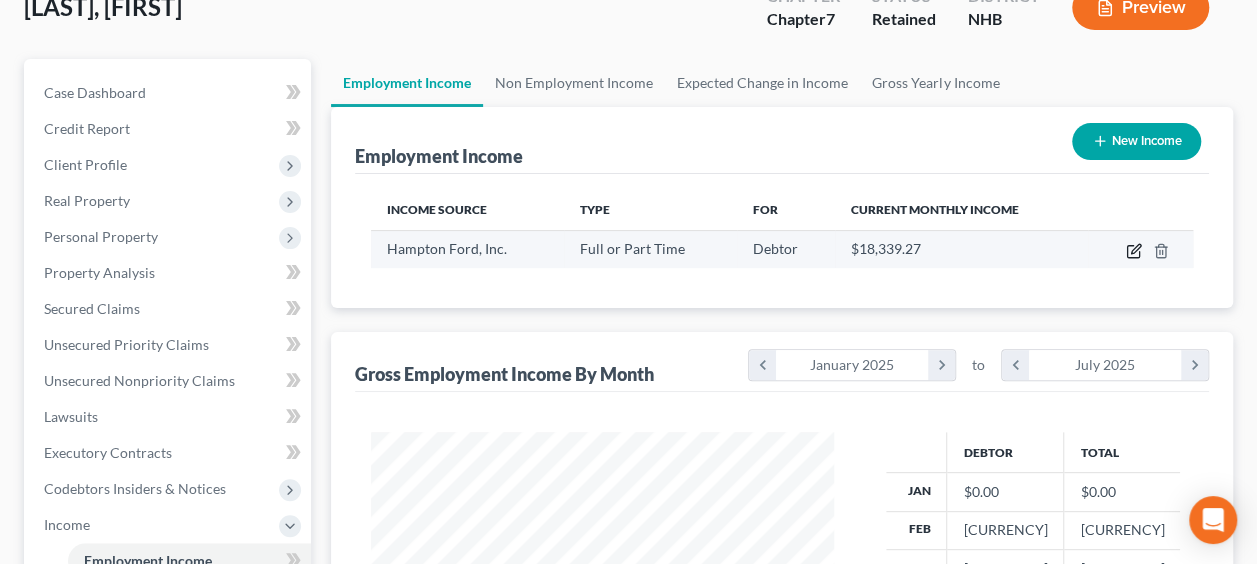 click 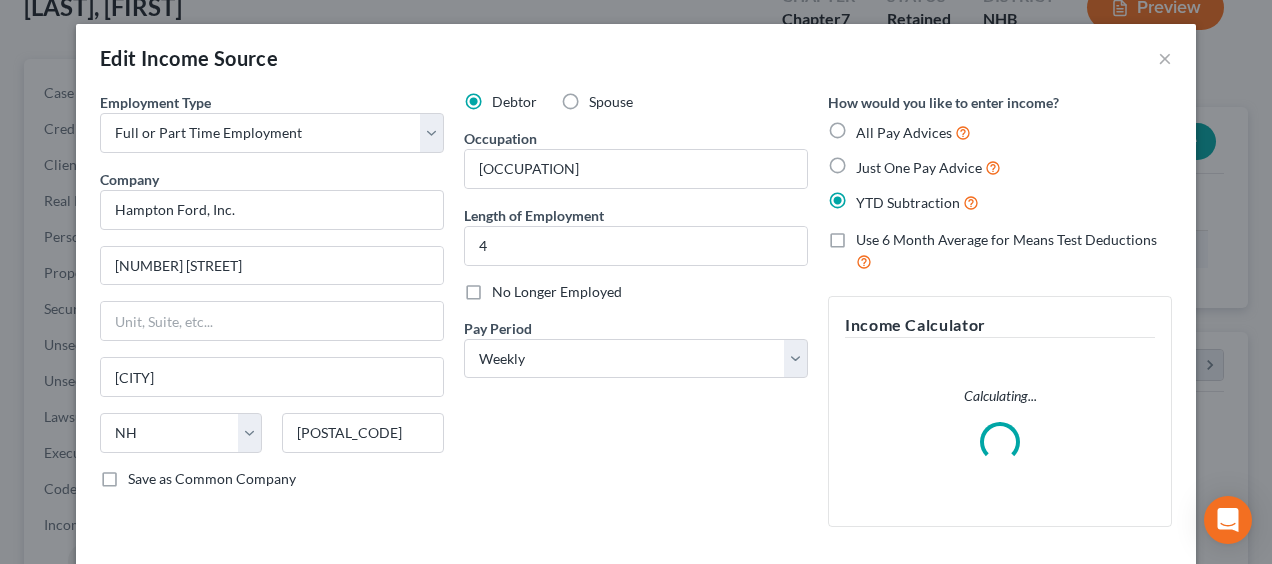scroll, scrollTop: 999606, scrollLeft: 999490, axis: both 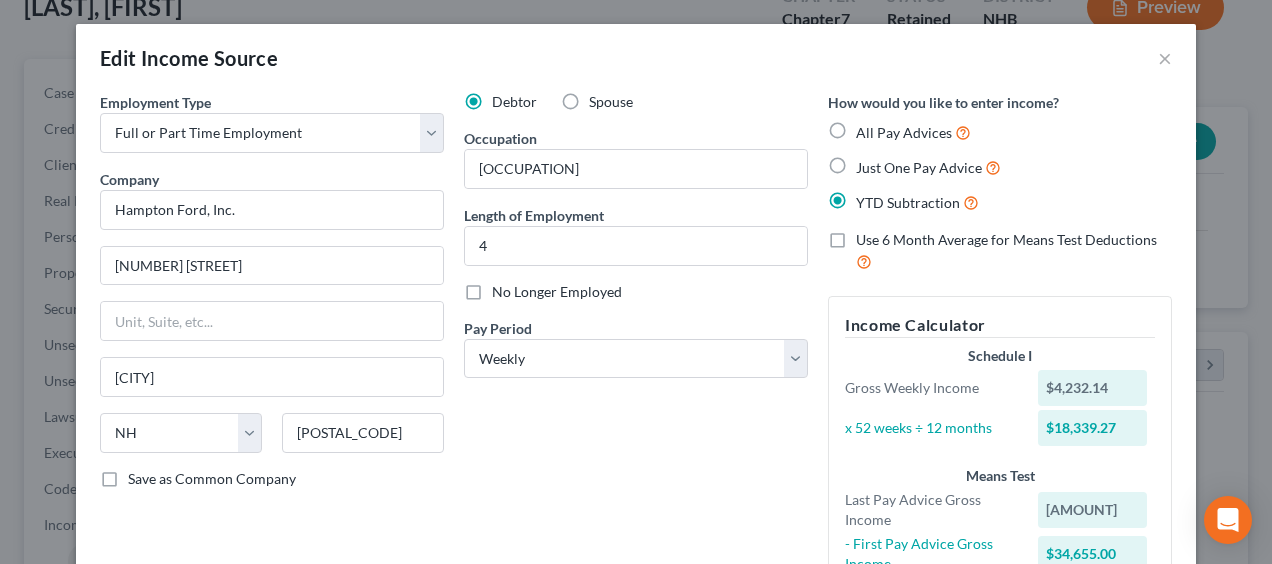 click on "Use 6 Month Average for Means Test Deductions" at bounding box center (1014, 251) 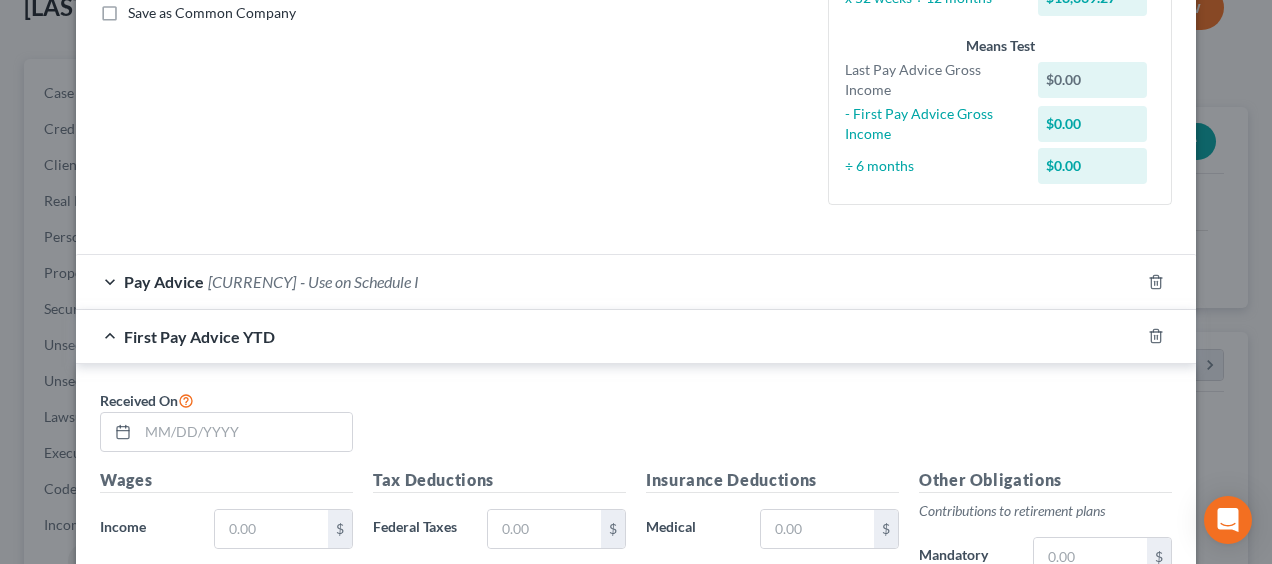 scroll, scrollTop: 466, scrollLeft: 0, axis: vertical 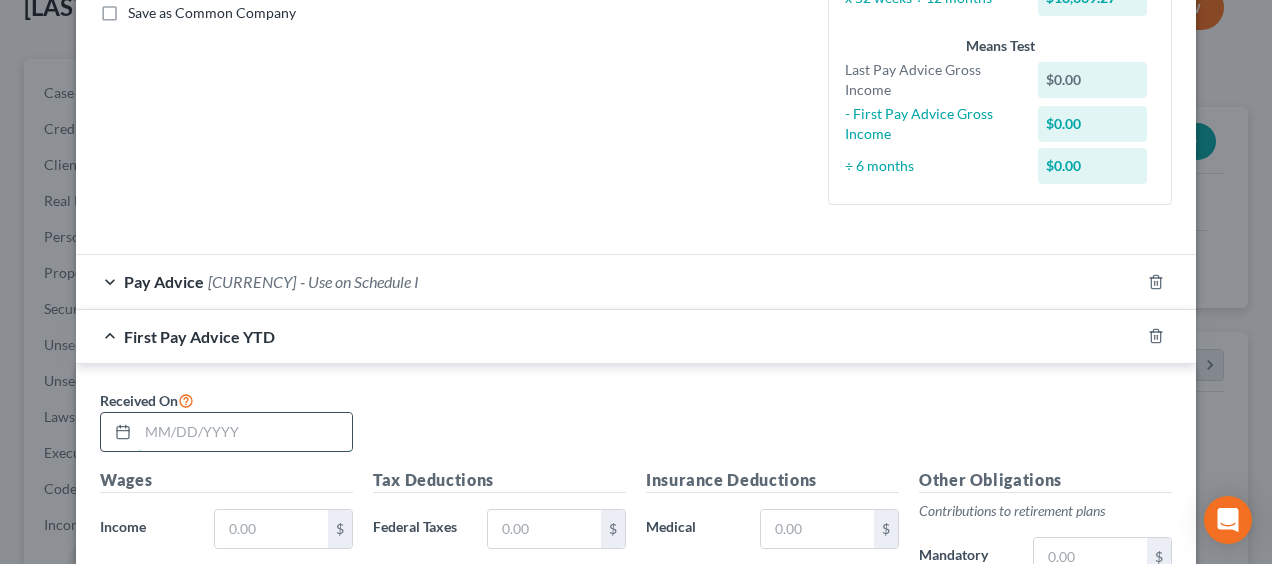 click at bounding box center [245, 432] 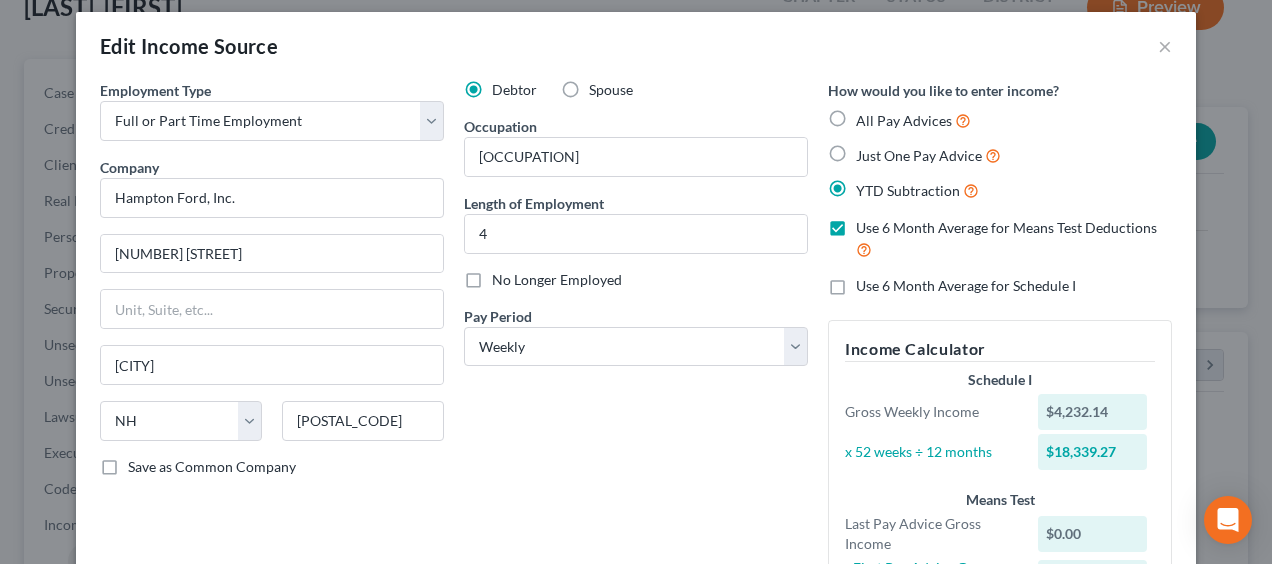 scroll, scrollTop: 0, scrollLeft: 0, axis: both 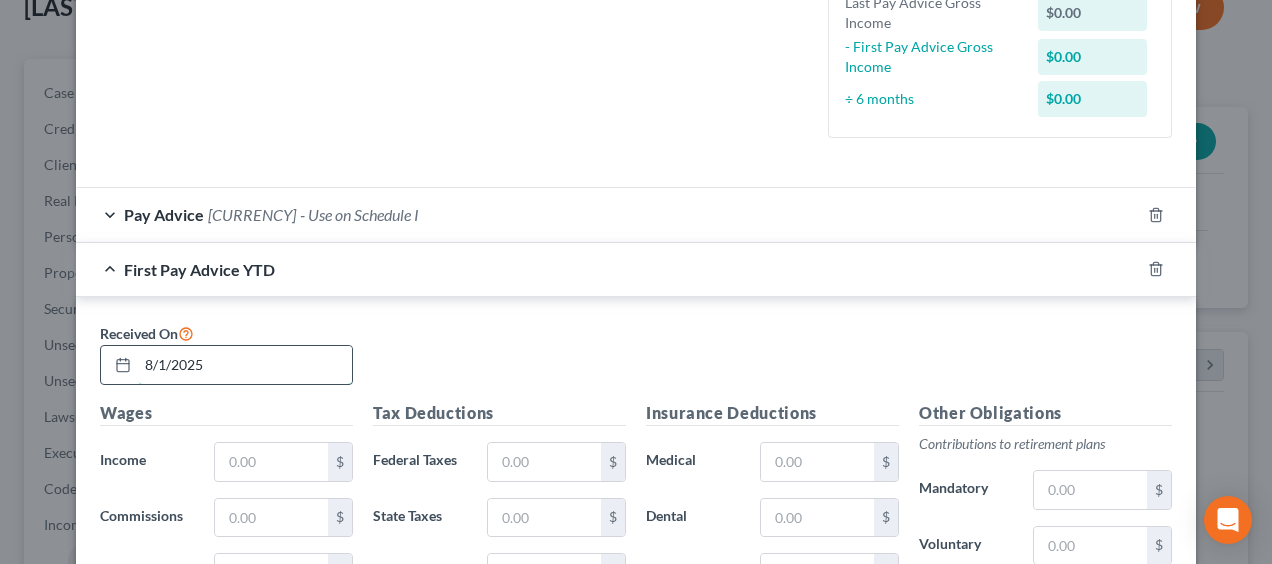 click on "8/1/2025" at bounding box center (245, 365) 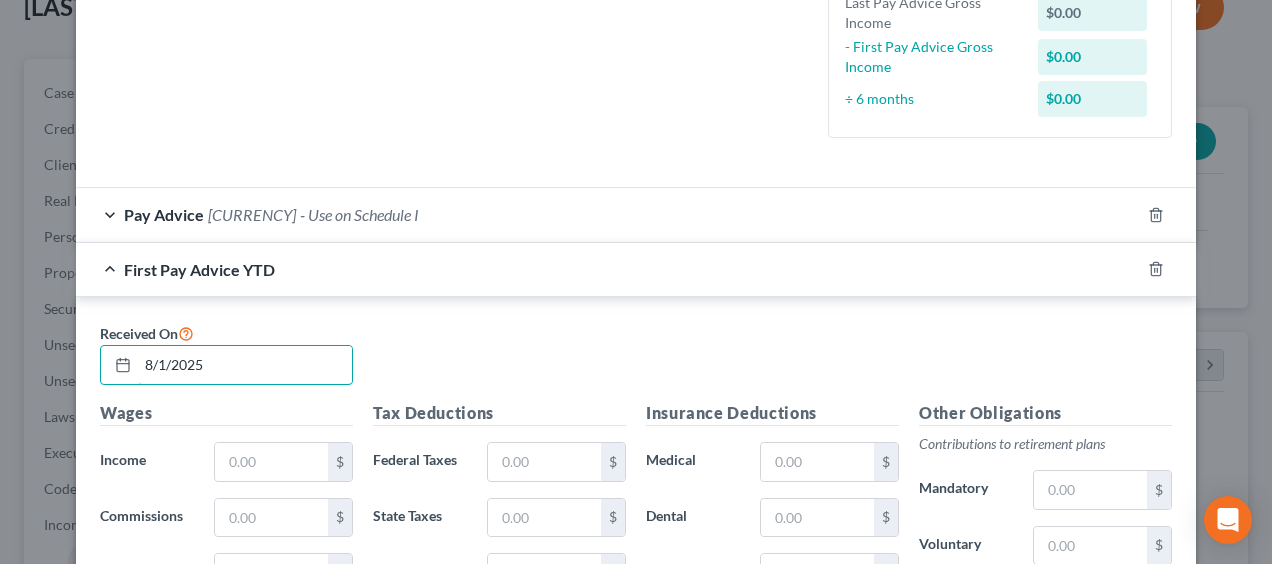 drag, startPoint x: 214, startPoint y: 364, endPoint x: 39, endPoint y: 345, distance: 176.02841 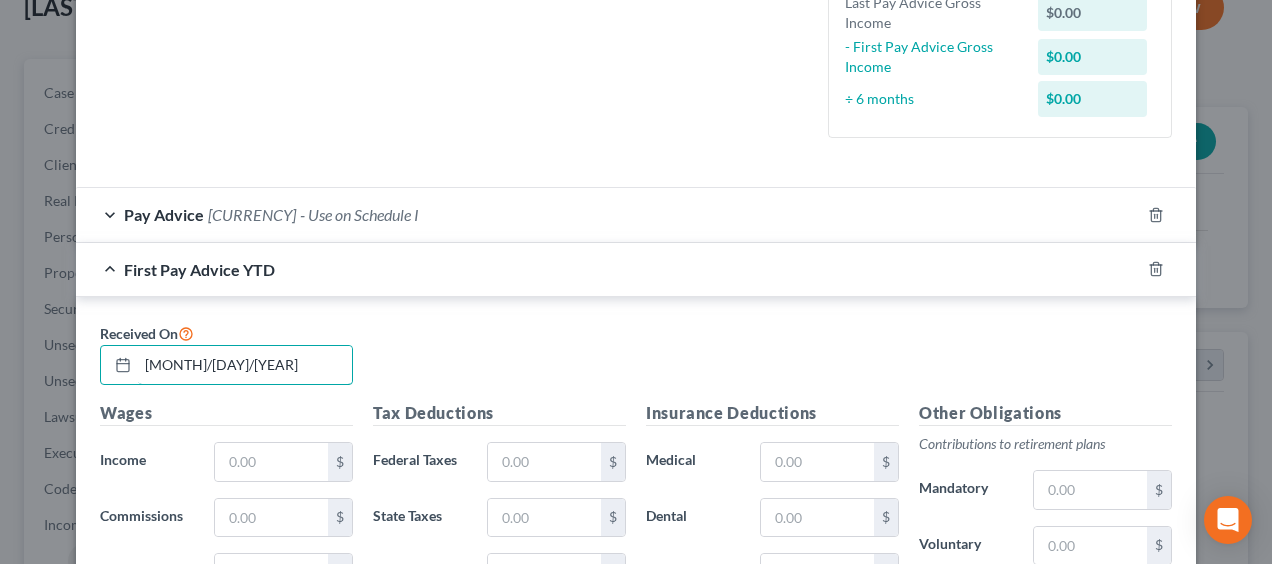 type on "[MONTH]/[DAY]/[YEAR]" 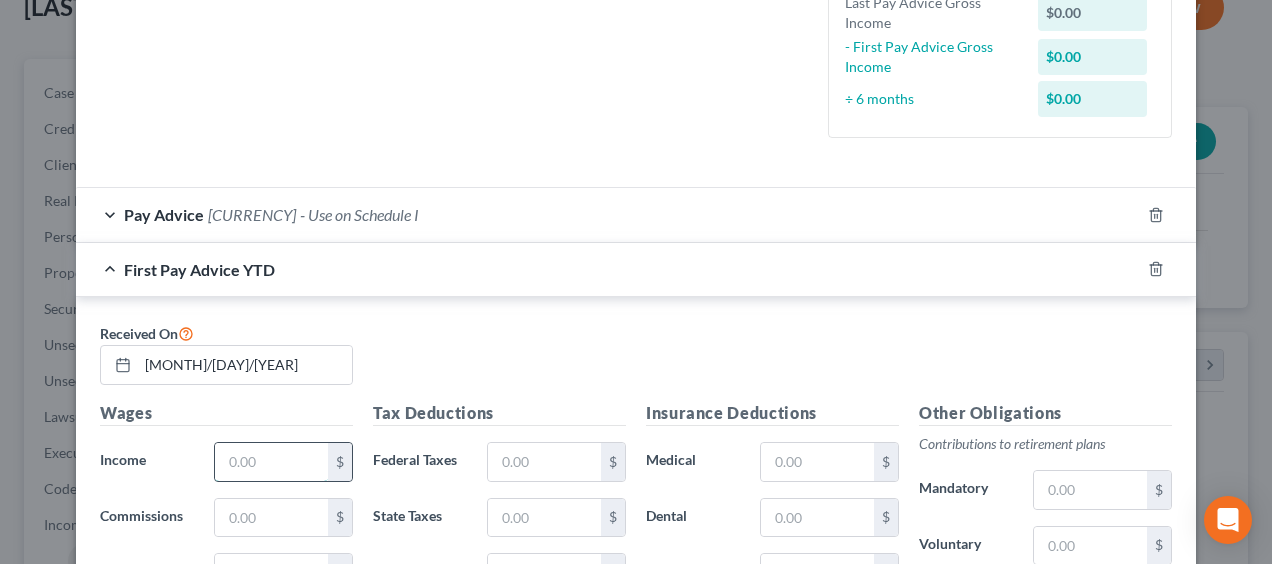 paste on "24480.00" 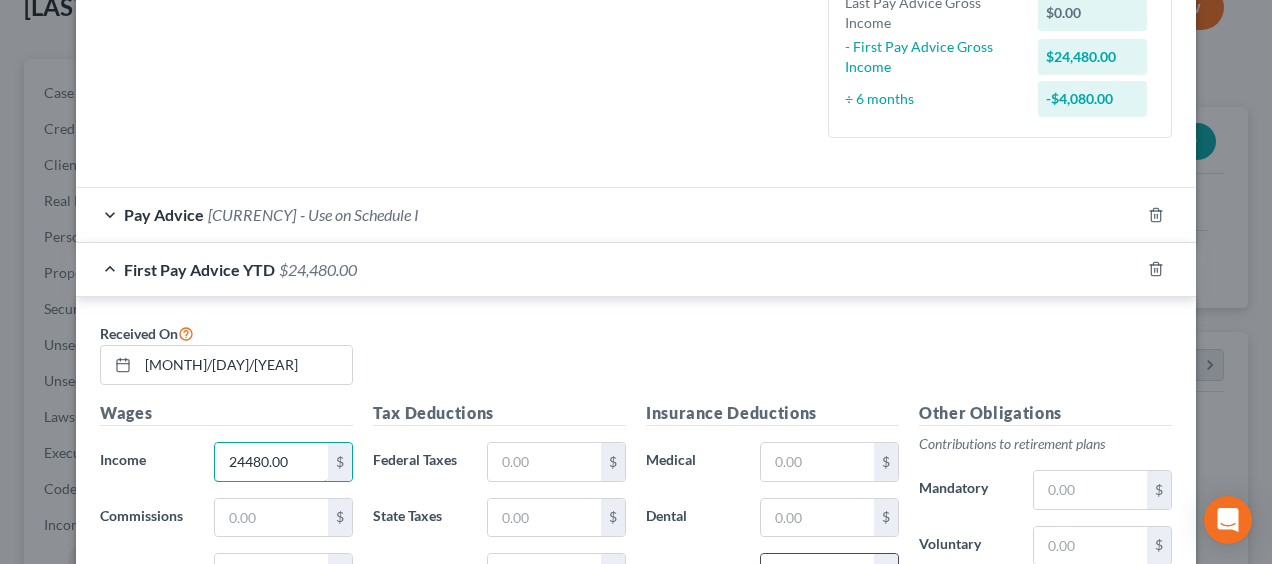 type on "24480.00" 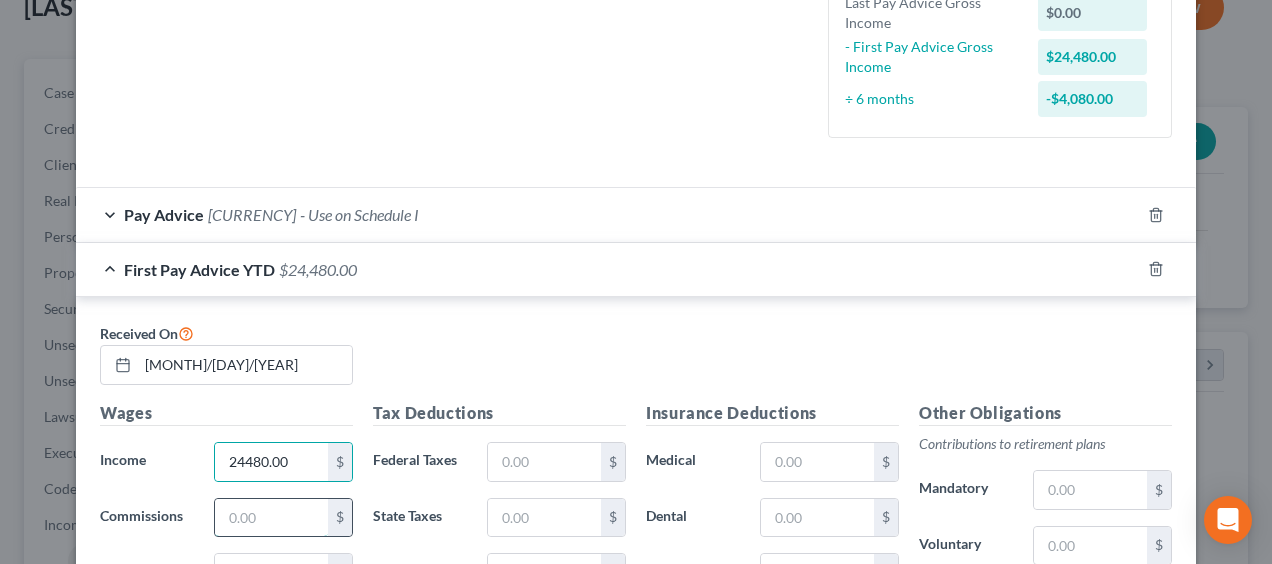click at bounding box center [271, 518] 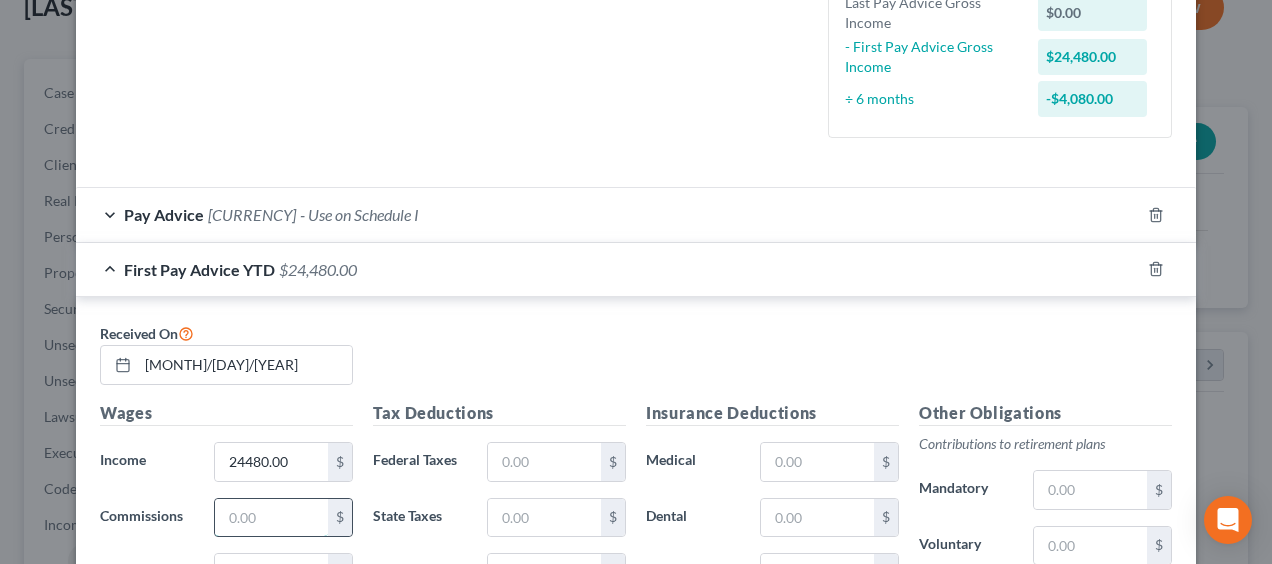 paste on "10175.00" 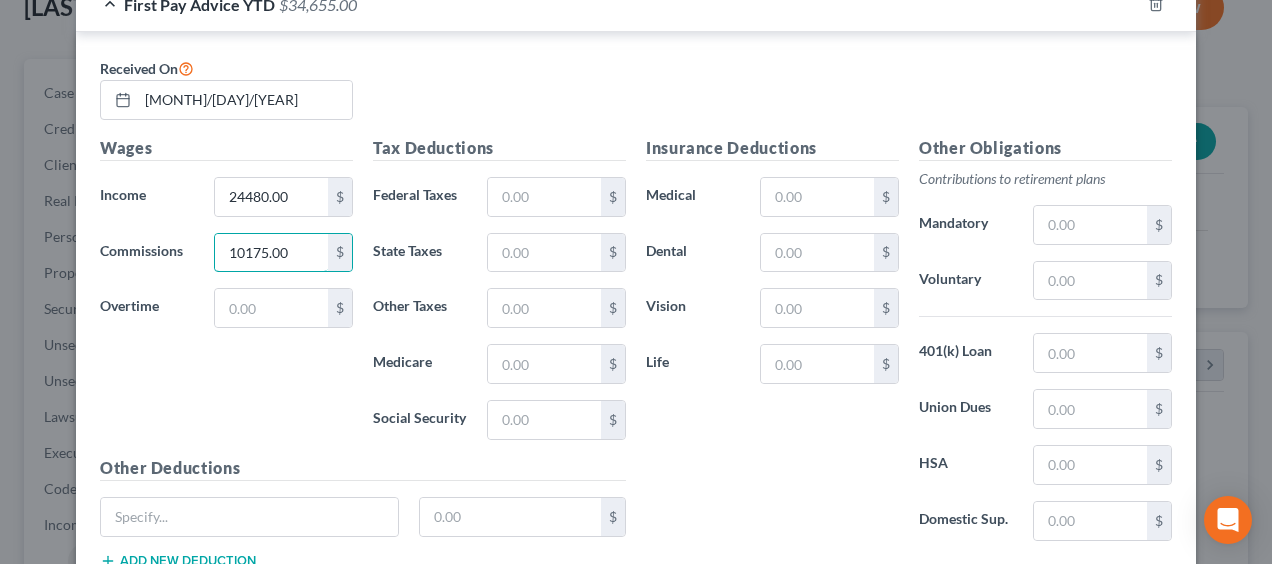 scroll, scrollTop: 800, scrollLeft: 0, axis: vertical 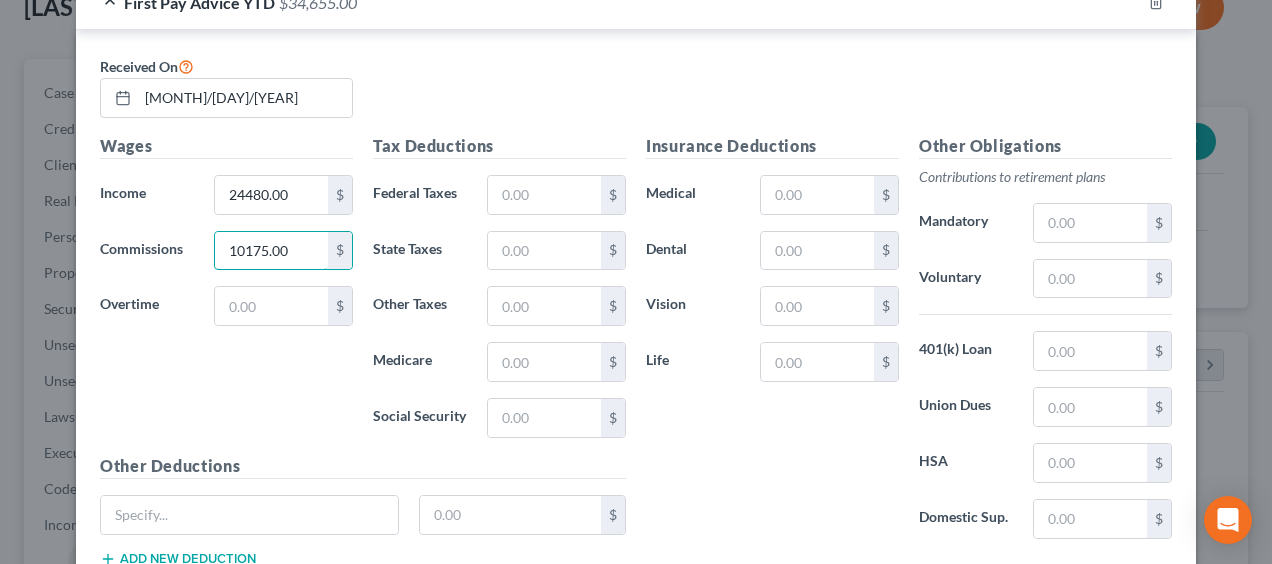 type on "10175.00" 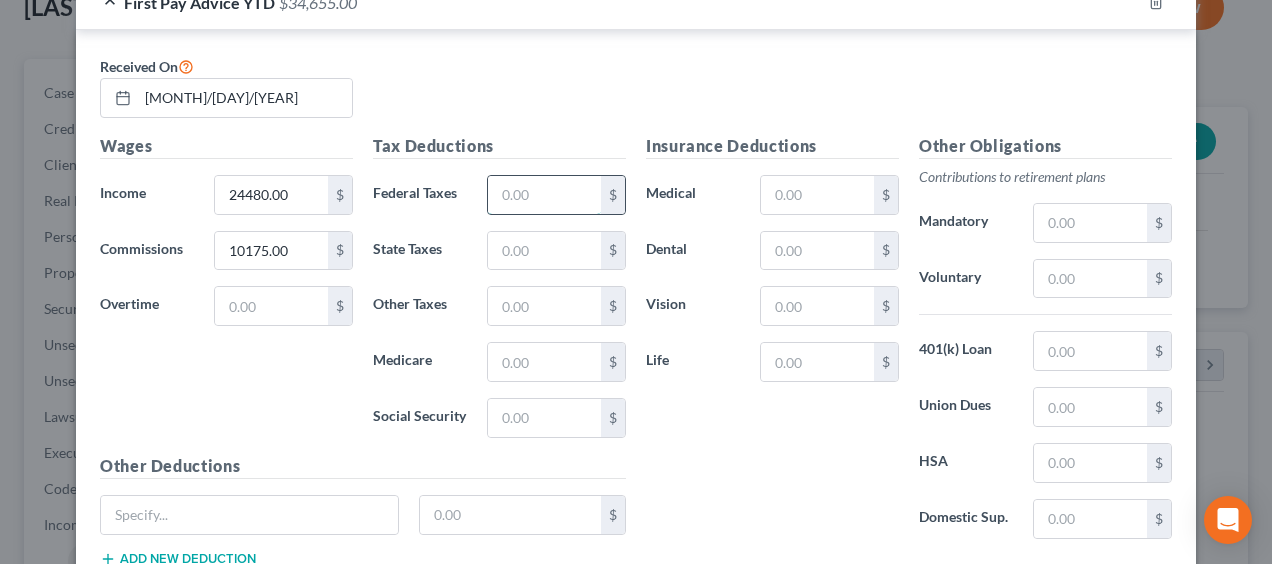 click at bounding box center [544, 195] 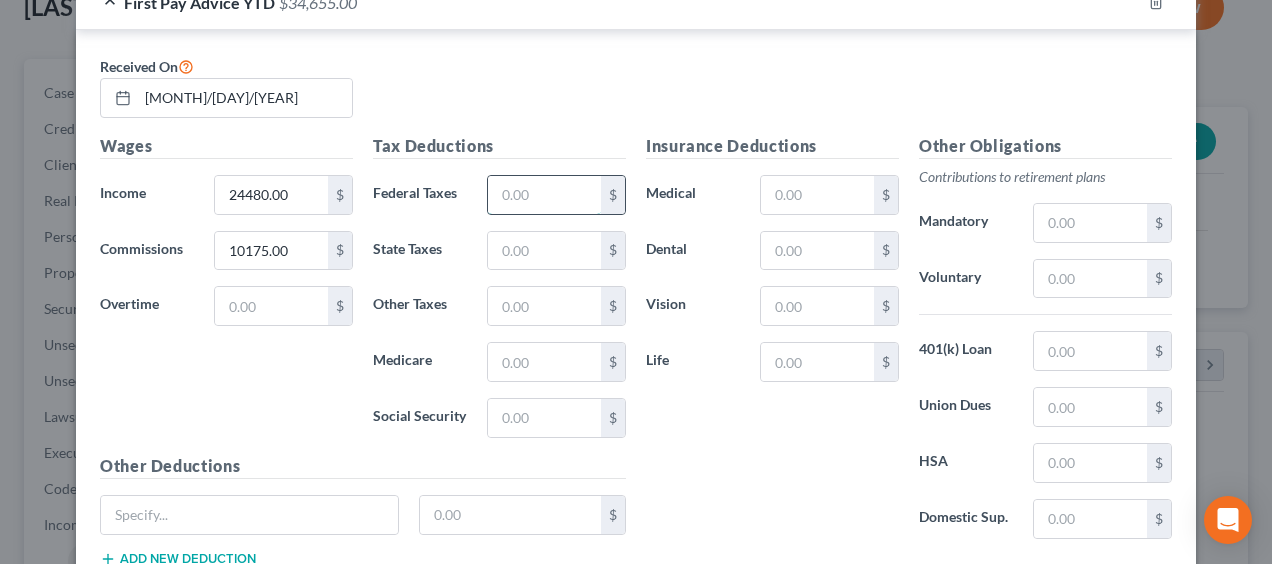 paste on "[NUMBER]" 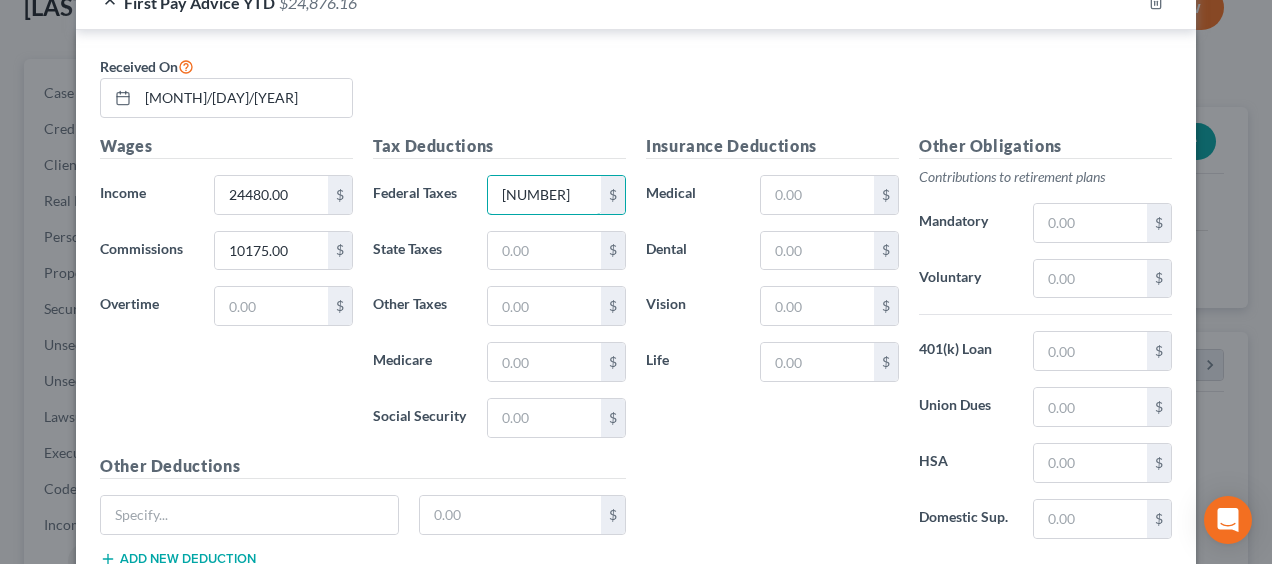 type on "[NUMBER]" 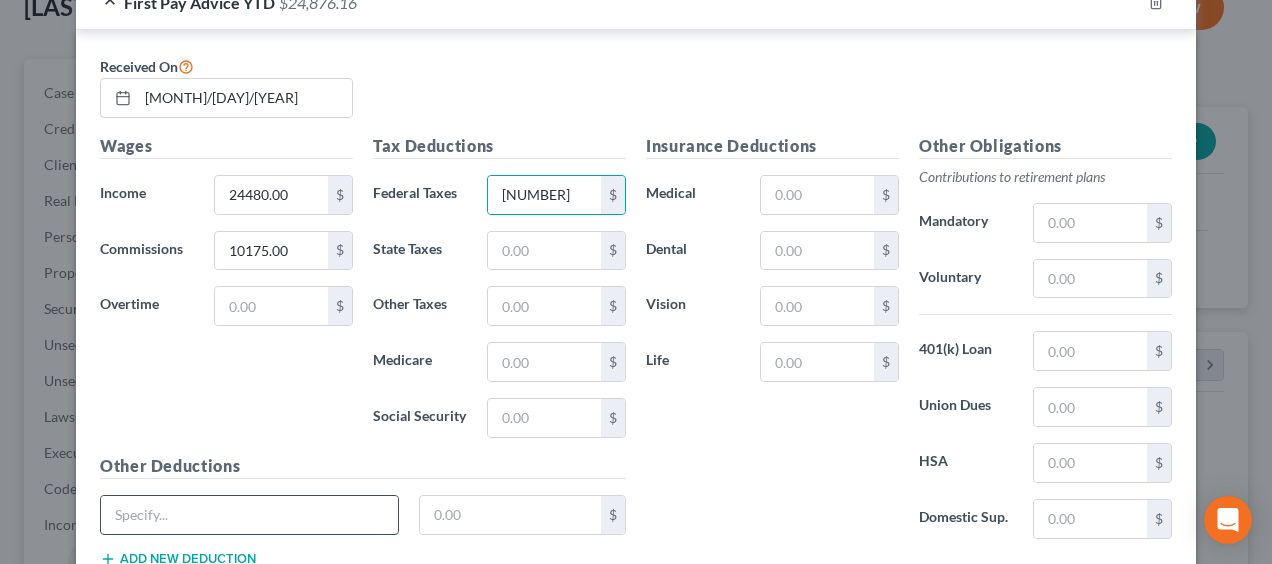 click at bounding box center [249, 515] 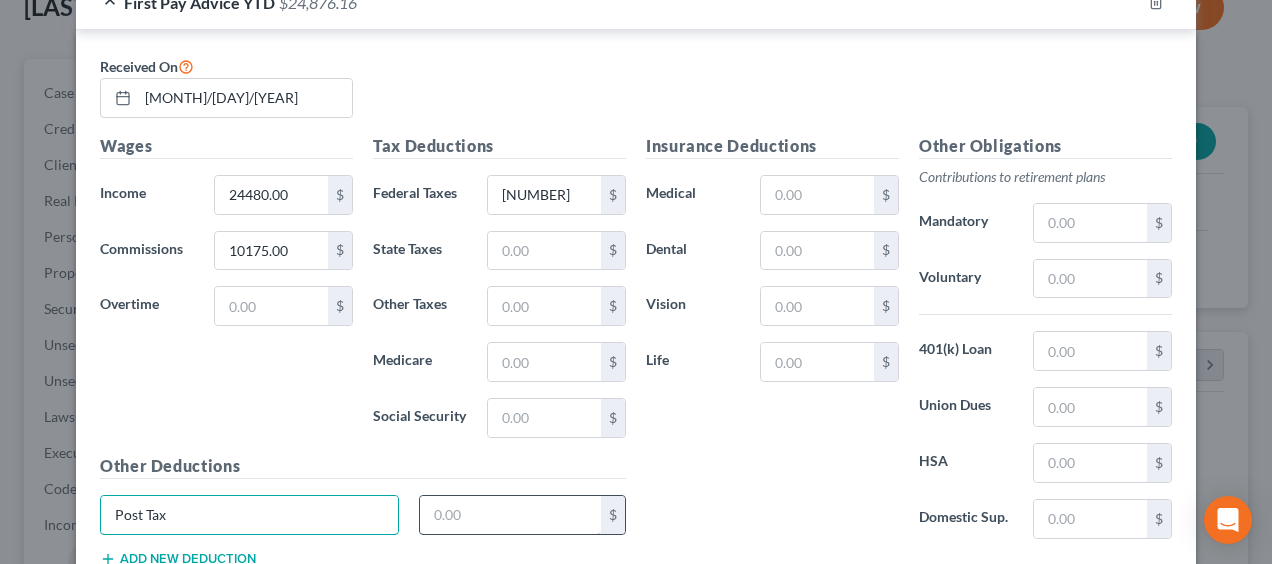 type on "Post Tax" 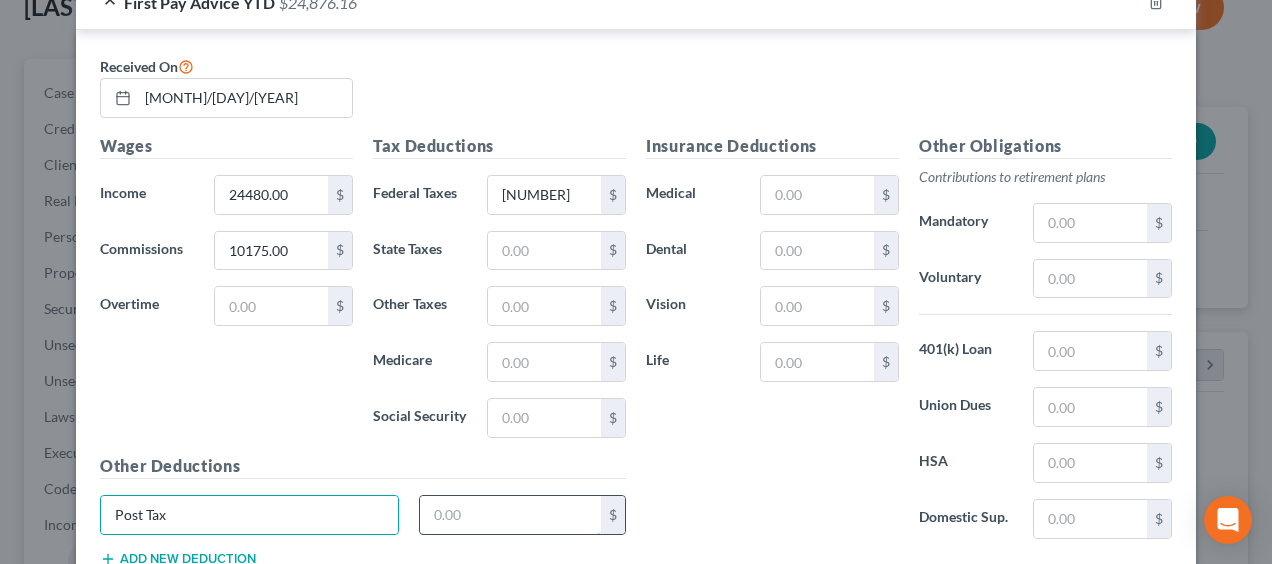 click at bounding box center (511, 515) 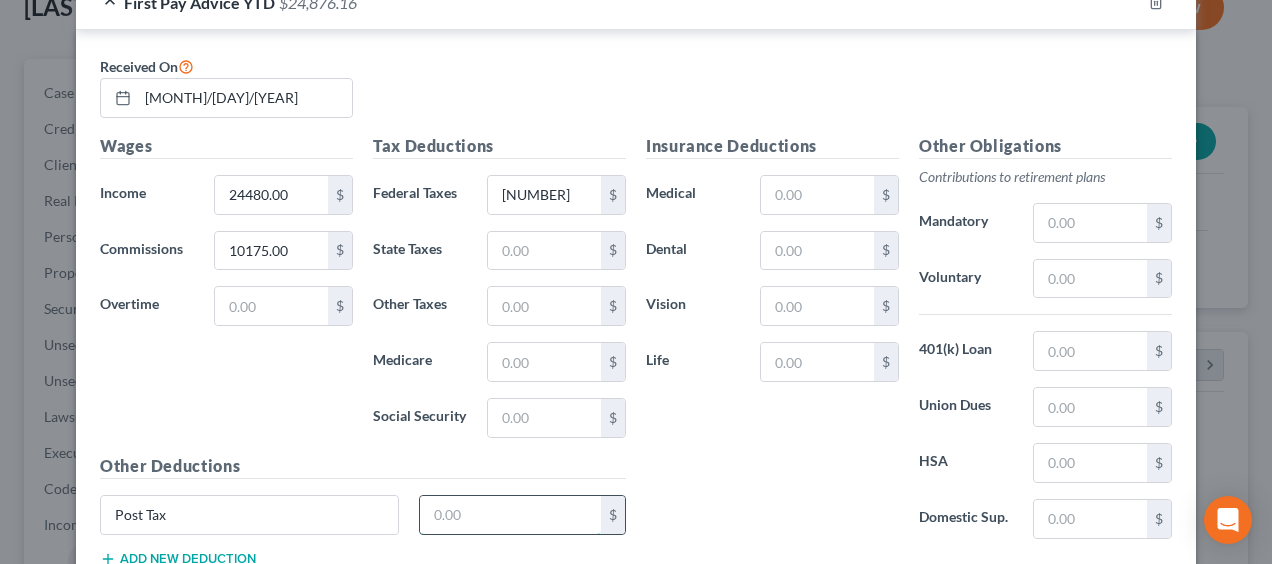 paste on "1235.82" 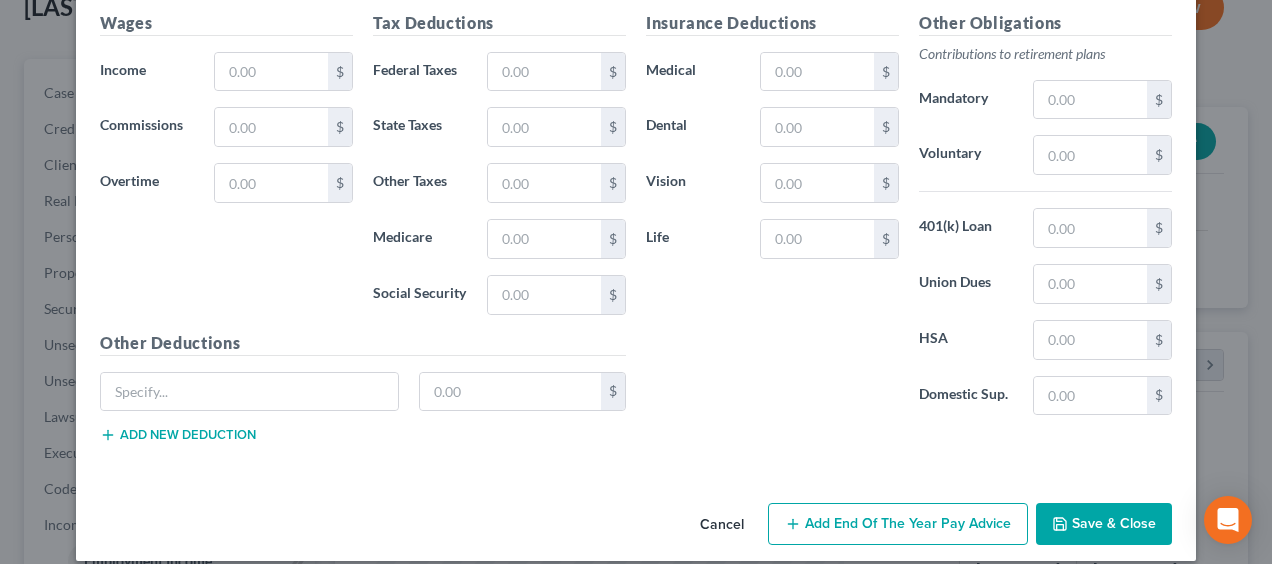 scroll, scrollTop: 1554, scrollLeft: 0, axis: vertical 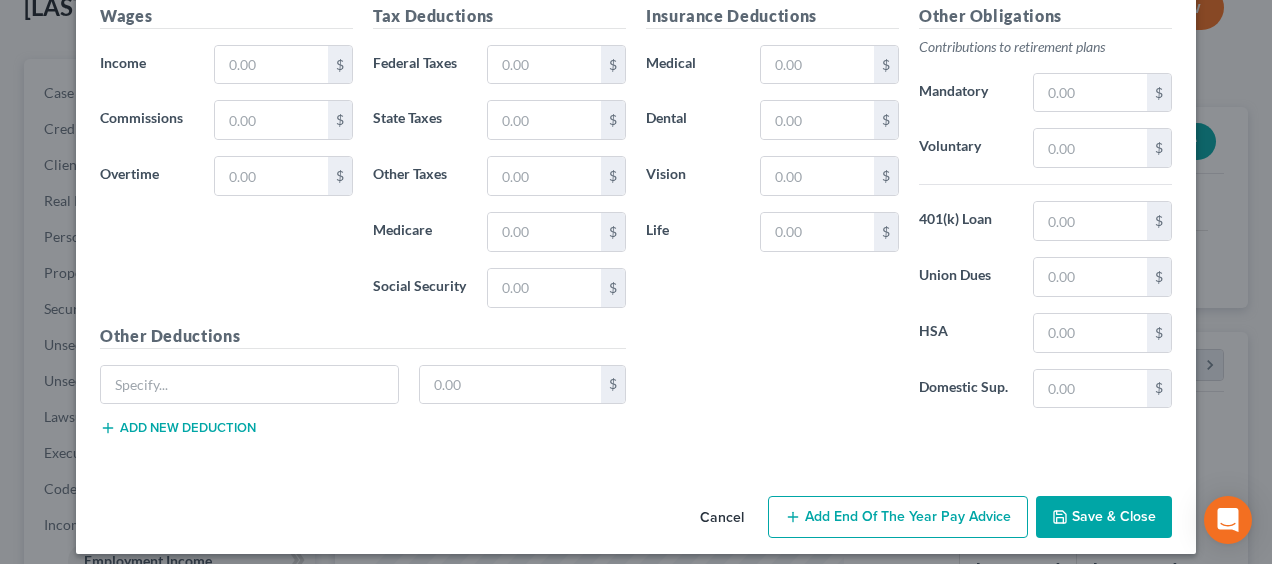 type on "1235.82" 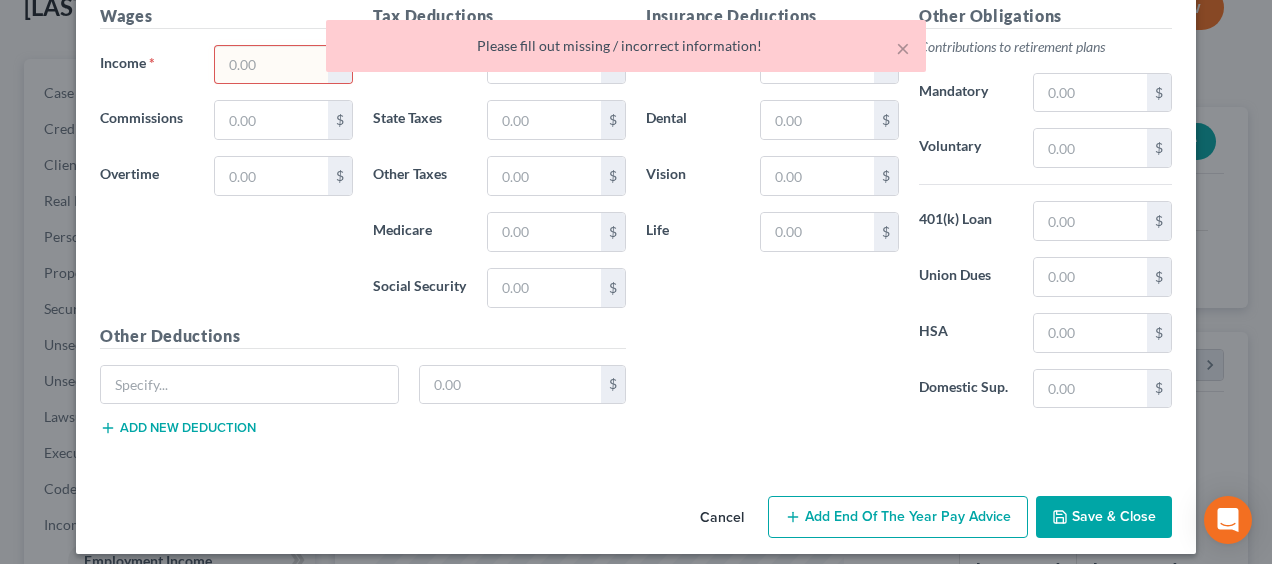 click on "Insurance Deductions Medical $ Dental $ Vision $ Life $" at bounding box center (772, 214) 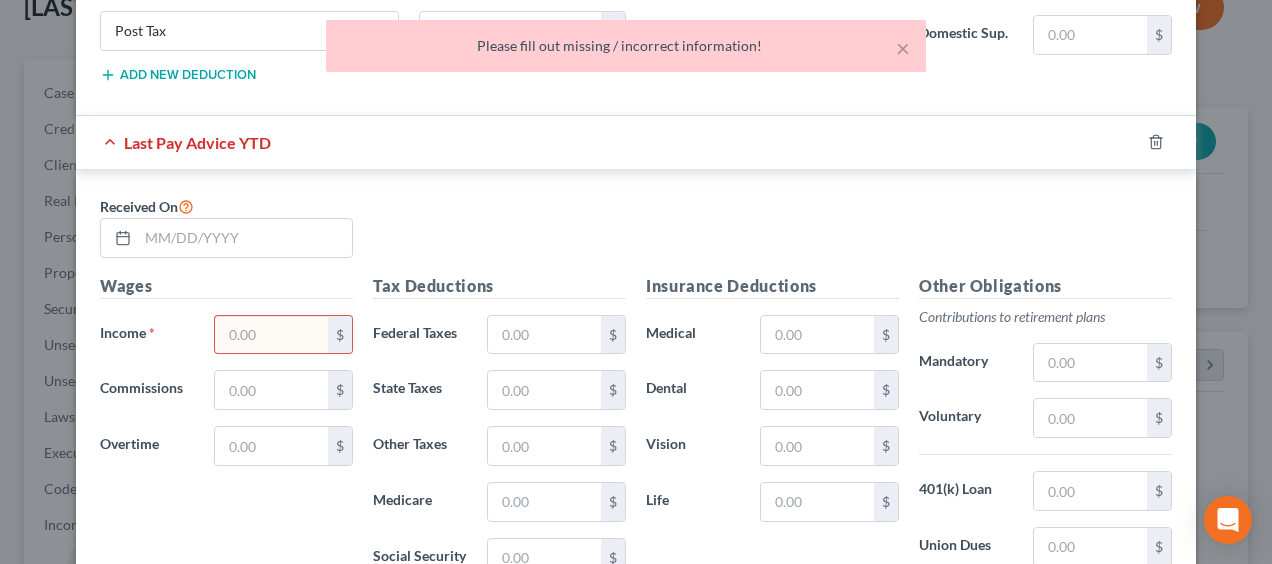 scroll, scrollTop: 1221, scrollLeft: 0, axis: vertical 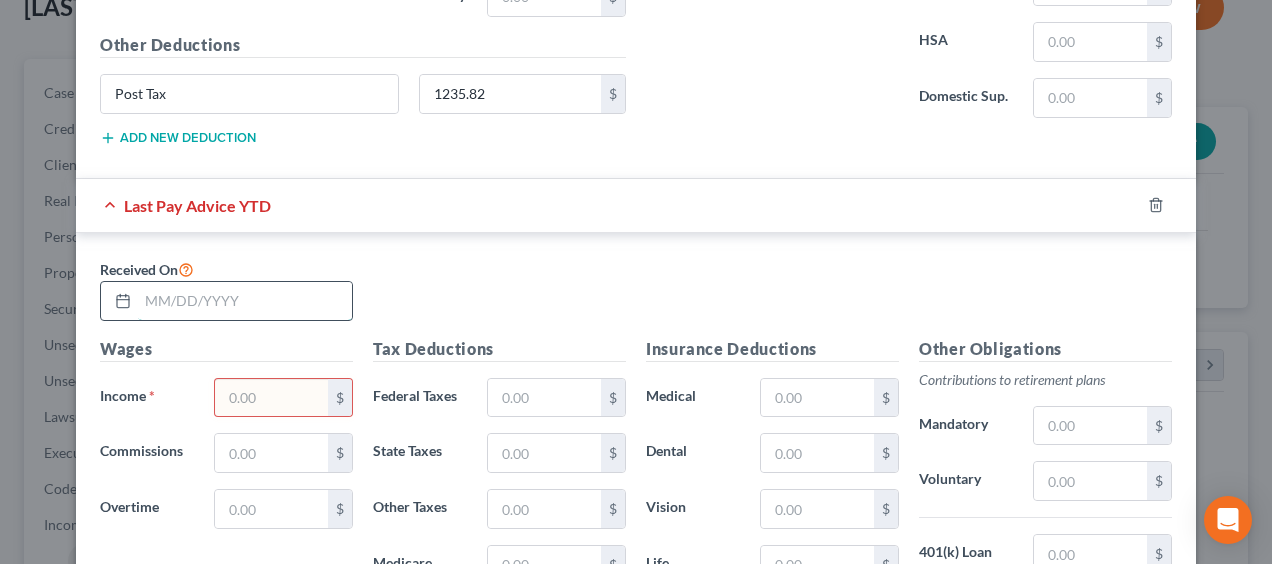 click at bounding box center (245, 301) 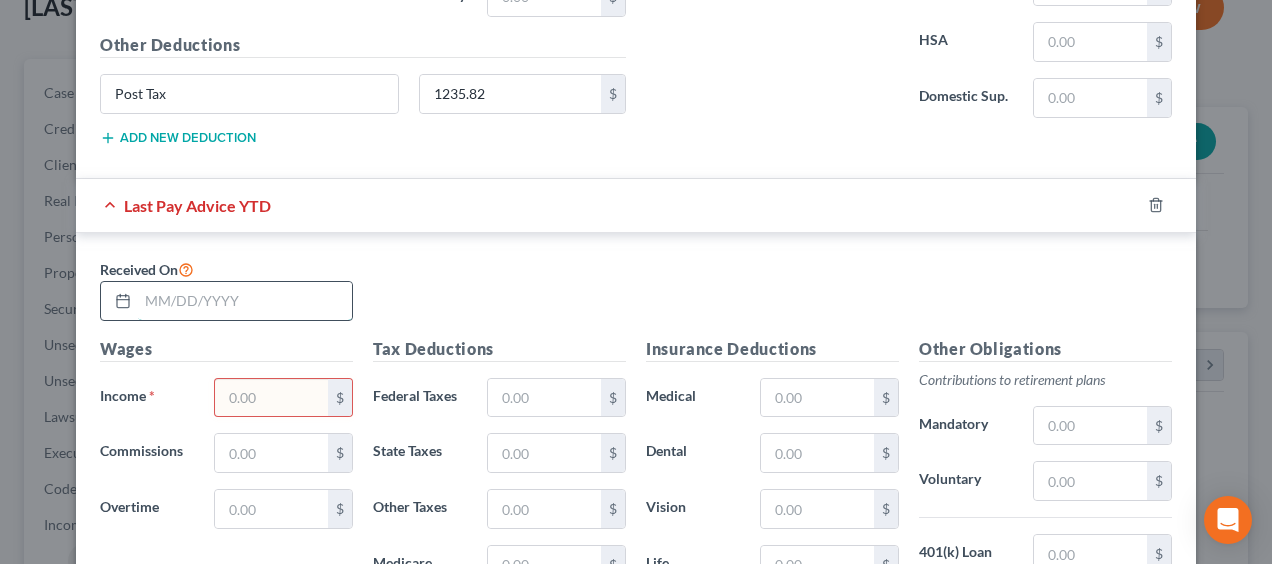 type on "8/1/2025" 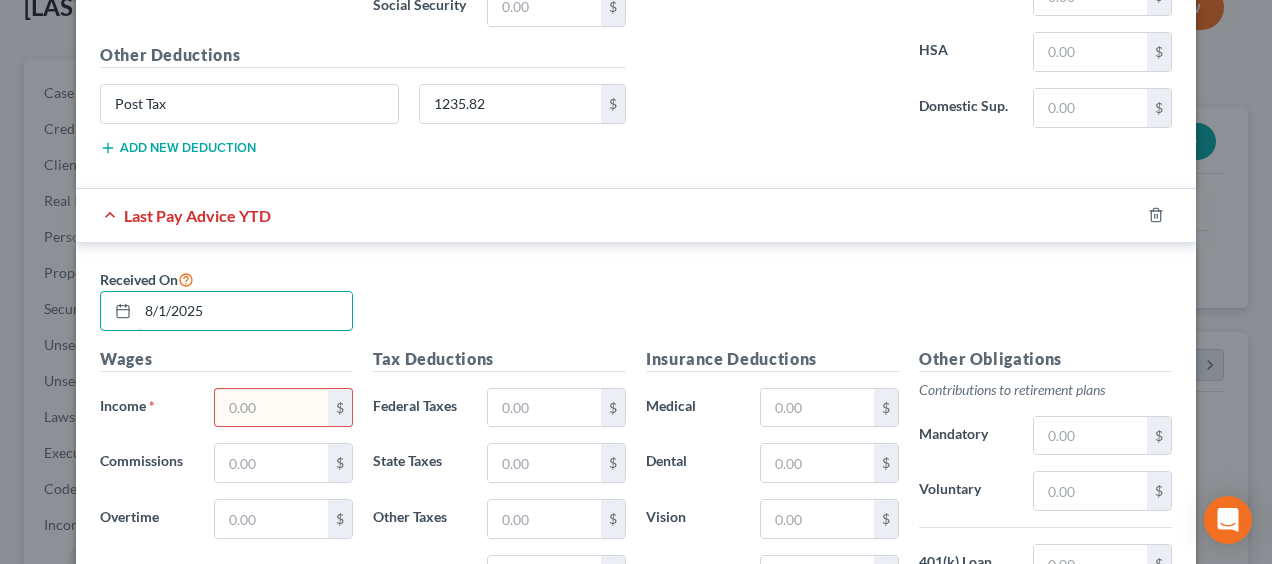 scroll, scrollTop: 1221, scrollLeft: 0, axis: vertical 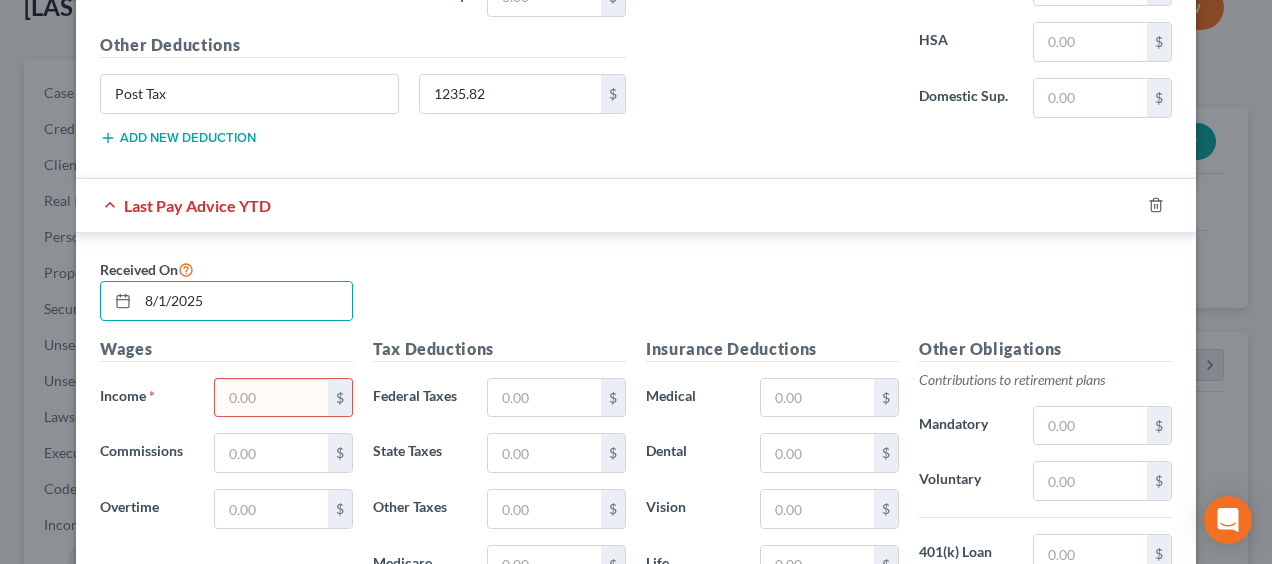 click at bounding box center (271, 398) 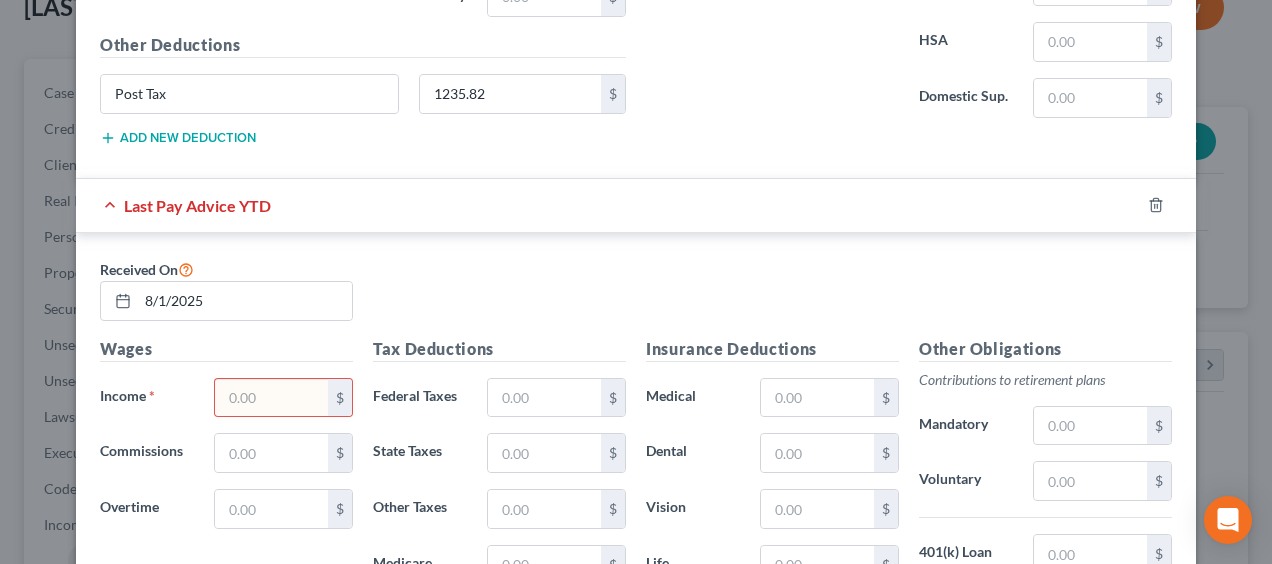 type on "1,800.00" 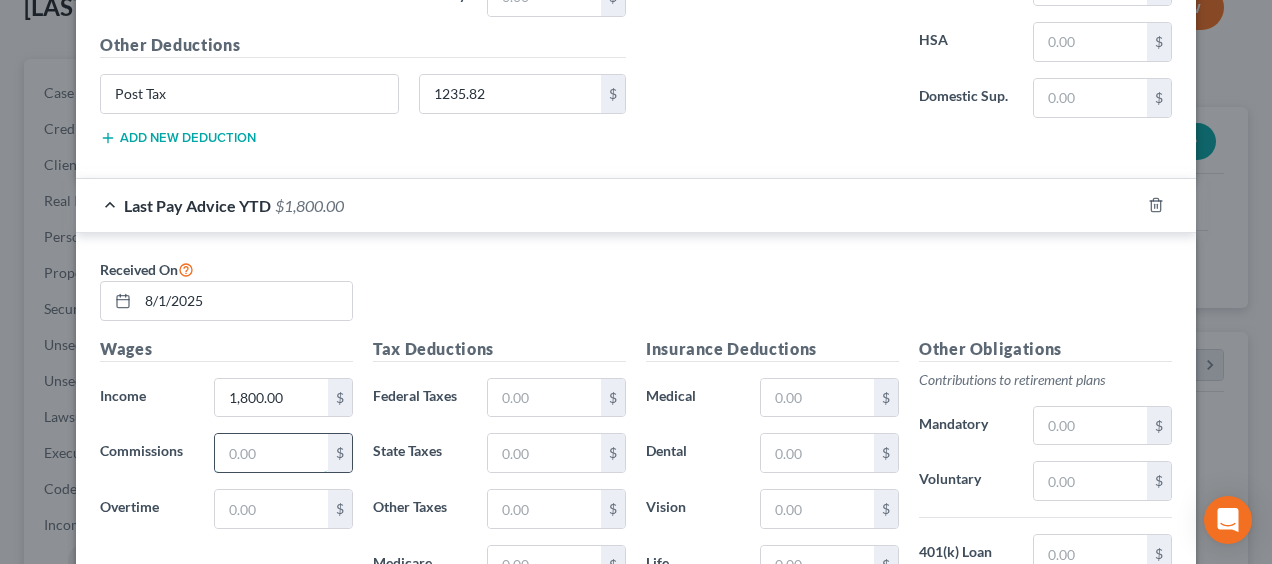 click at bounding box center (271, 453) 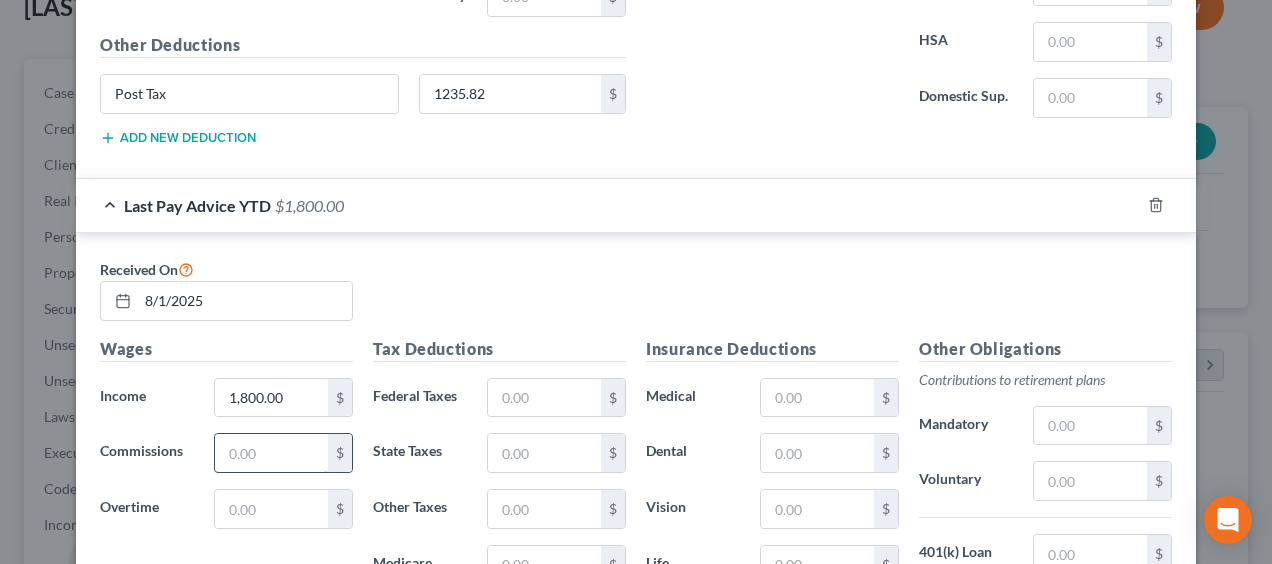 type on "2,432.14" 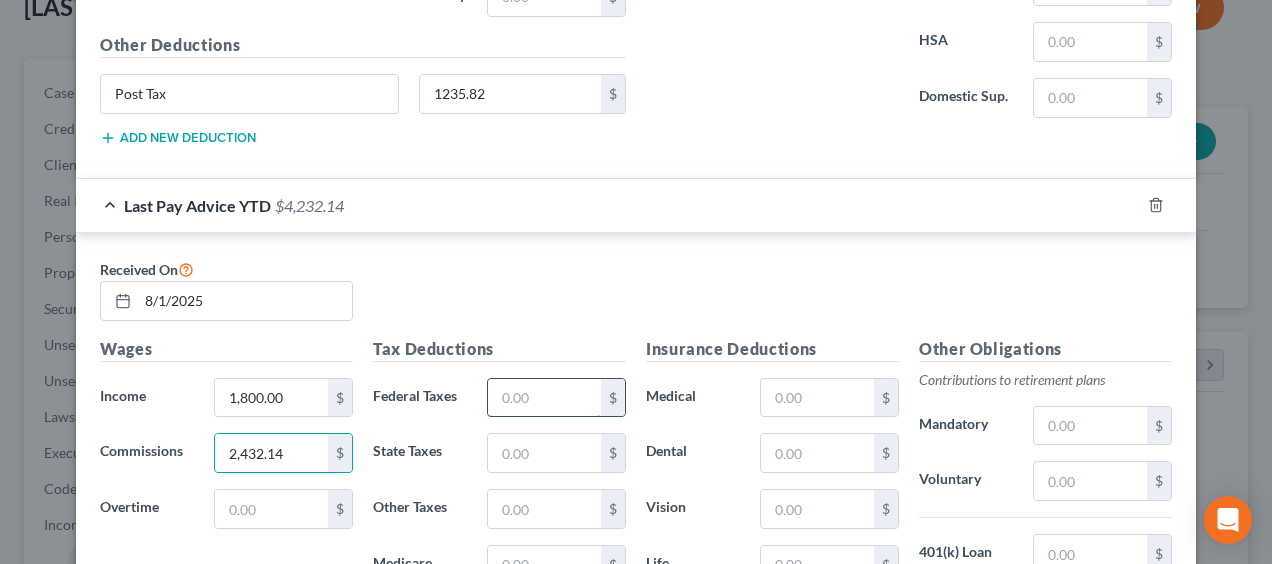 click at bounding box center (544, 398) 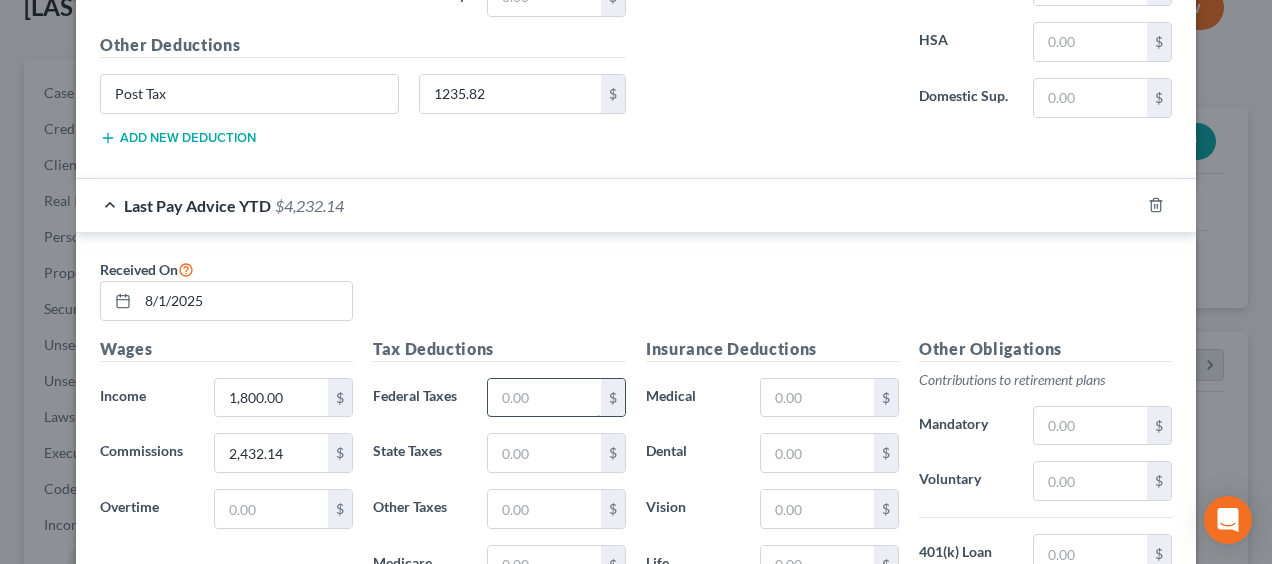 type on "[NUMBER]" 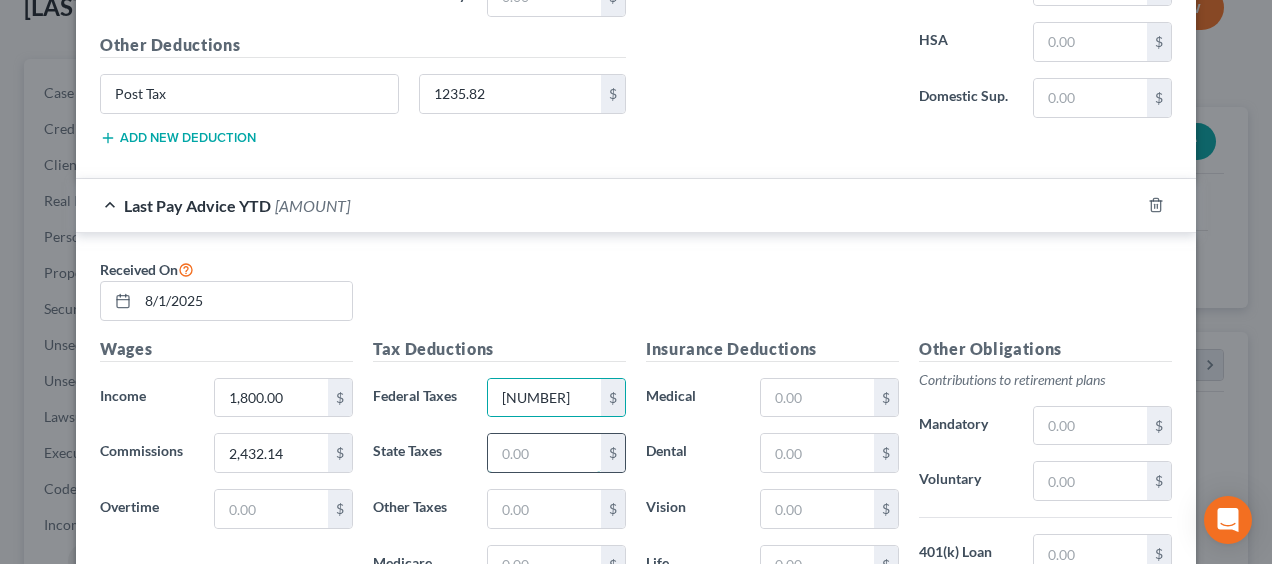 click at bounding box center [544, 453] 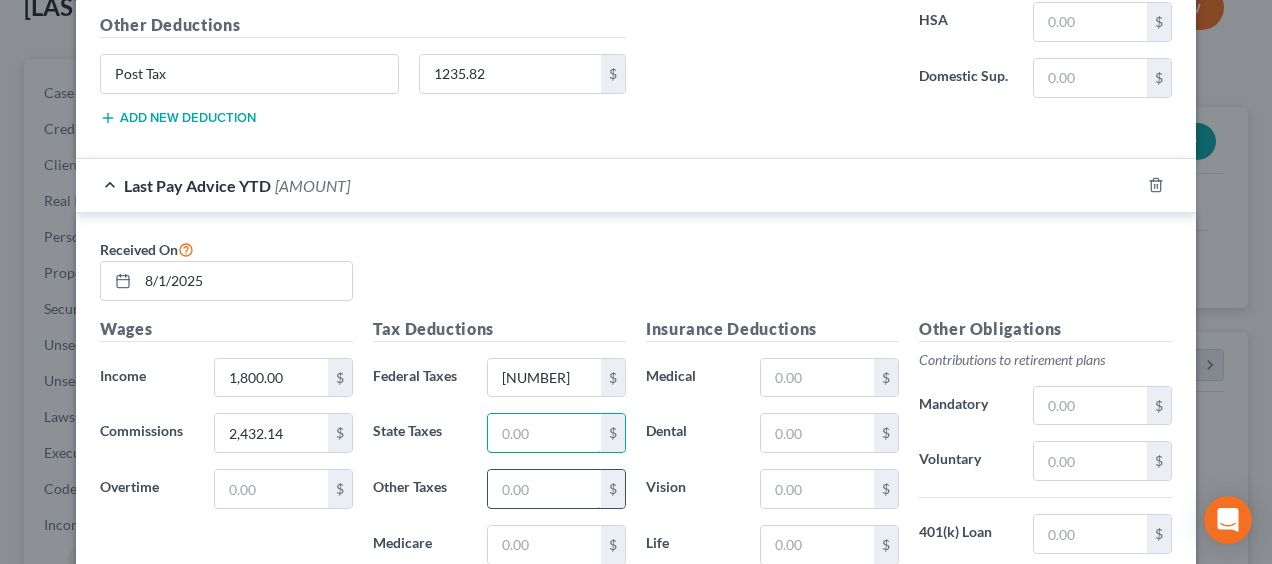 scroll, scrollTop: 1288, scrollLeft: 0, axis: vertical 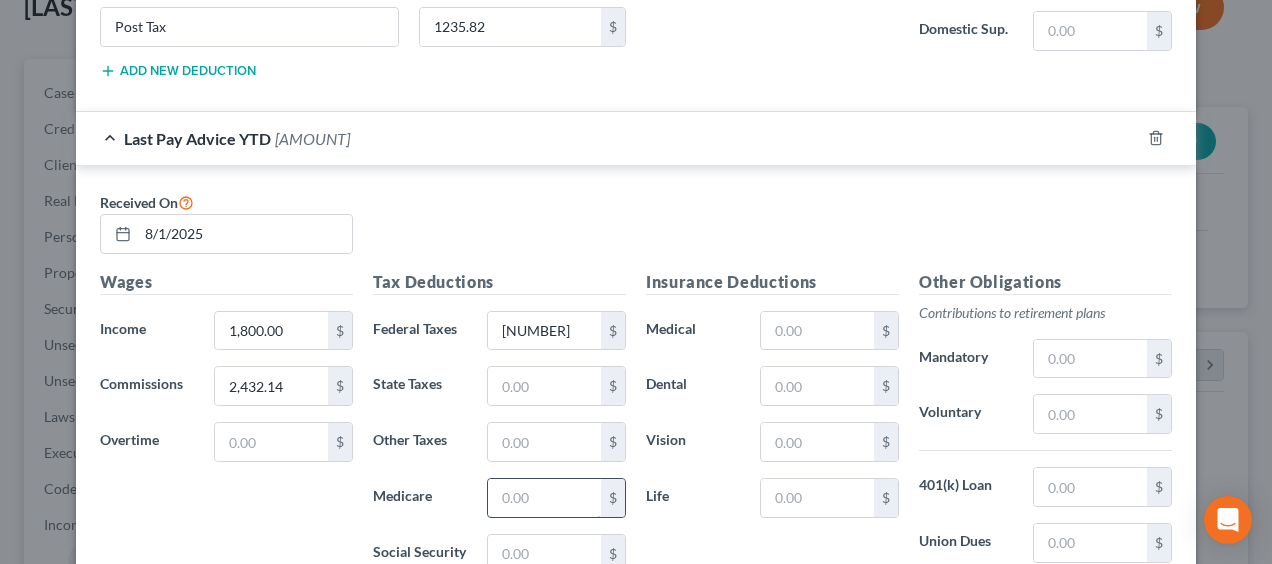 click at bounding box center (544, 498) 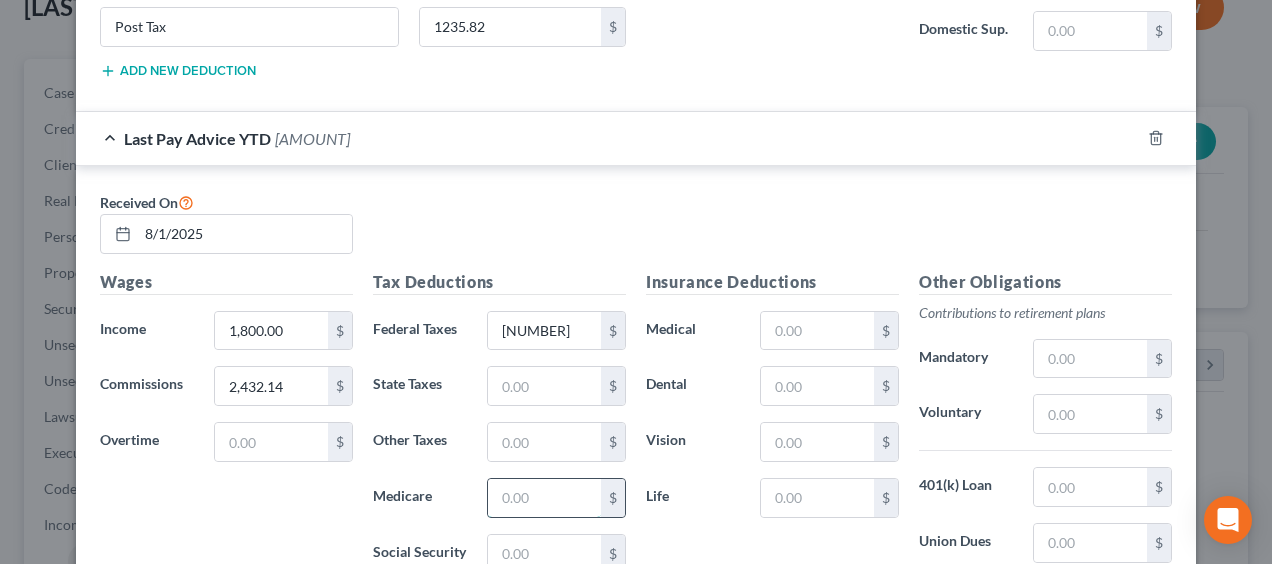 type on "[AMOUNT]" 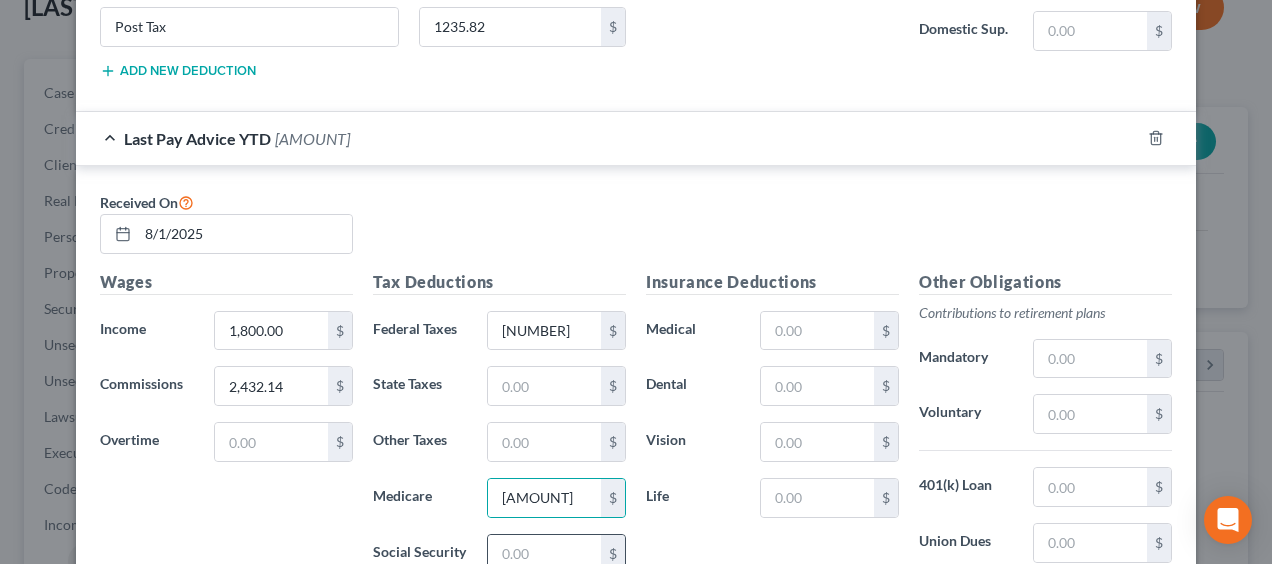click at bounding box center (544, 554) 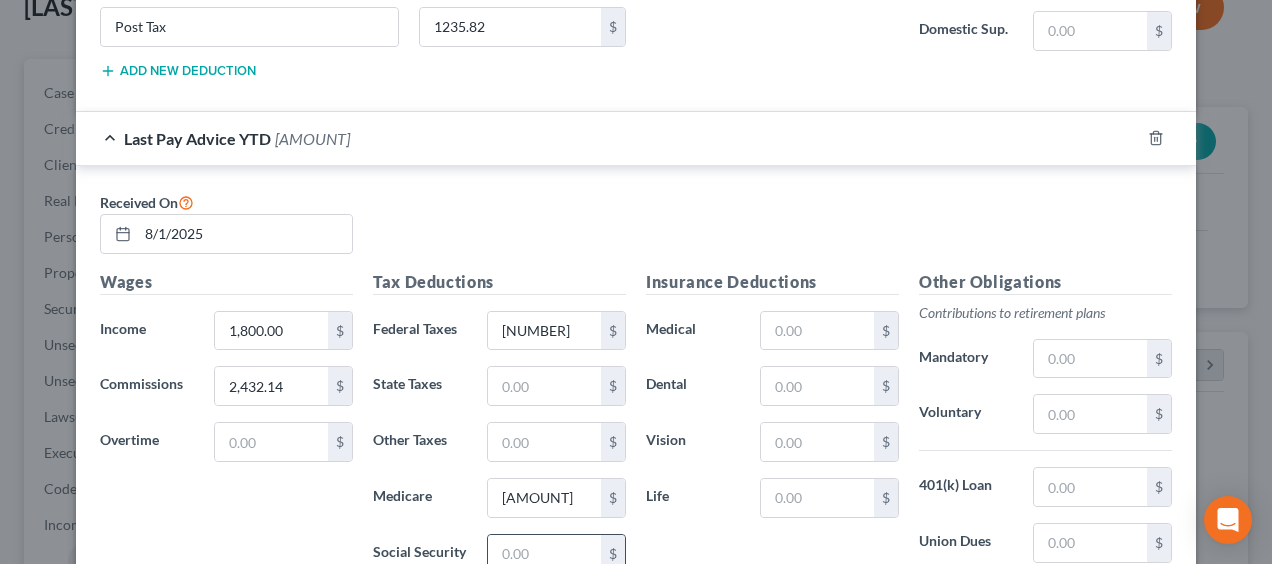 type on "132.99" 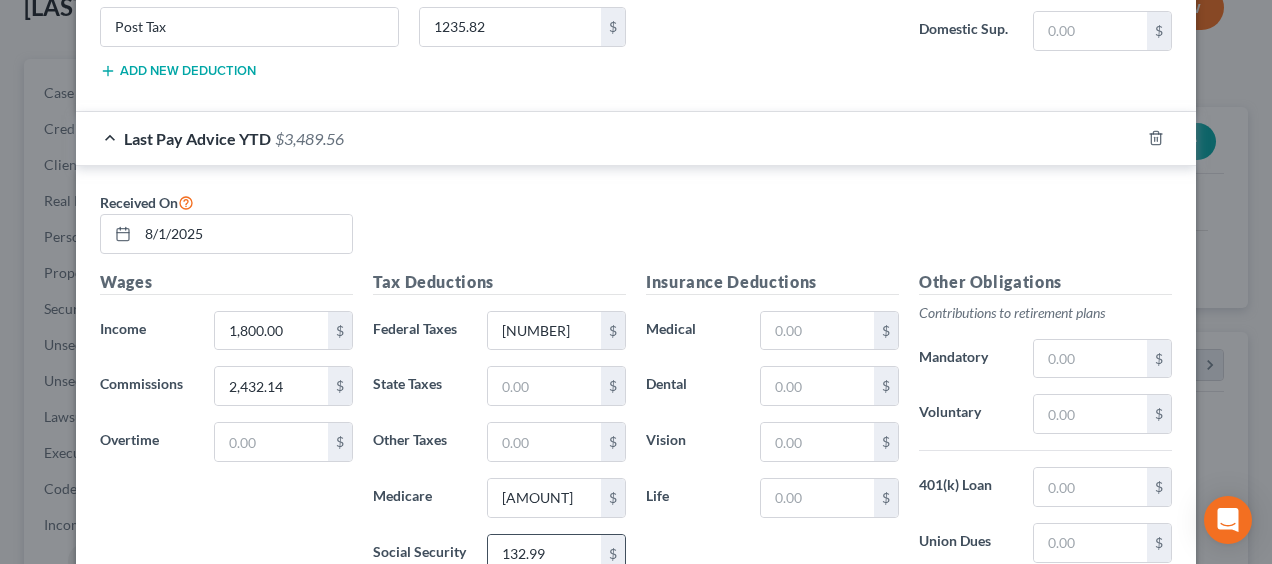 click on "132.99" at bounding box center (544, 554) 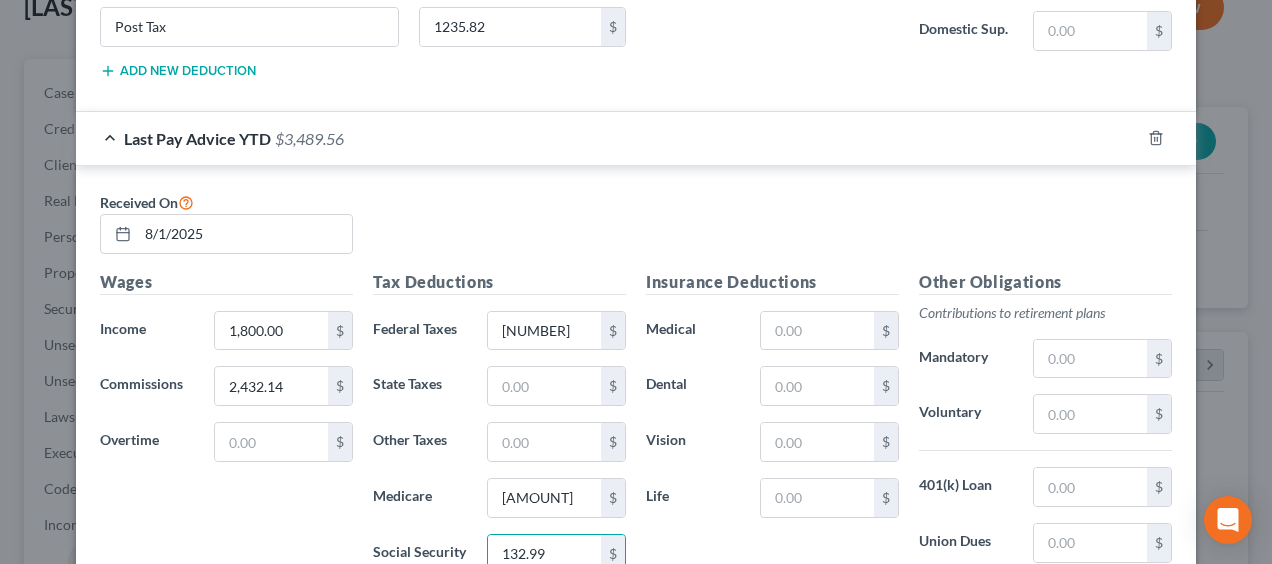 drag, startPoint x: 570, startPoint y: 543, endPoint x: 472, endPoint y: 534, distance: 98.4124 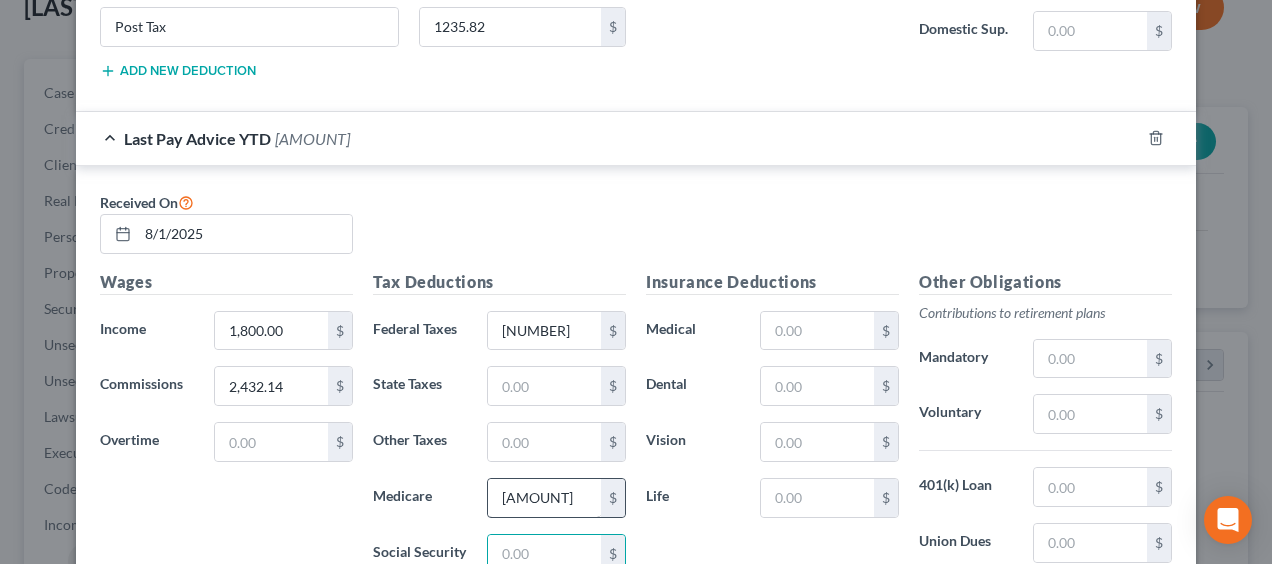 type 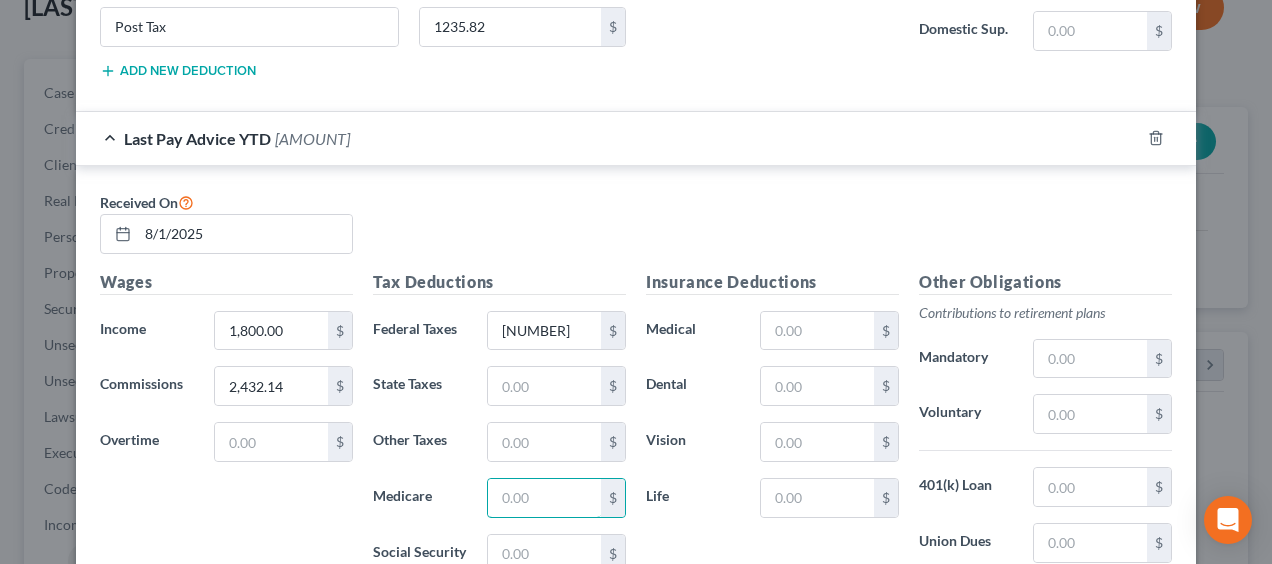 type 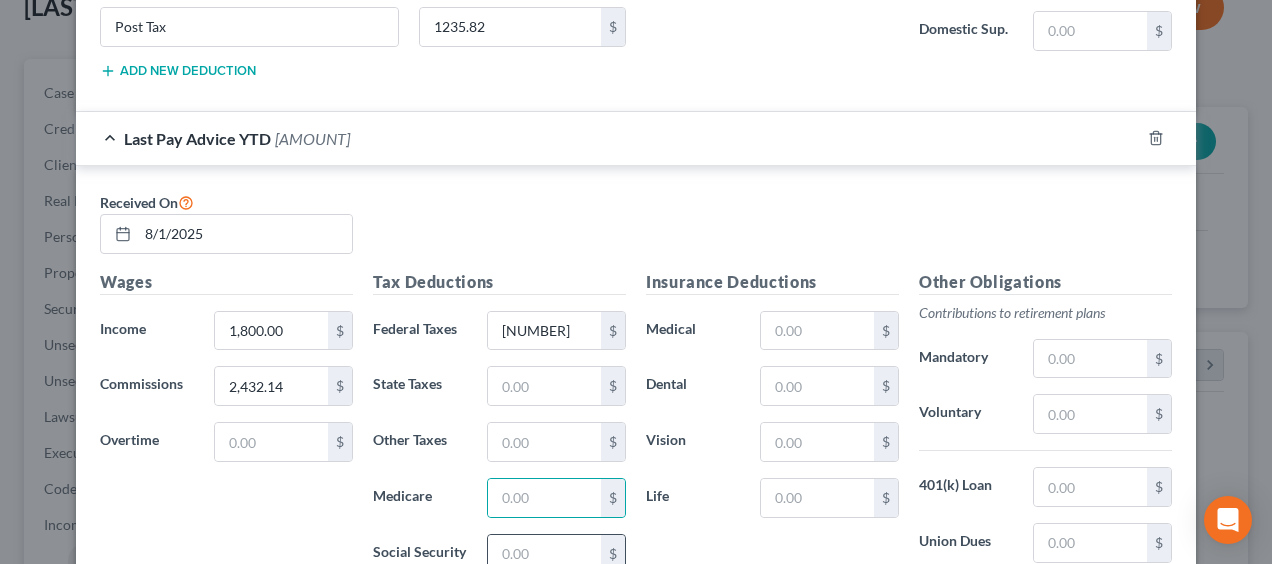 click at bounding box center (544, 554) 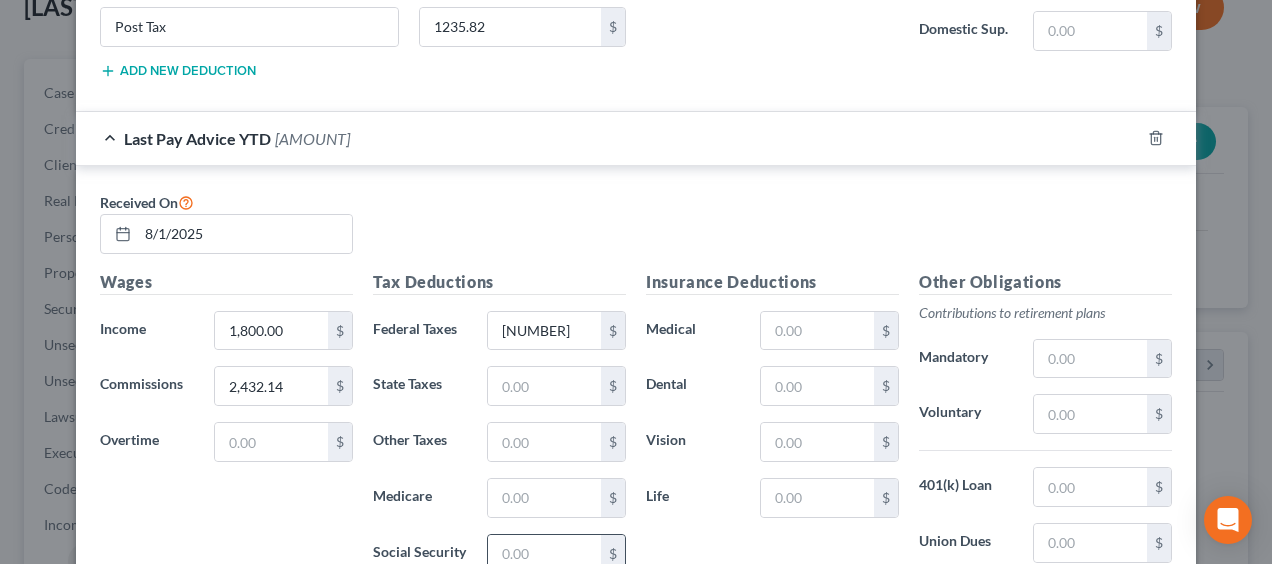 type on "132.99" 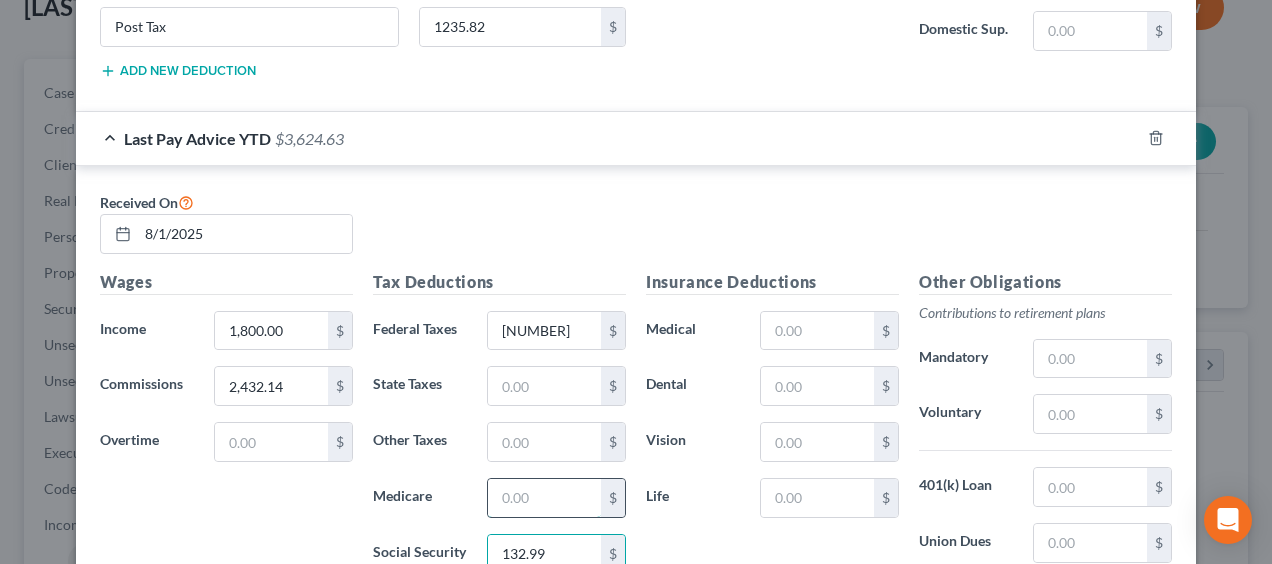 click at bounding box center (544, 498) 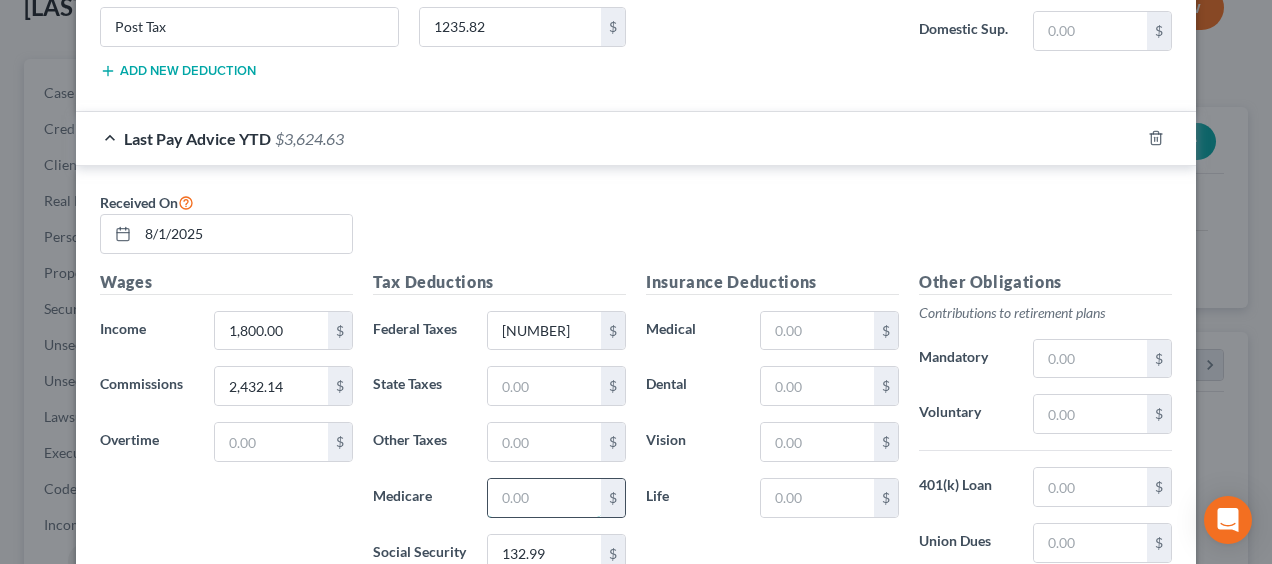 type on "[NUMBER]" 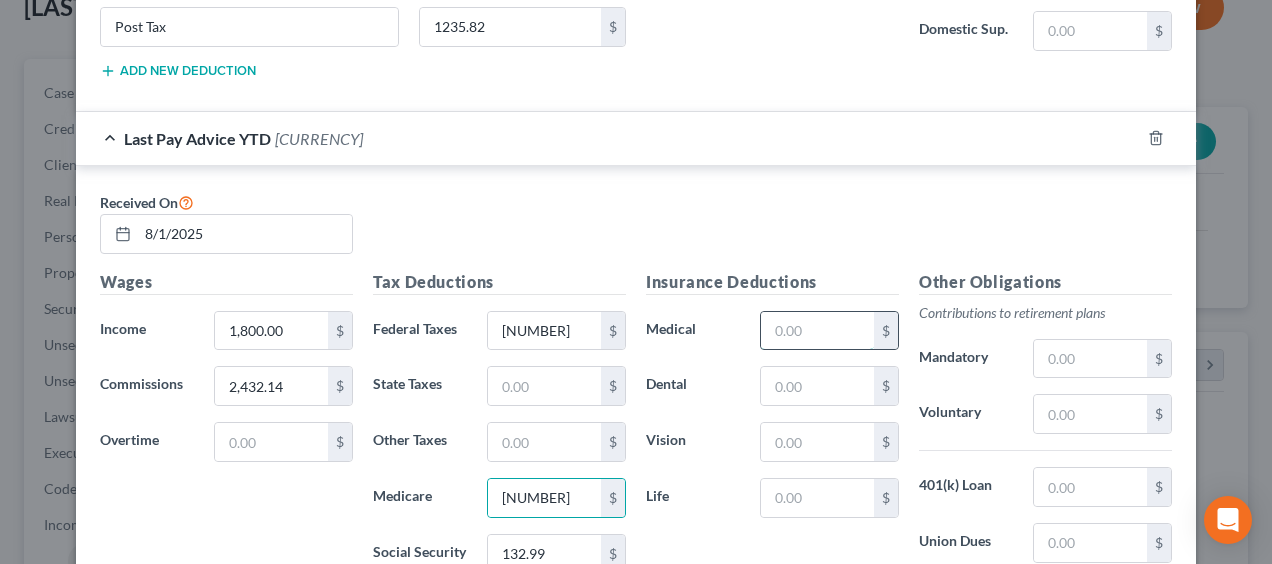 click at bounding box center (817, 331) 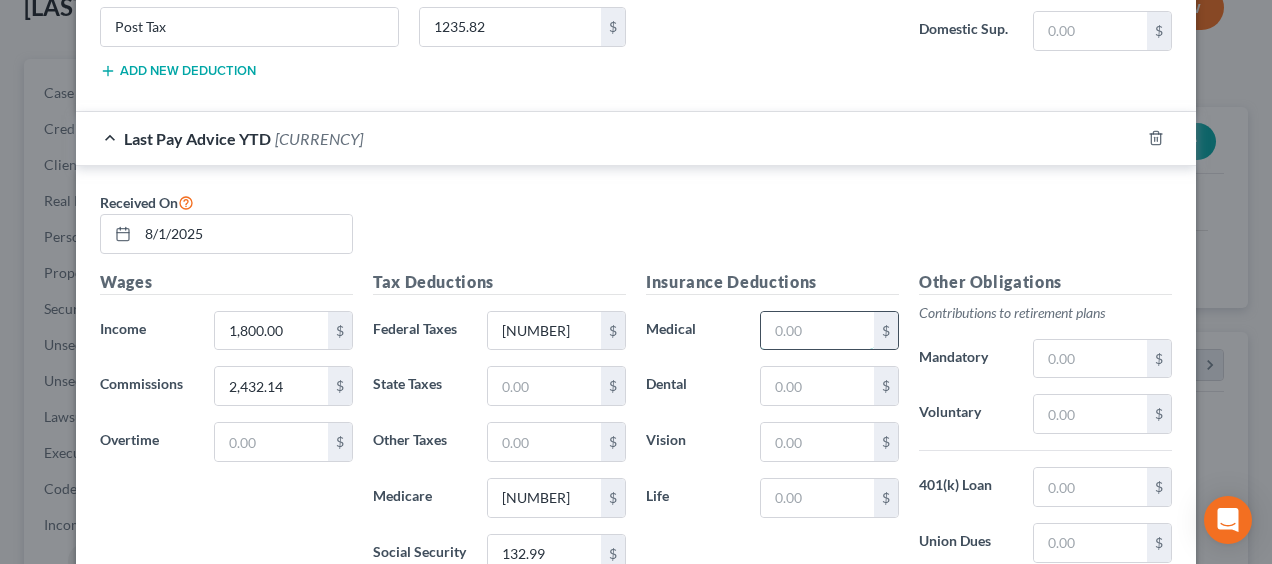 type on "50.45" 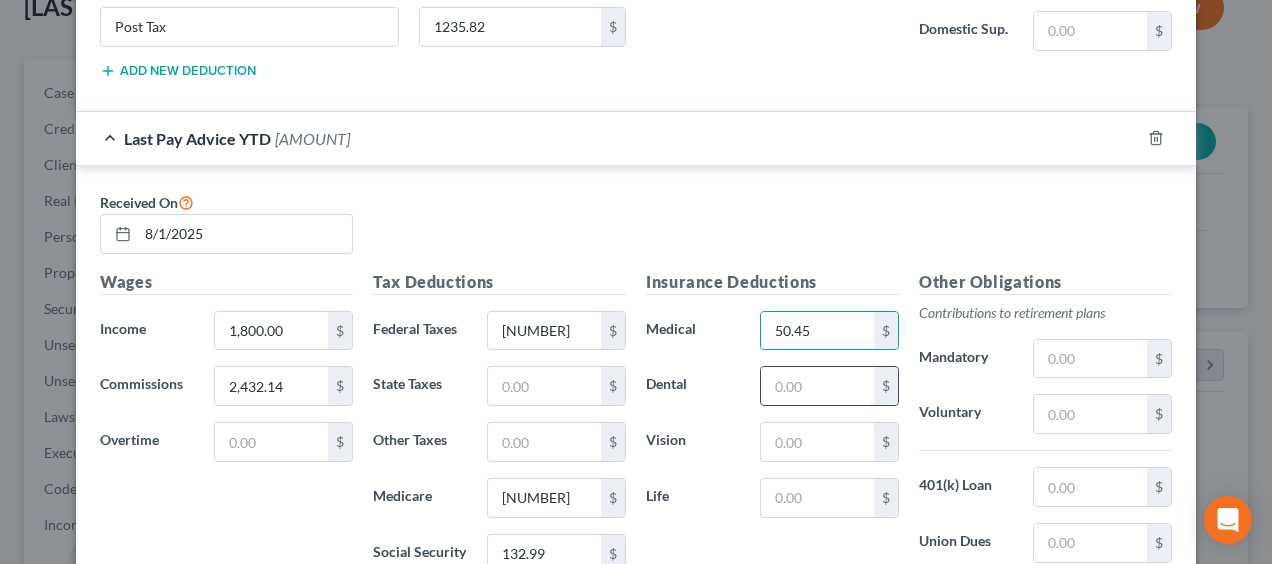 click at bounding box center (817, 386) 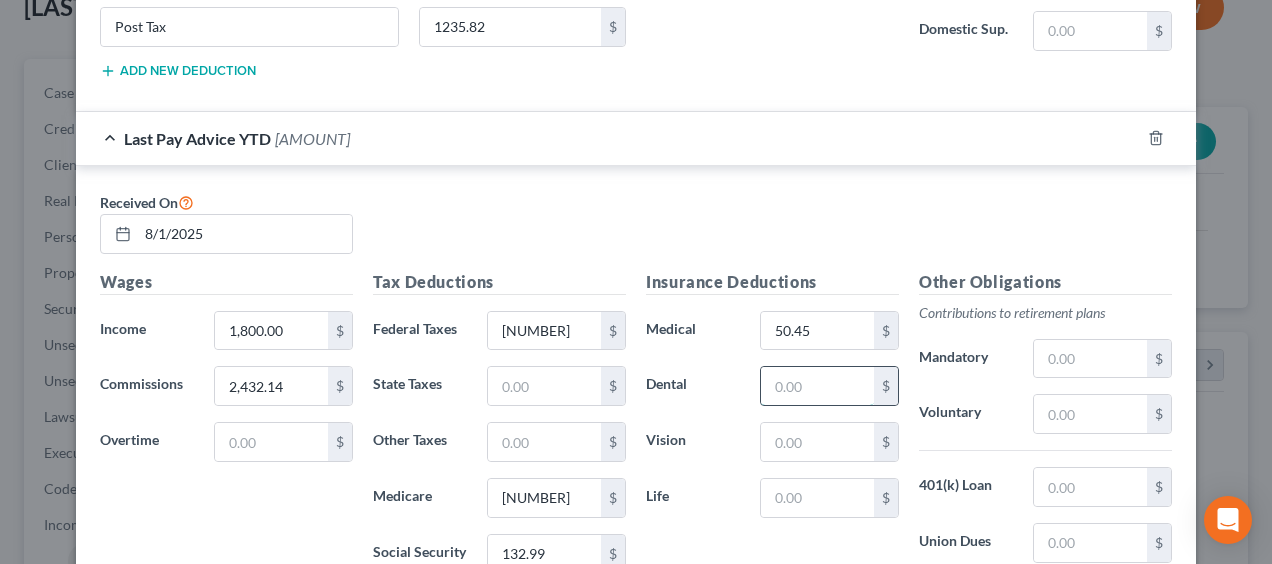 type on "12.95" 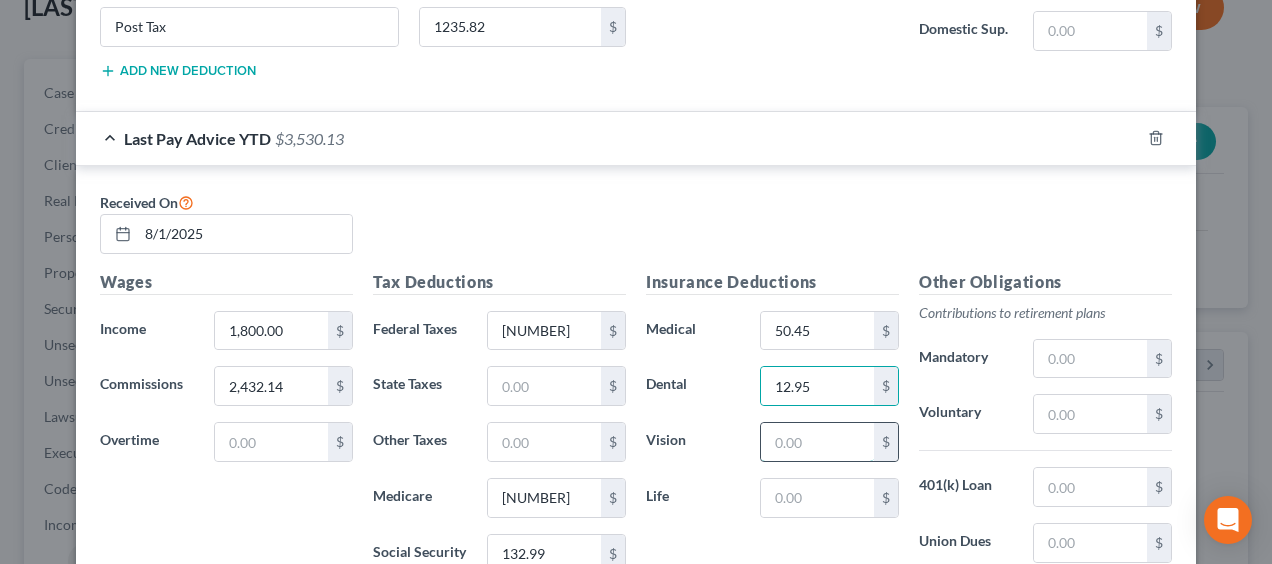 click at bounding box center [817, 442] 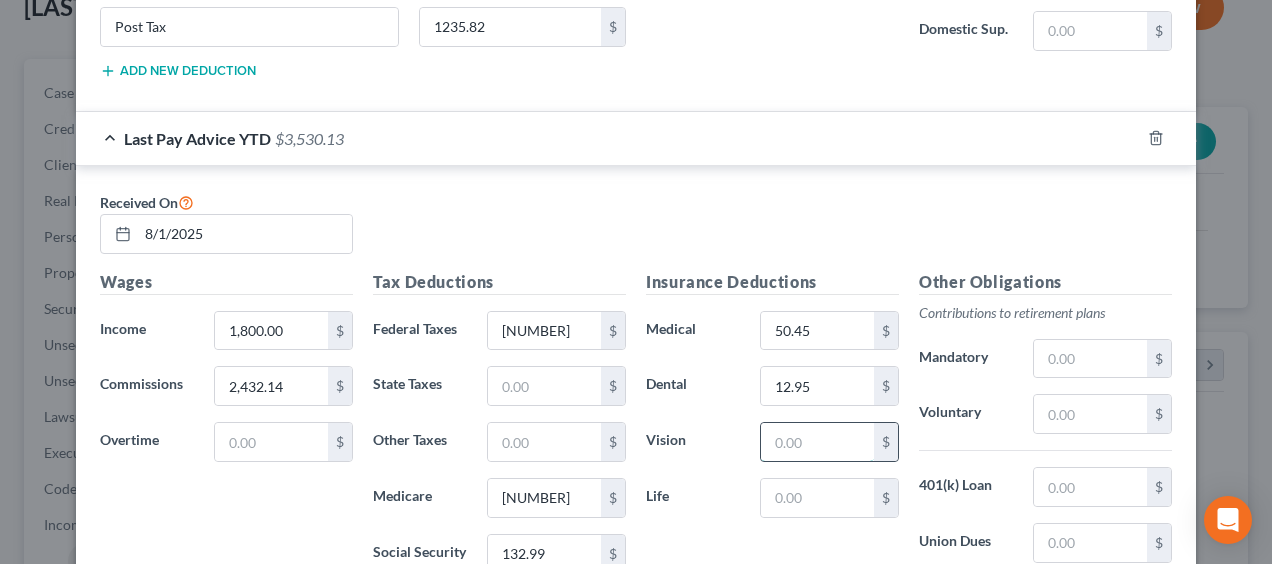 type on "[NUMBER]" 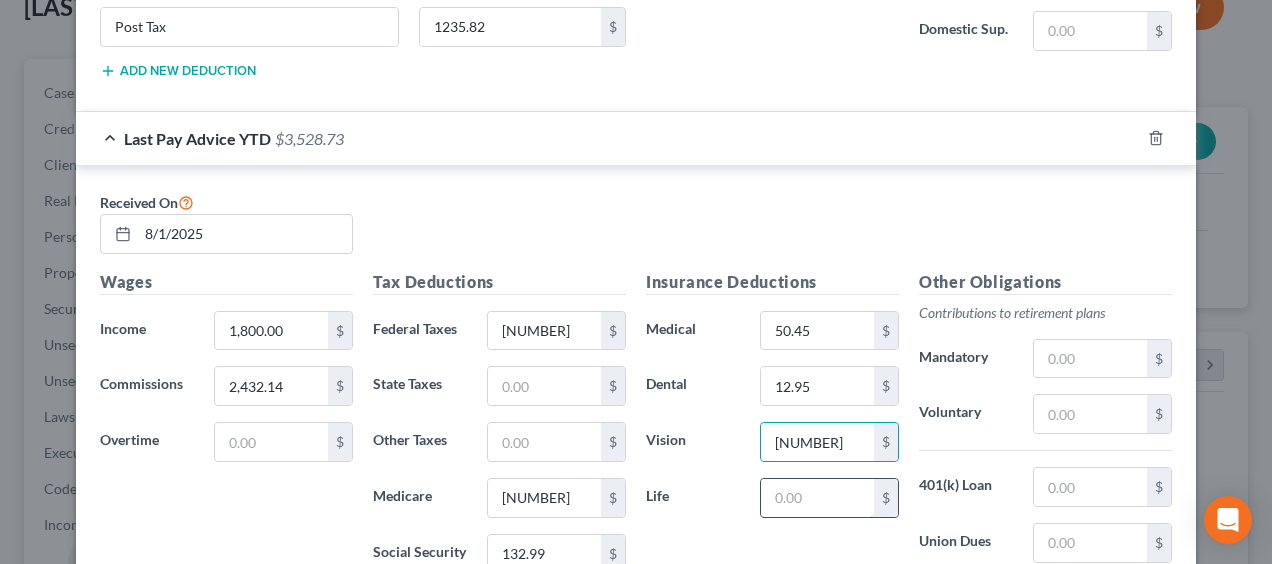 click at bounding box center [817, 498] 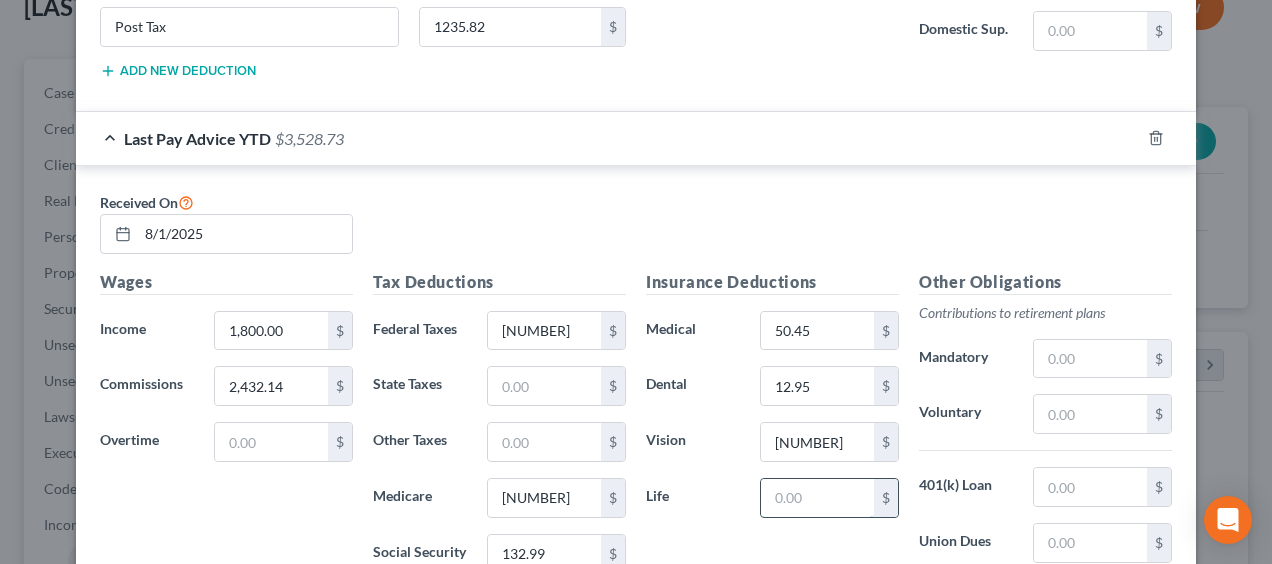 type on "[NUMBER]" 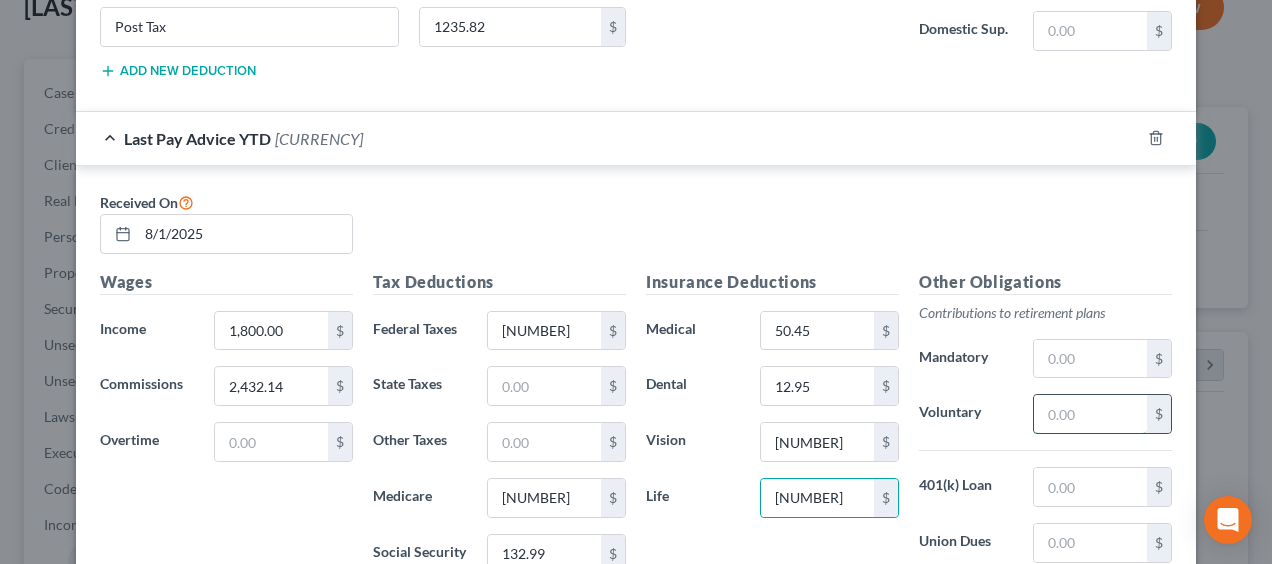 click at bounding box center [1090, 414] 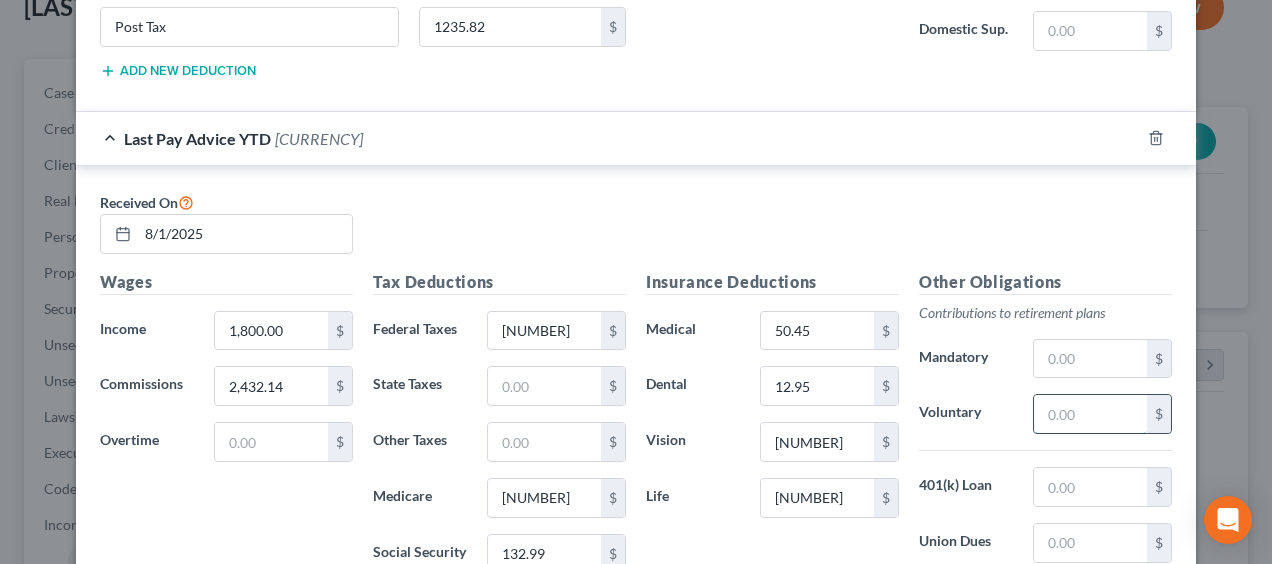 type on "79.34" 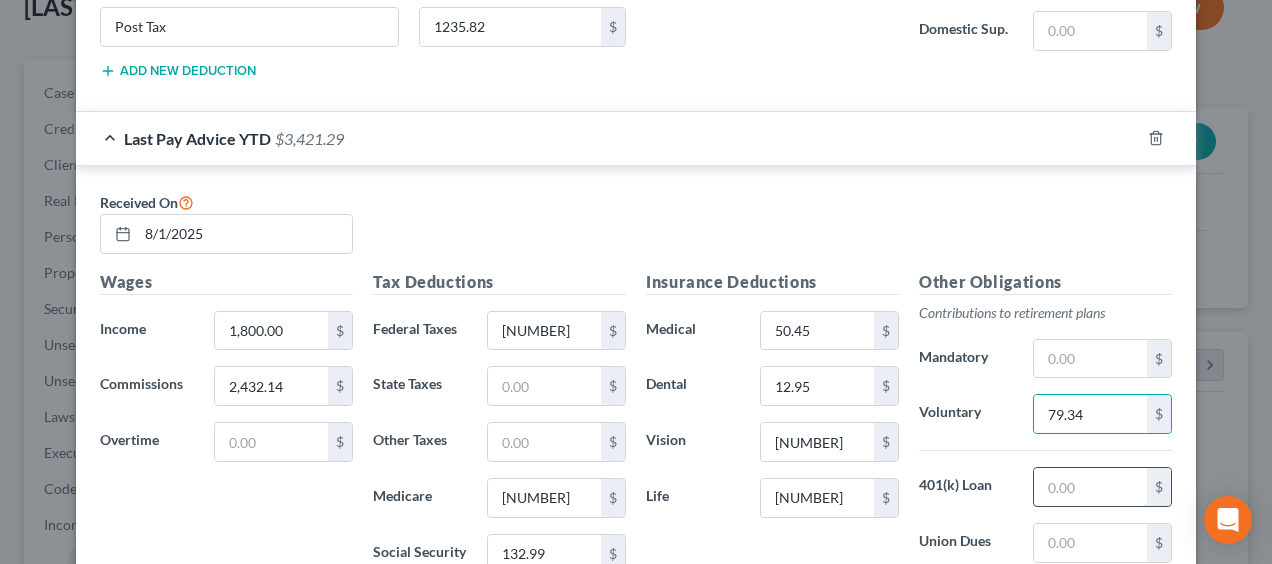 click at bounding box center (1090, 487) 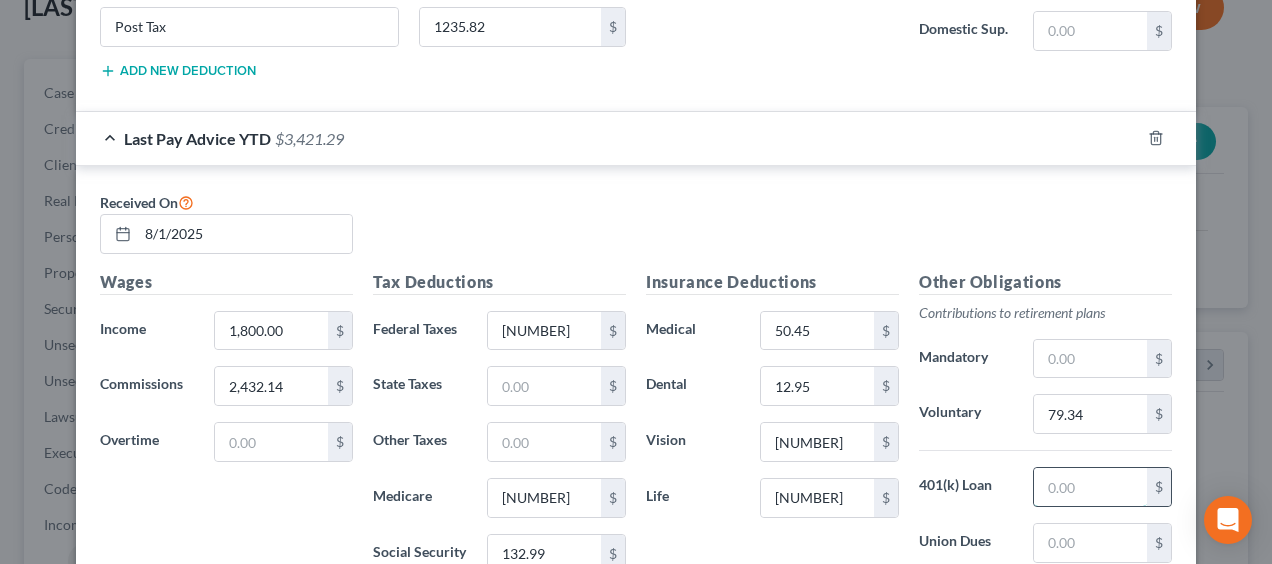 type on "[AMOUNT]" 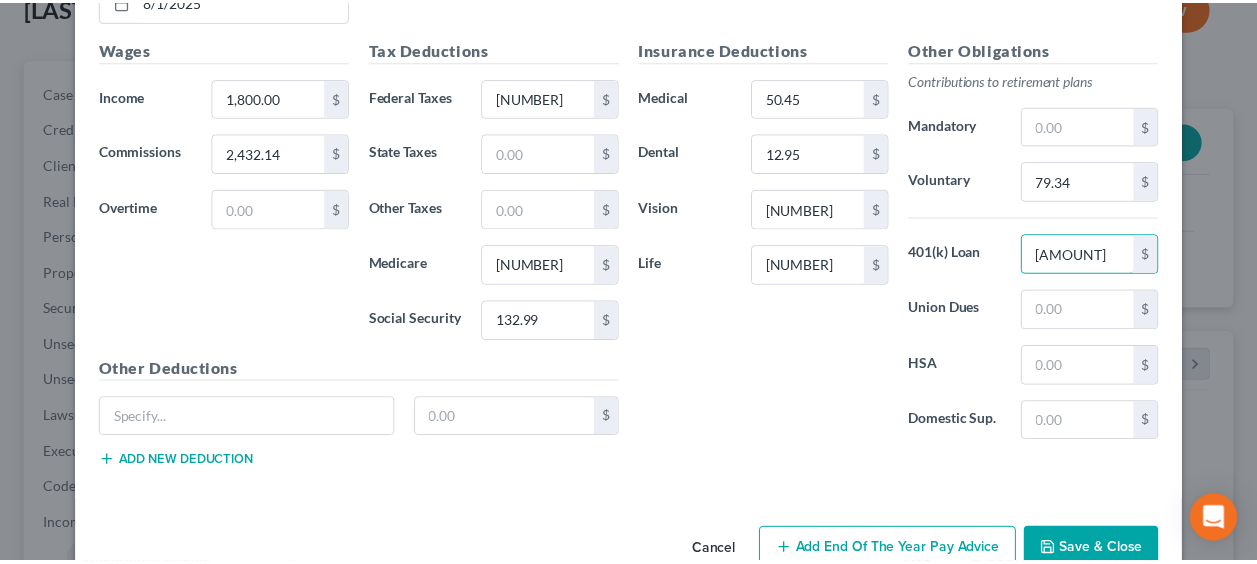 scroll, scrollTop: 1554, scrollLeft: 0, axis: vertical 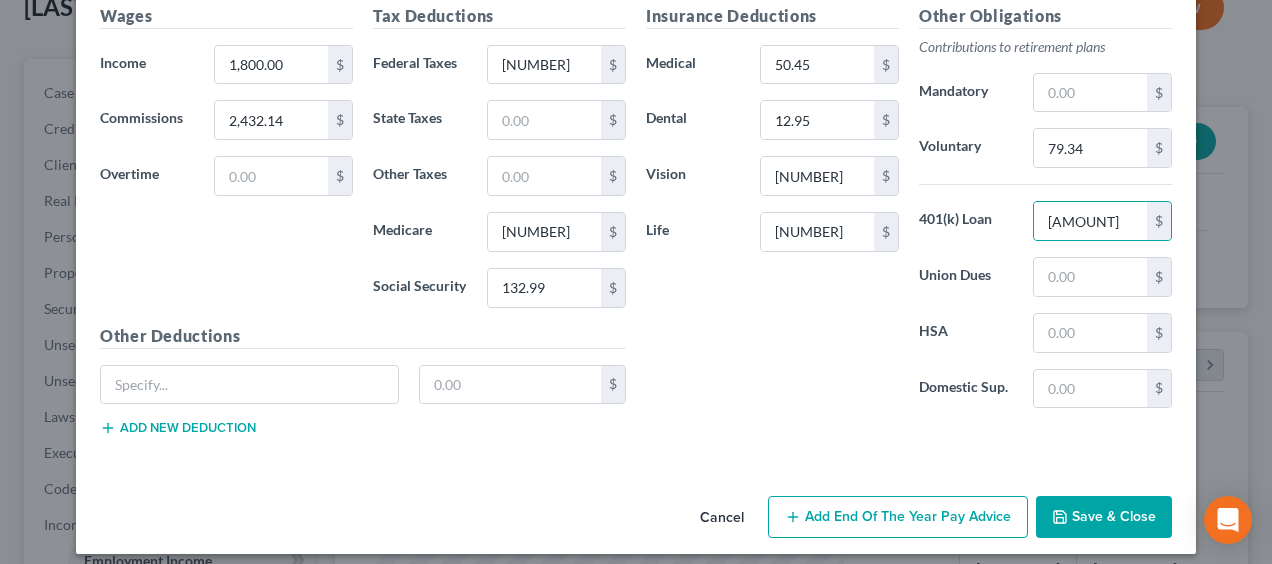 click 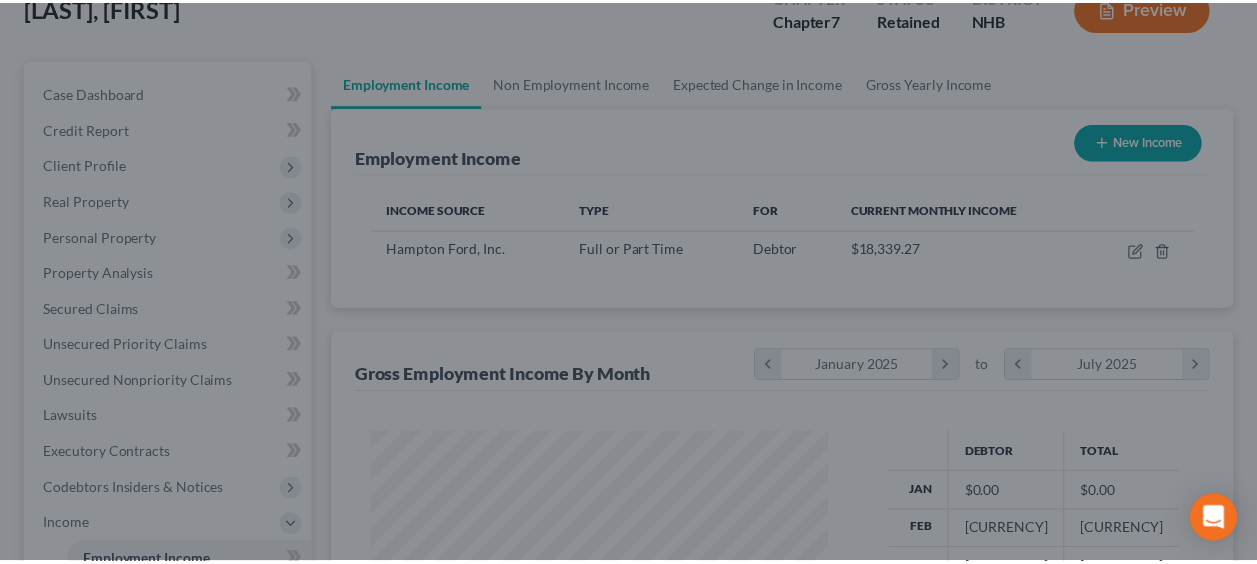 scroll, scrollTop: 394, scrollLeft: 502, axis: both 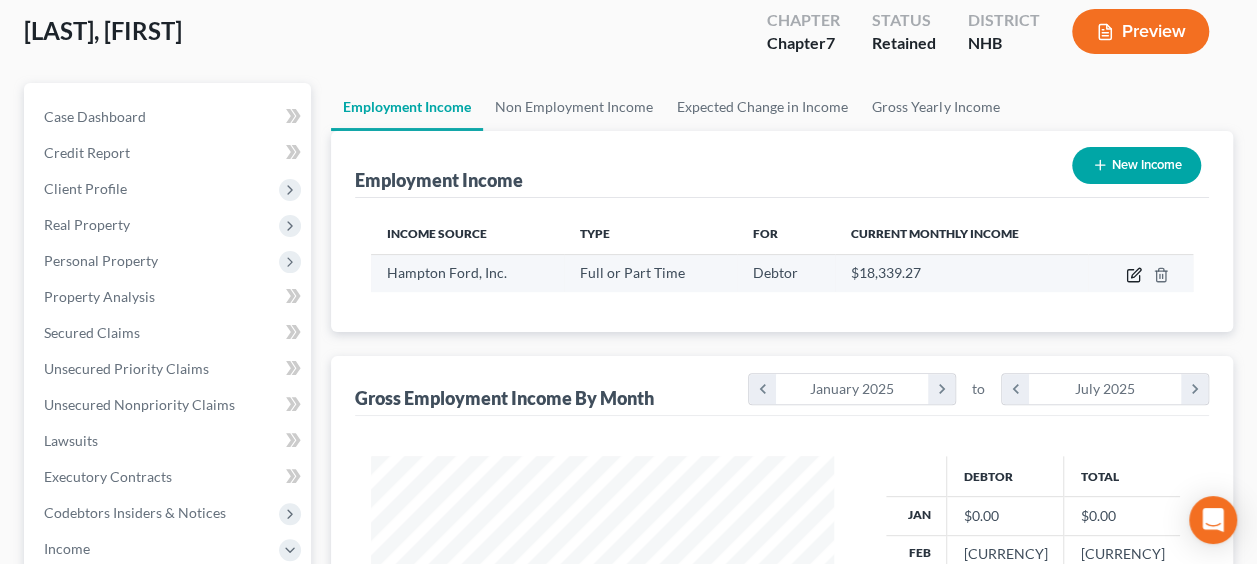click 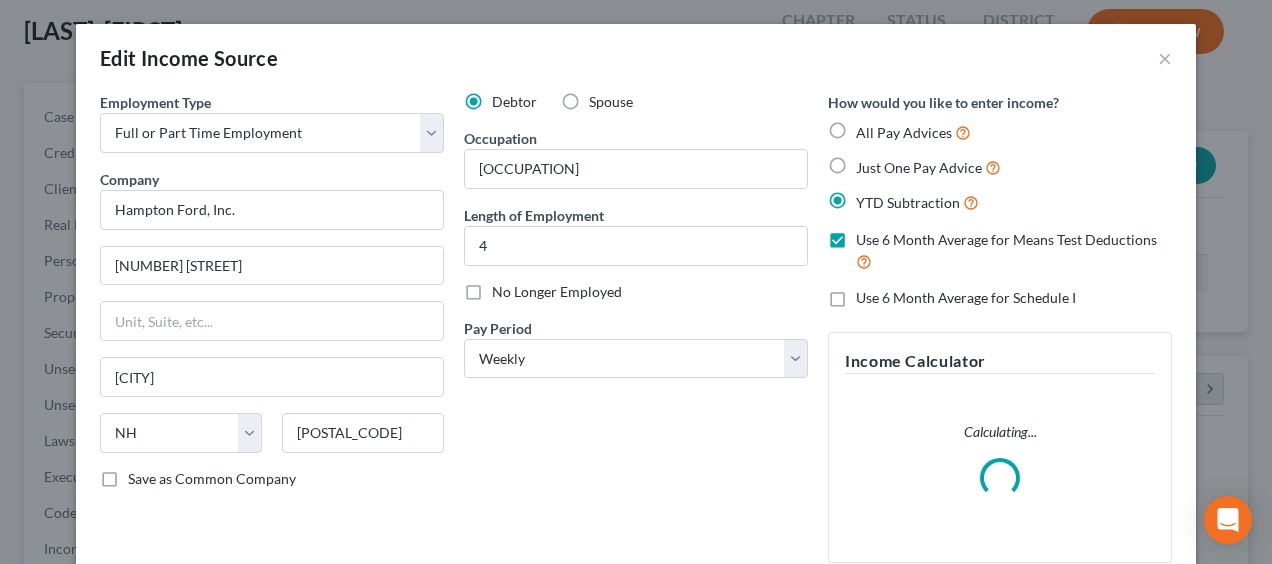 scroll, scrollTop: 999606, scrollLeft: 999490, axis: both 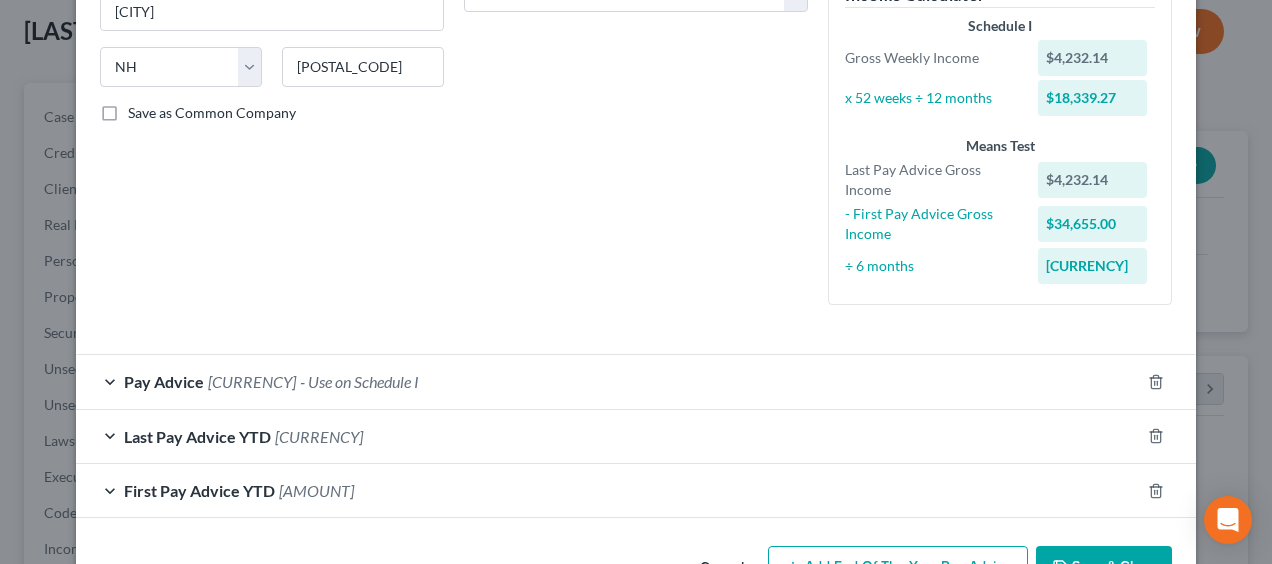 click on "- Use on Schedule I" at bounding box center (359, 381) 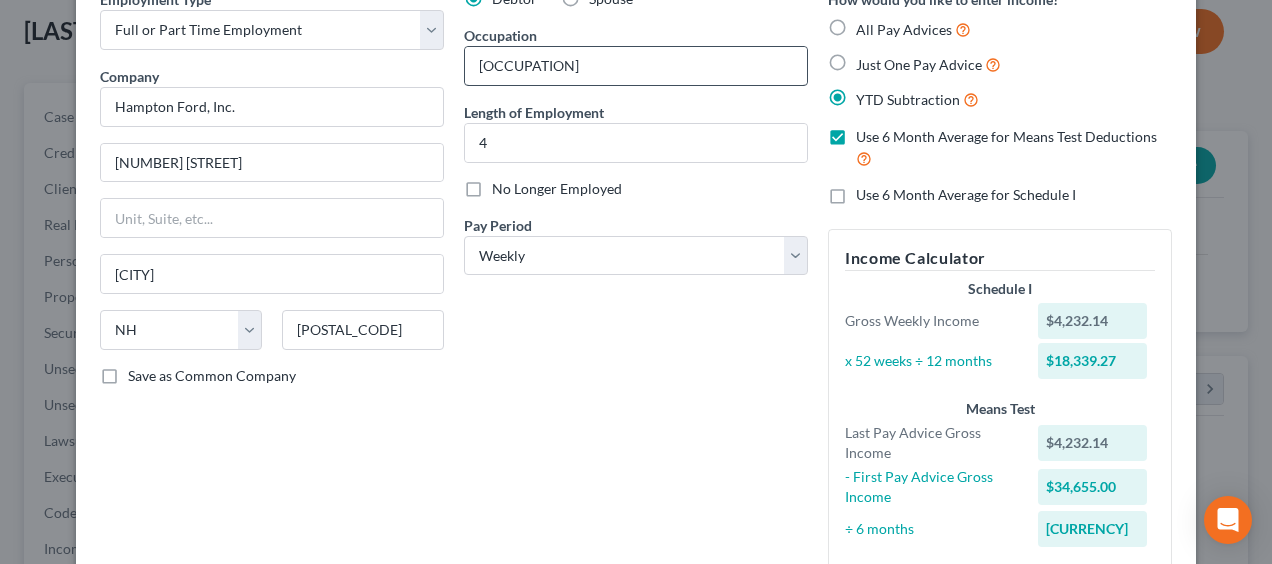 scroll, scrollTop: 66, scrollLeft: 0, axis: vertical 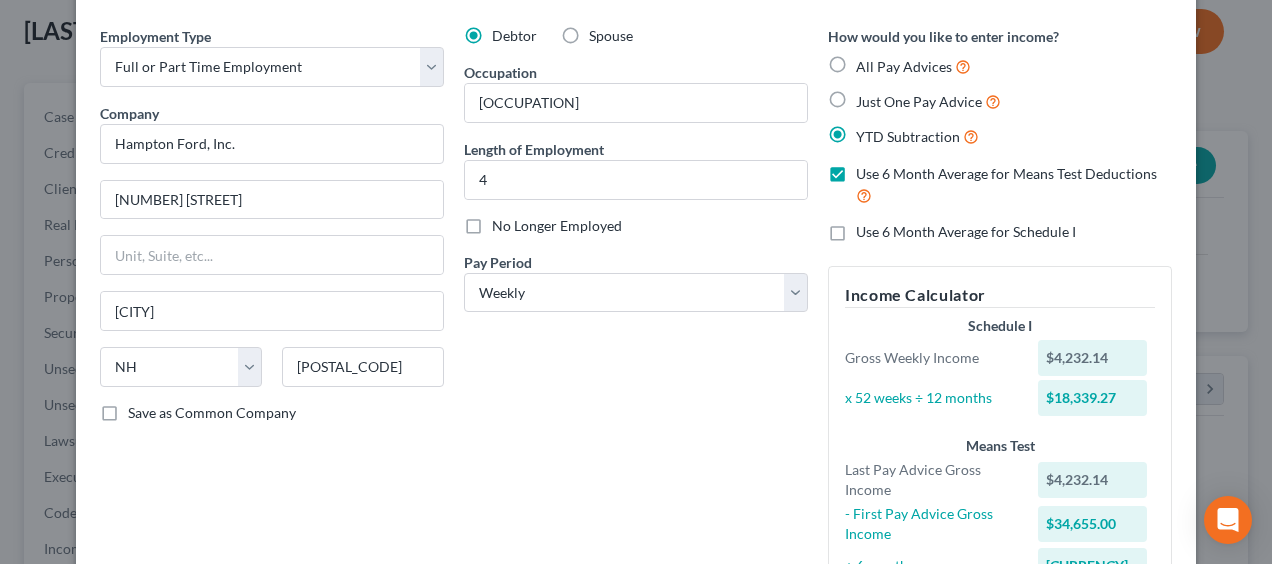 click on "Use 6 Month Average for Schedule I" at bounding box center [966, 232] 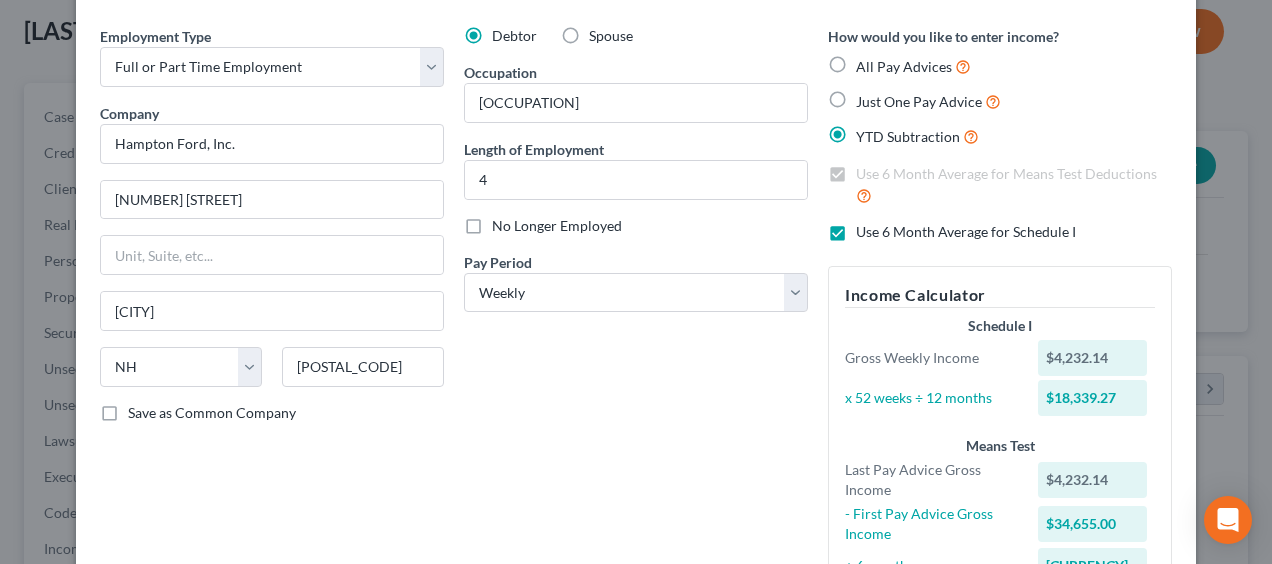 drag, startPoint x: 826, startPoint y: 232, endPoint x: 738, endPoint y: 210, distance: 90.70832 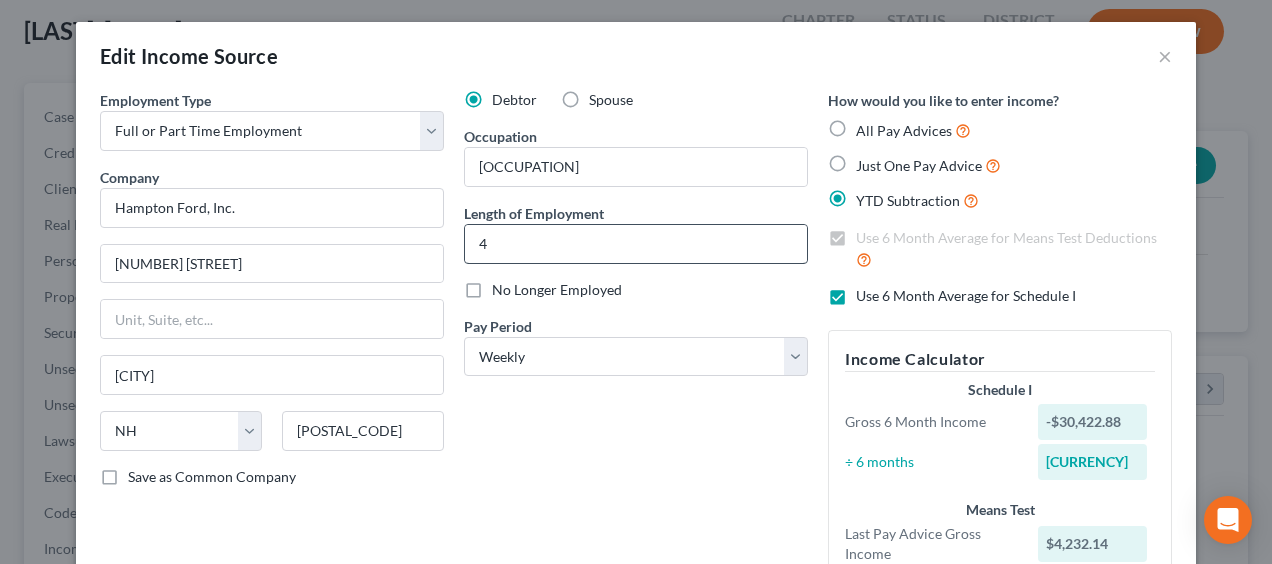 scroll, scrollTop: 0, scrollLeft: 0, axis: both 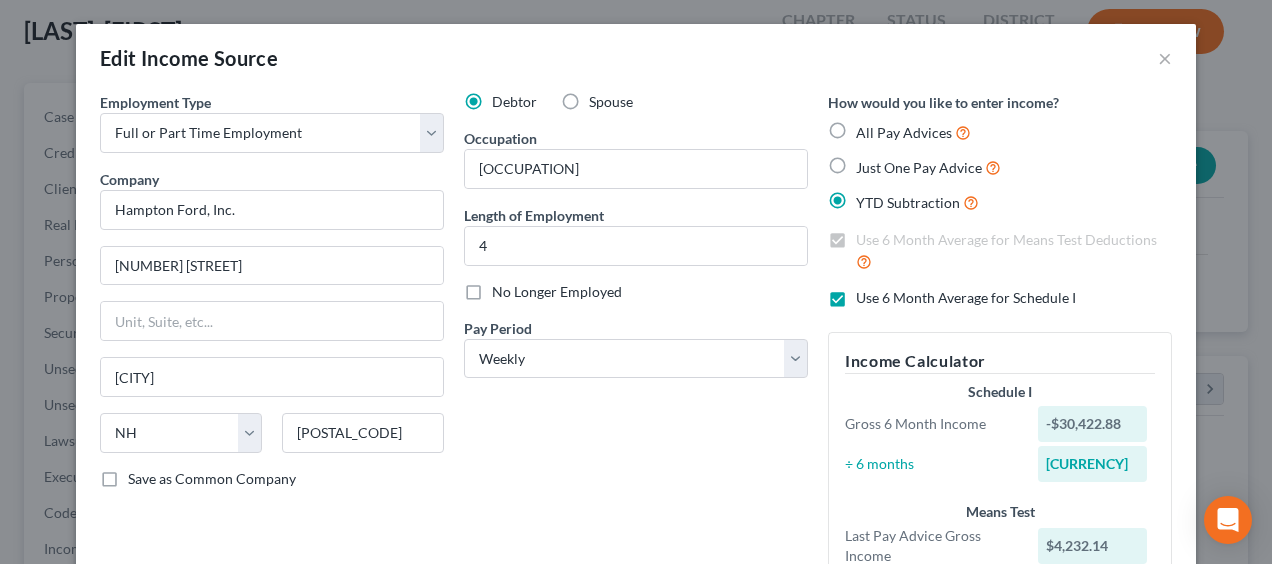 click on "Just One Pay Advice" at bounding box center [928, 167] 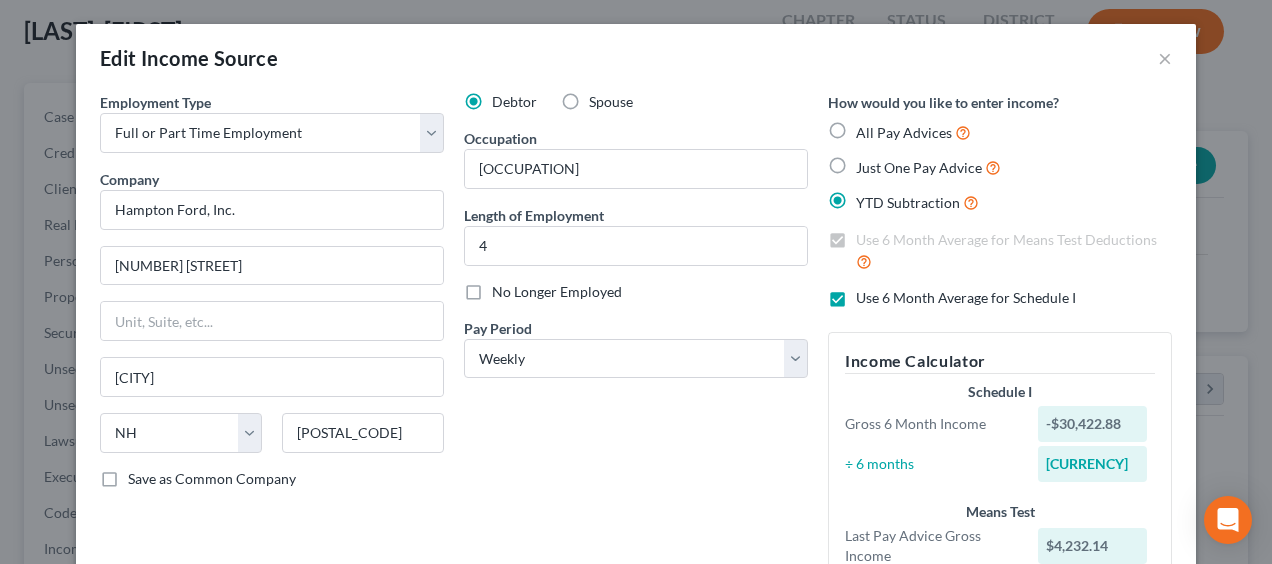 click on "Just One Pay Advice" at bounding box center [870, 162] 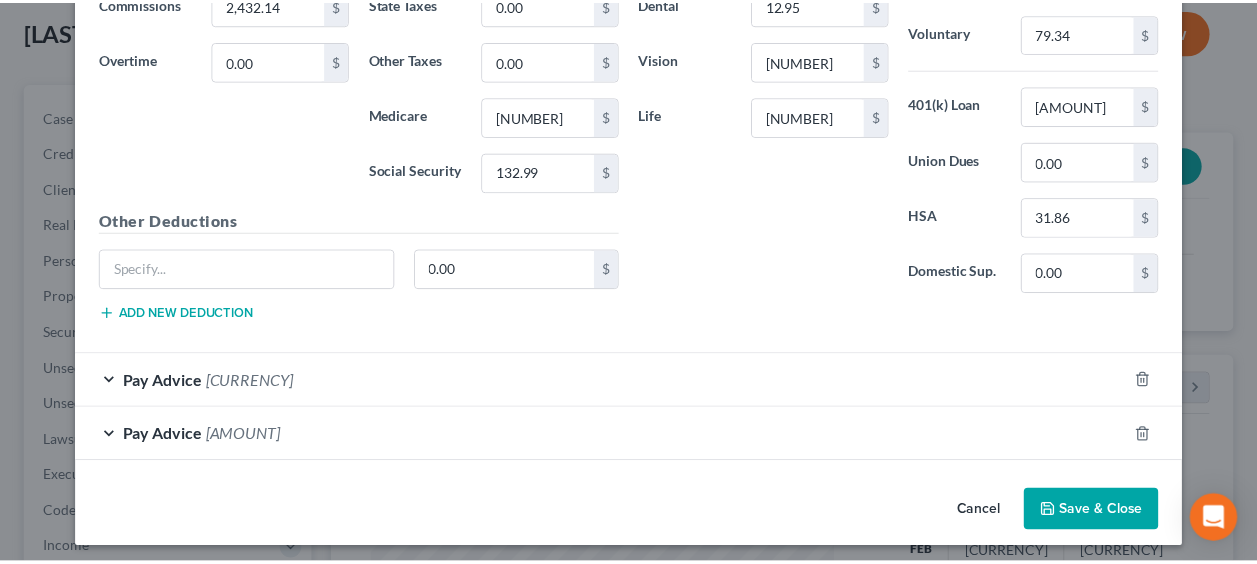 scroll, scrollTop: 805, scrollLeft: 0, axis: vertical 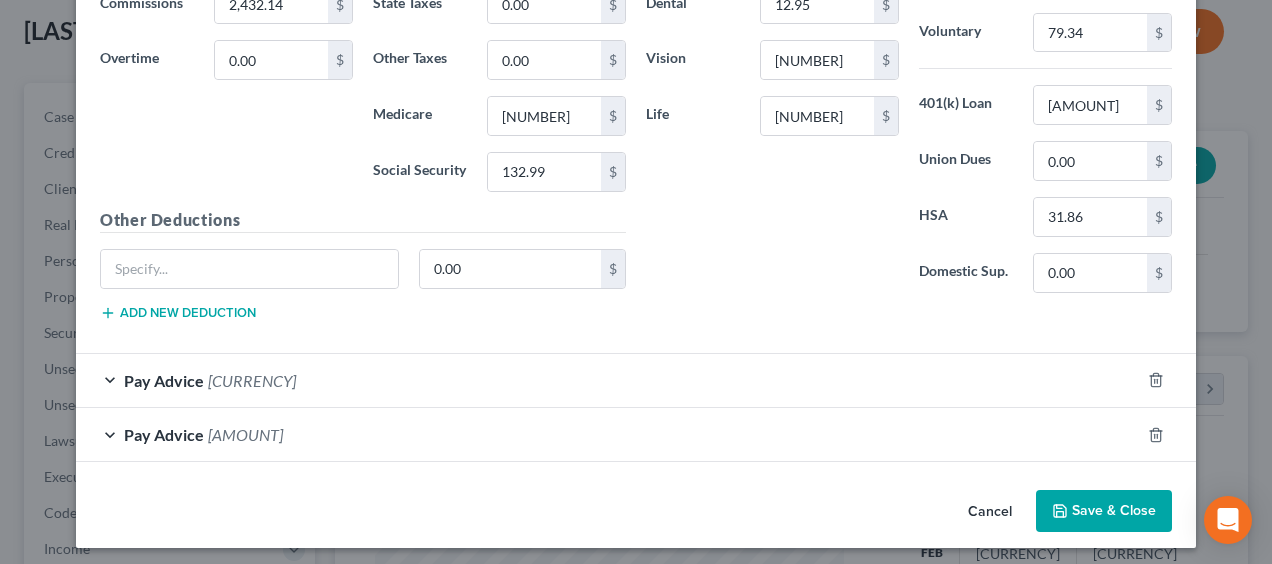 click on "Save & Close" at bounding box center (1104, 511) 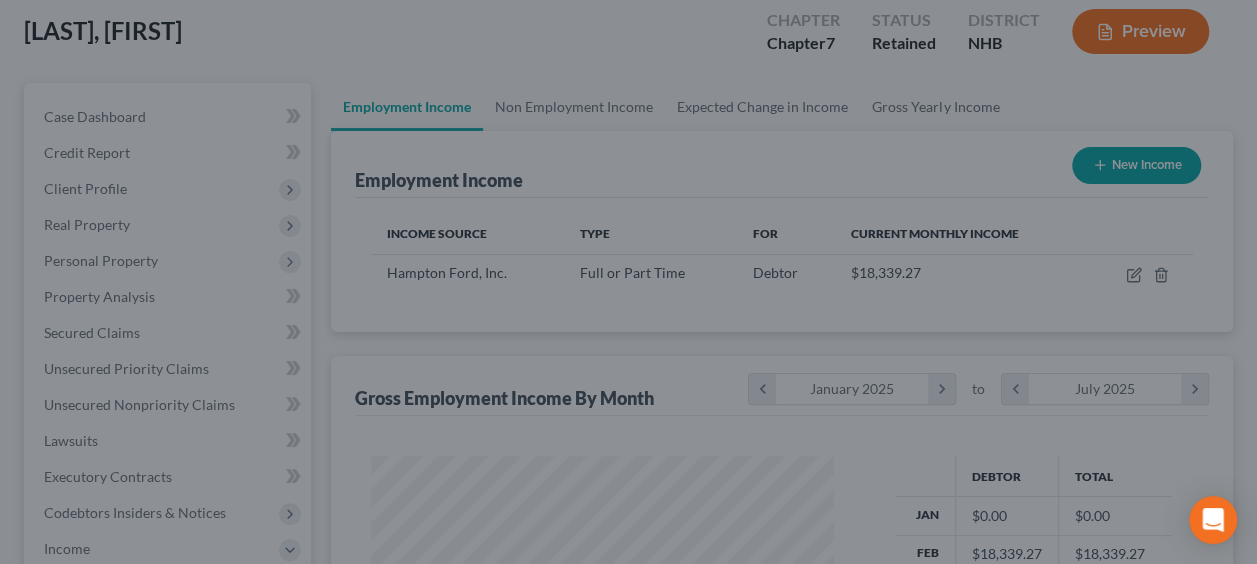 scroll, scrollTop: 394, scrollLeft: 502, axis: both 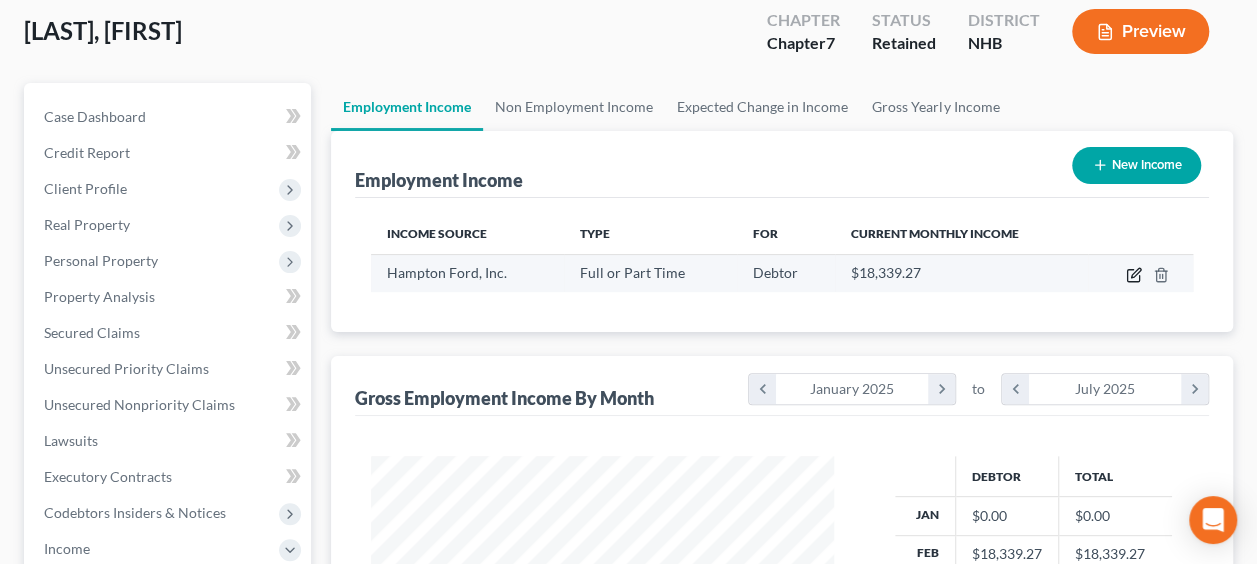 click 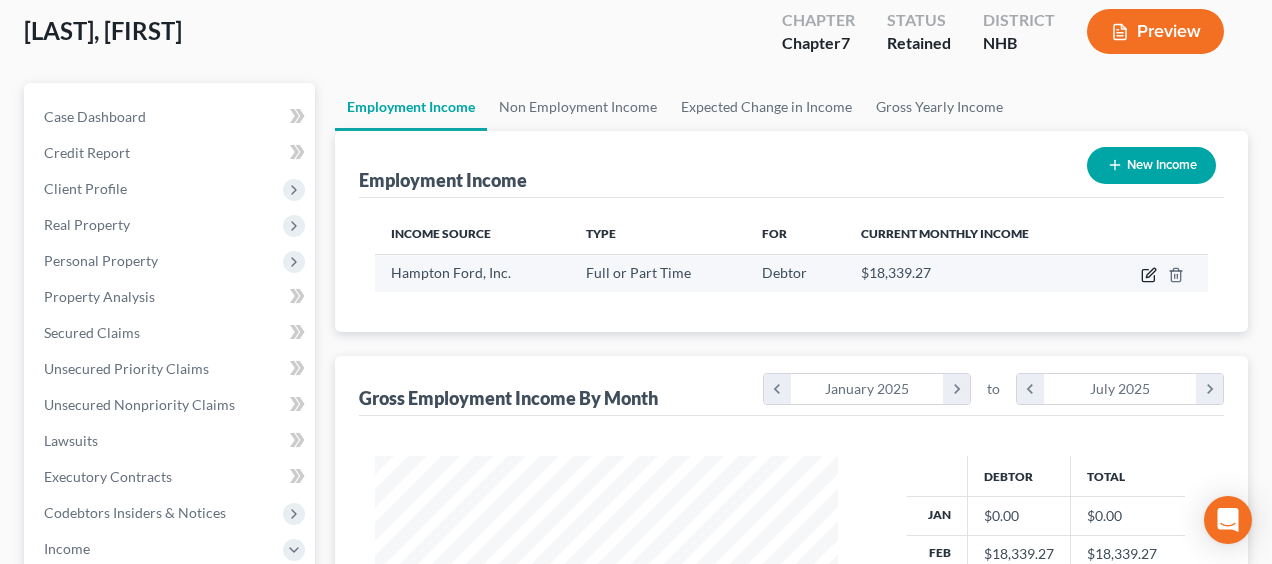 select on "0" 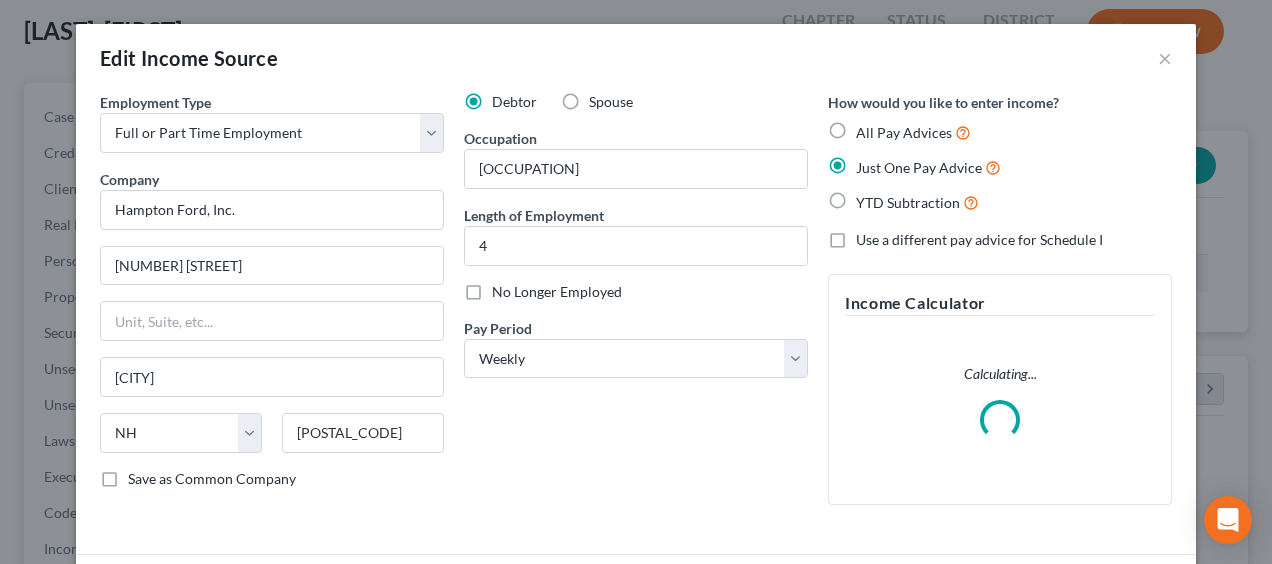 scroll, scrollTop: 999606, scrollLeft: 999490, axis: both 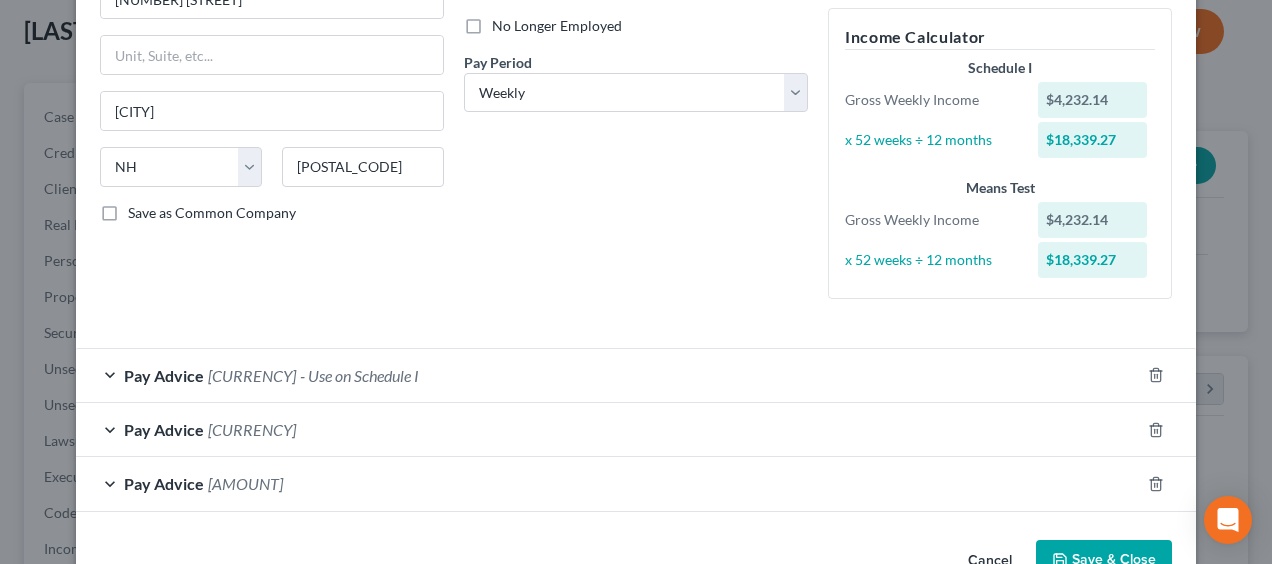 click on "- Use on Schedule I" at bounding box center (359, 375) 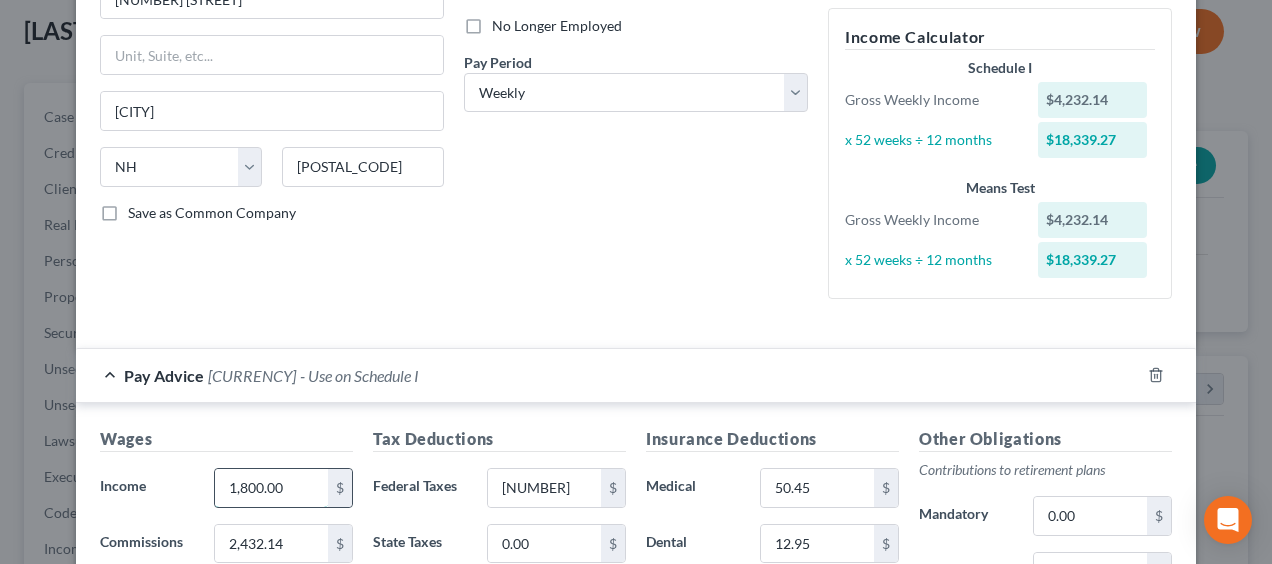 paste on "44" 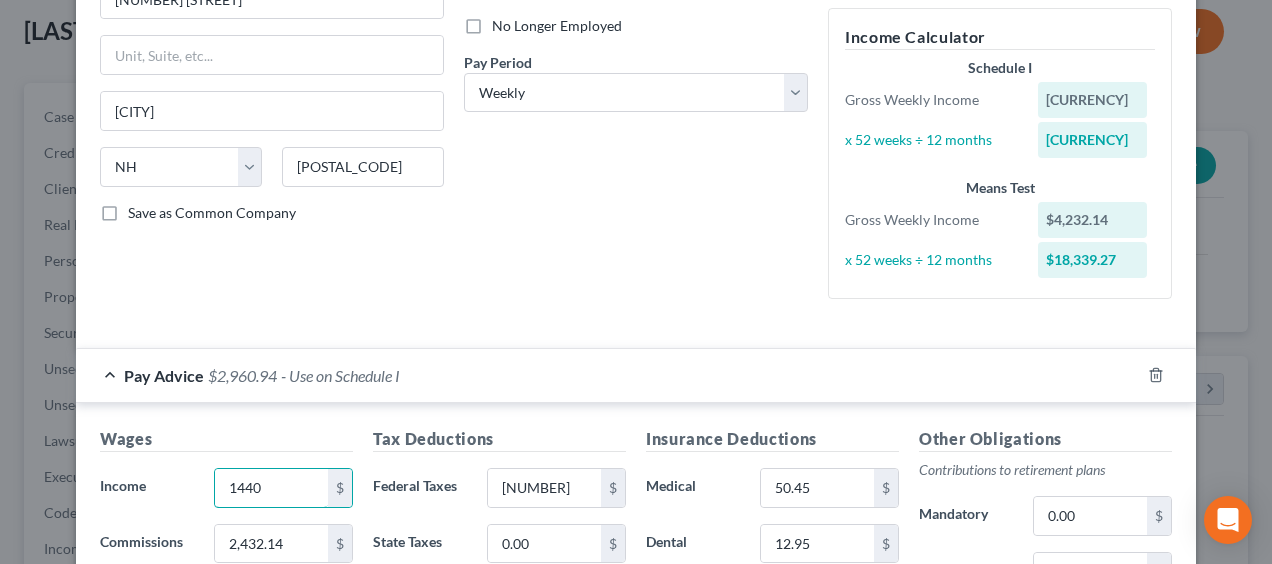 type on "1440" 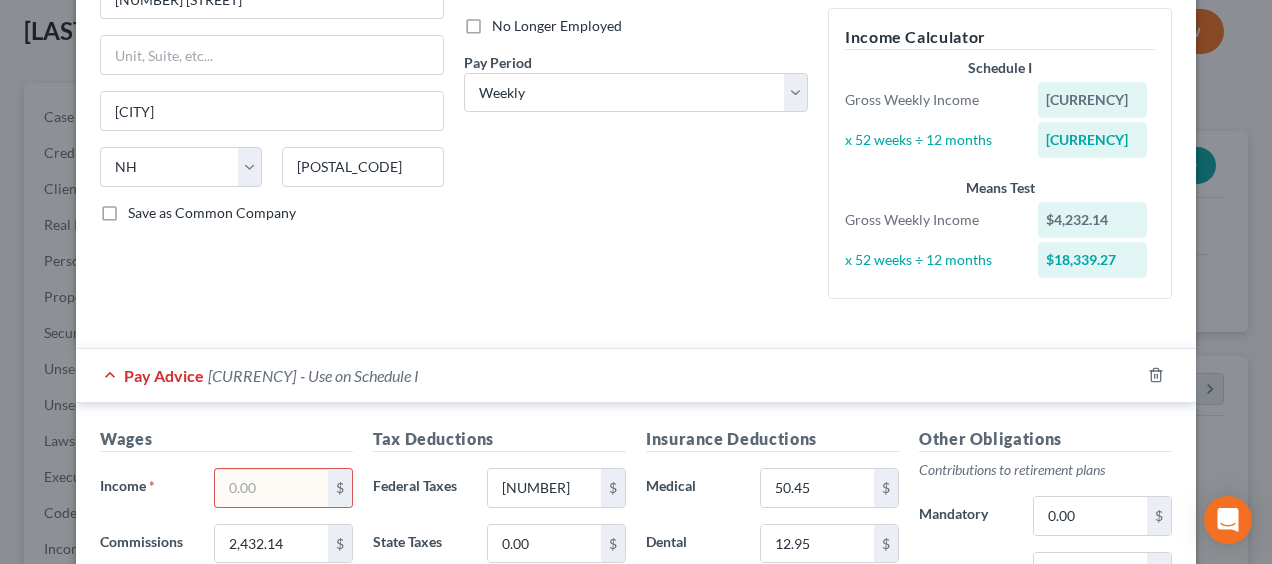 click at bounding box center (271, 488) 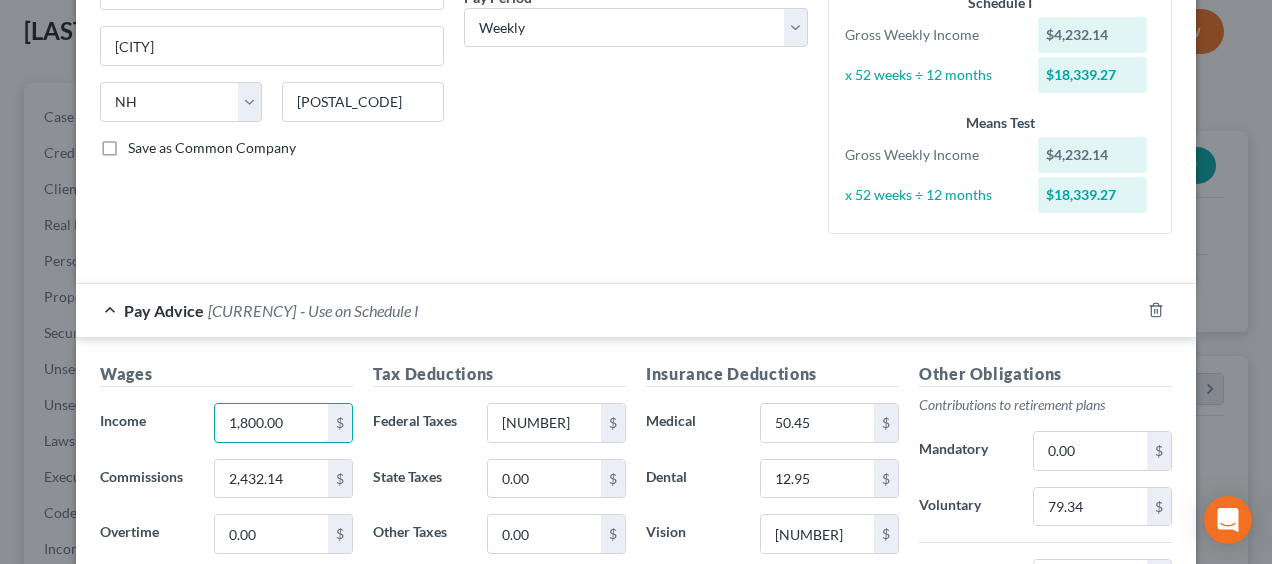 scroll, scrollTop: 333, scrollLeft: 0, axis: vertical 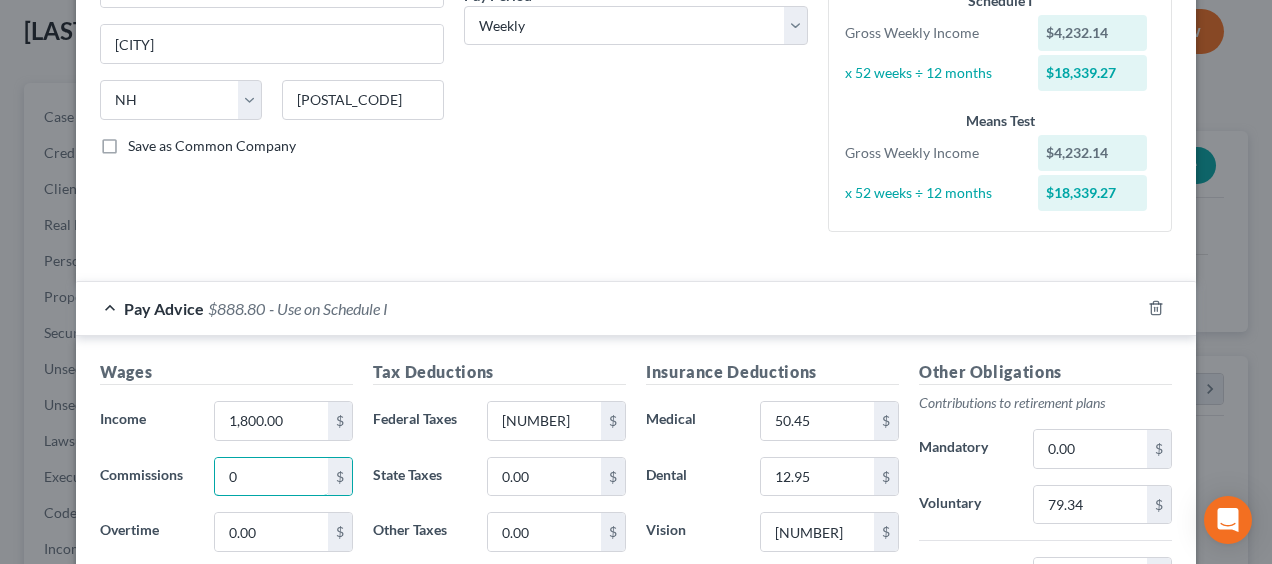 type on "0" 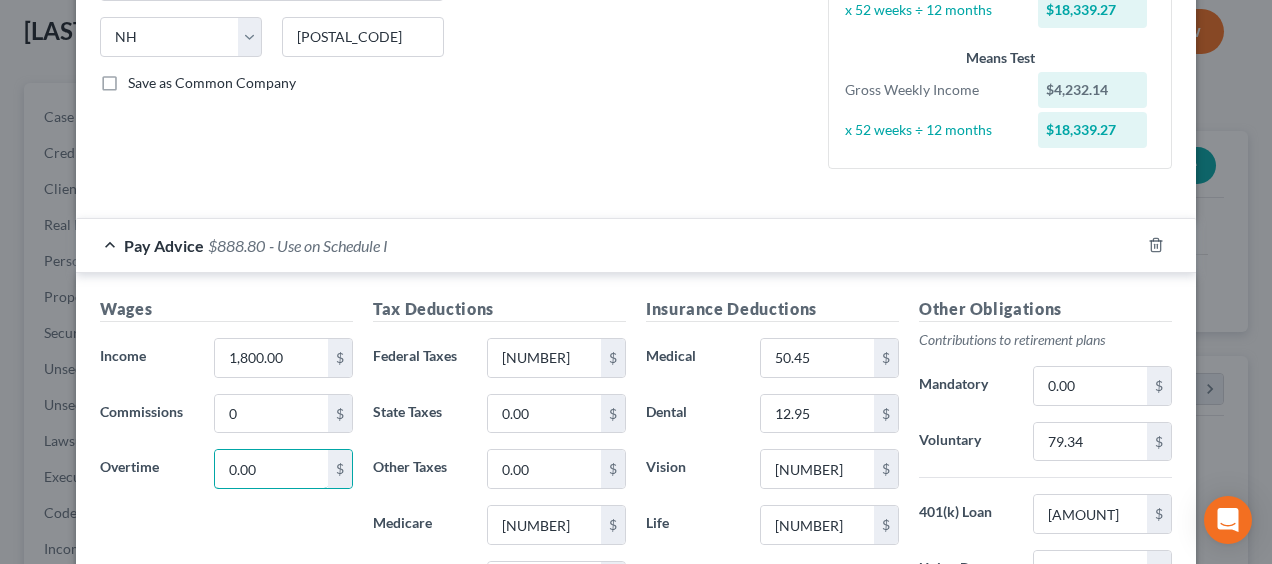 scroll, scrollTop: 400, scrollLeft: 0, axis: vertical 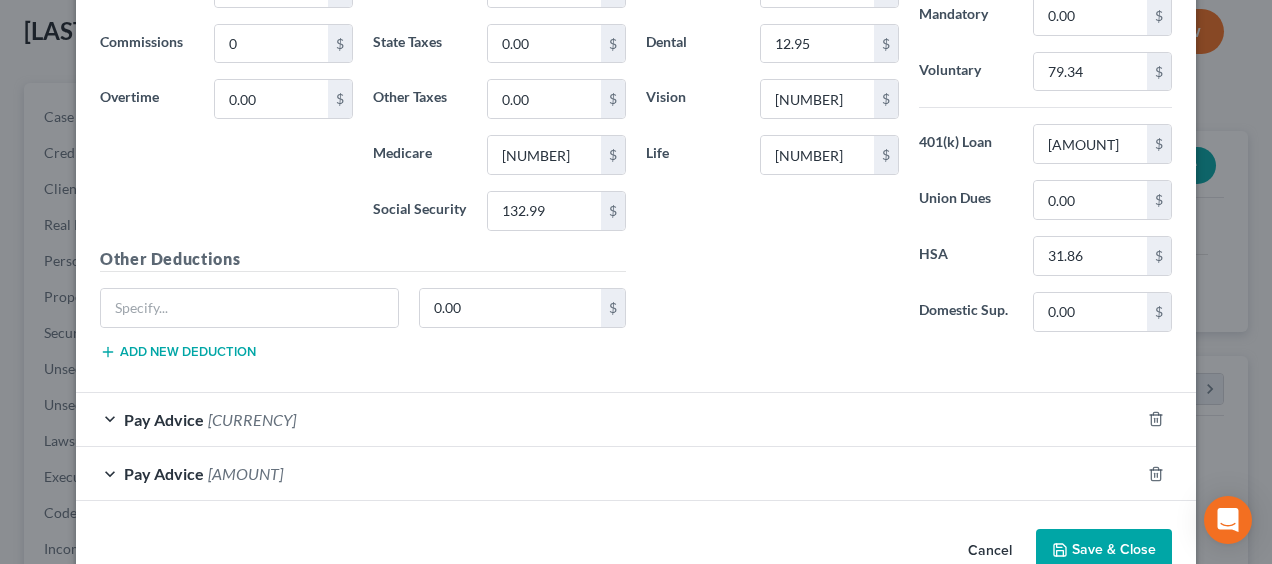 click on "Save & Close" at bounding box center (1104, 550) 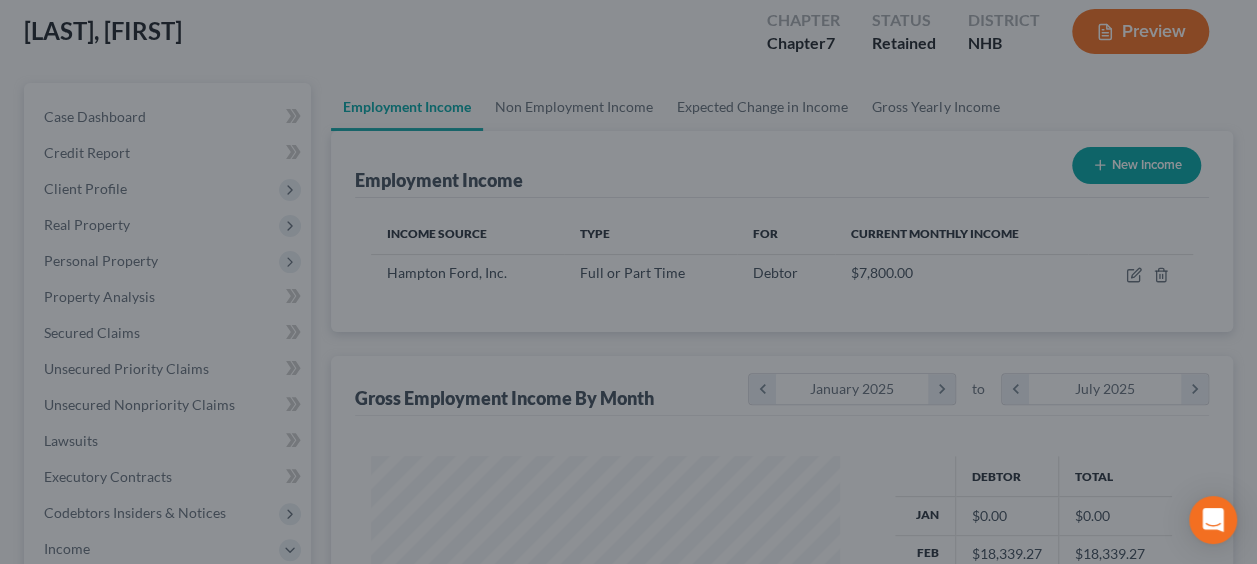 scroll, scrollTop: 394, scrollLeft: 502, axis: both 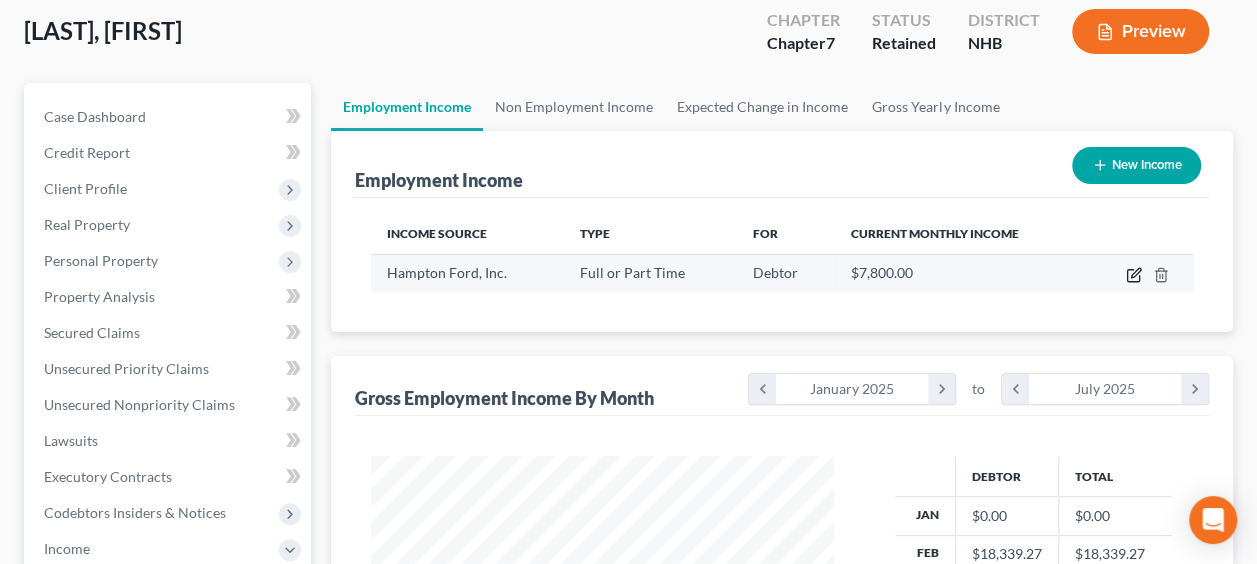 click 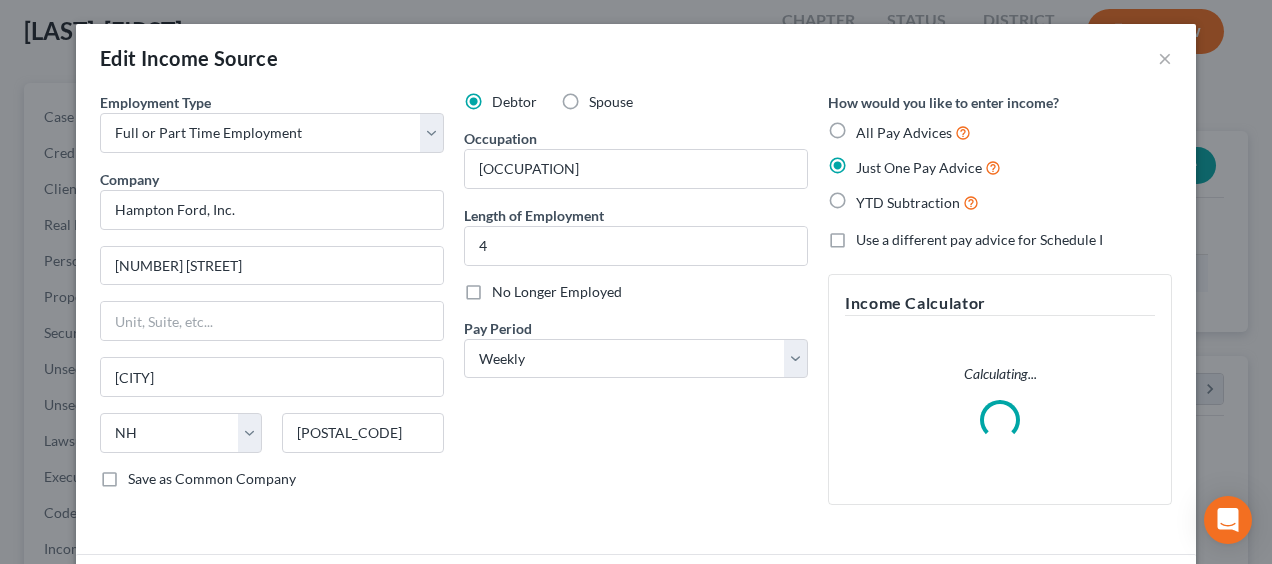 scroll, scrollTop: 999606, scrollLeft: 999490, axis: both 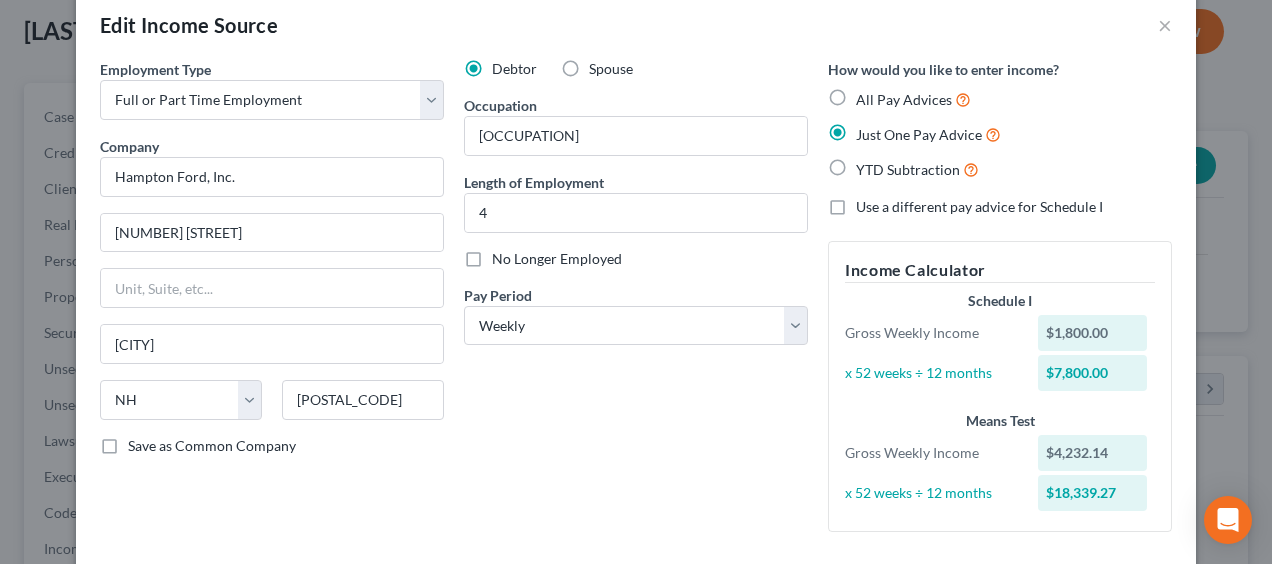 click on "YTD Subtraction" at bounding box center (917, 169) 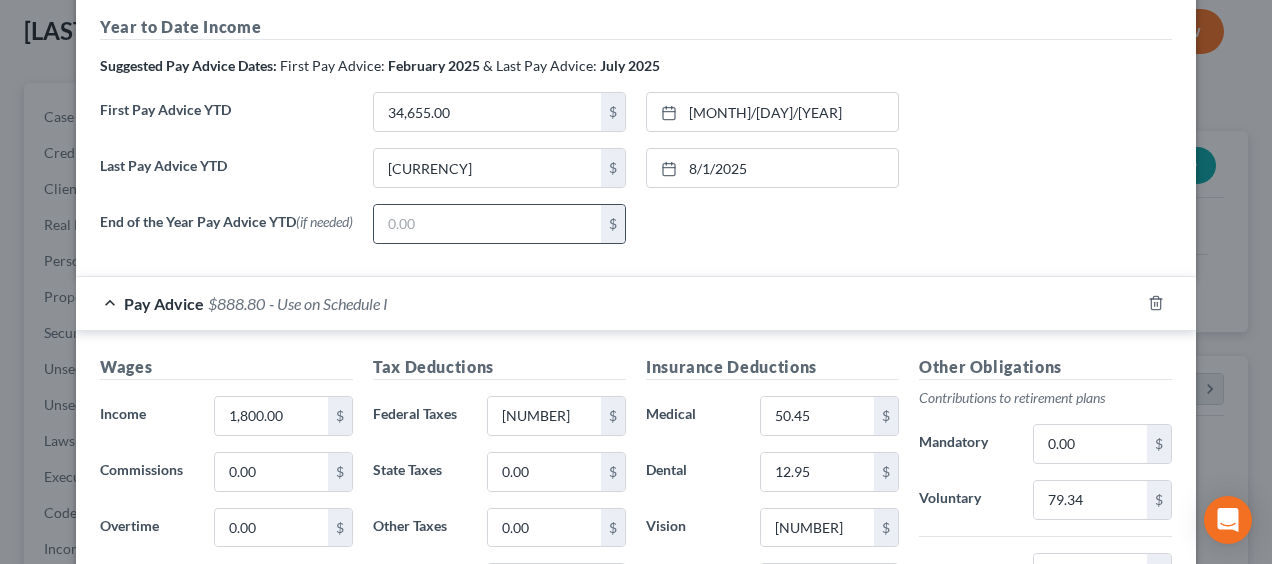scroll, scrollTop: 733, scrollLeft: 0, axis: vertical 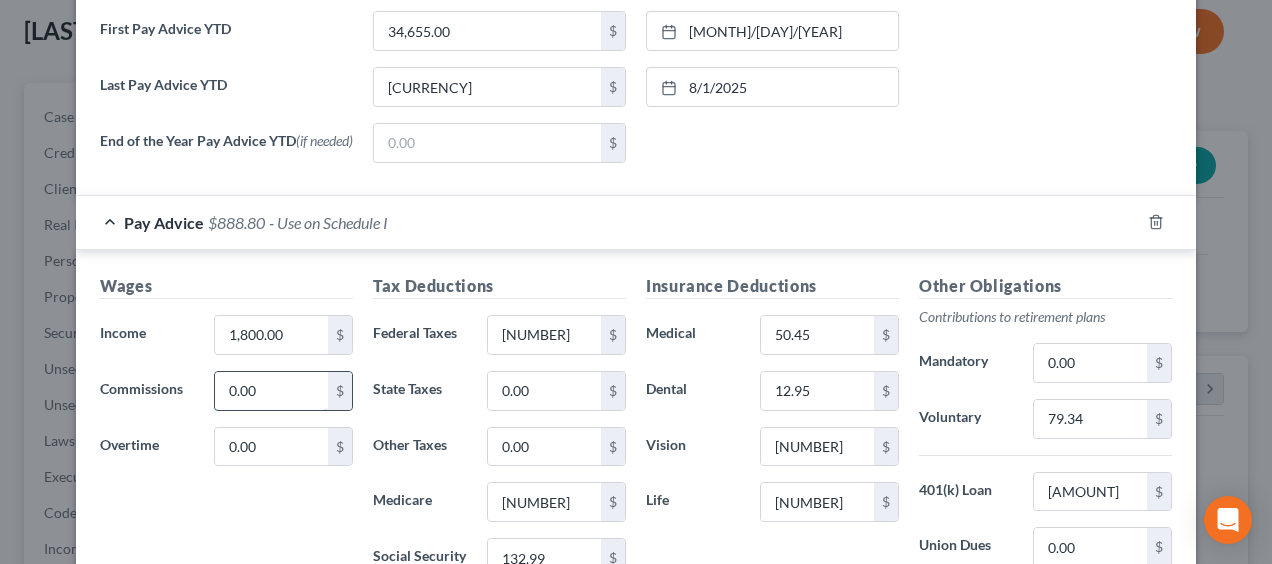 paste on "2,432.14" 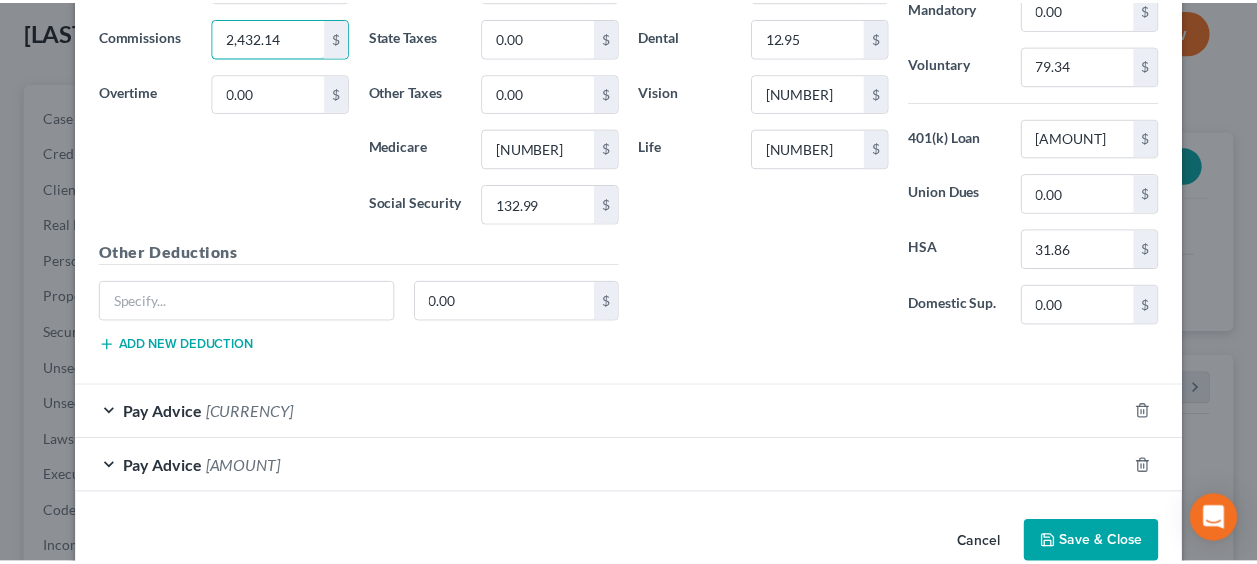 scroll, scrollTop: 1100, scrollLeft: 0, axis: vertical 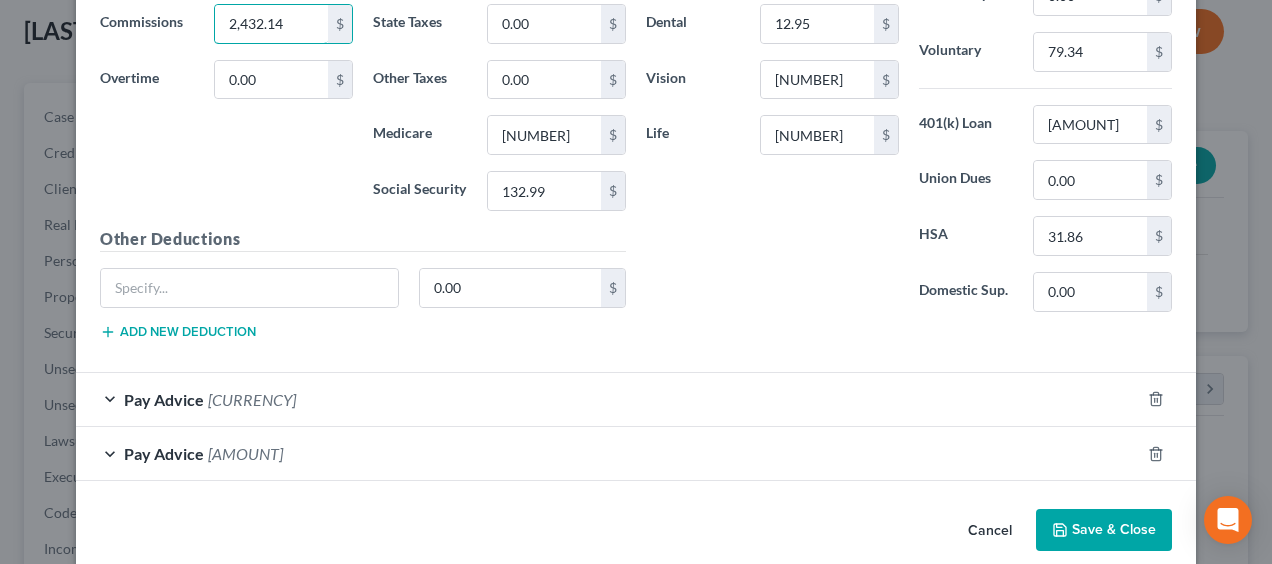 type on "2,432.14" 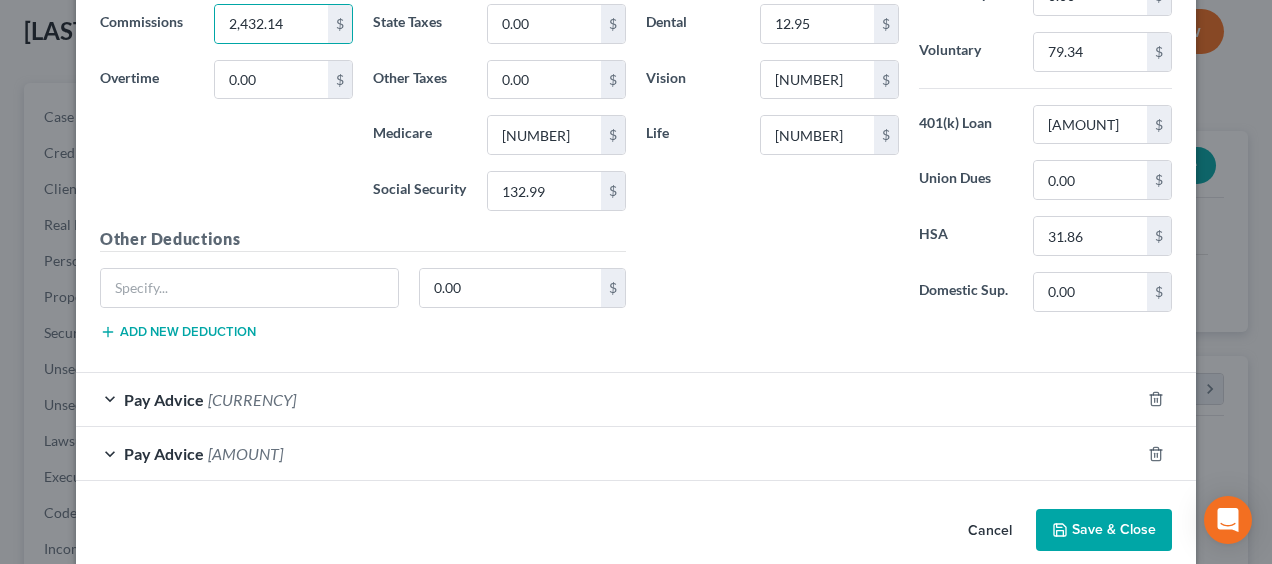 click on "Save & Close" at bounding box center (1104, 530) 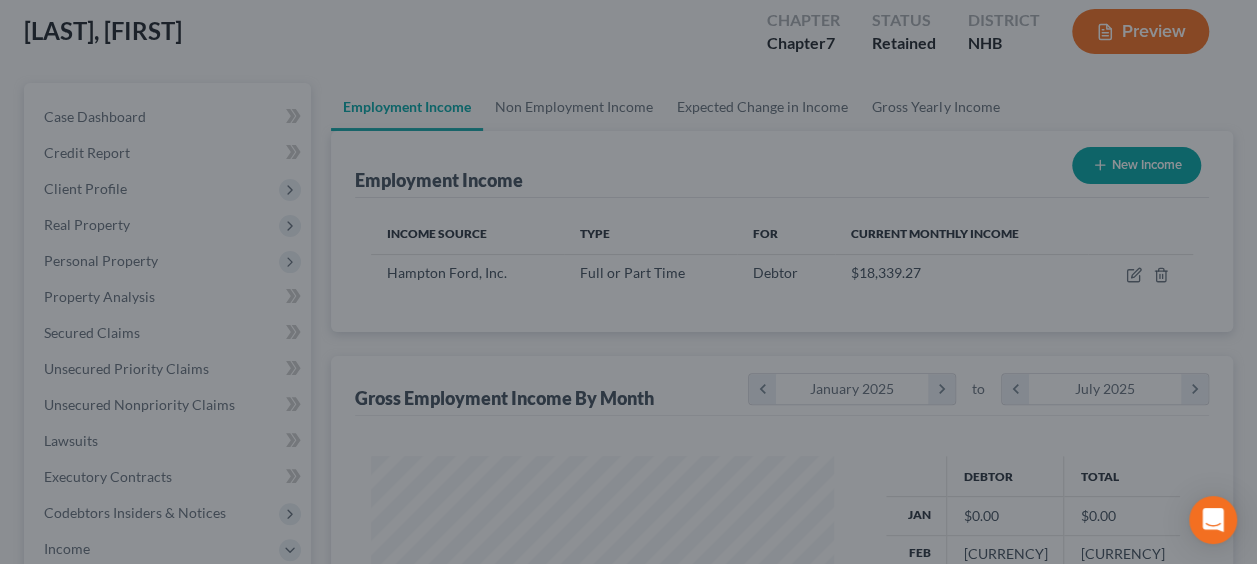 scroll, scrollTop: 394, scrollLeft: 502, axis: both 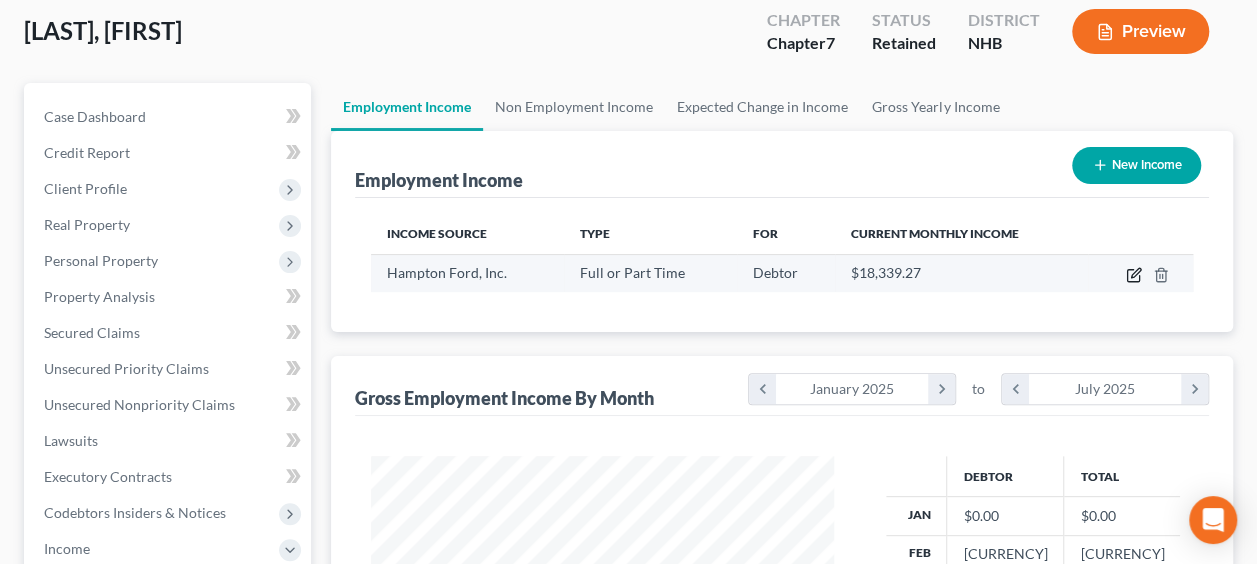 click 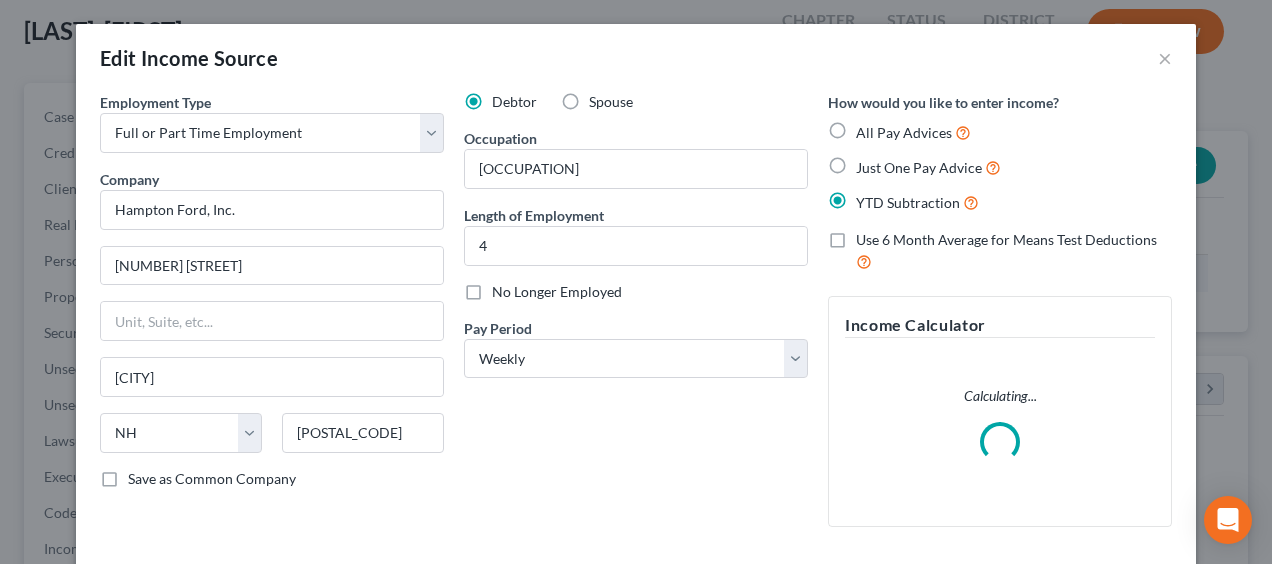 scroll, scrollTop: 999606, scrollLeft: 999490, axis: both 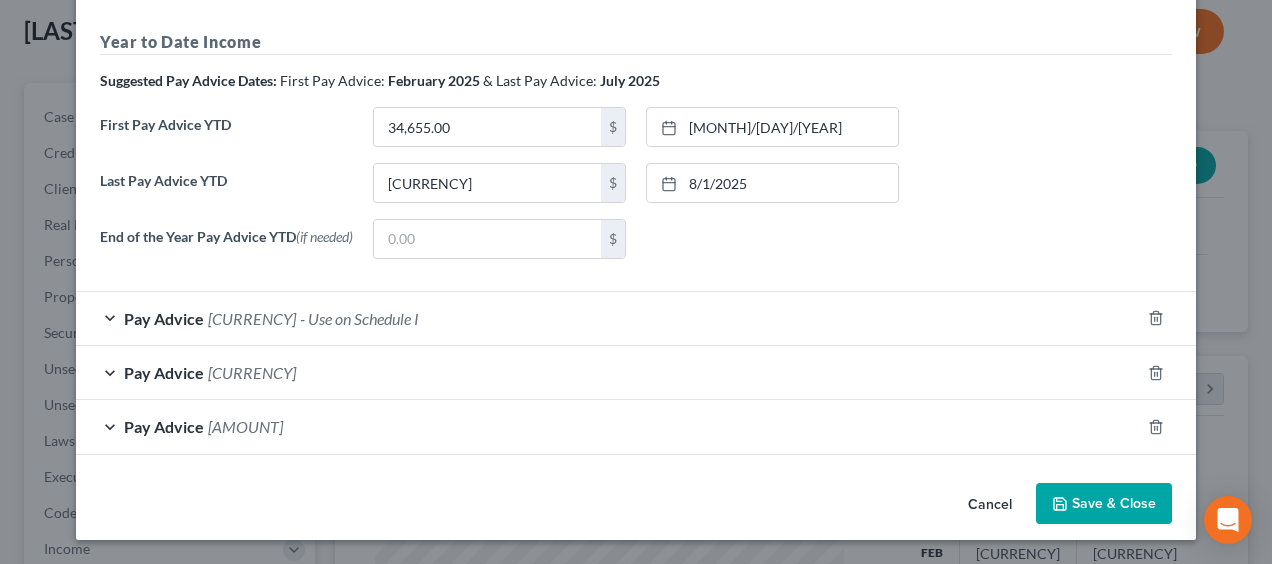 click on "- Use on Schedule I" at bounding box center [359, 318] 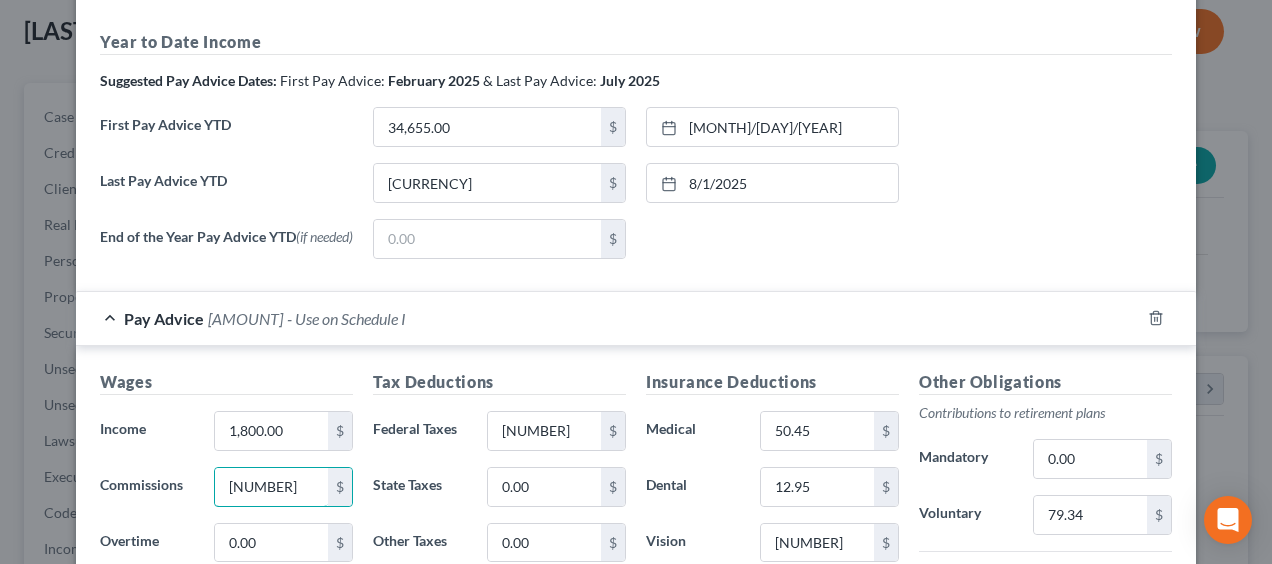 type on "[NUMBER]" 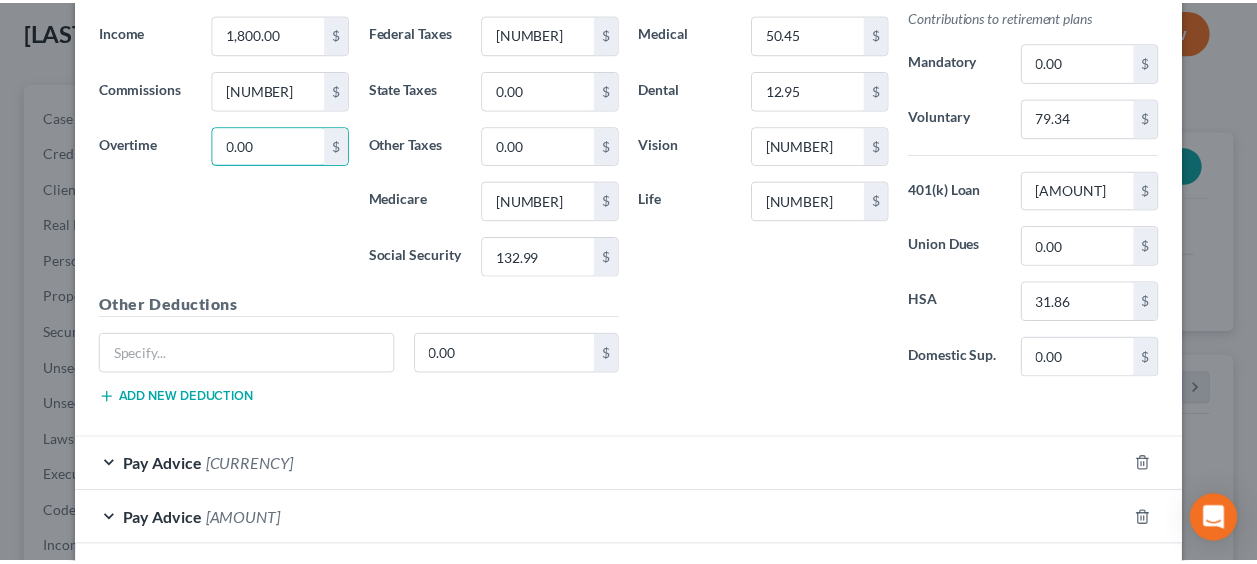 scroll, scrollTop: 1104, scrollLeft: 0, axis: vertical 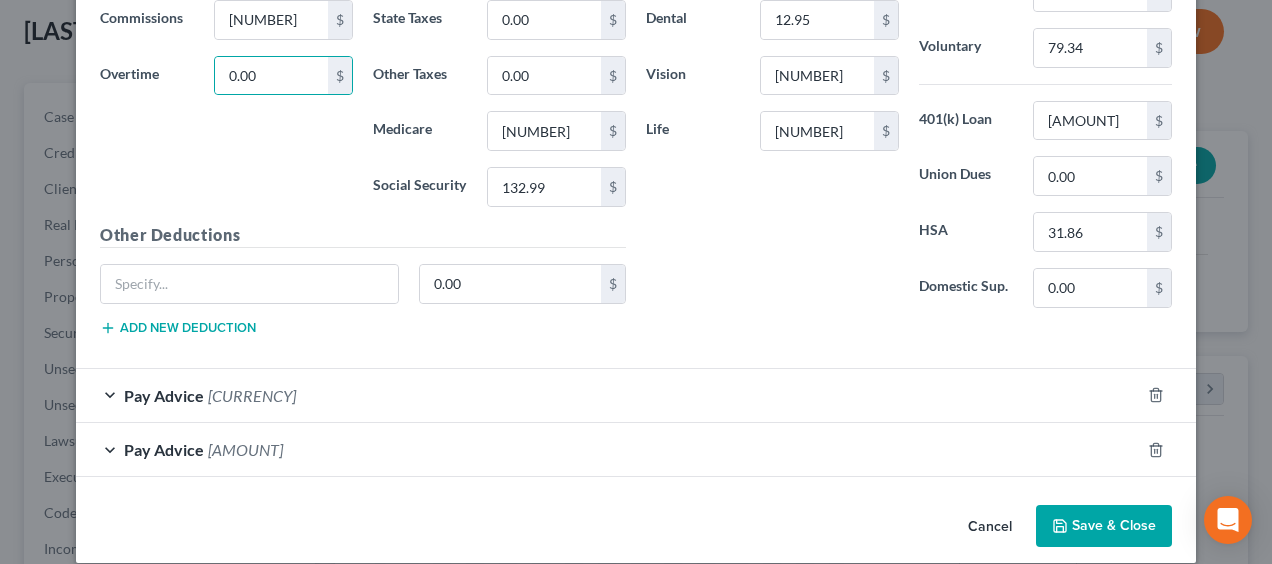 click on "Save & Close" at bounding box center [1104, 526] 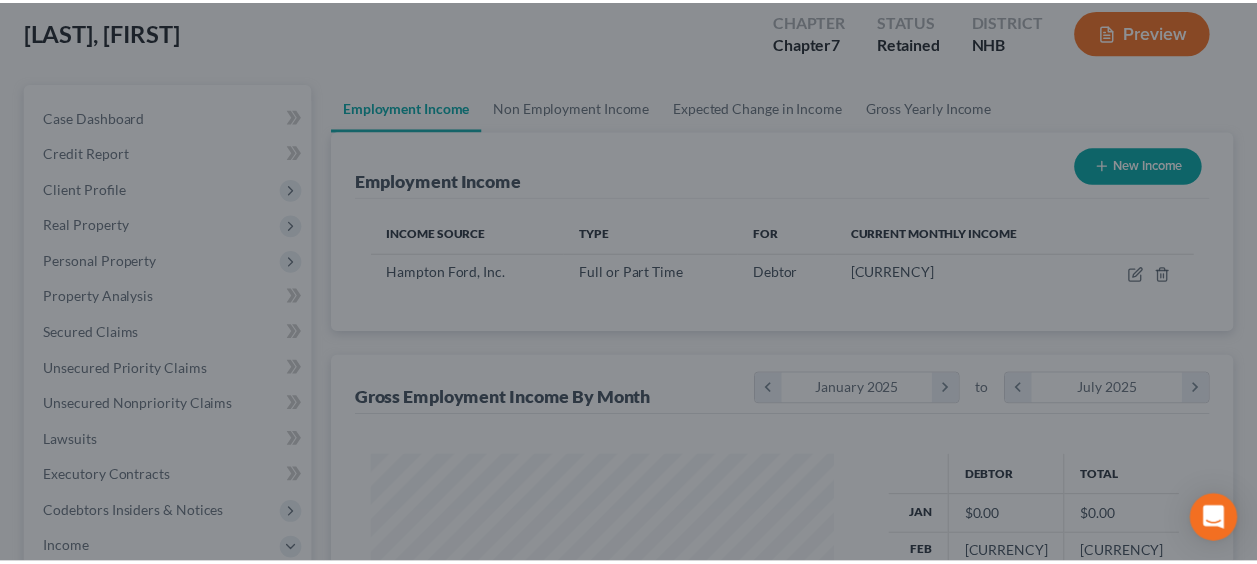 scroll, scrollTop: 394, scrollLeft: 502, axis: both 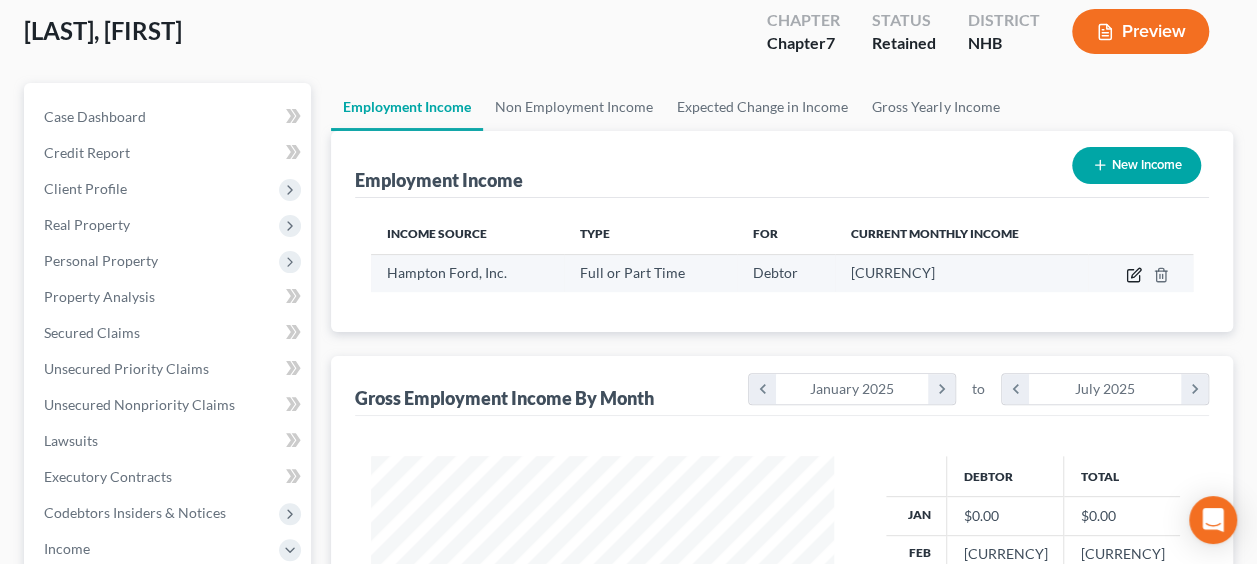 click 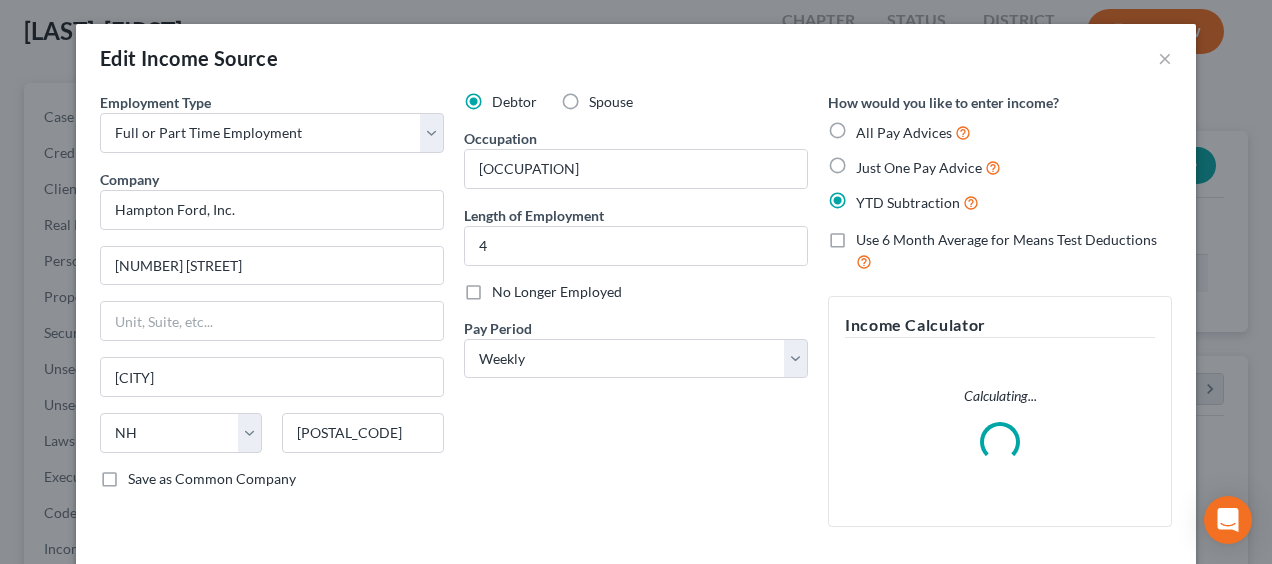 scroll, scrollTop: 999606, scrollLeft: 999490, axis: both 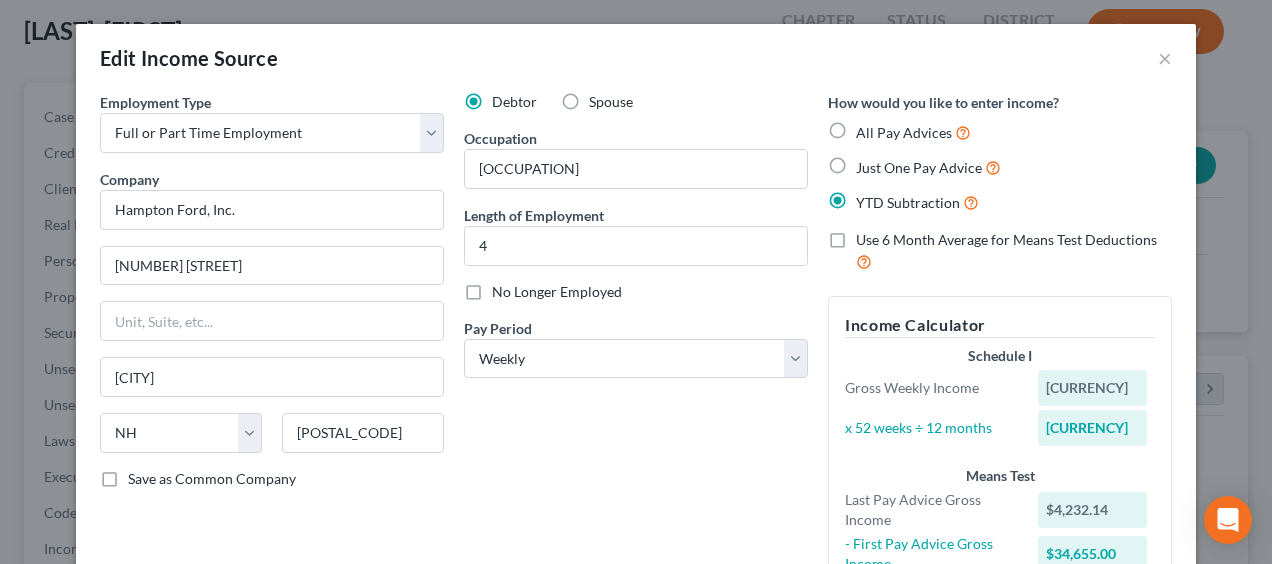 click on "Use 6 Month Average for Means Test Deductions" at bounding box center (1014, 251) 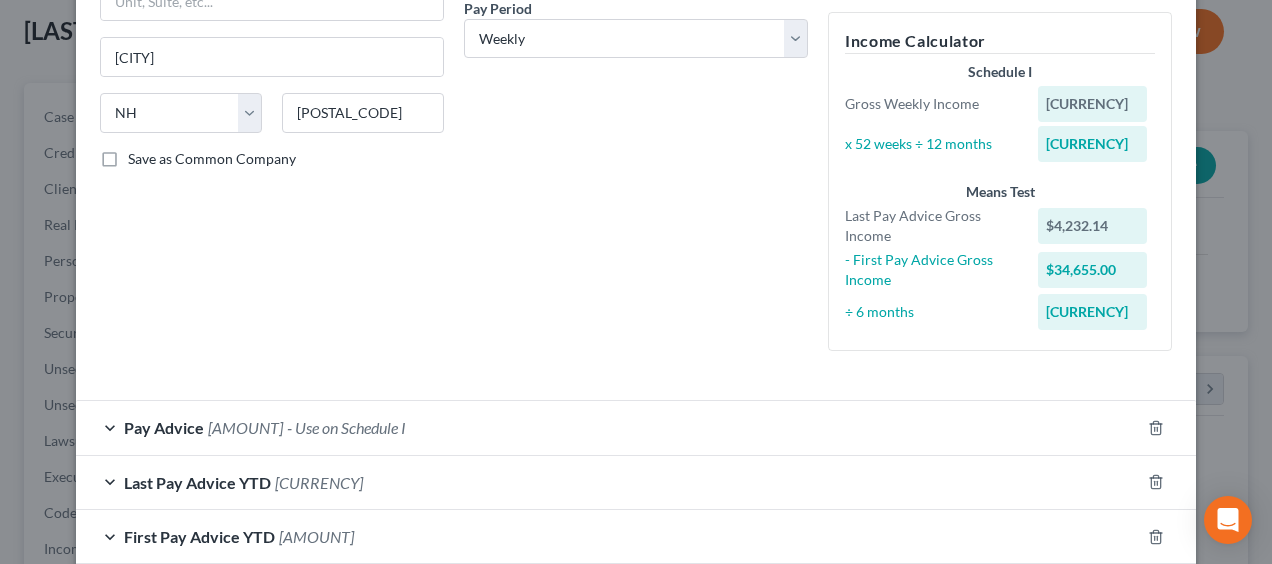 scroll, scrollTop: 400, scrollLeft: 0, axis: vertical 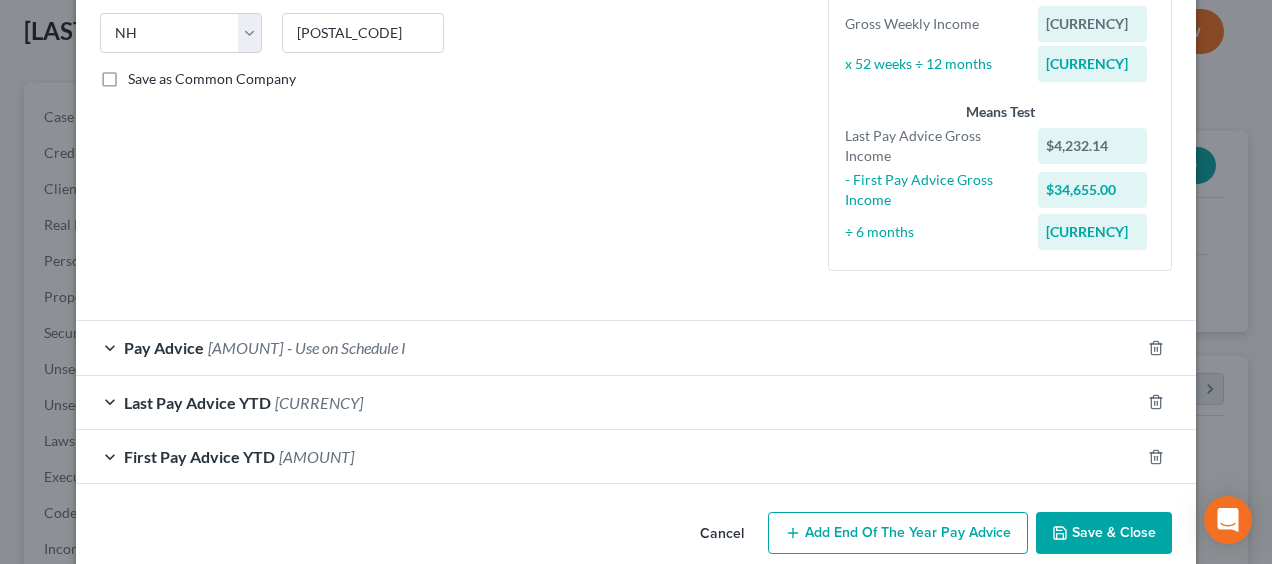 click on "Last Pay Advice YTD [CURRENCY]" at bounding box center (608, 402) 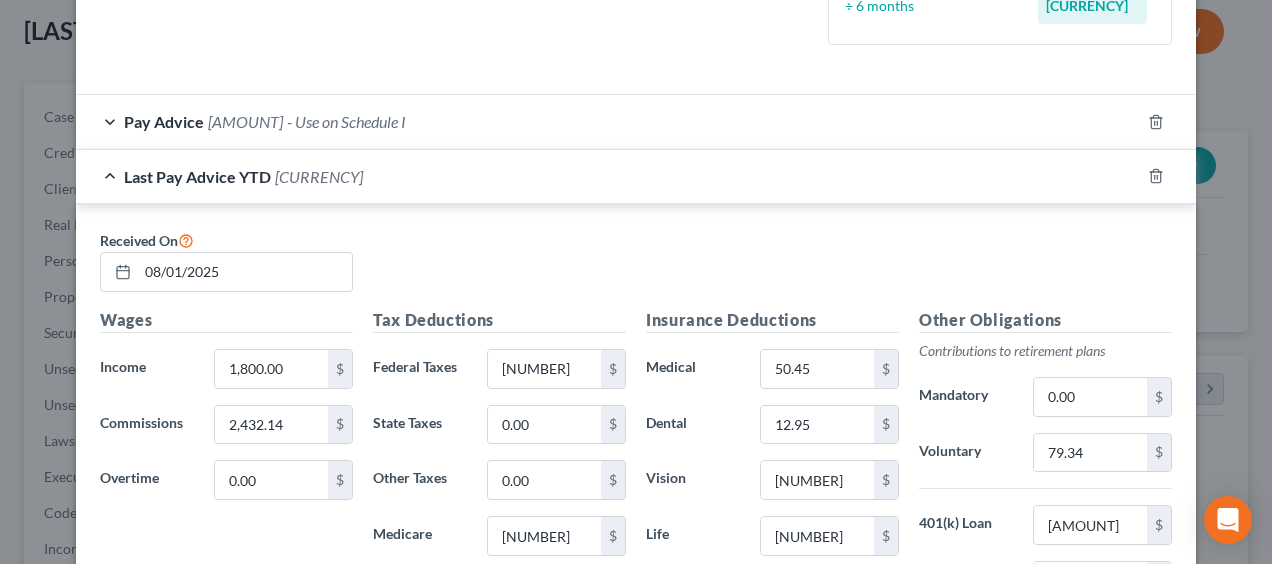 scroll, scrollTop: 666, scrollLeft: 0, axis: vertical 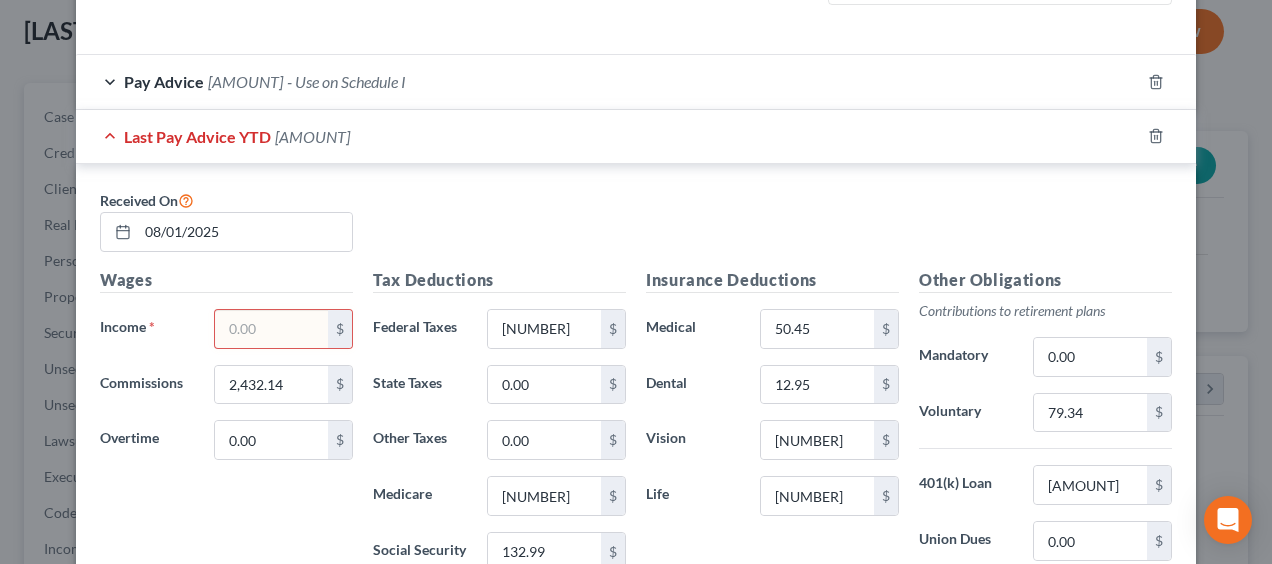 click at bounding box center (271, 329) 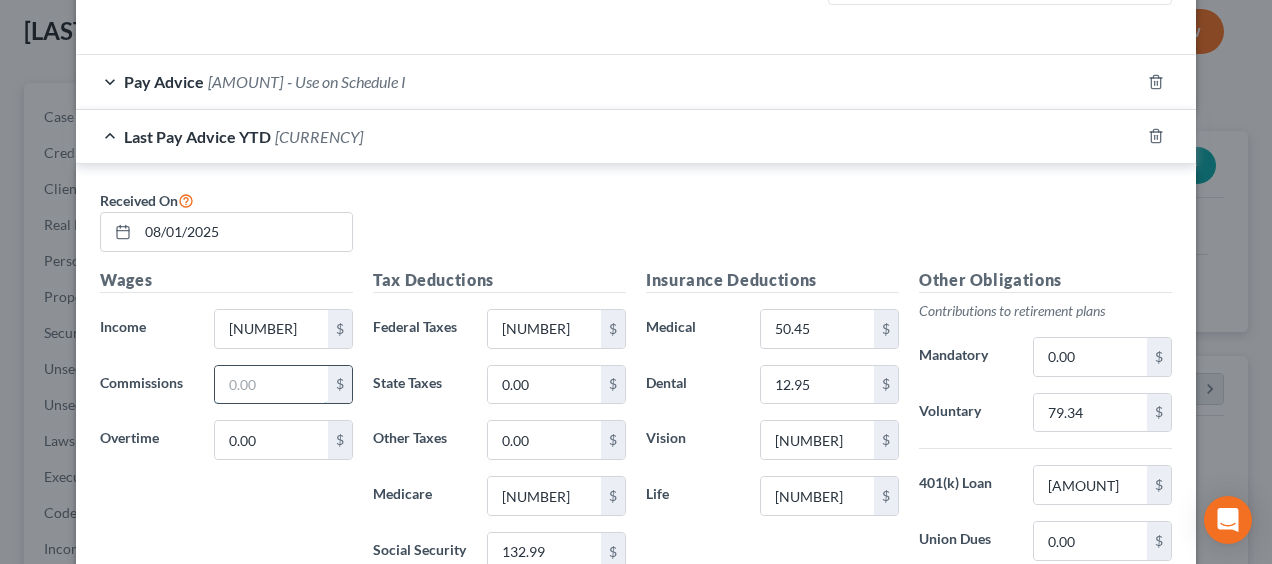 click at bounding box center [271, 385] 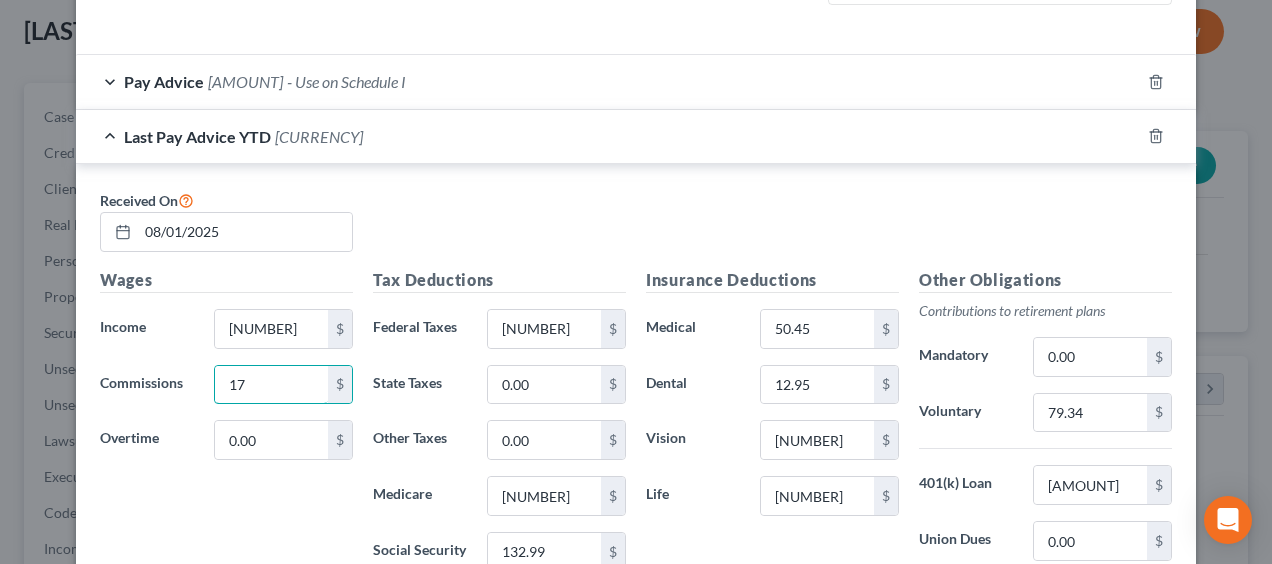 type on "[NUMBER]" 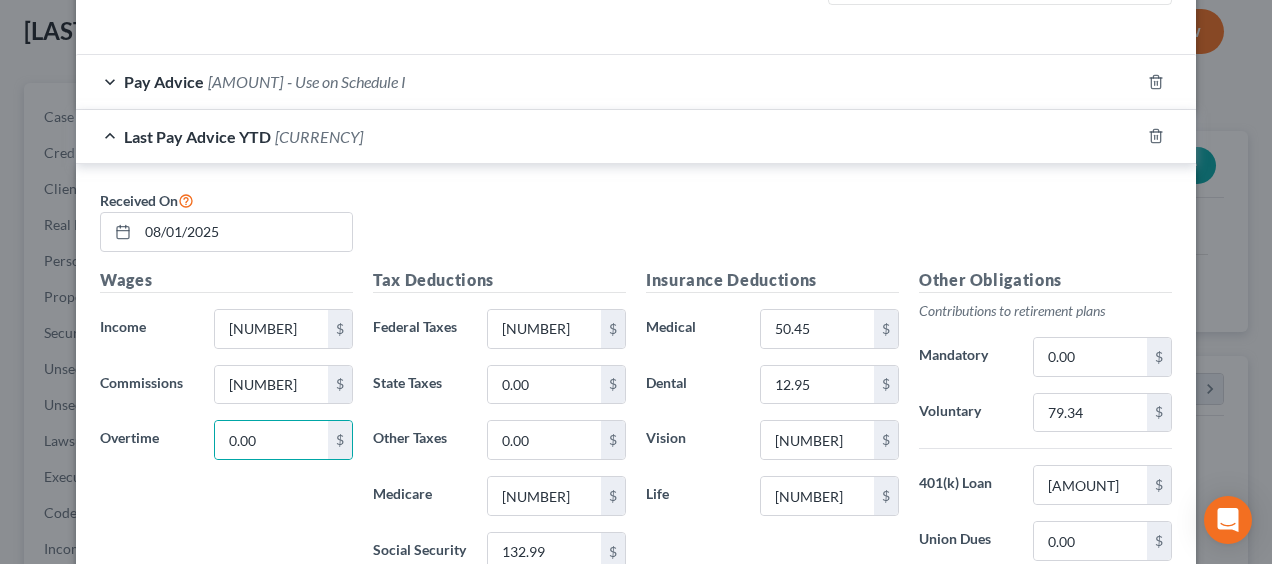 click on "Wages
Income
*
[NUMBER] $ Commissions [NUMBER] $ Overtime [NUMBER].00 $" at bounding box center (226, 428) 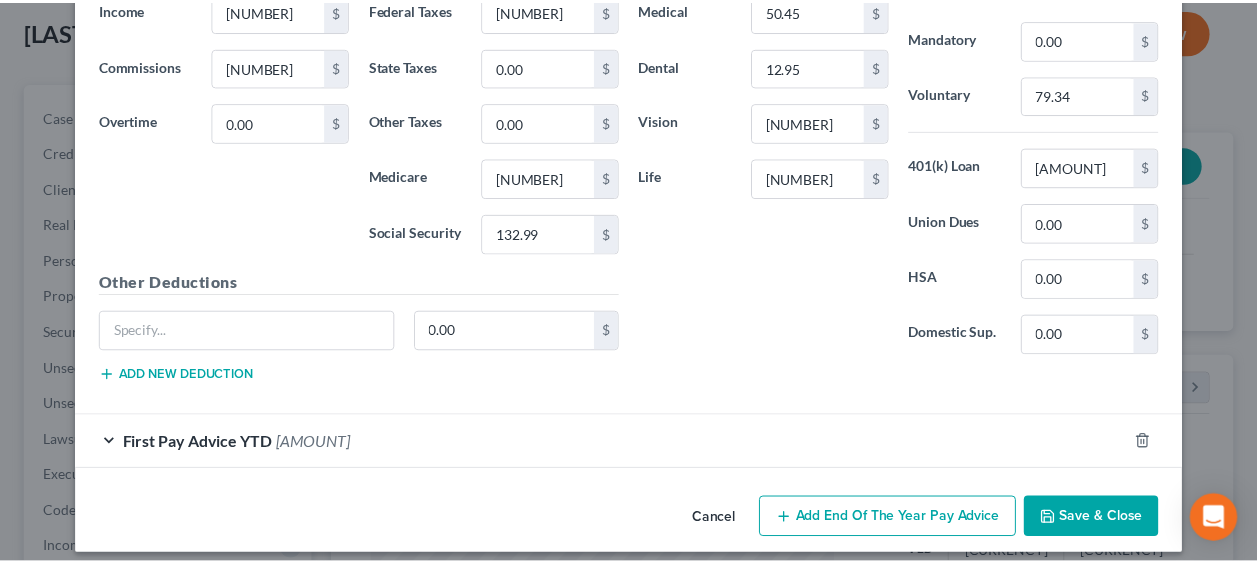 scroll, scrollTop: 991, scrollLeft: 0, axis: vertical 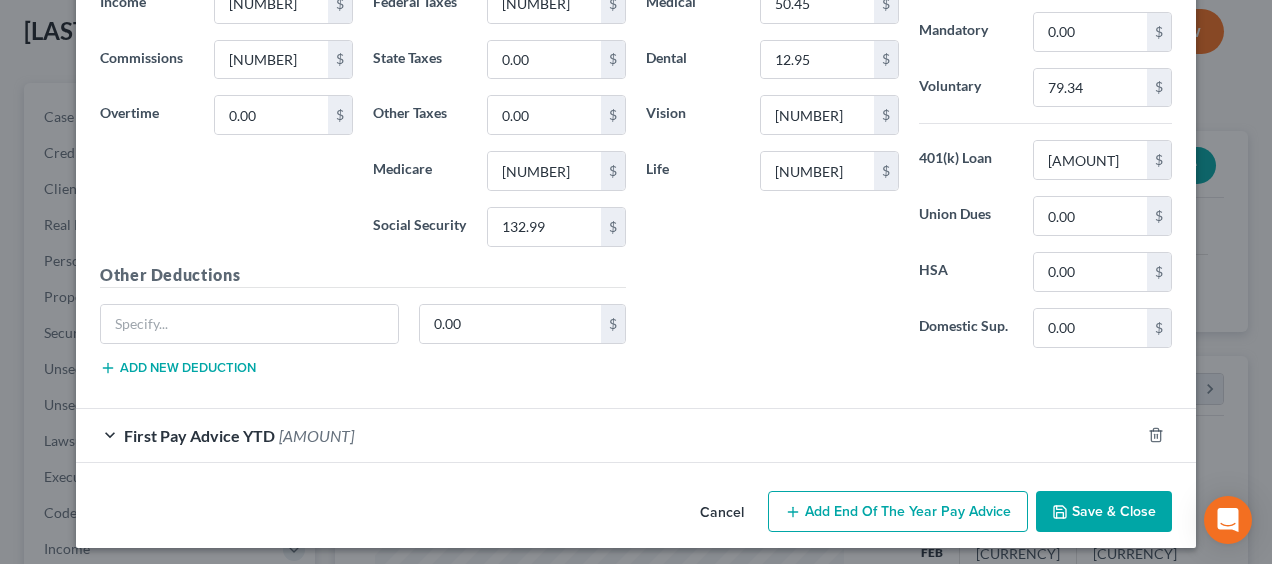 click on "Save & Close" at bounding box center (1104, 512) 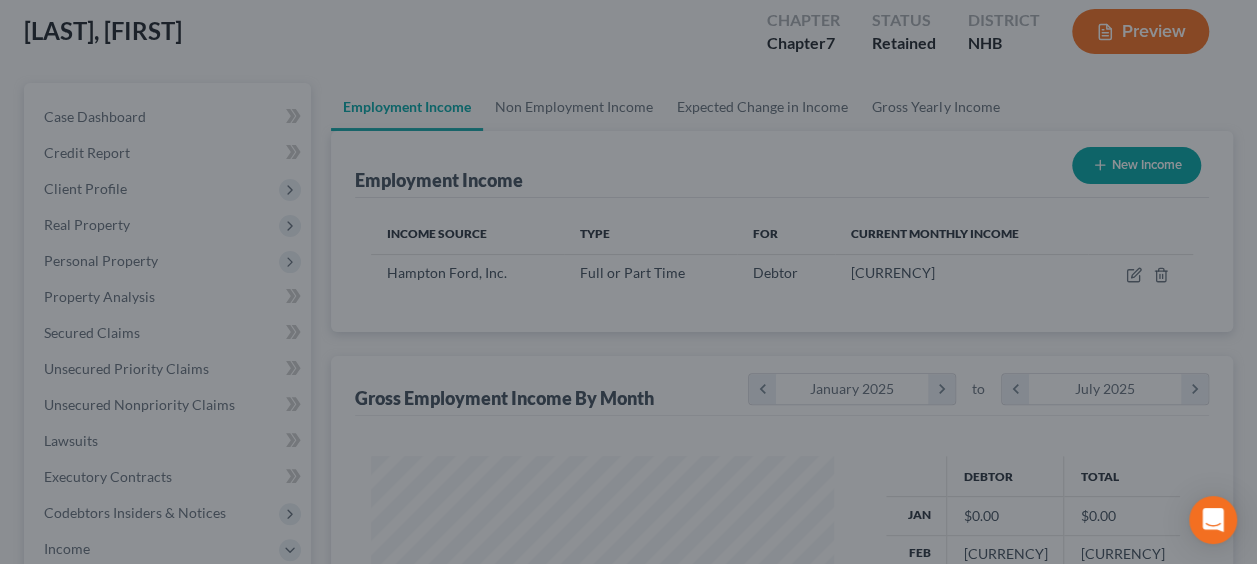 scroll, scrollTop: 394, scrollLeft: 502, axis: both 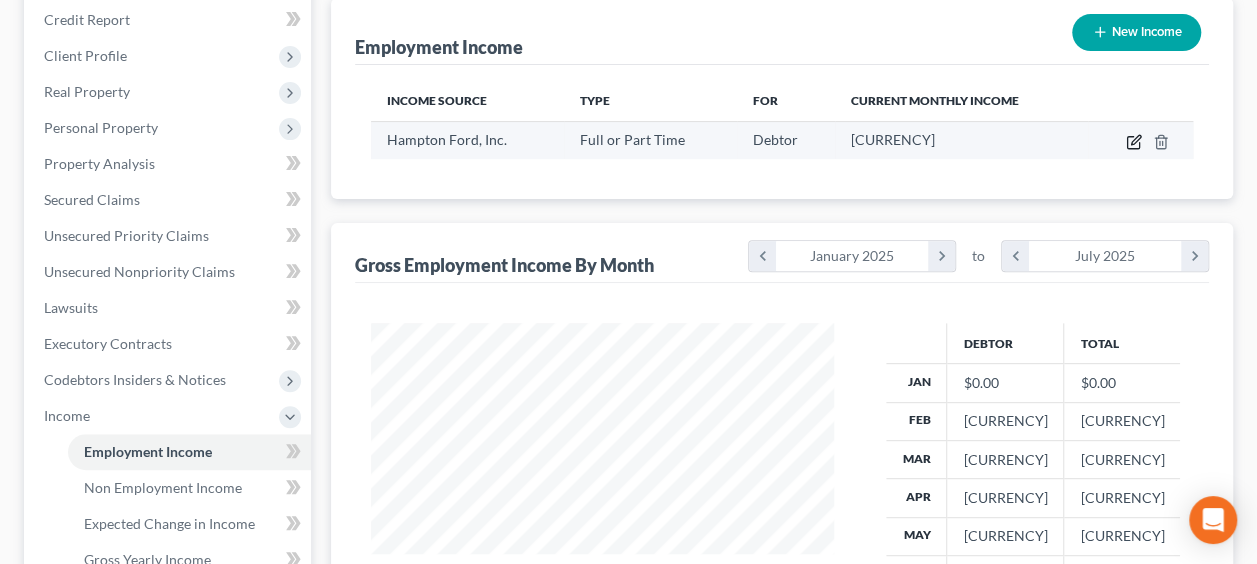 click 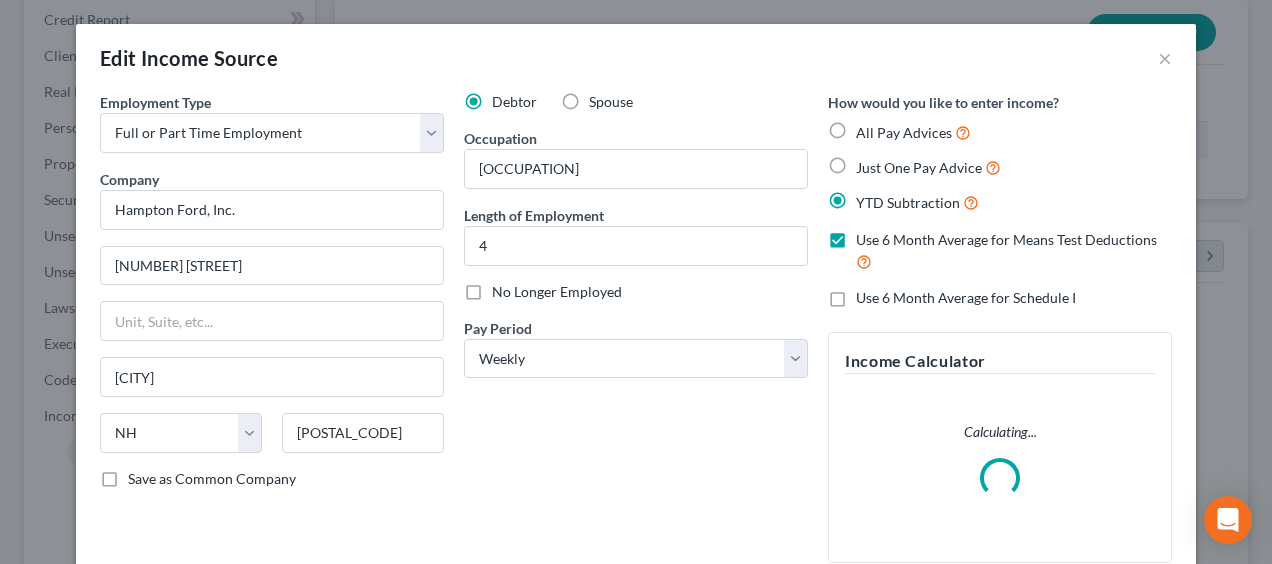 scroll, scrollTop: 999606, scrollLeft: 999490, axis: both 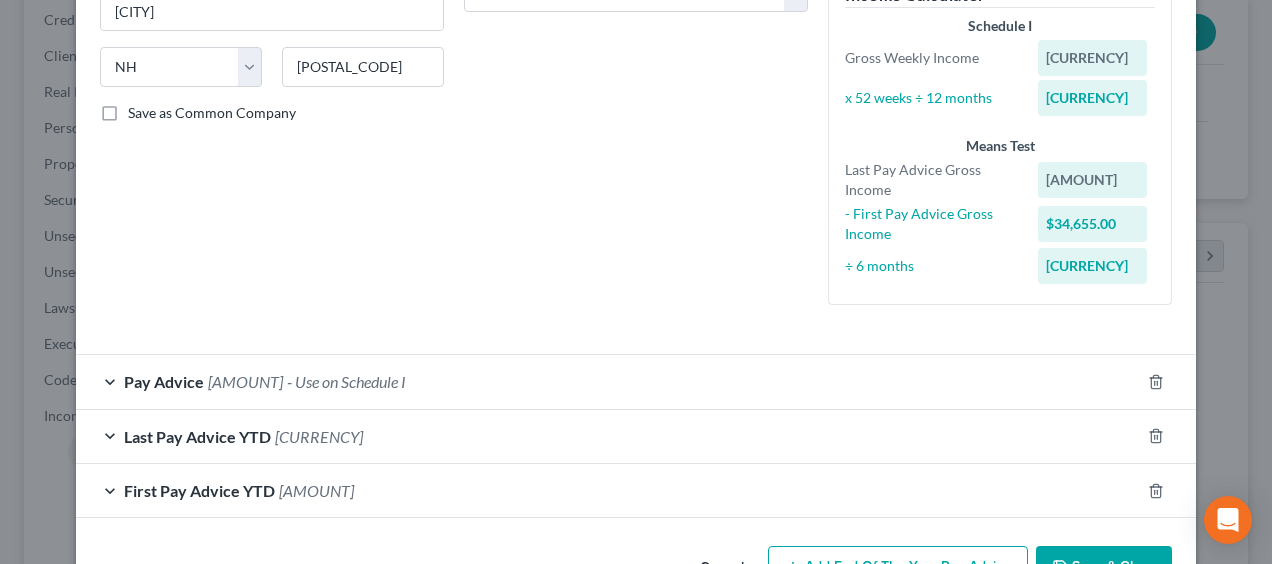 click on "- Use on Schedule I" at bounding box center (346, 381) 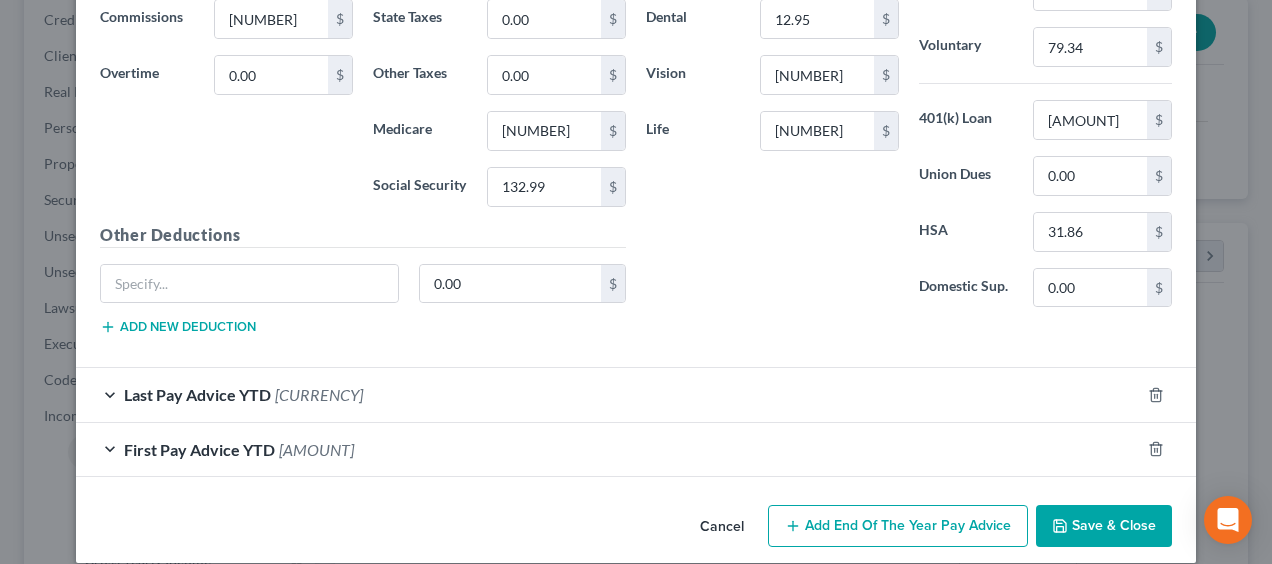 scroll, scrollTop: 912, scrollLeft: 0, axis: vertical 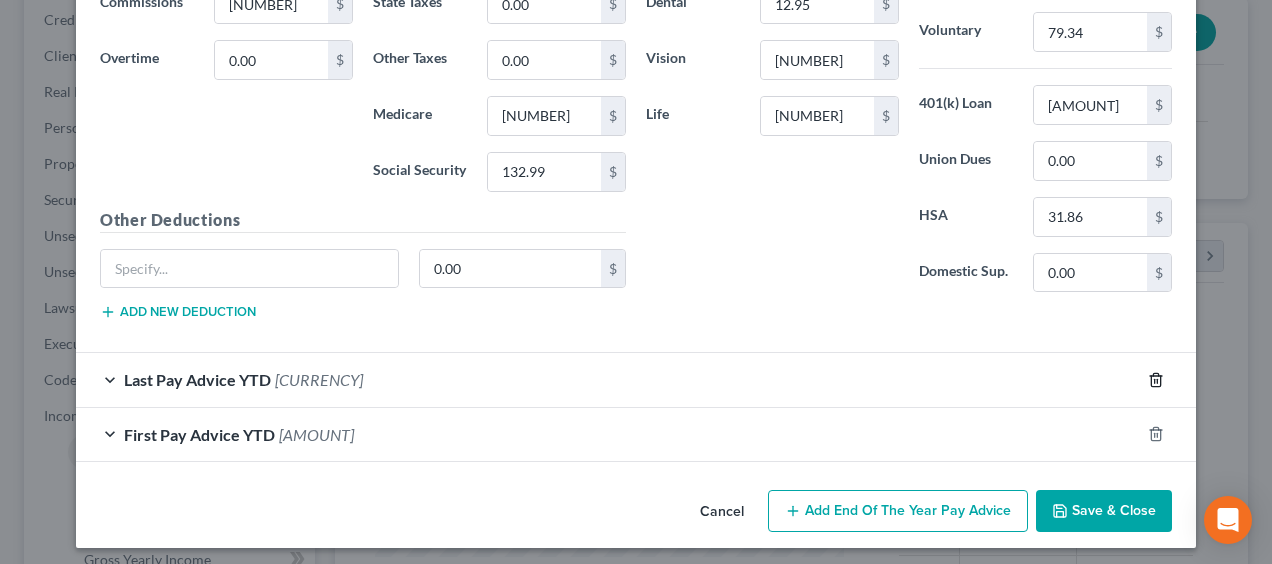 click 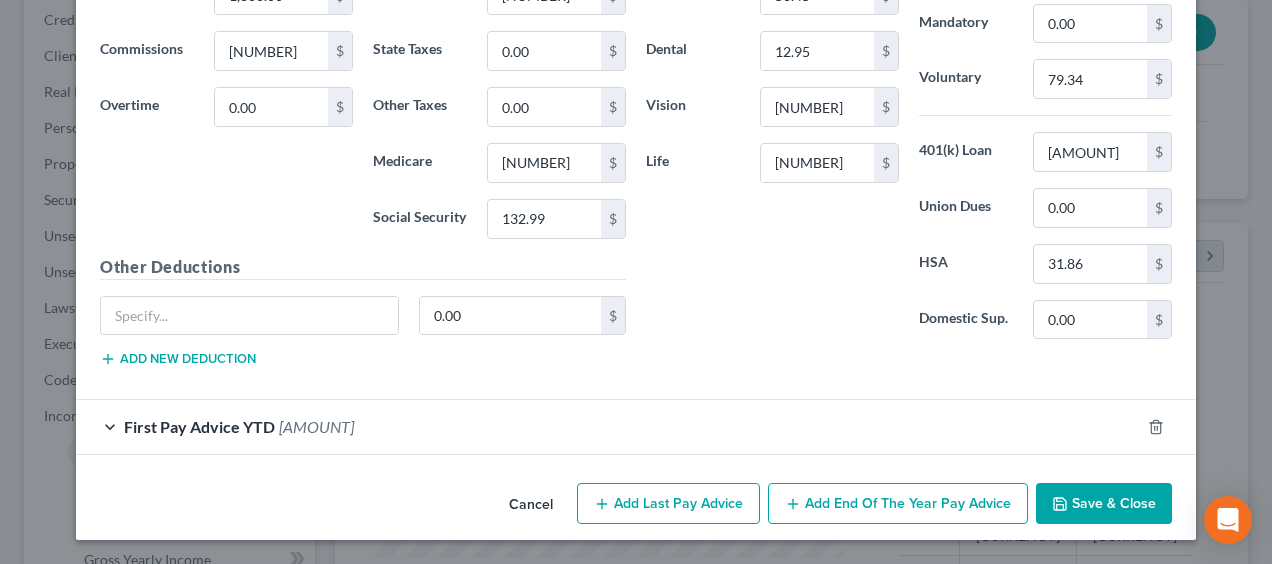 scroll, scrollTop: 858, scrollLeft: 0, axis: vertical 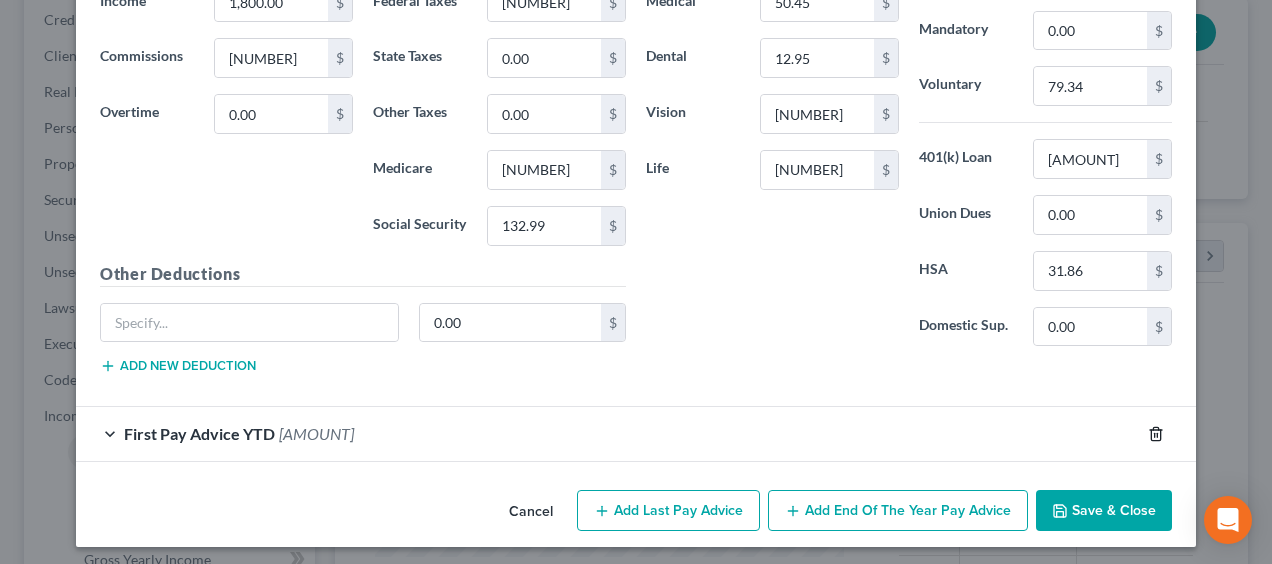 click 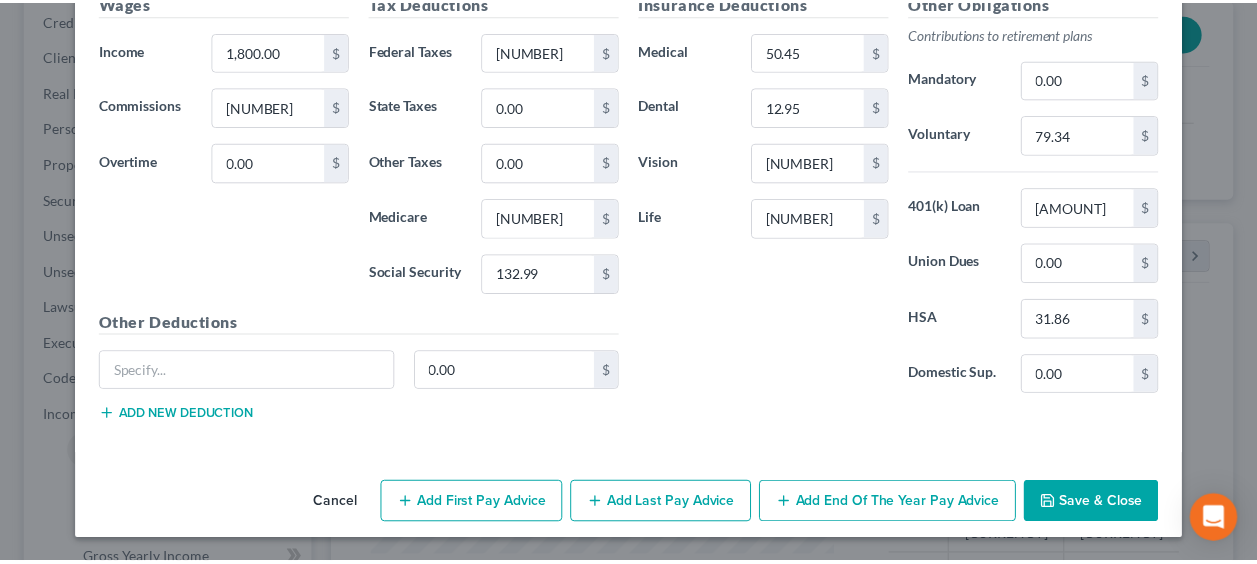 scroll, scrollTop: 804, scrollLeft: 0, axis: vertical 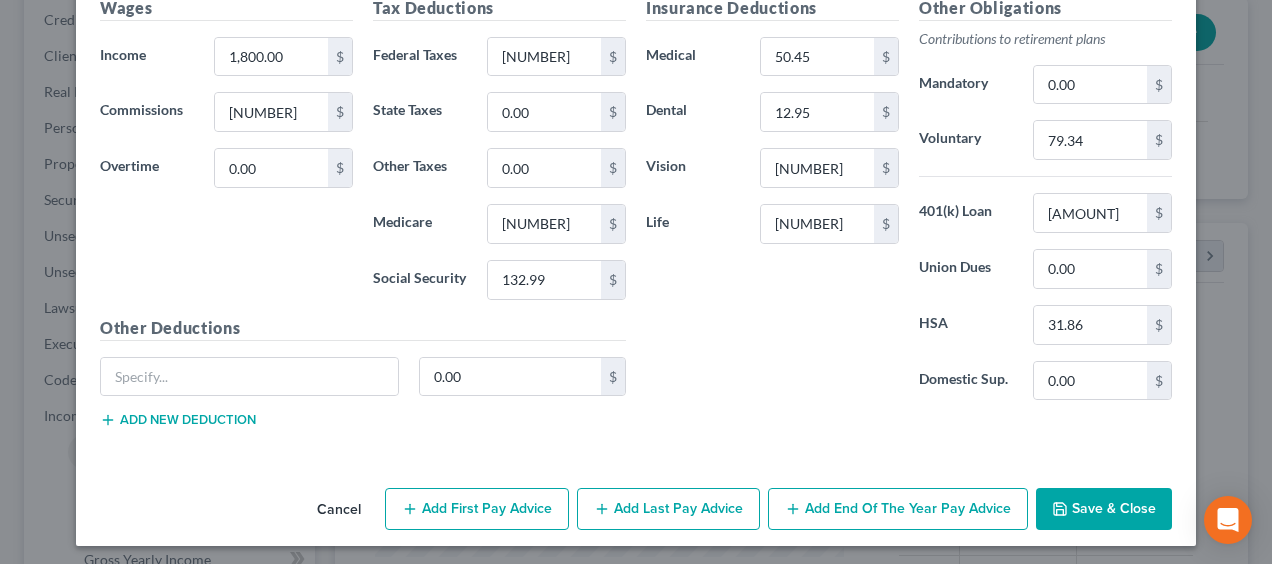 click 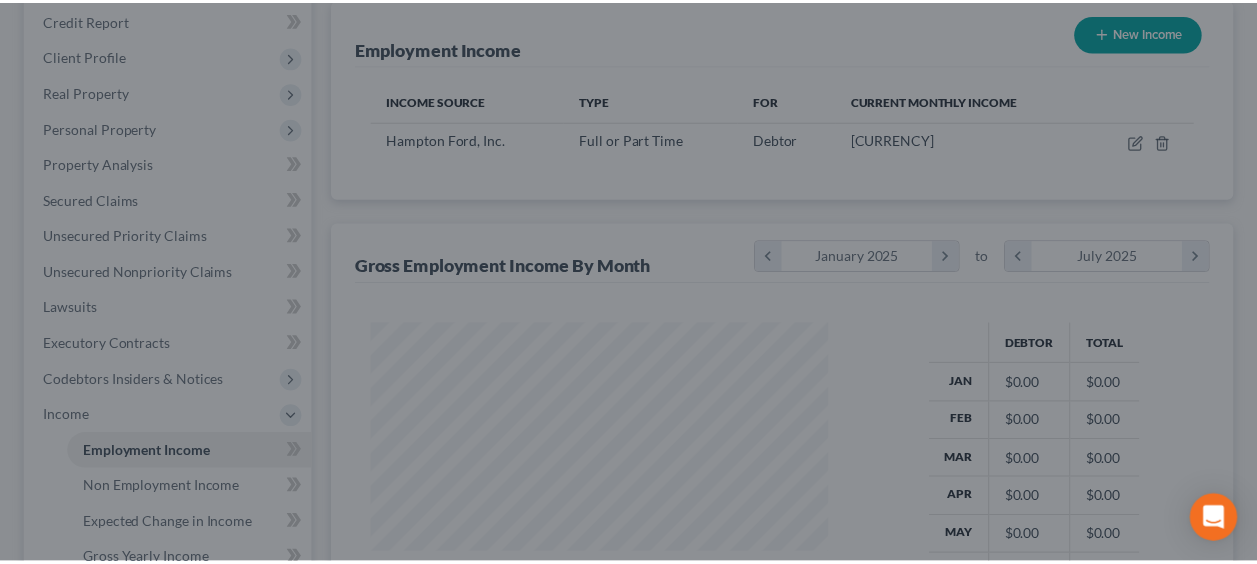 scroll, scrollTop: 394, scrollLeft: 502, axis: both 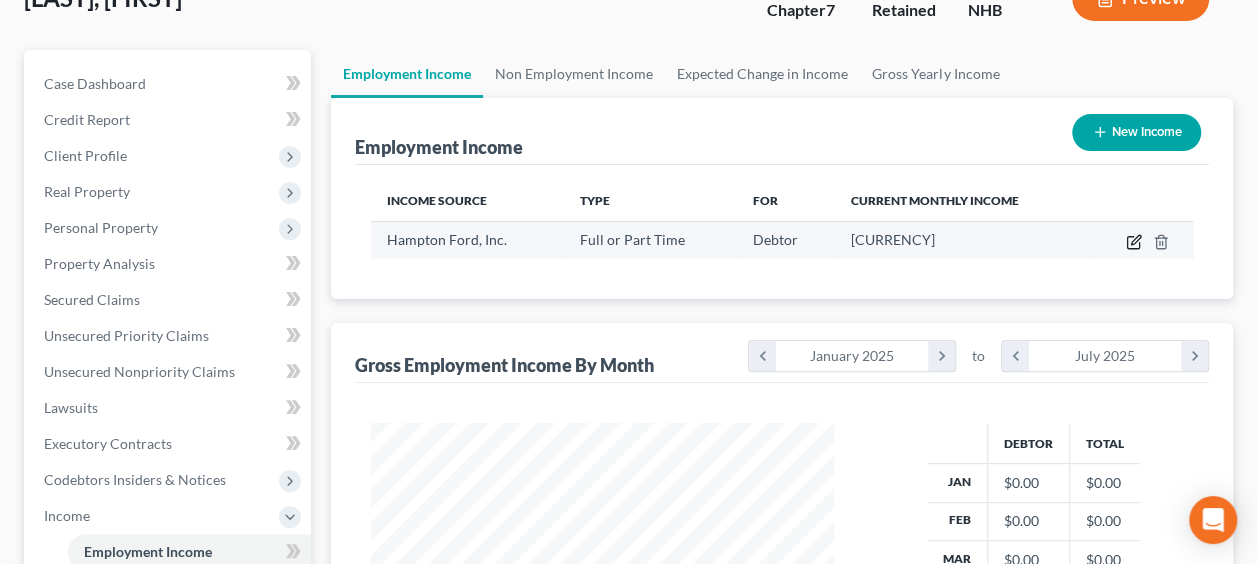 click 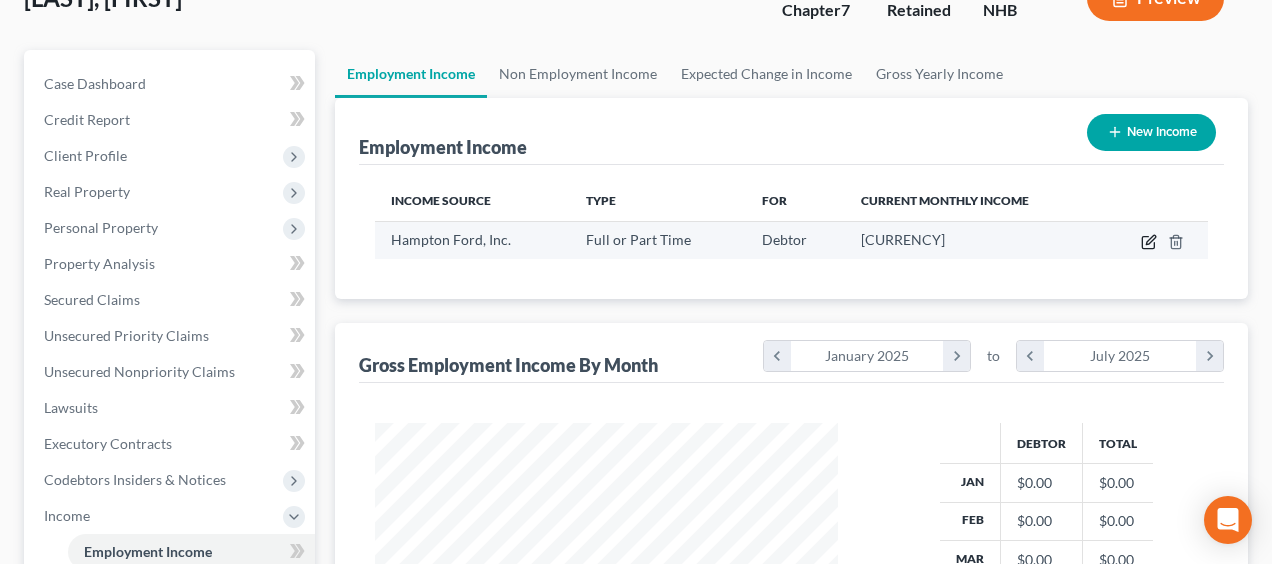 select on "0" 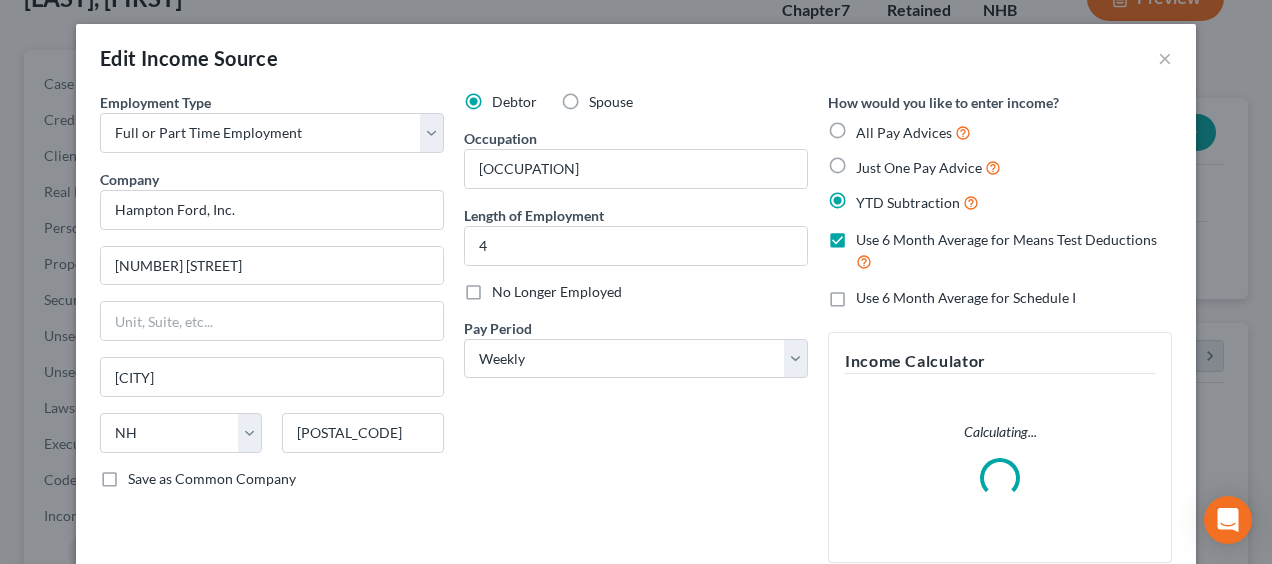 scroll, scrollTop: 999606, scrollLeft: 999490, axis: both 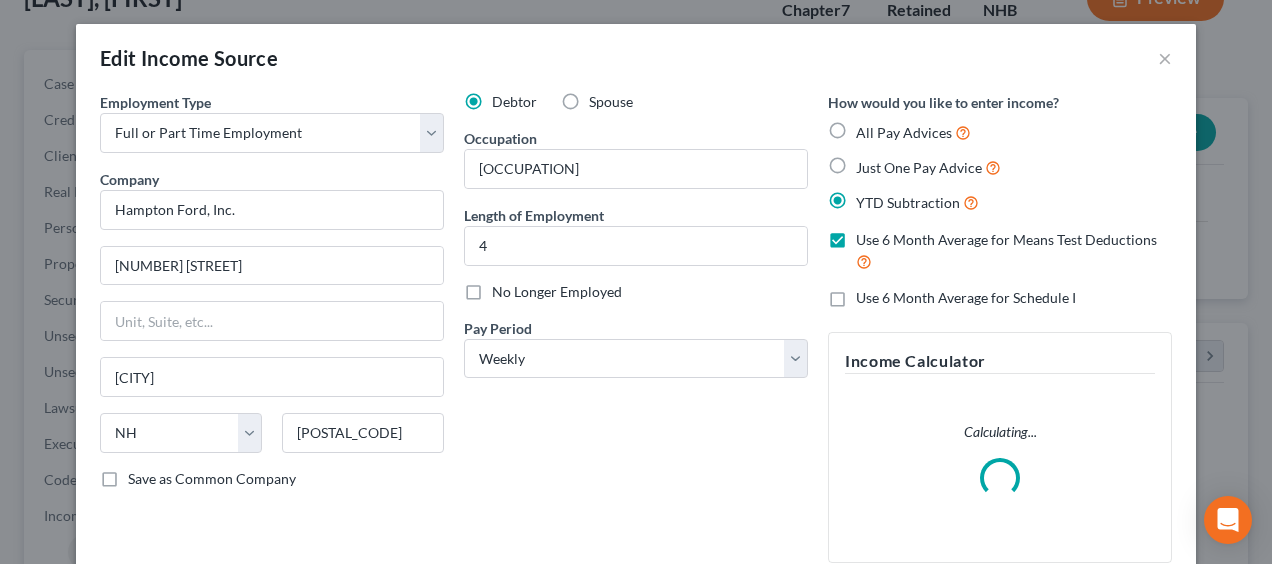 click on "Just One Pay Advice" at bounding box center (928, 167) 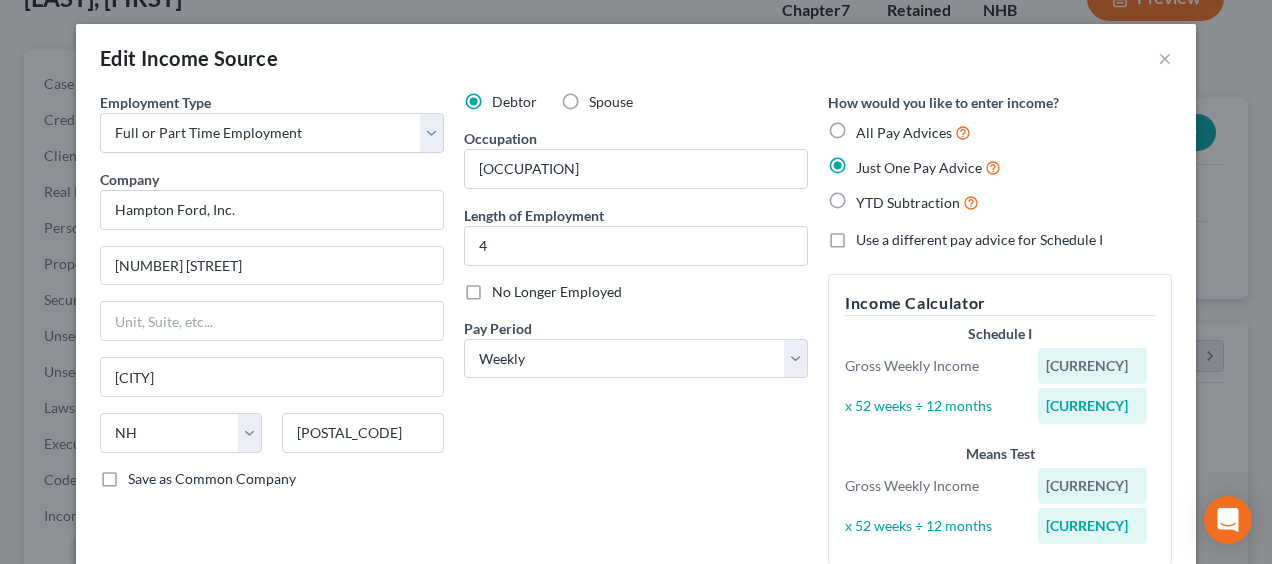 click on "Use a different pay advice for Schedule I" at bounding box center [979, 240] 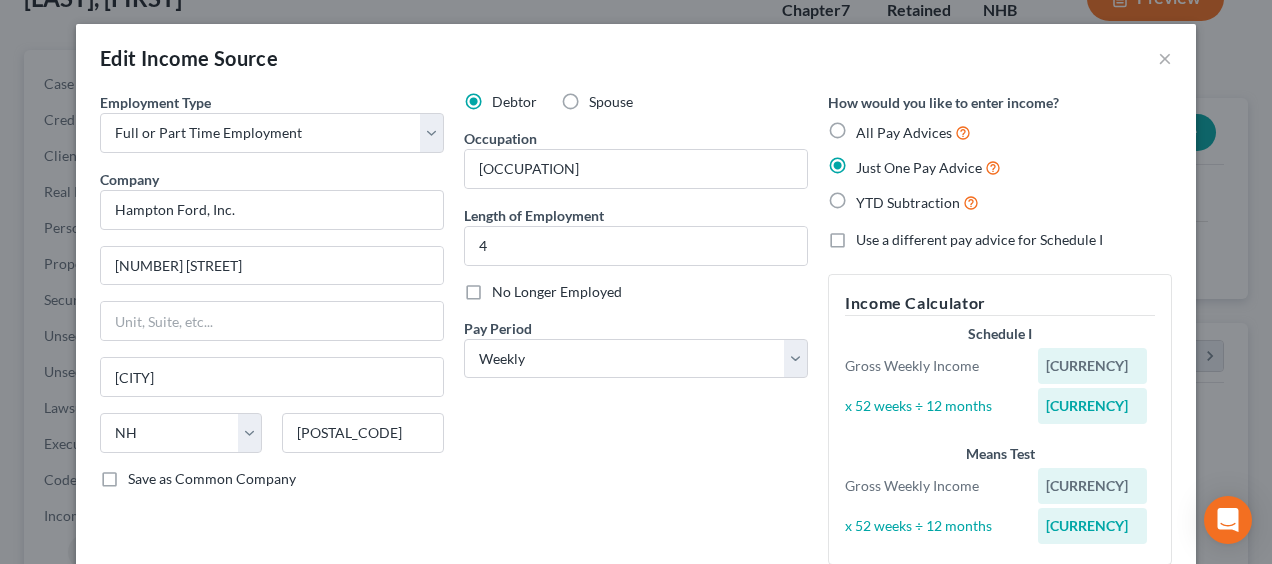click on "Use a different pay advice for Schedule I" at bounding box center [870, 236] 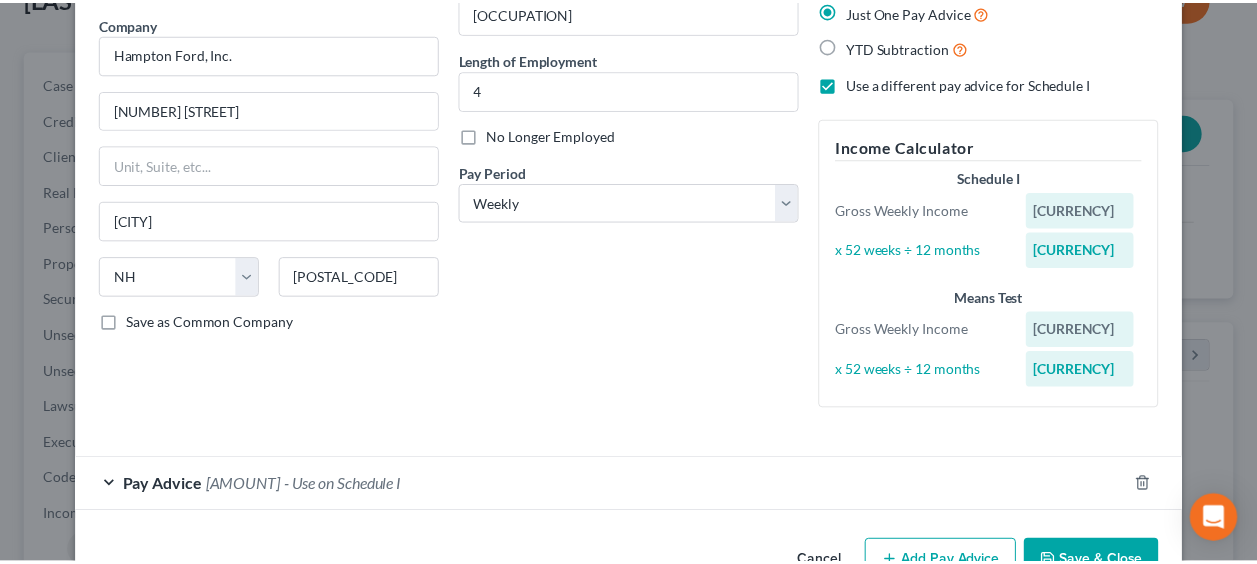 scroll, scrollTop: 212, scrollLeft: 0, axis: vertical 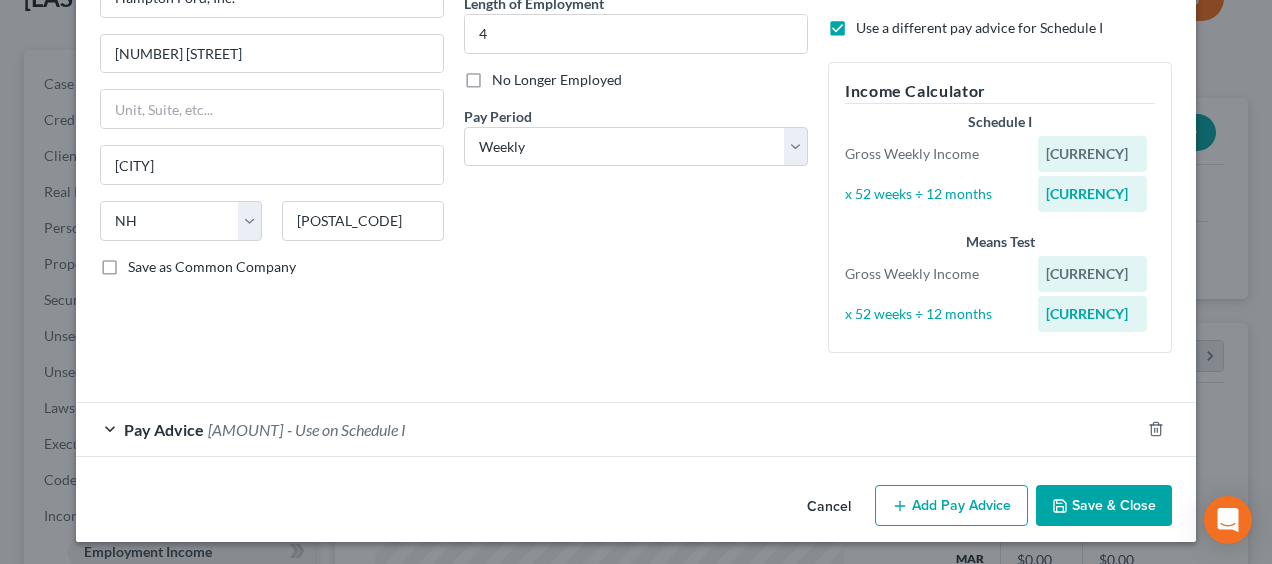 click on "Save & Close" at bounding box center (1104, 506) 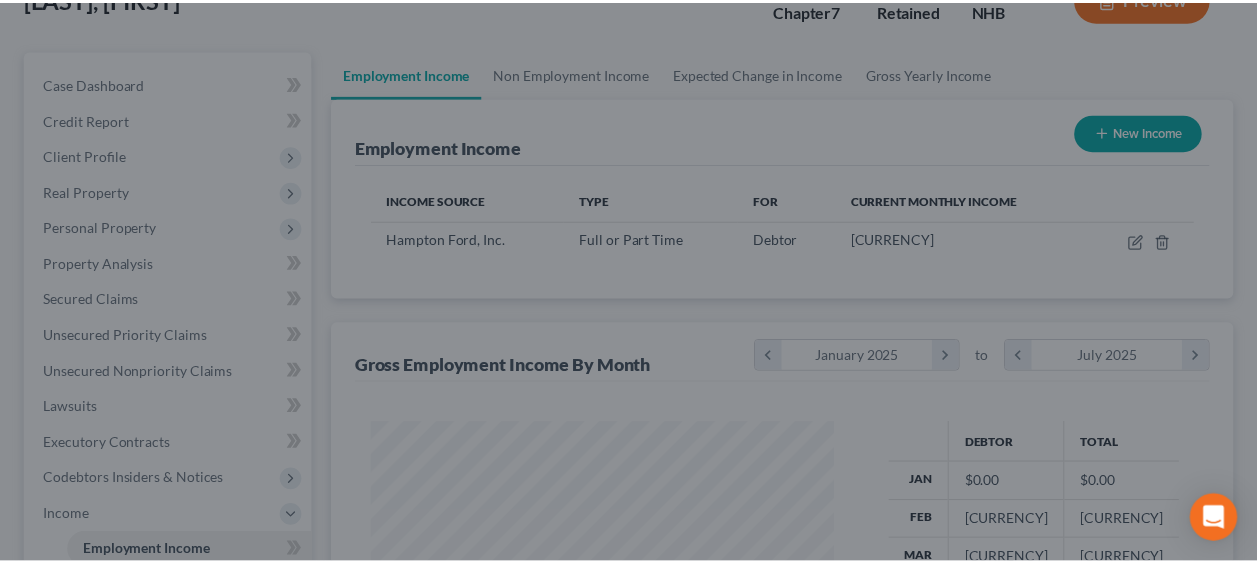 scroll, scrollTop: 394, scrollLeft: 502, axis: both 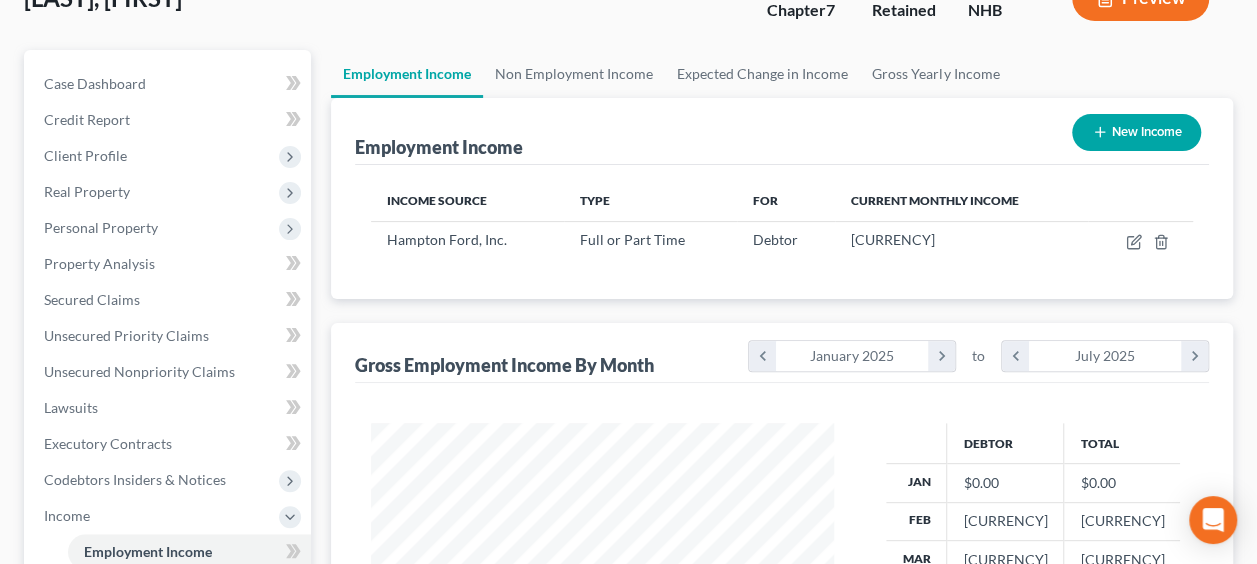 click on "Preview" at bounding box center [1140, -2] 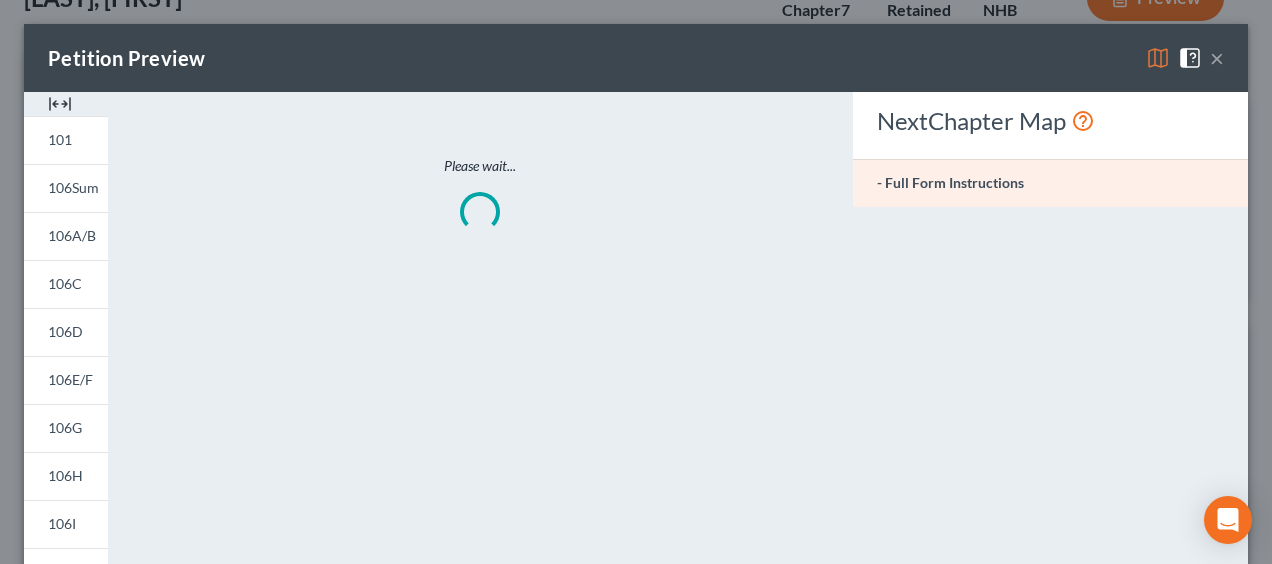 scroll, scrollTop: 999606, scrollLeft: 999490, axis: both 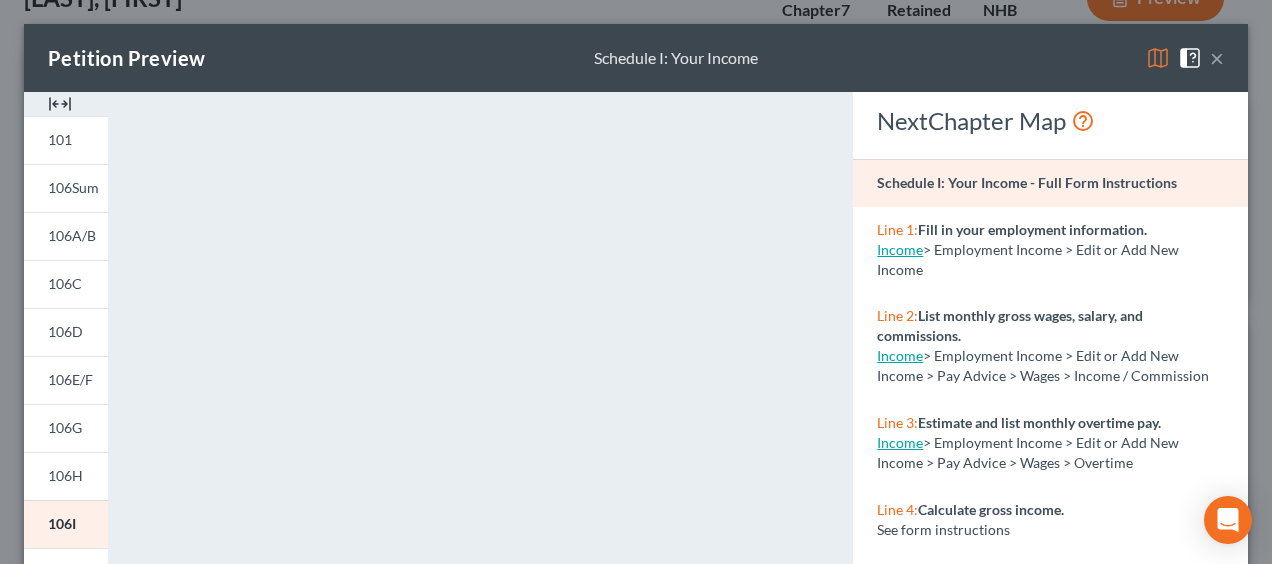 click on "×" at bounding box center (1217, 58) 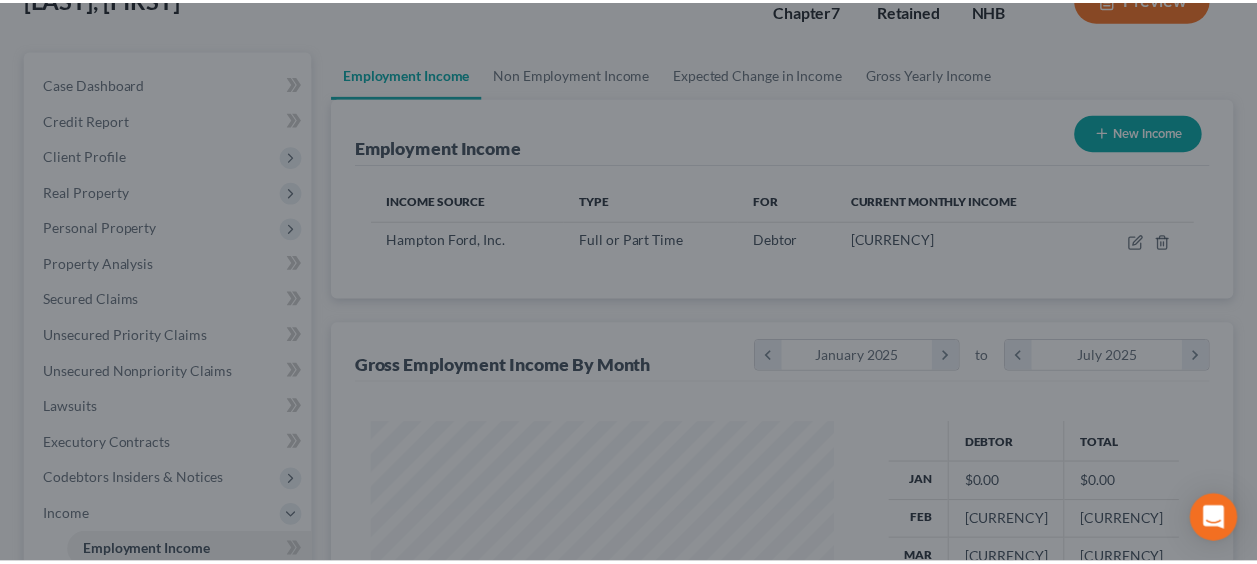scroll, scrollTop: 394, scrollLeft: 502, axis: both 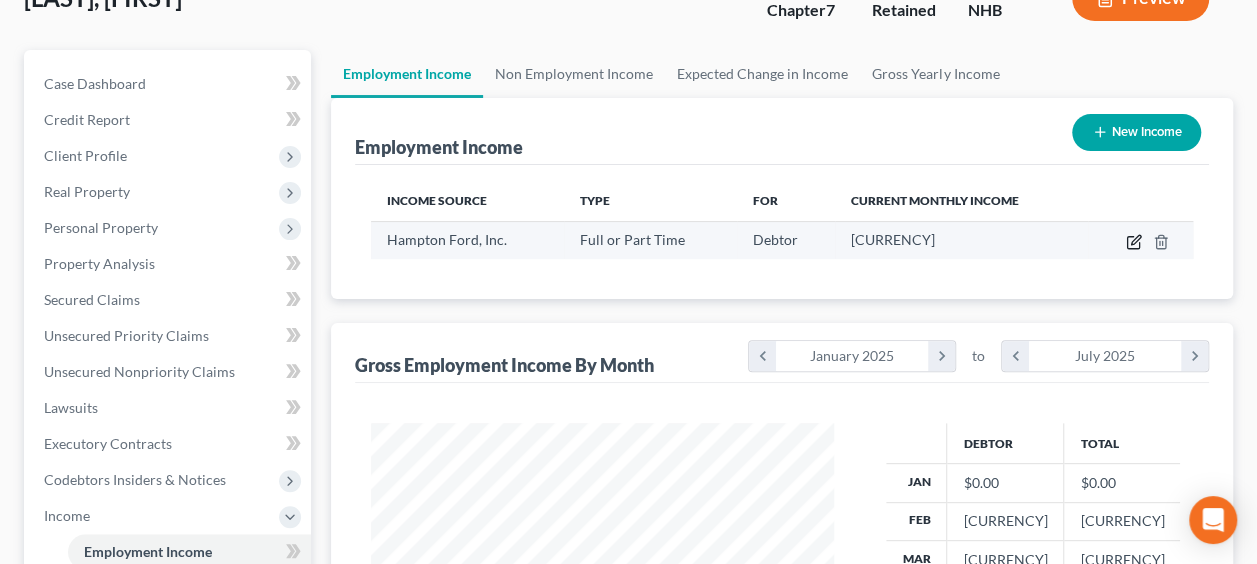 click 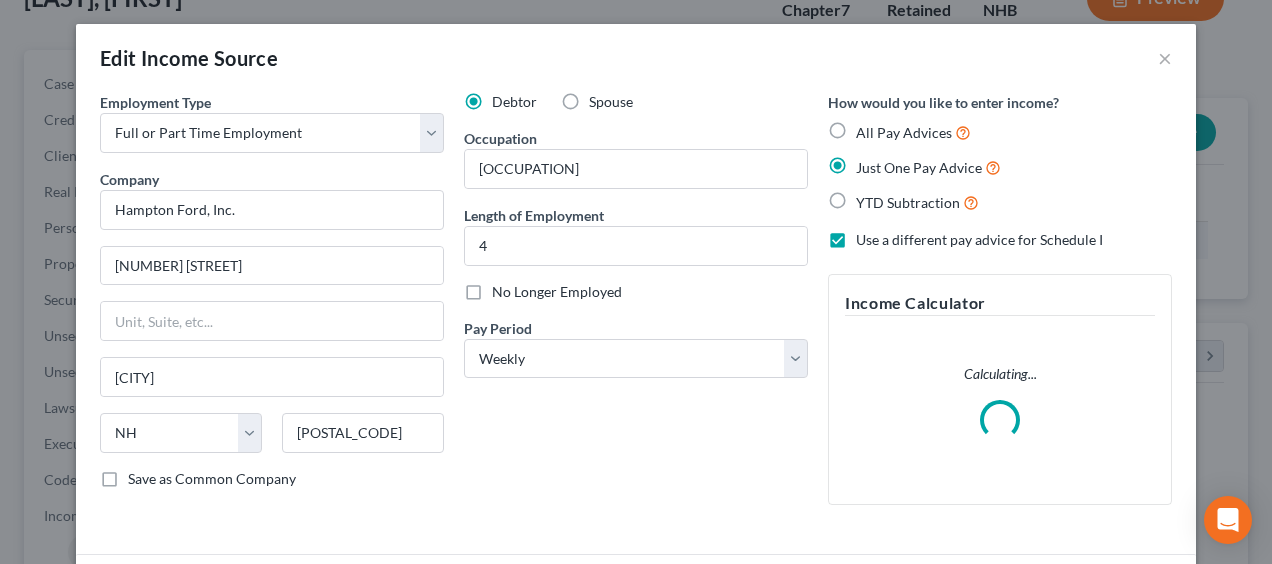 scroll, scrollTop: 999606, scrollLeft: 999490, axis: both 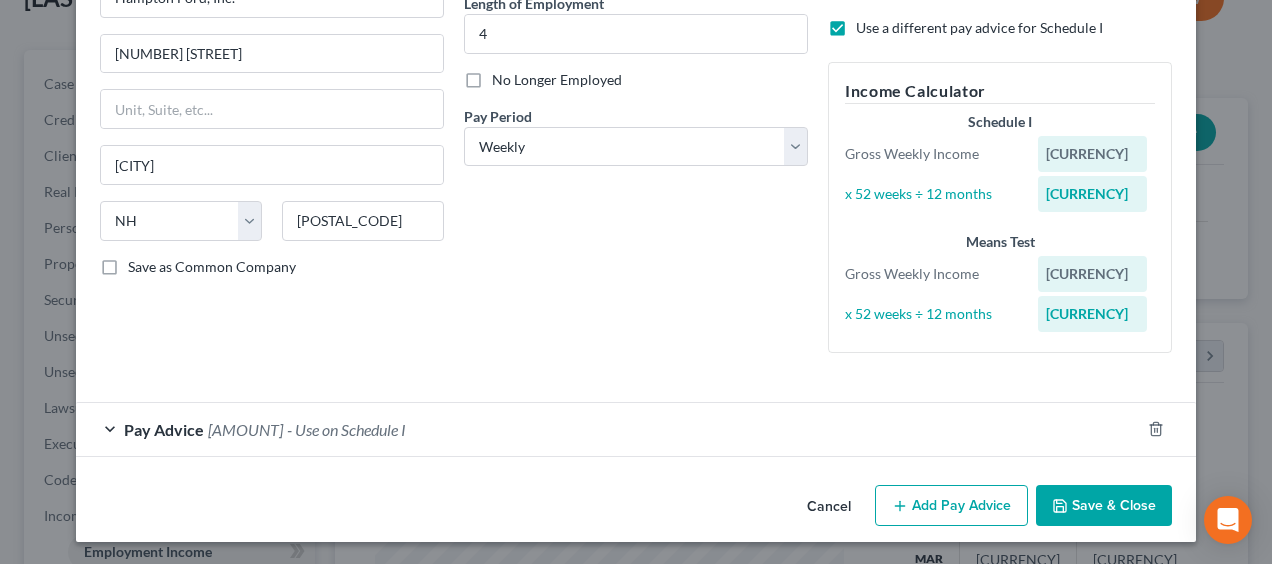 click on "- Use on Schedule I" at bounding box center (346, 429) 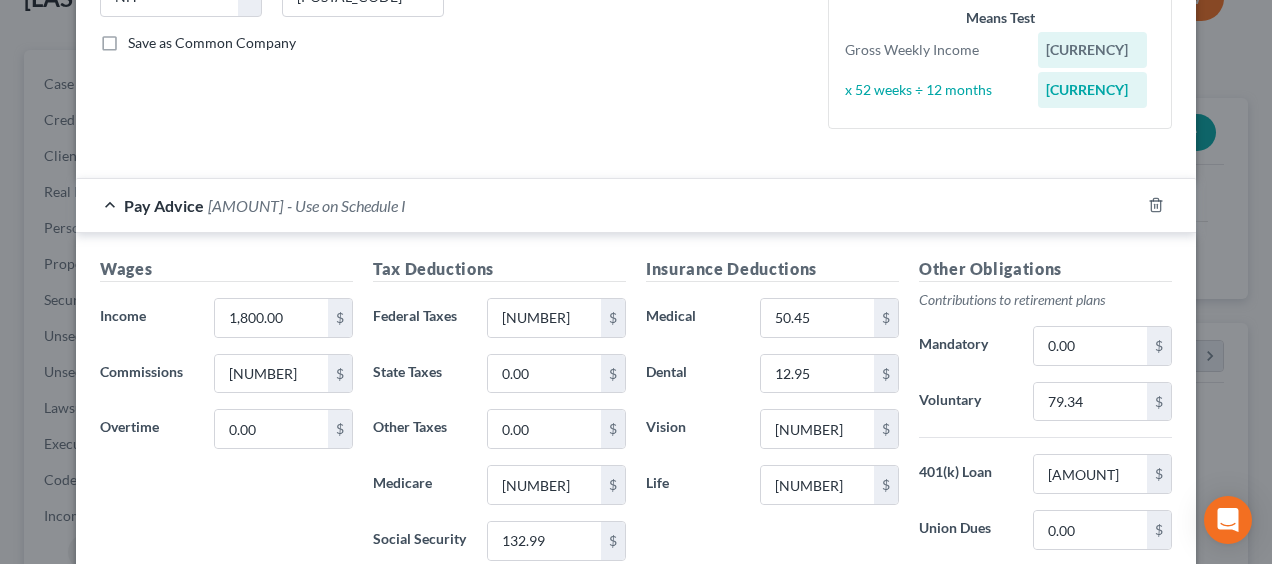 scroll, scrollTop: 446, scrollLeft: 0, axis: vertical 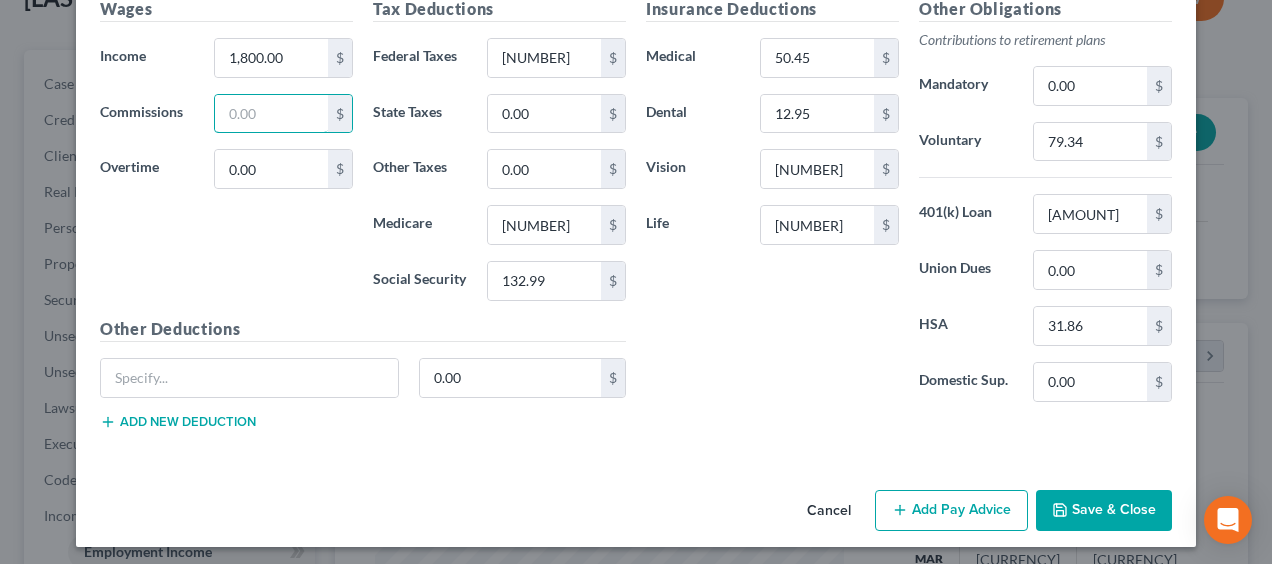 type 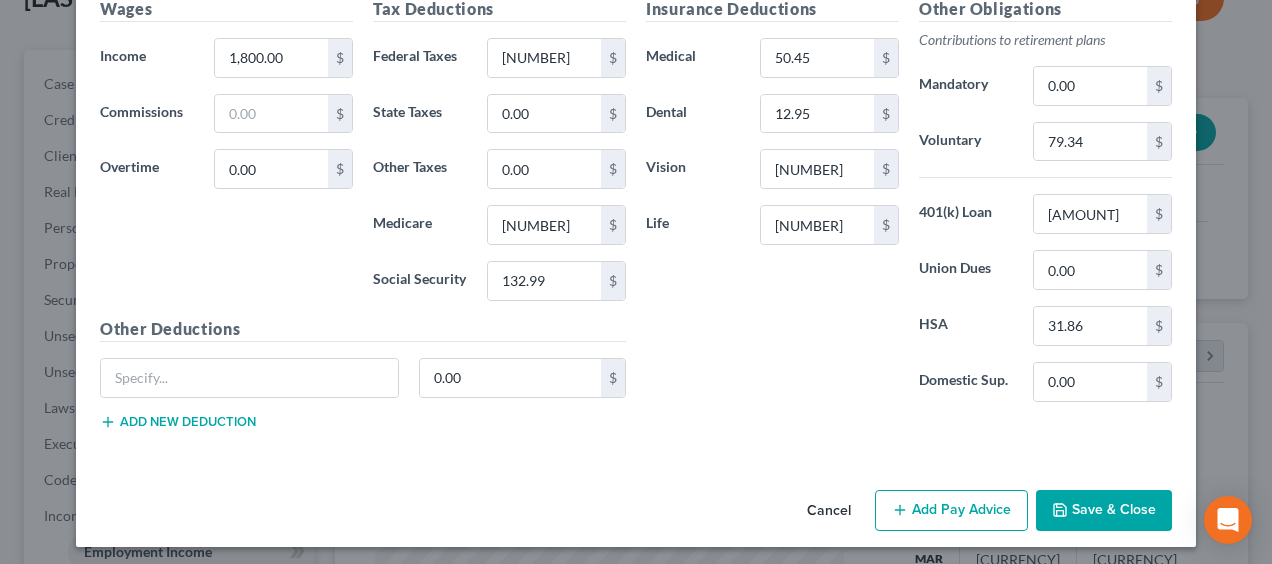 click on "Save & Close" at bounding box center (1104, 511) 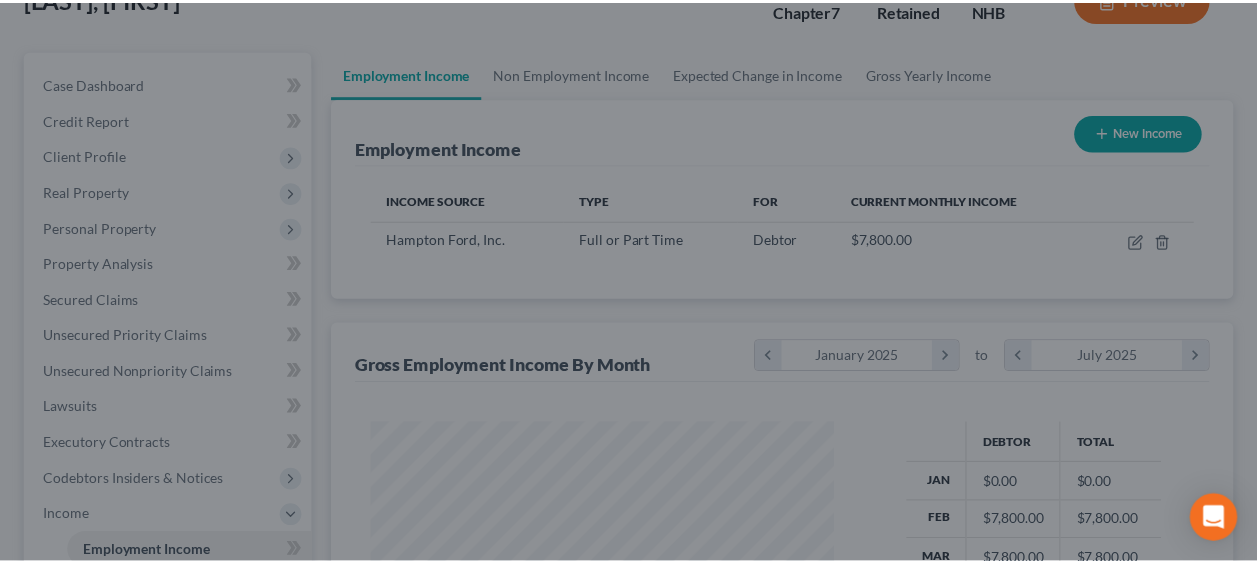scroll, scrollTop: 394, scrollLeft: 502, axis: both 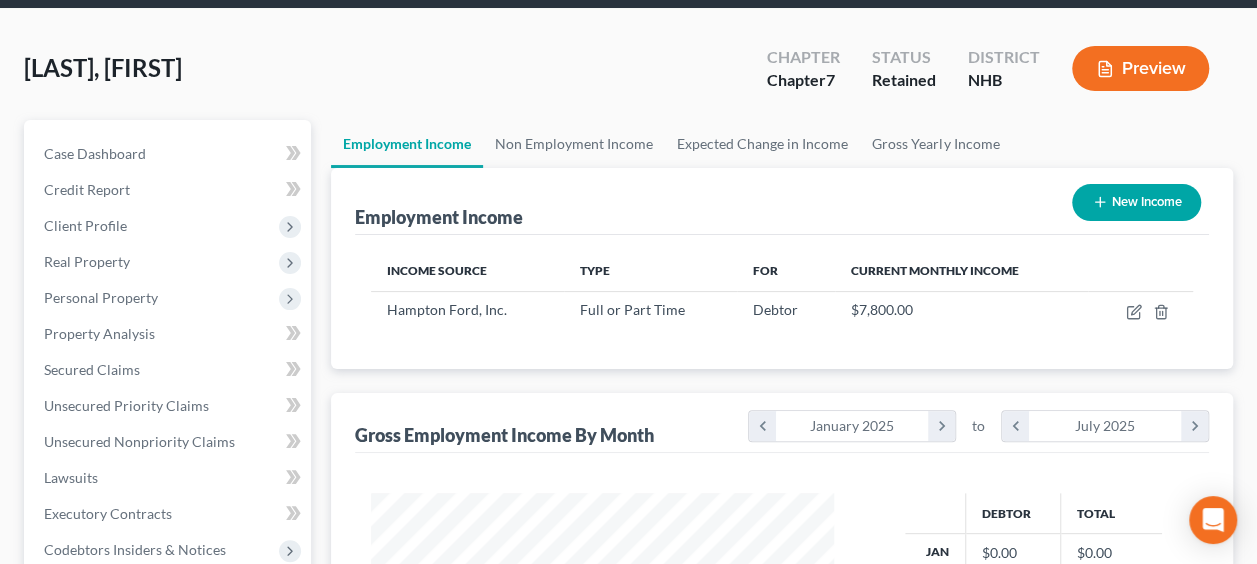 click on "Preview" at bounding box center (1140, 68) 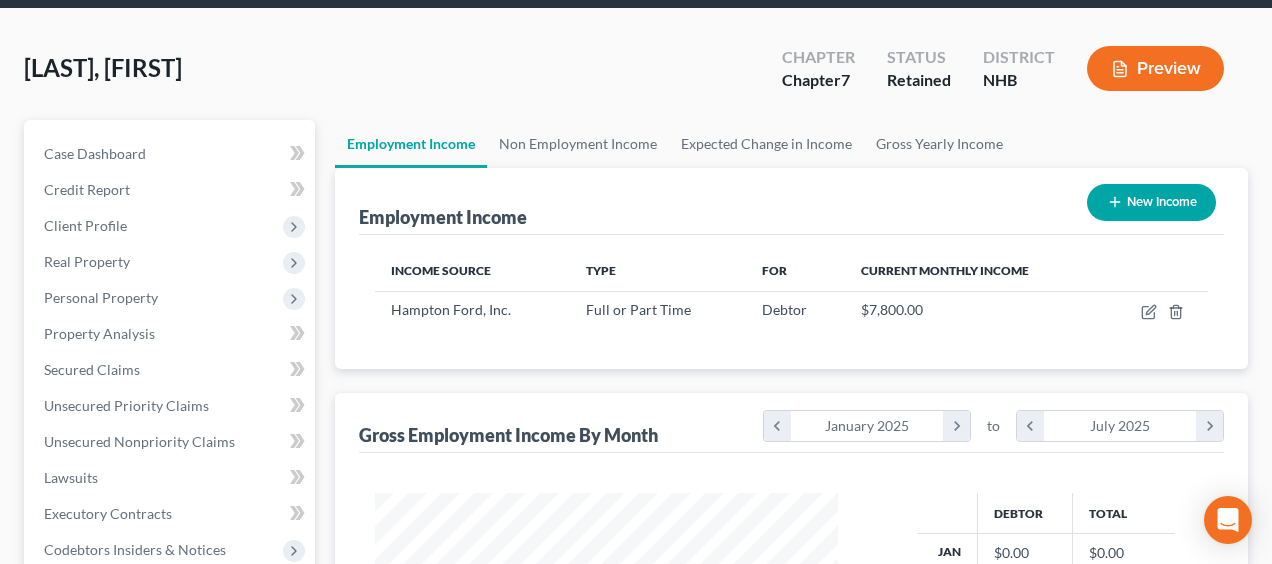 scroll, scrollTop: 999606, scrollLeft: 999490, axis: both 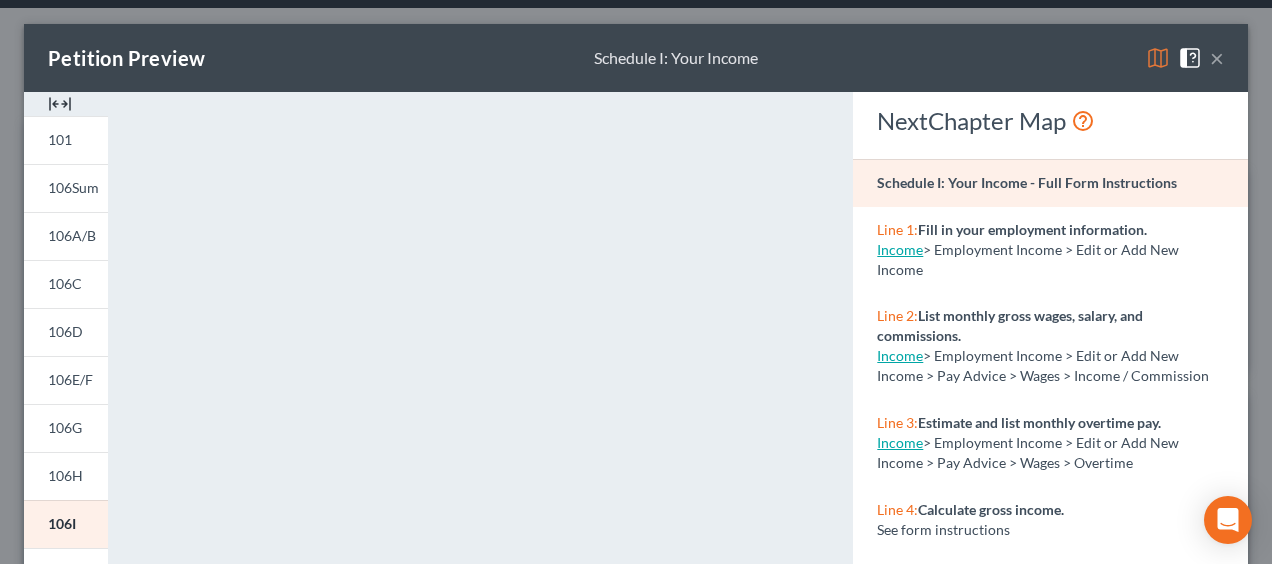click on "×" at bounding box center [1217, 58] 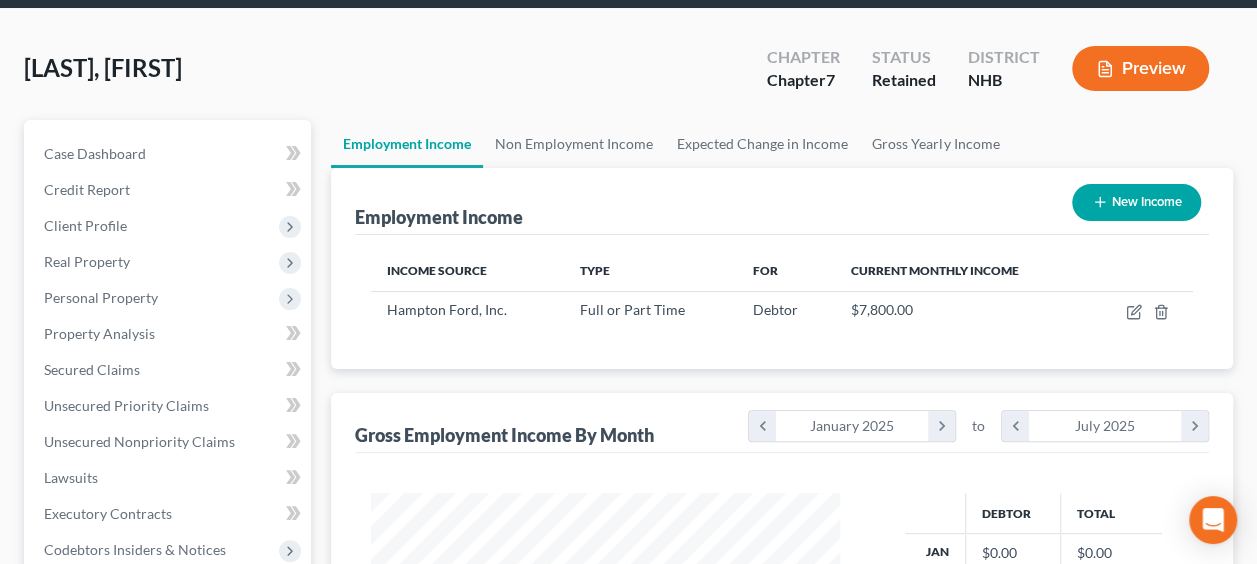 scroll, scrollTop: 394, scrollLeft: 502, axis: both 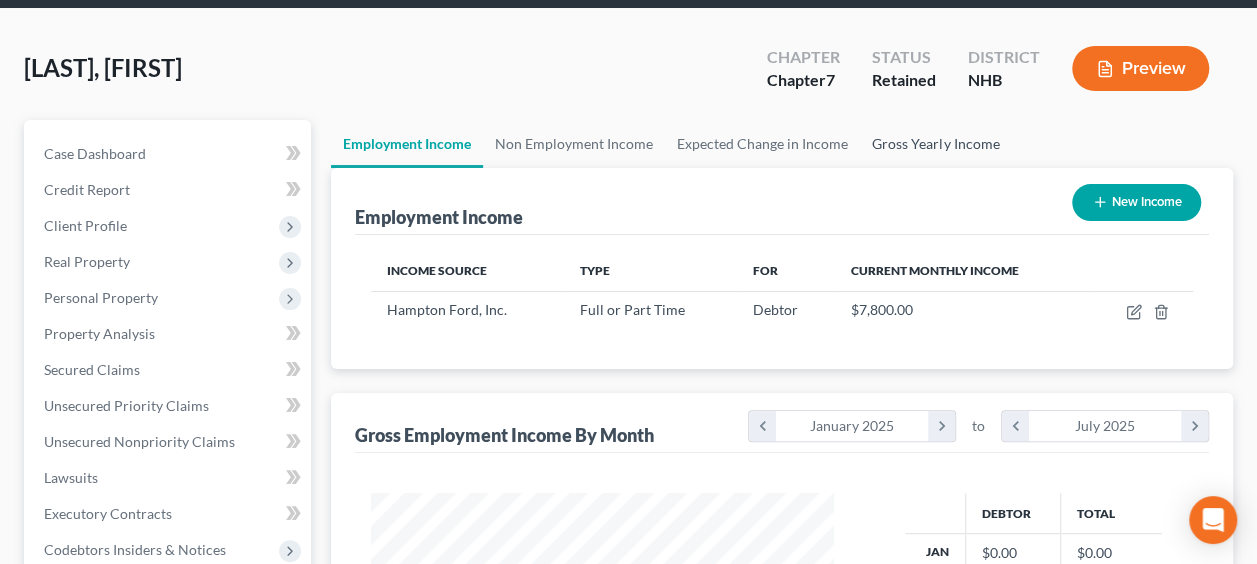 click on "Gross Yearly Income" at bounding box center (935, 144) 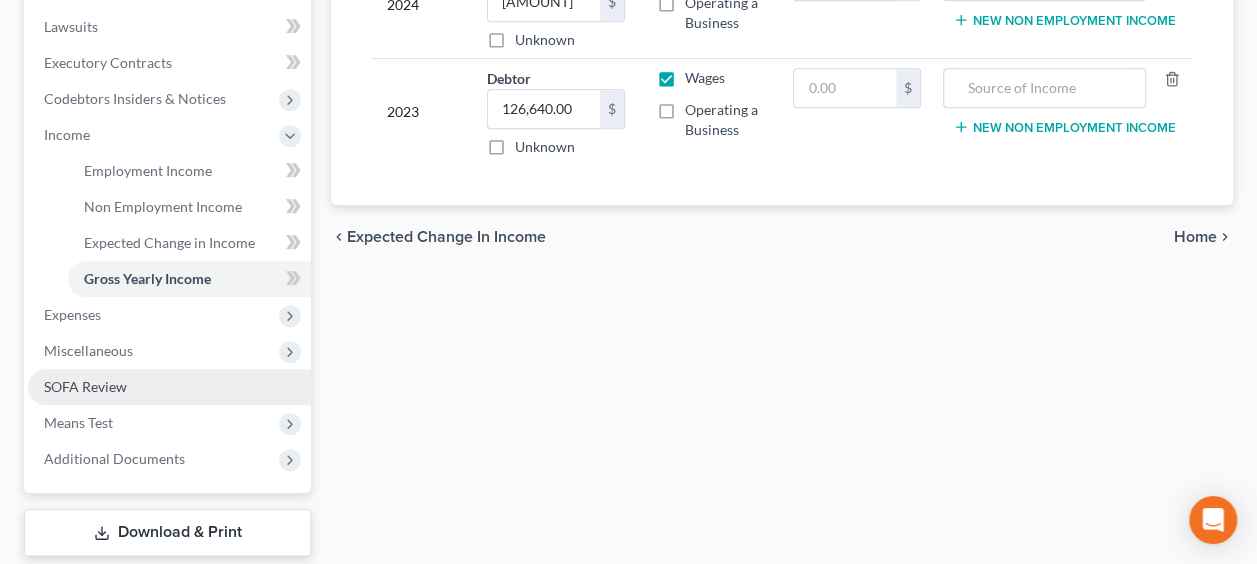 scroll, scrollTop: 533, scrollLeft: 0, axis: vertical 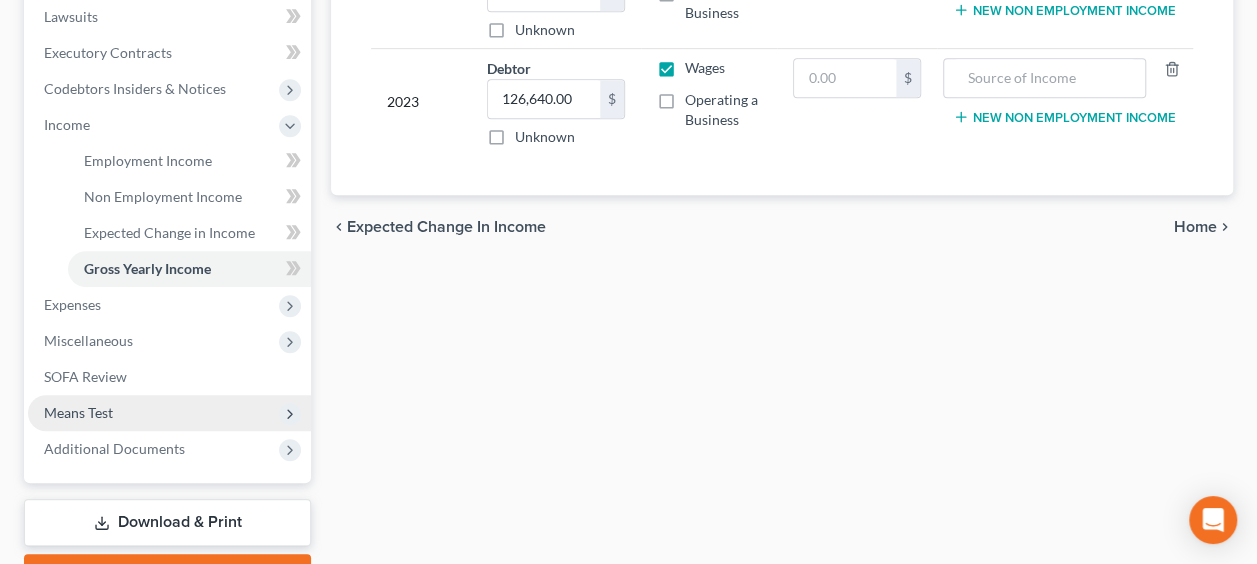 click on "Means Test" at bounding box center [78, 412] 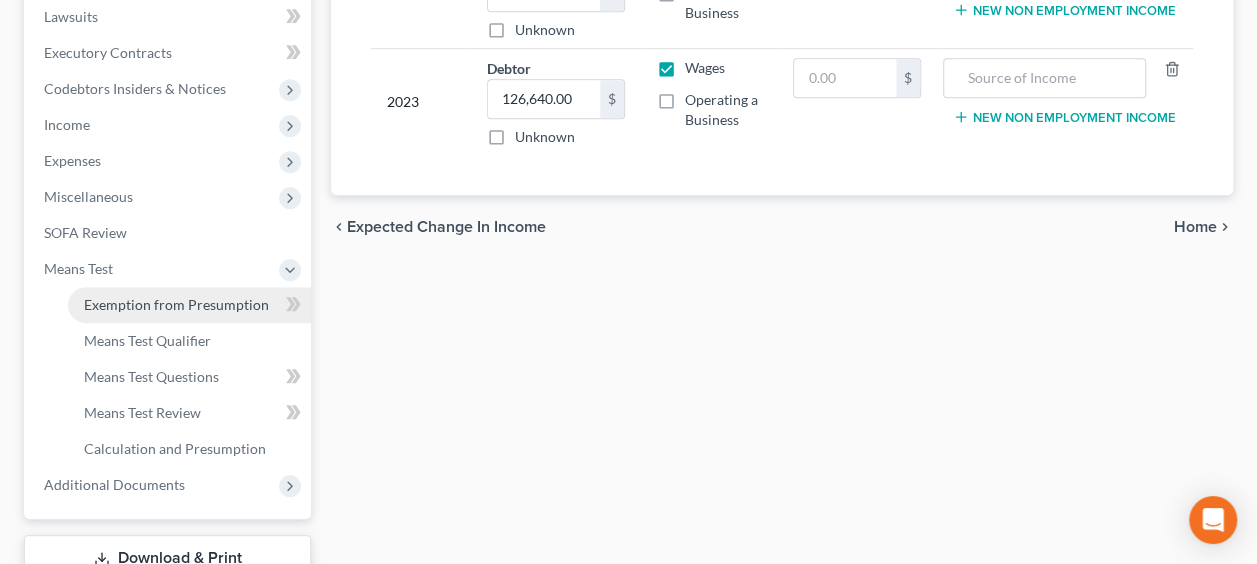 click on "Exemption from Presumption" at bounding box center (176, 304) 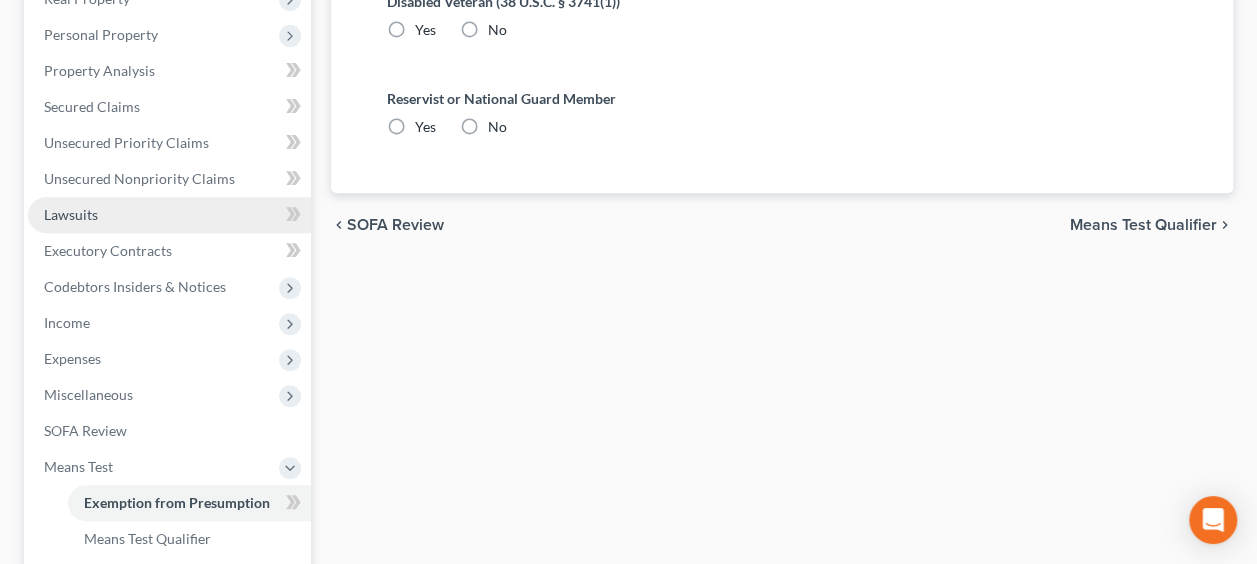 radio on "true" 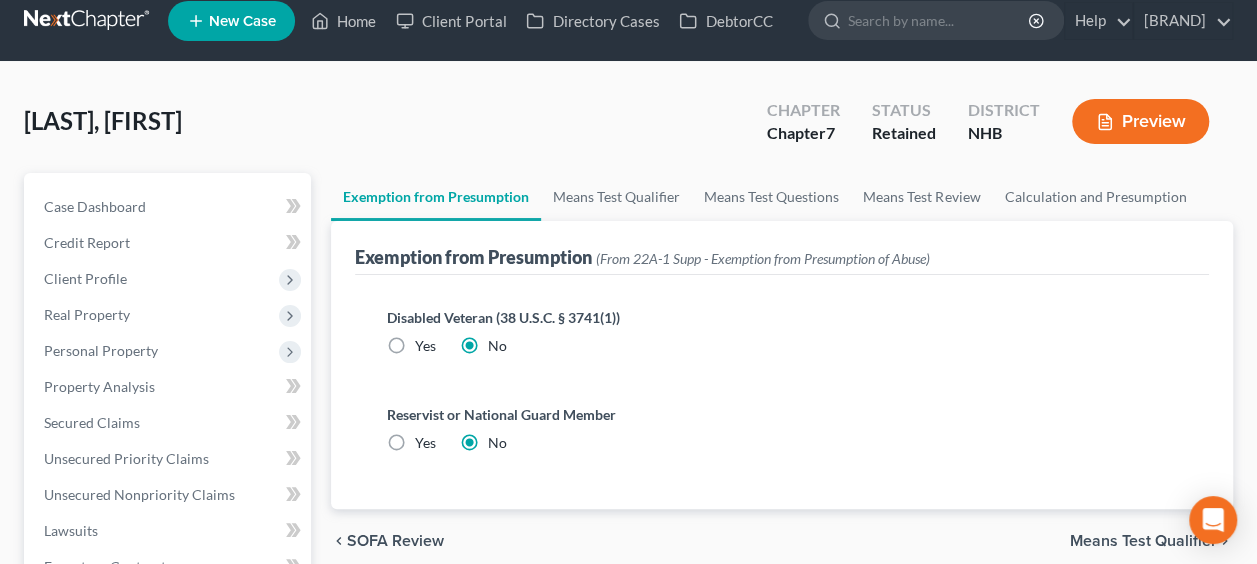 scroll, scrollTop: 133, scrollLeft: 0, axis: vertical 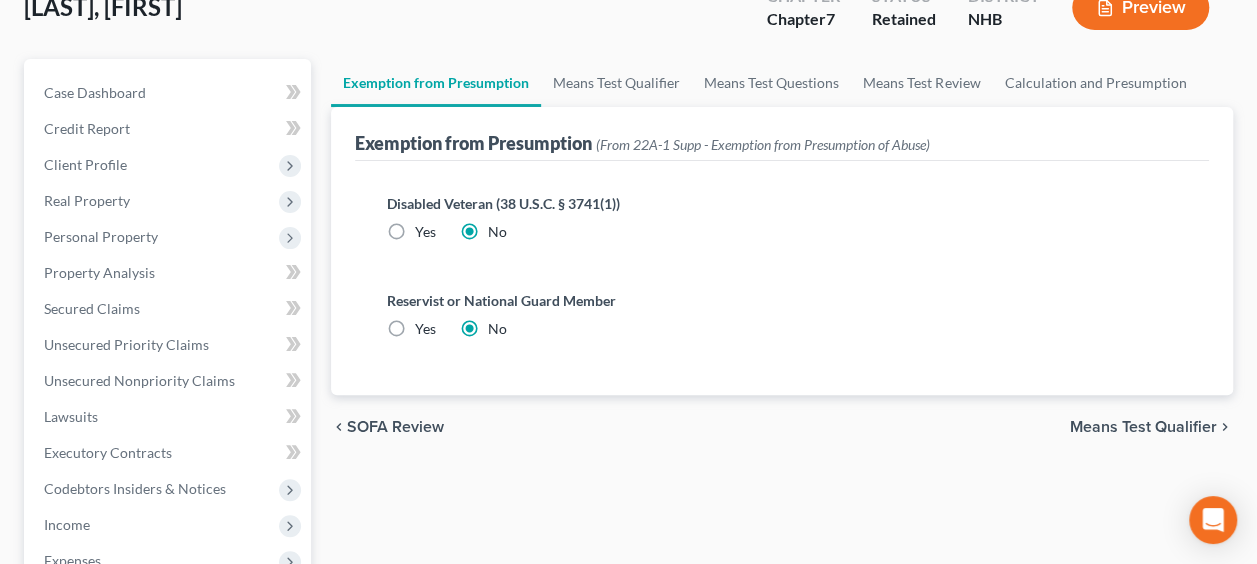 click on "Means Test Qualifier" at bounding box center (1143, 427) 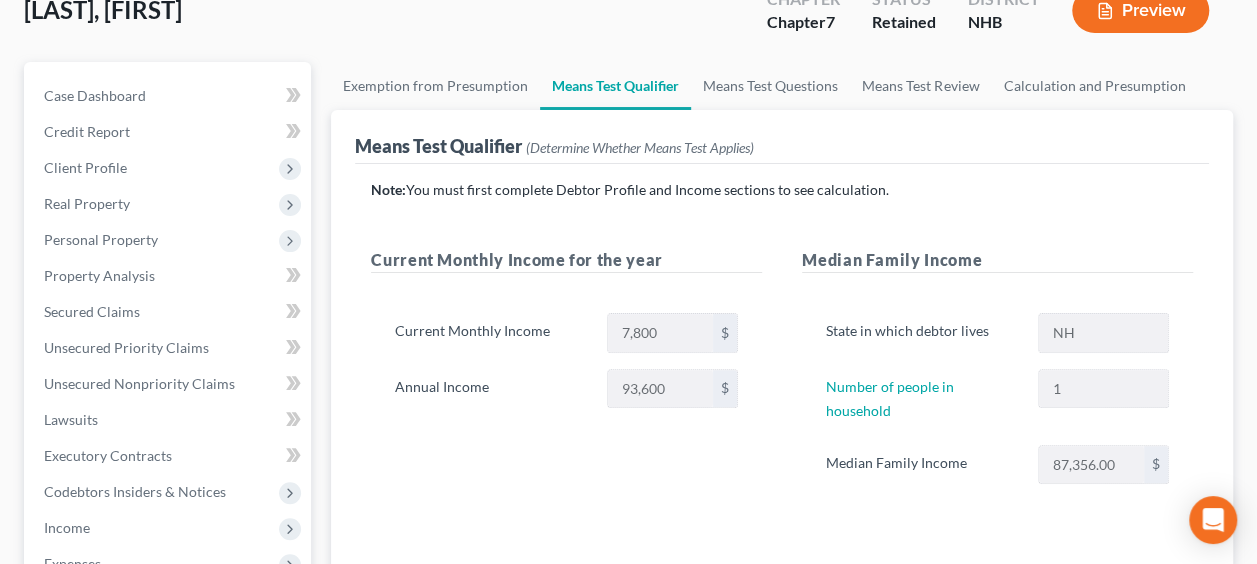 scroll, scrollTop: 133, scrollLeft: 0, axis: vertical 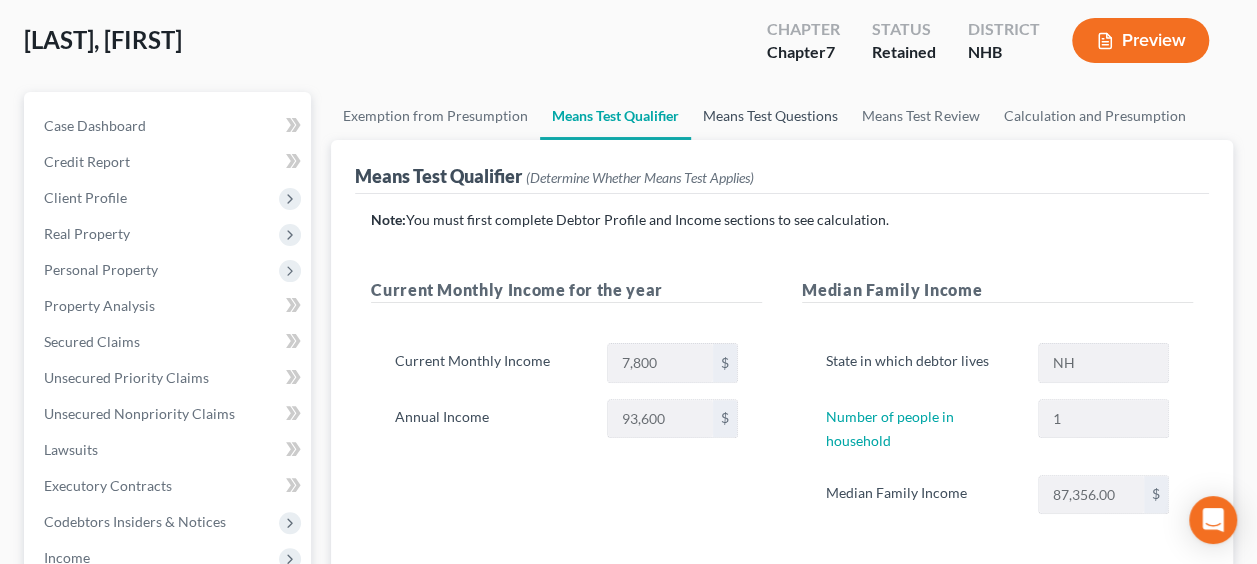 click on "Means Test Questions" at bounding box center [770, 116] 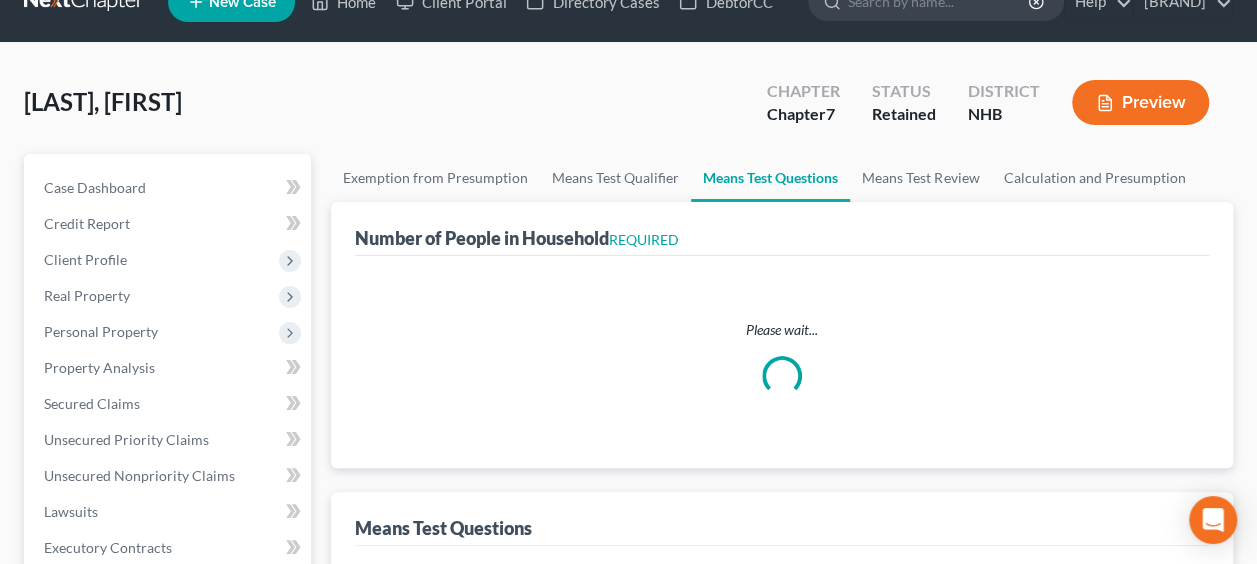 scroll, scrollTop: 0, scrollLeft: 0, axis: both 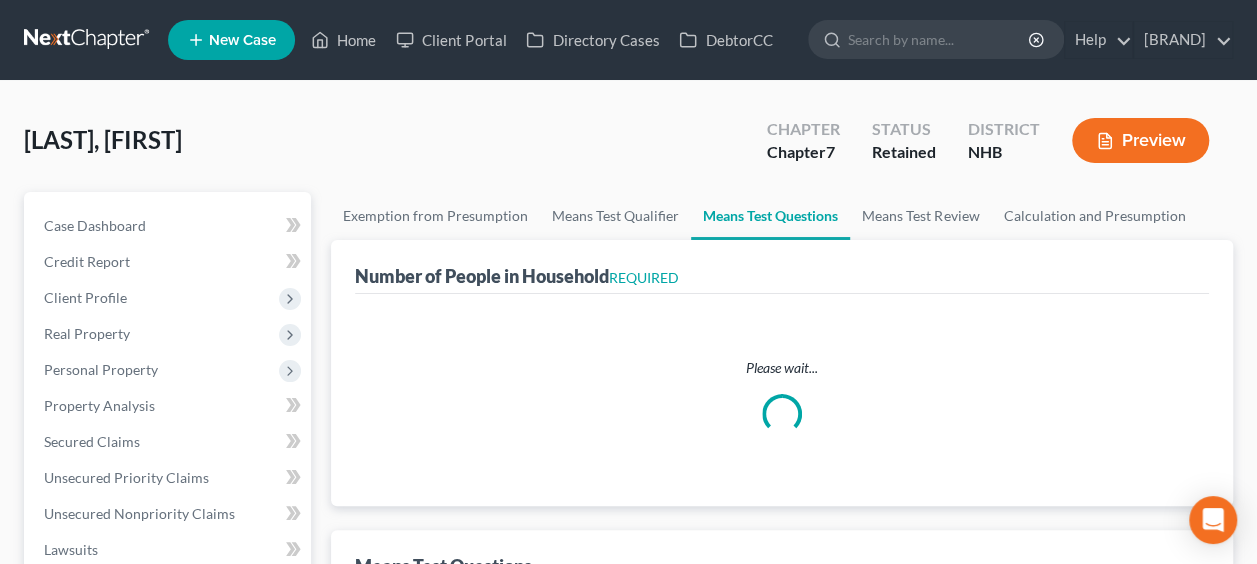 select on "60" 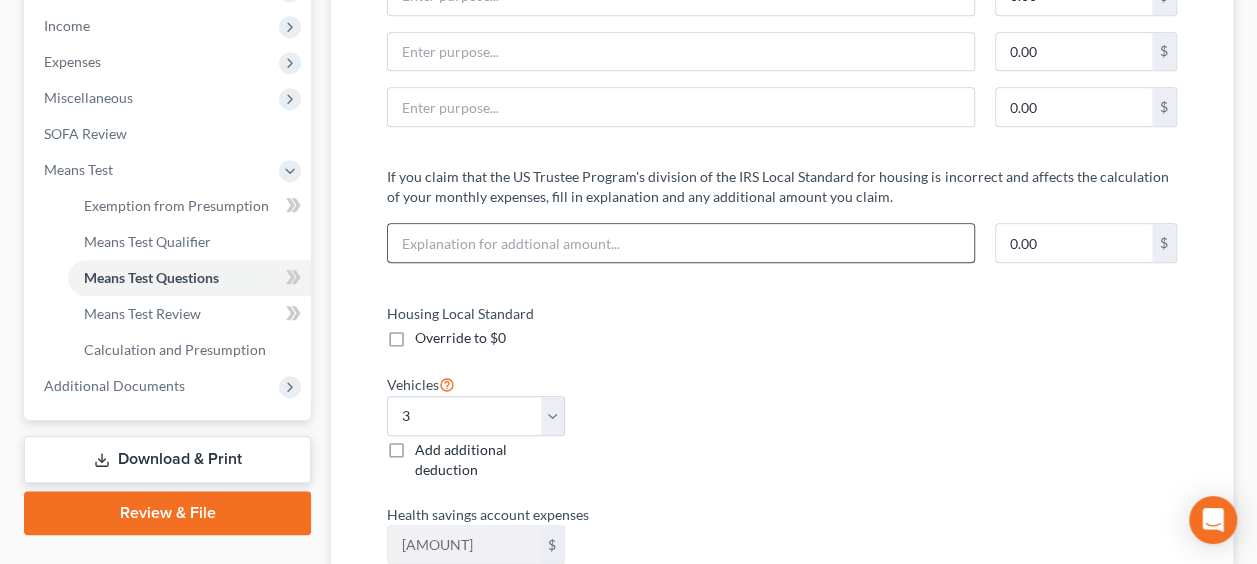 scroll, scrollTop: 633, scrollLeft: 0, axis: vertical 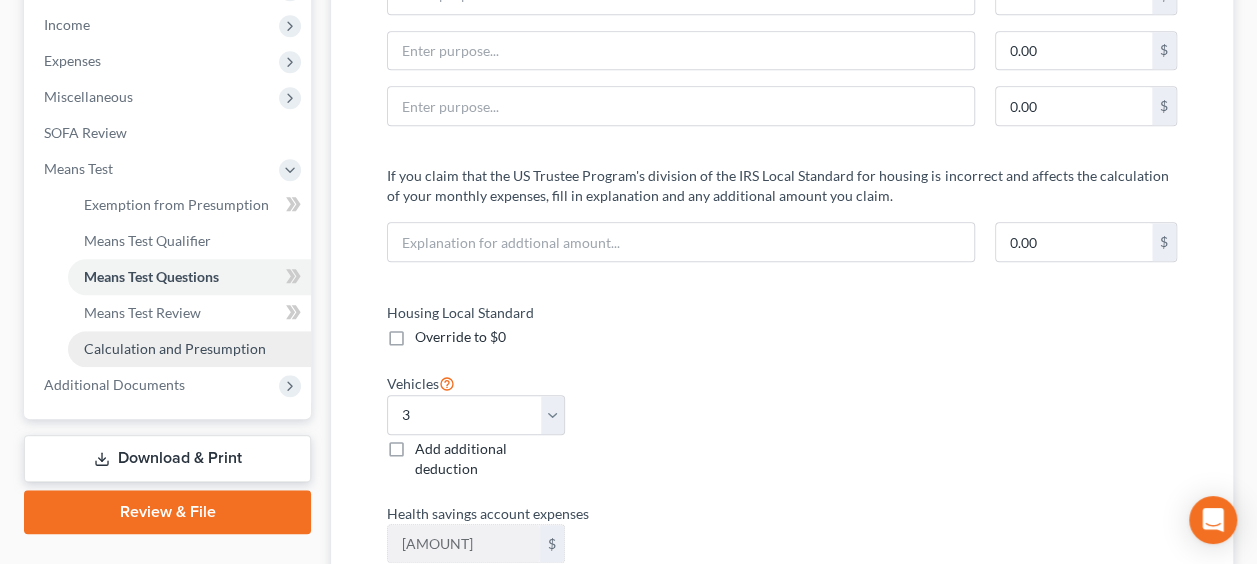click on "Calculation and Presumption" at bounding box center (175, 348) 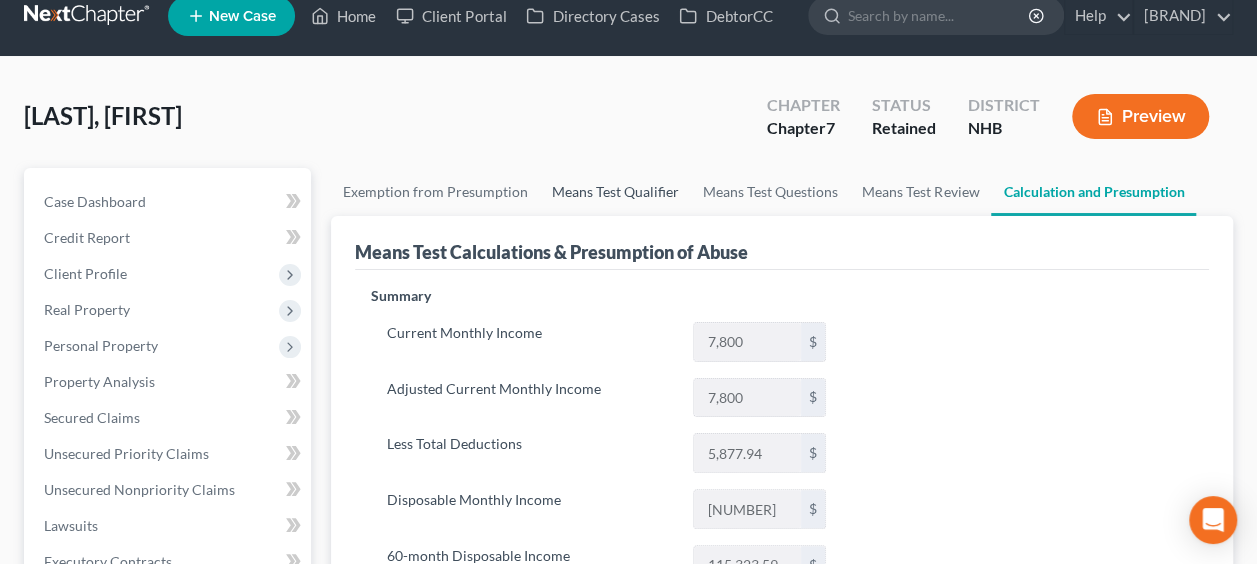 scroll, scrollTop: 33, scrollLeft: 0, axis: vertical 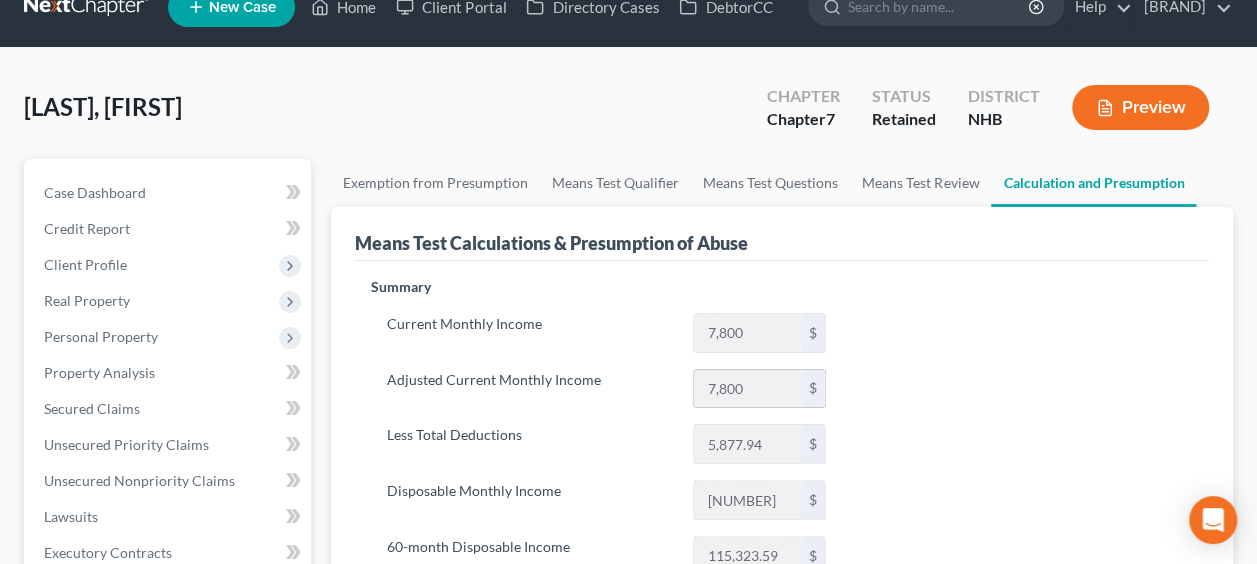 click on "7,800" at bounding box center (747, 389) 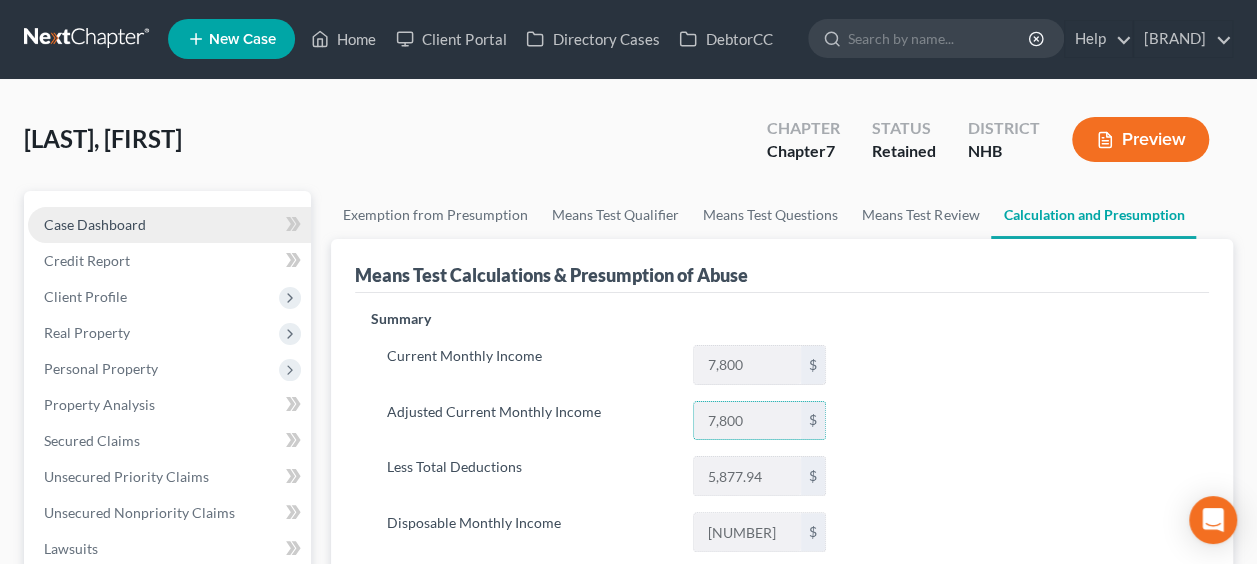 scroll, scrollTop: 0, scrollLeft: 0, axis: both 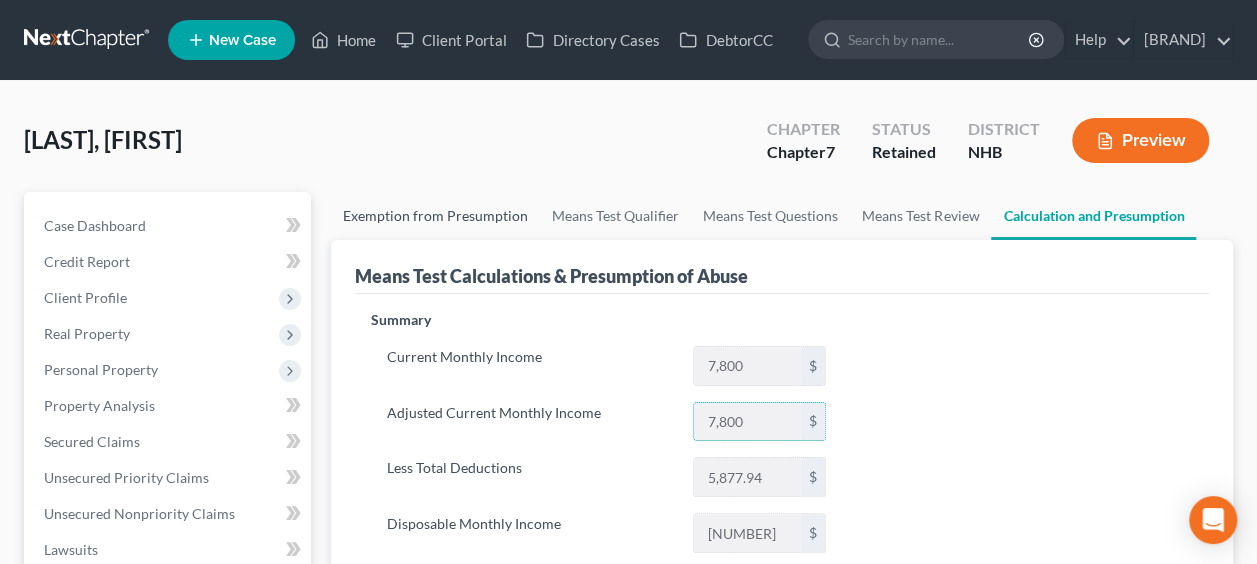 click on "Exemption from Presumption" at bounding box center [435, 216] 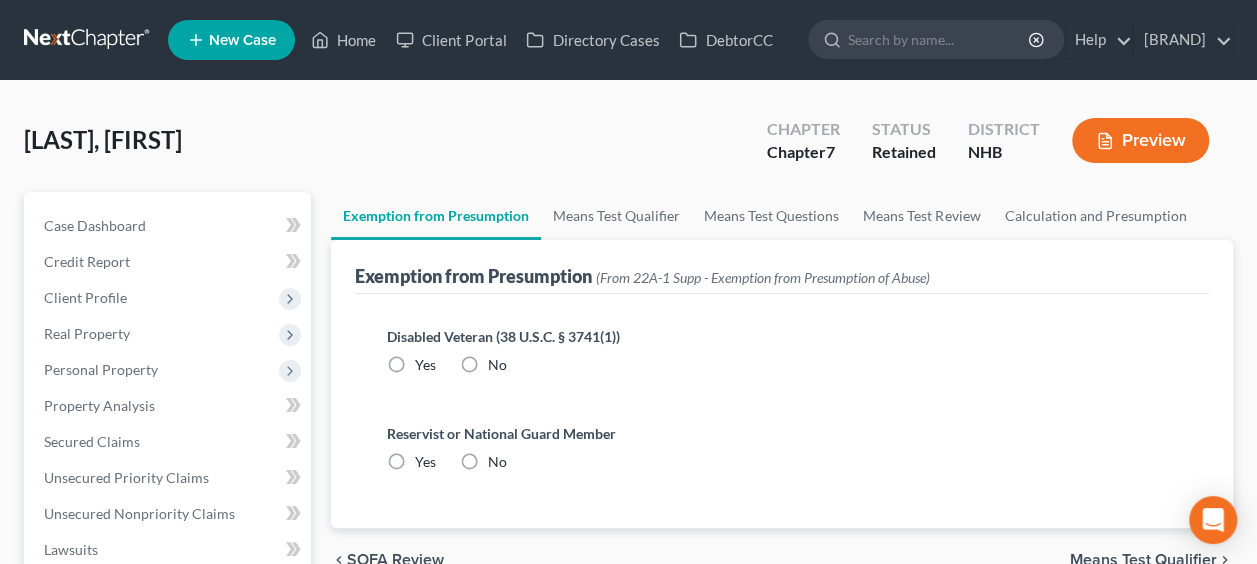 radio on "true" 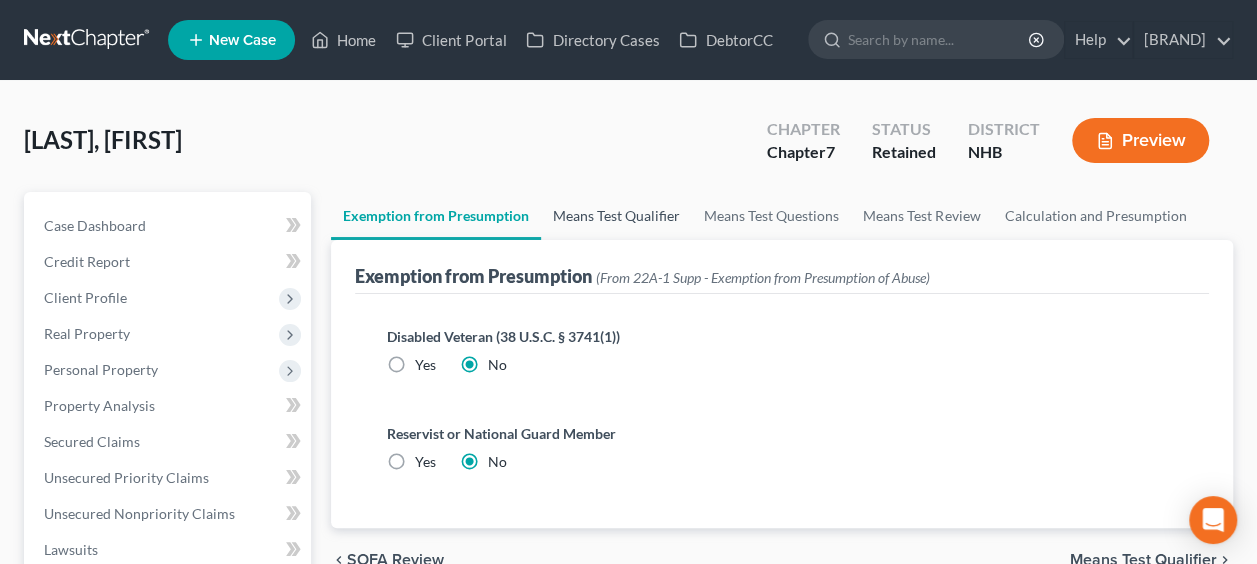 click on "Means Test Qualifier" at bounding box center [616, 216] 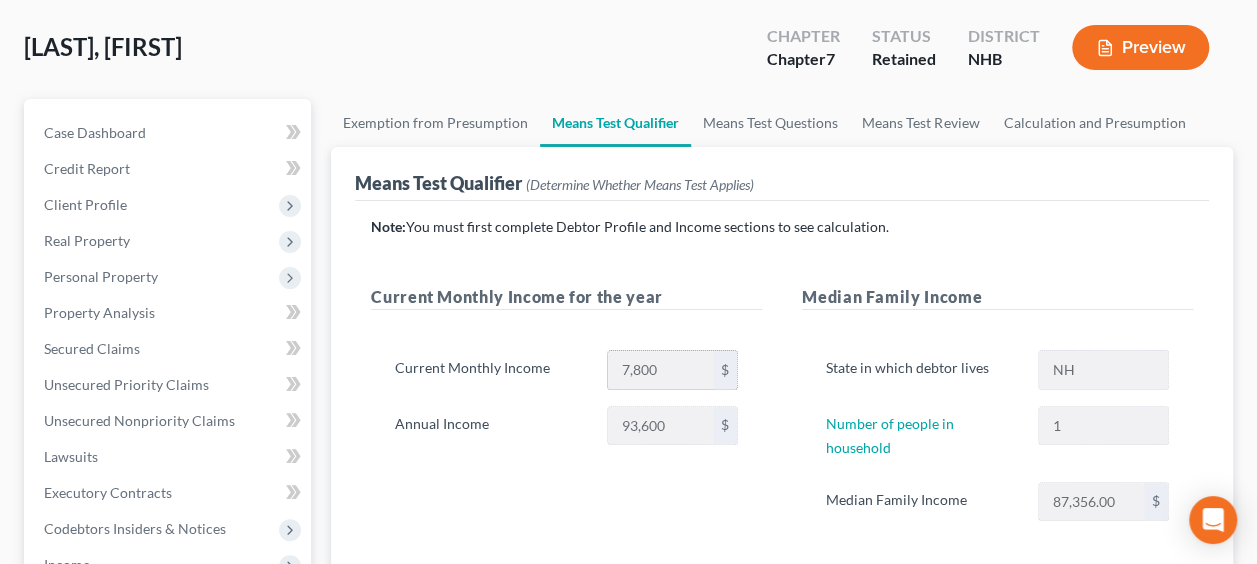 scroll, scrollTop: 100, scrollLeft: 0, axis: vertical 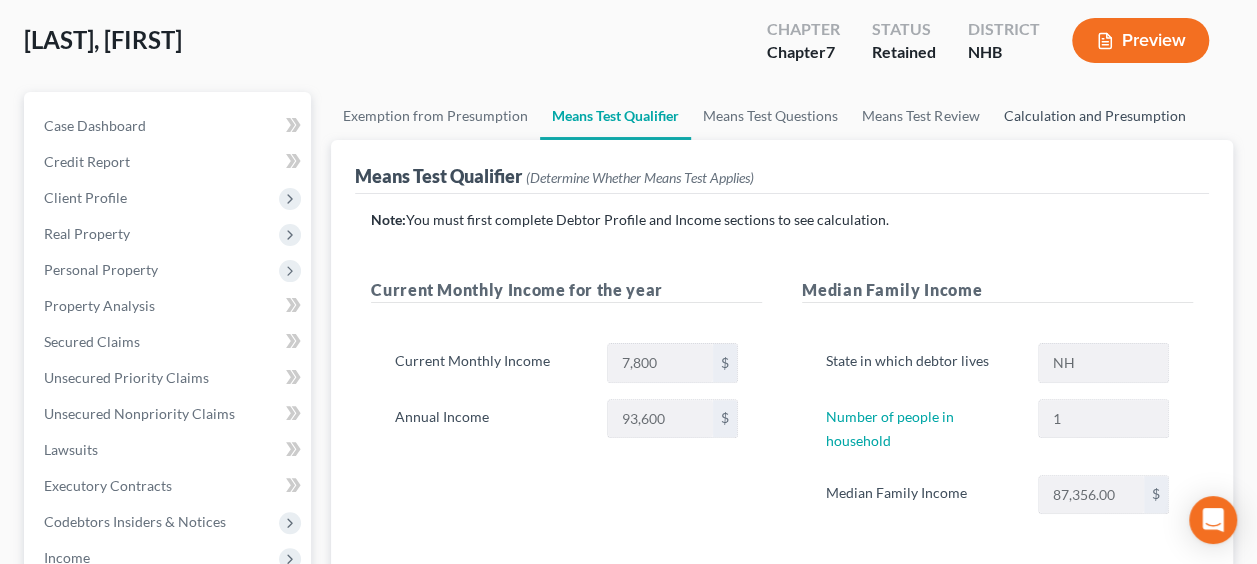 click on "Calculation and Presumption" at bounding box center (1094, 116) 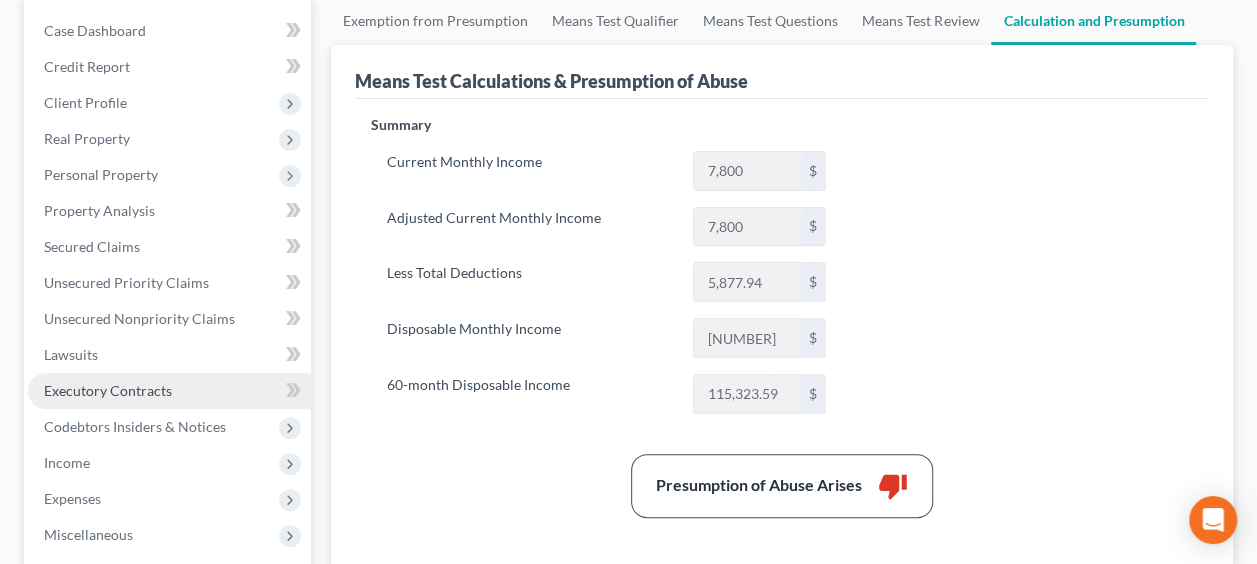 scroll, scrollTop: 266, scrollLeft: 0, axis: vertical 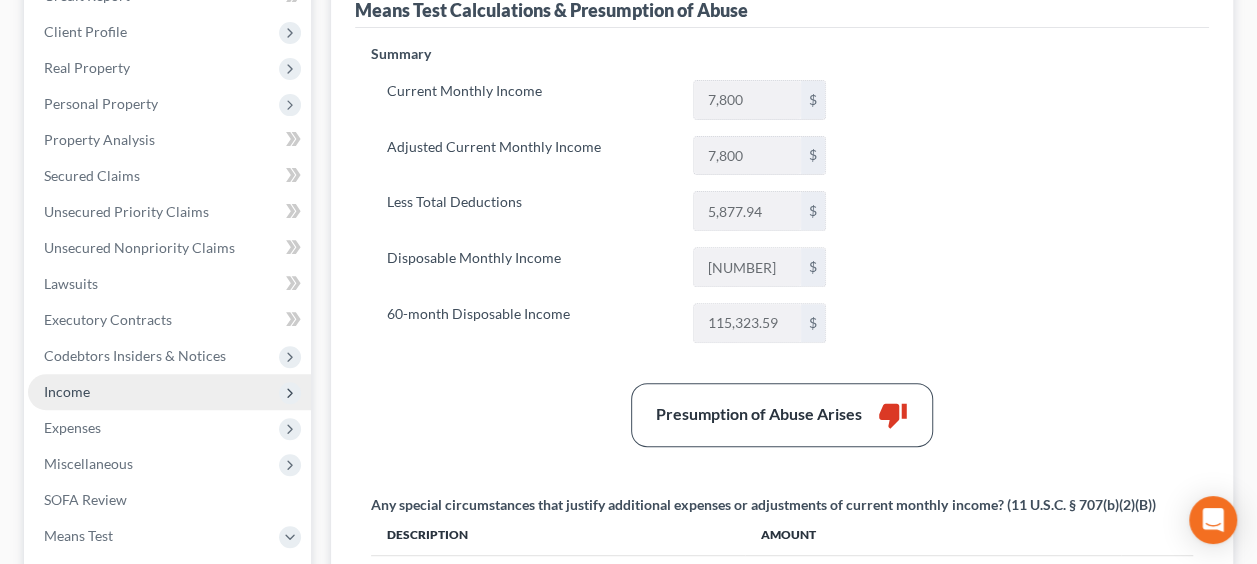 click on "Income" at bounding box center (169, 392) 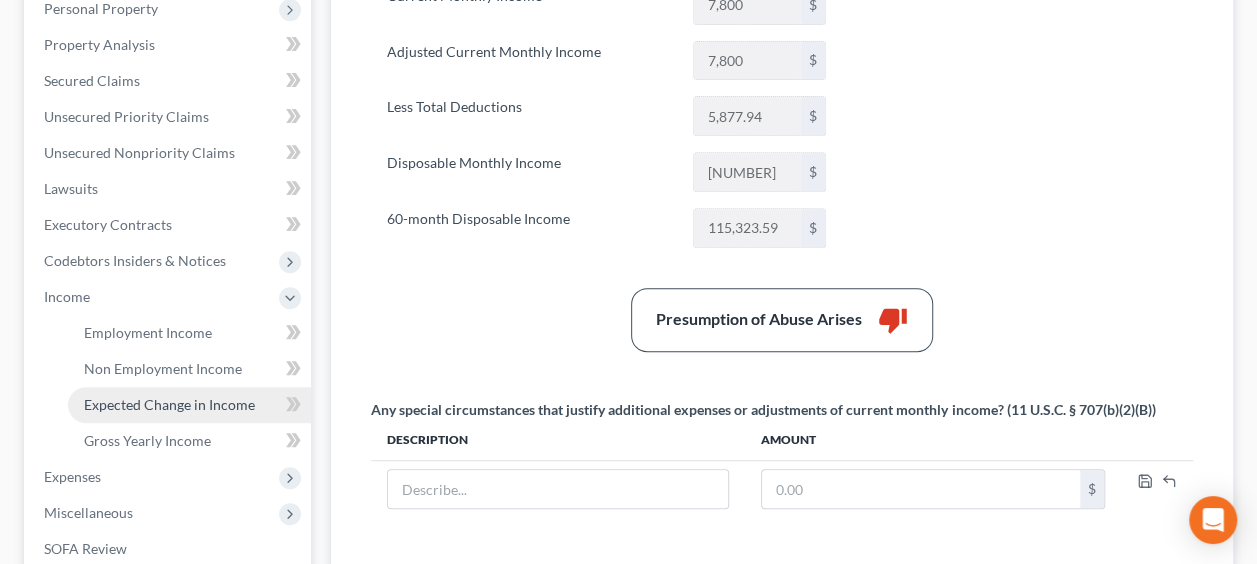 scroll, scrollTop: 366, scrollLeft: 0, axis: vertical 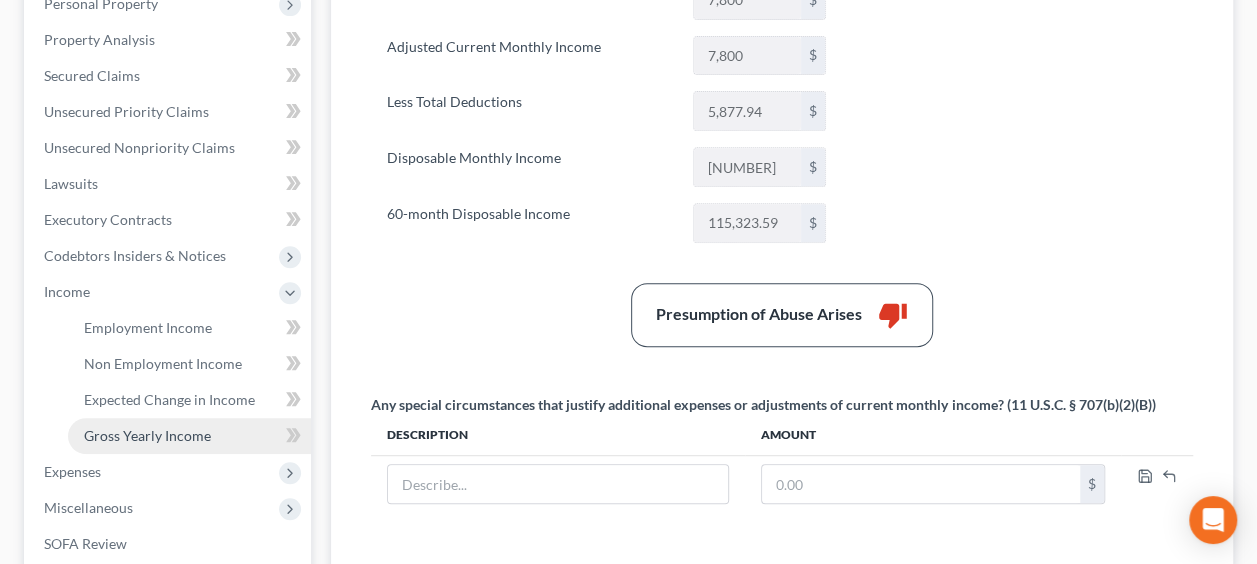 click on "Gross Yearly Income" at bounding box center (147, 435) 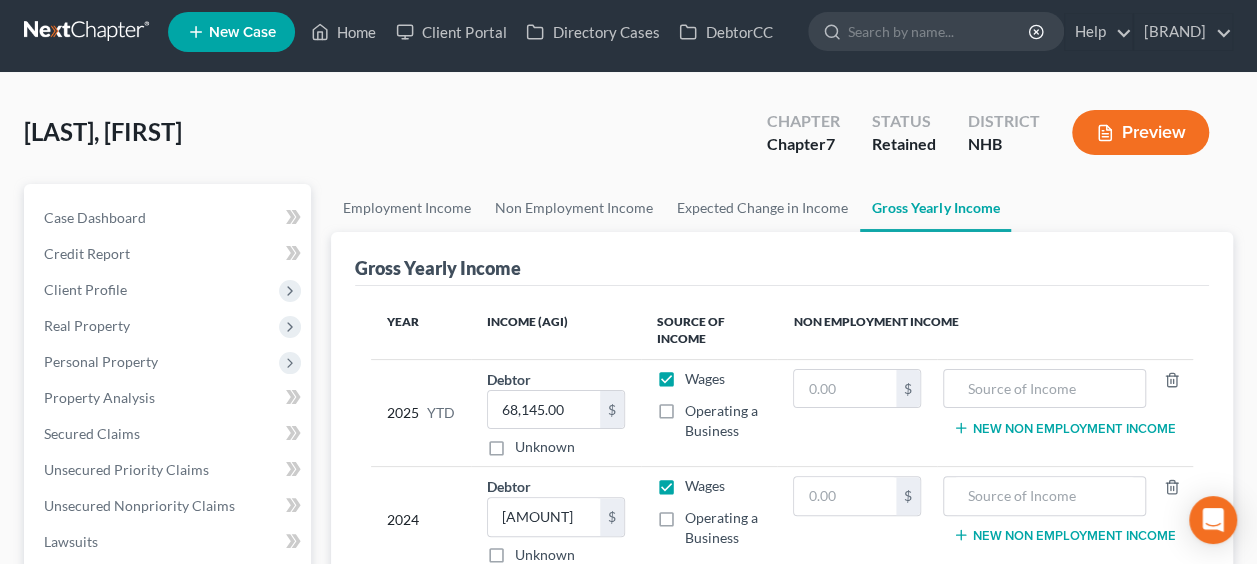scroll, scrollTop: 0, scrollLeft: 0, axis: both 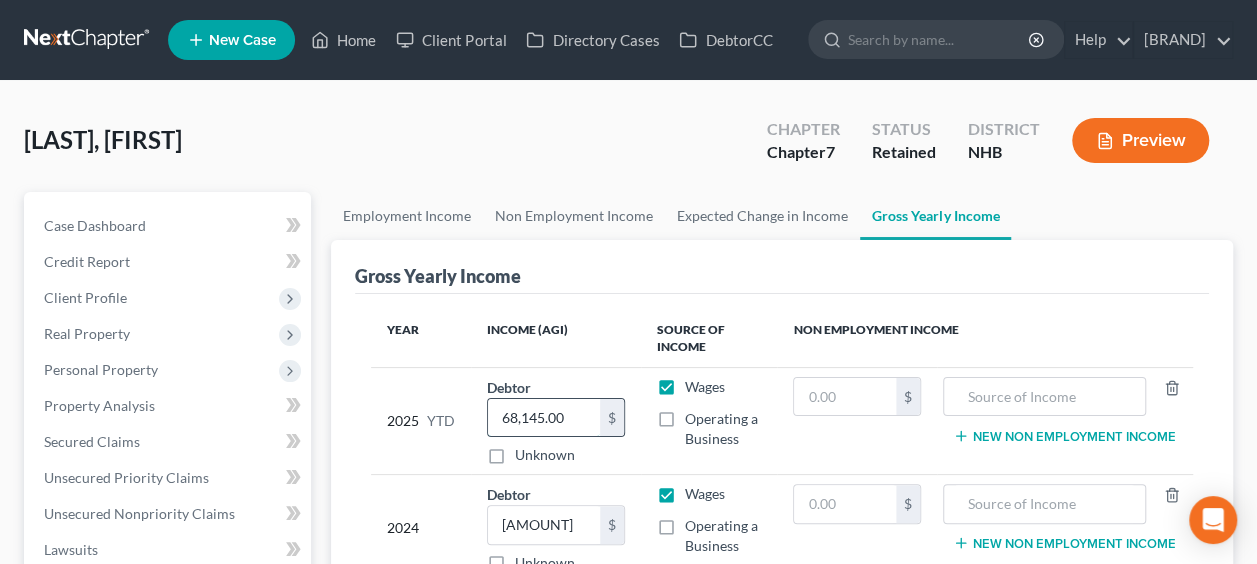 paste on "9,73" 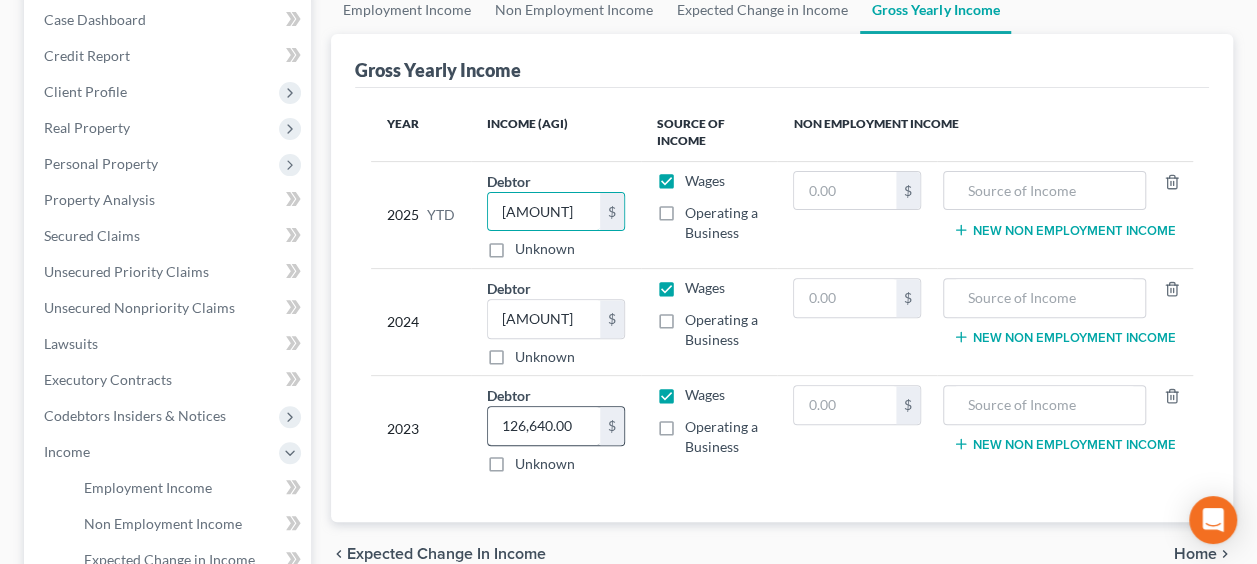 scroll, scrollTop: 166, scrollLeft: 0, axis: vertical 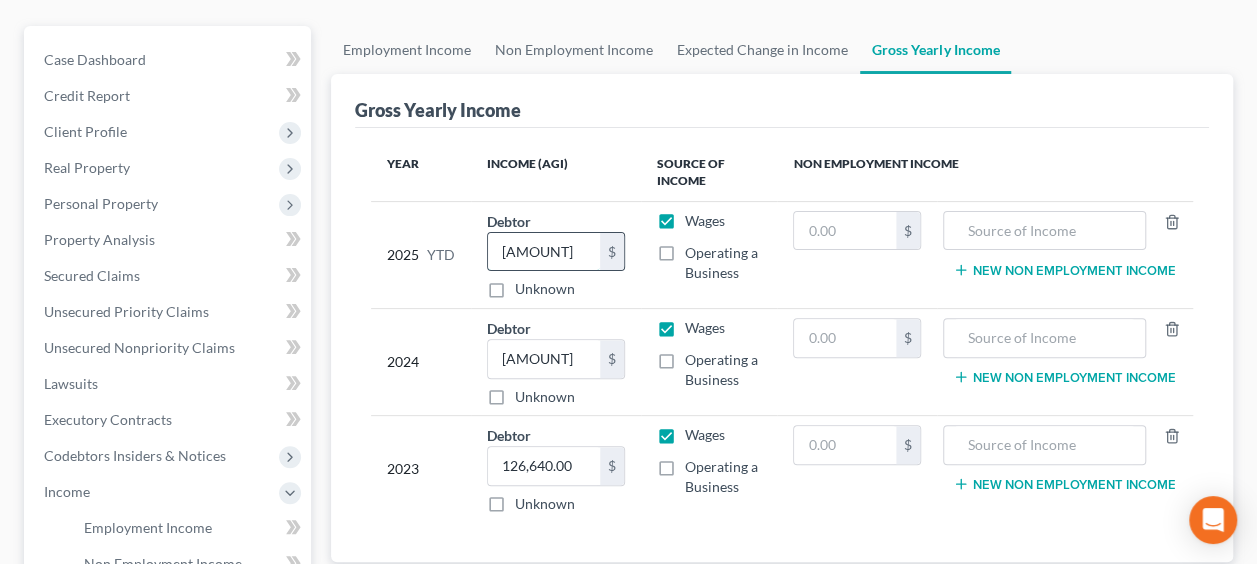 paste on "[NUMBER]" 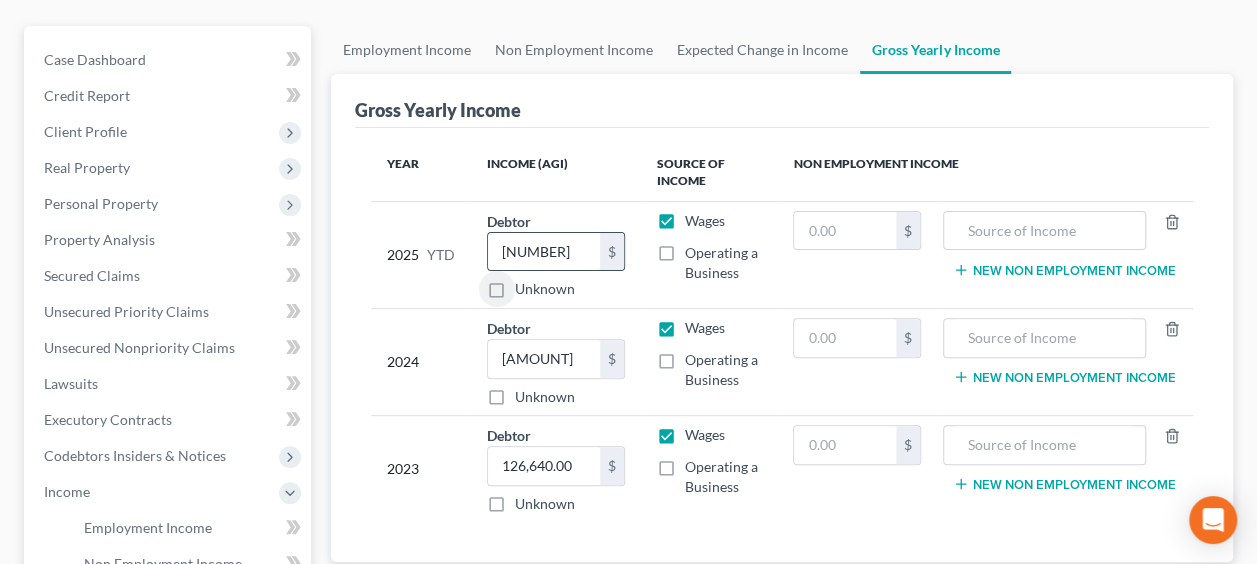 click on "[NUMBER]" at bounding box center (544, 252) 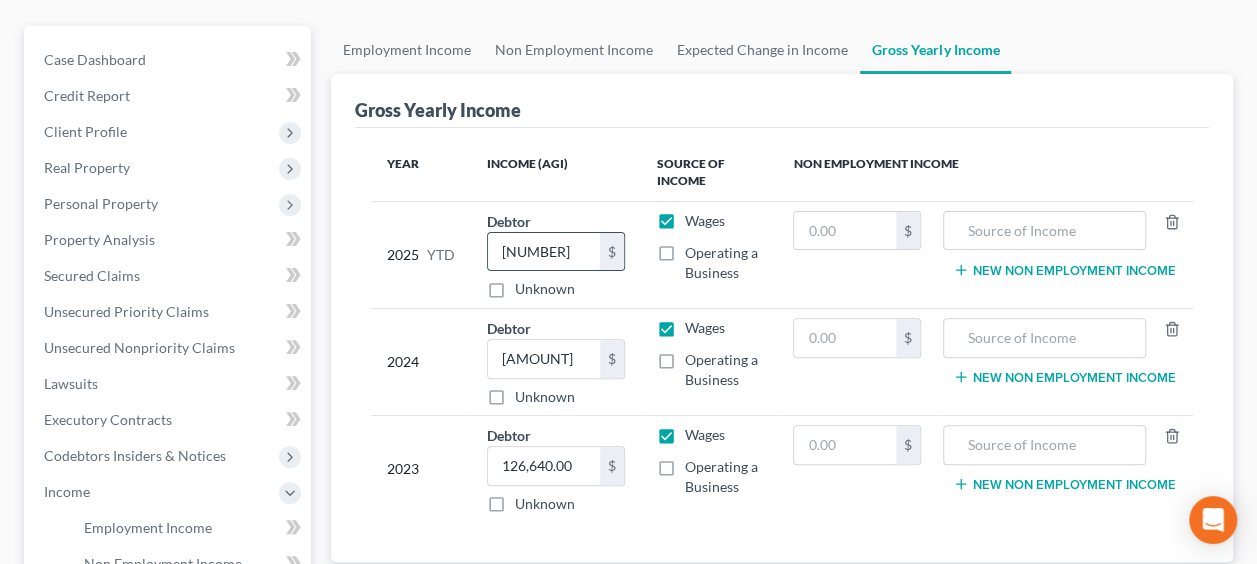 click on "[NUMBER]" at bounding box center (544, 252) 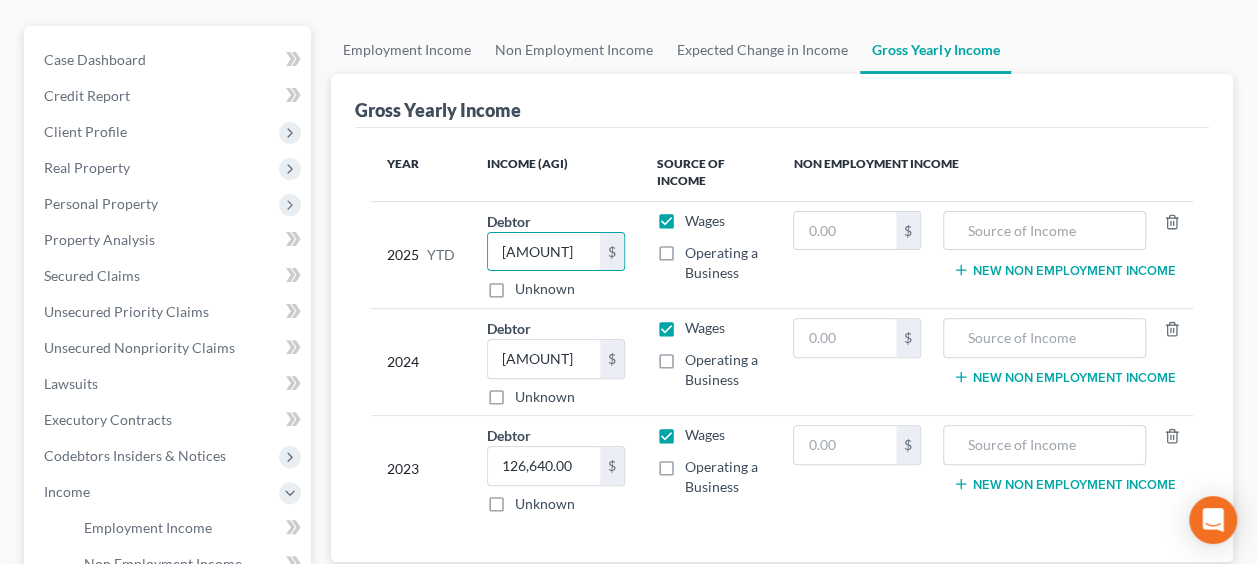 type on "[AMOUNT]" 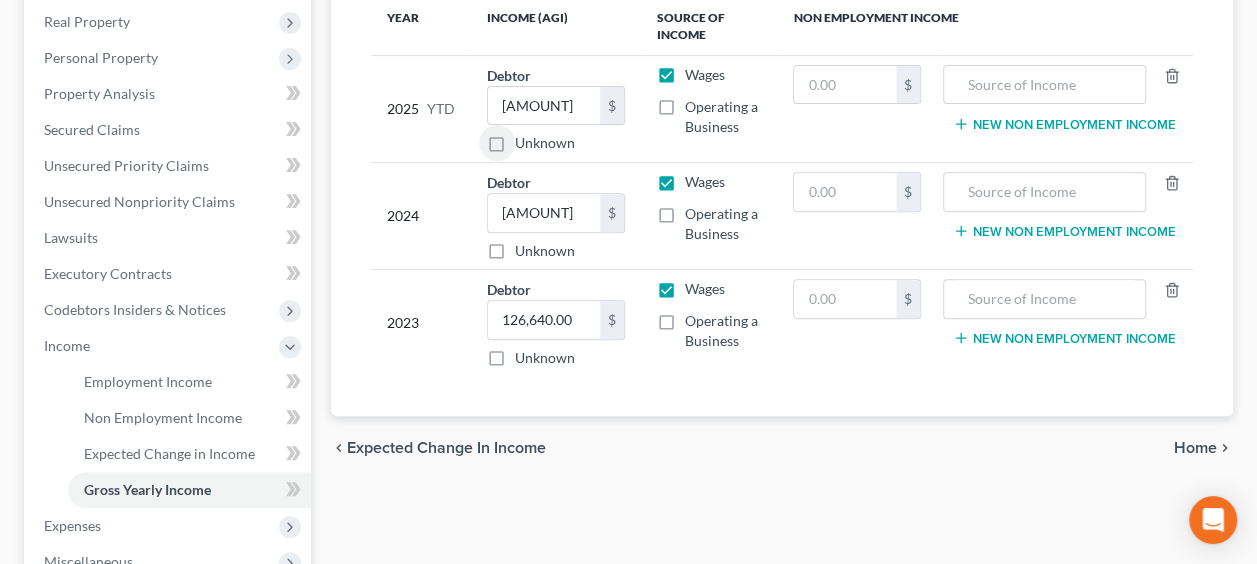 scroll, scrollTop: 300, scrollLeft: 0, axis: vertical 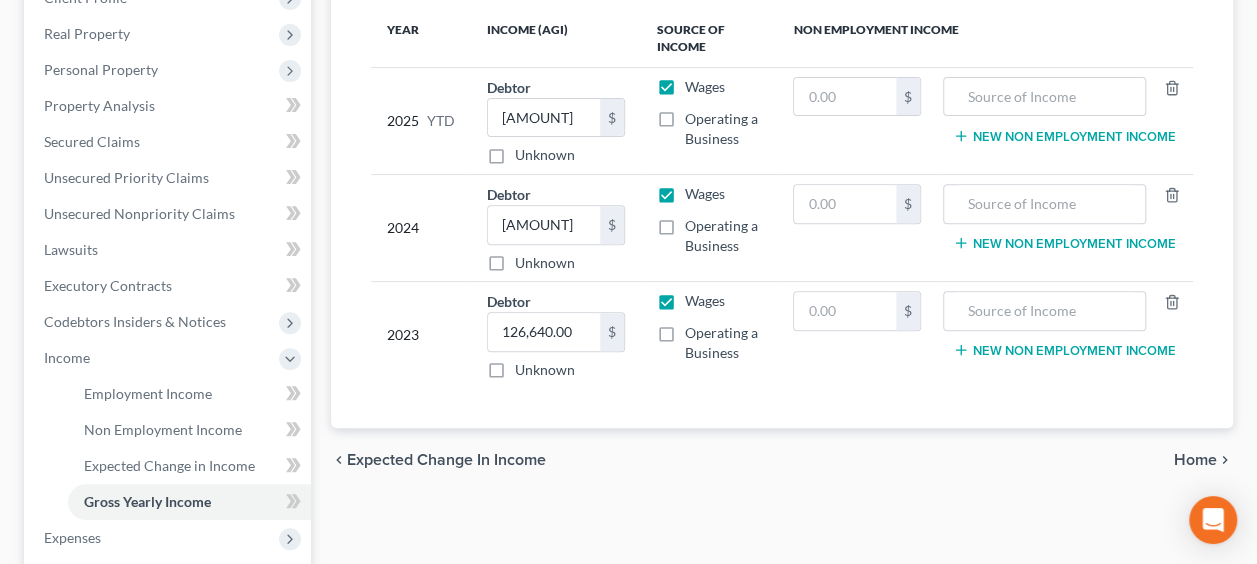 click on "chevron_left
Expected Change in Income
Home
chevron_right" at bounding box center (782, 460) 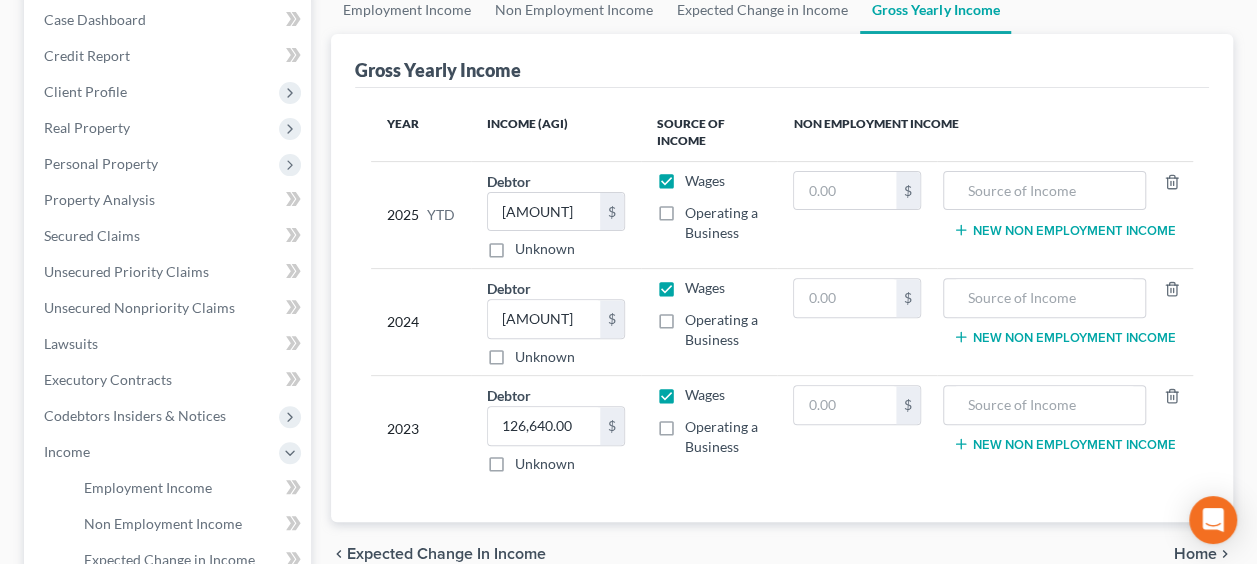 scroll, scrollTop: 166, scrollLeft: 0, axis: vertical 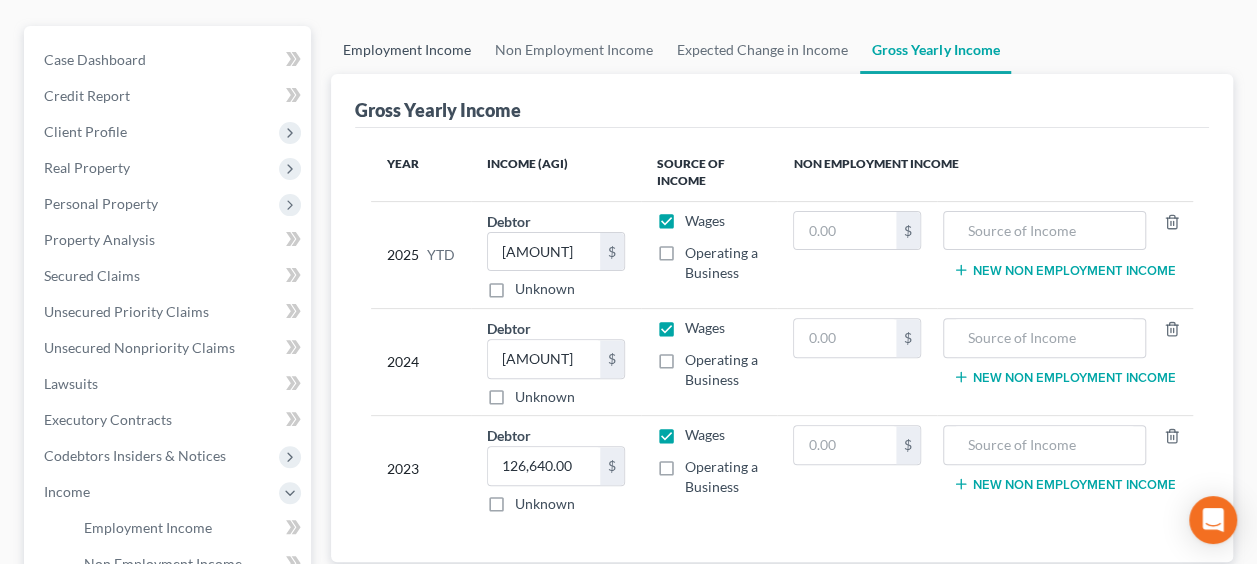 click on "Employment Income" at bounding box center (407, 50) 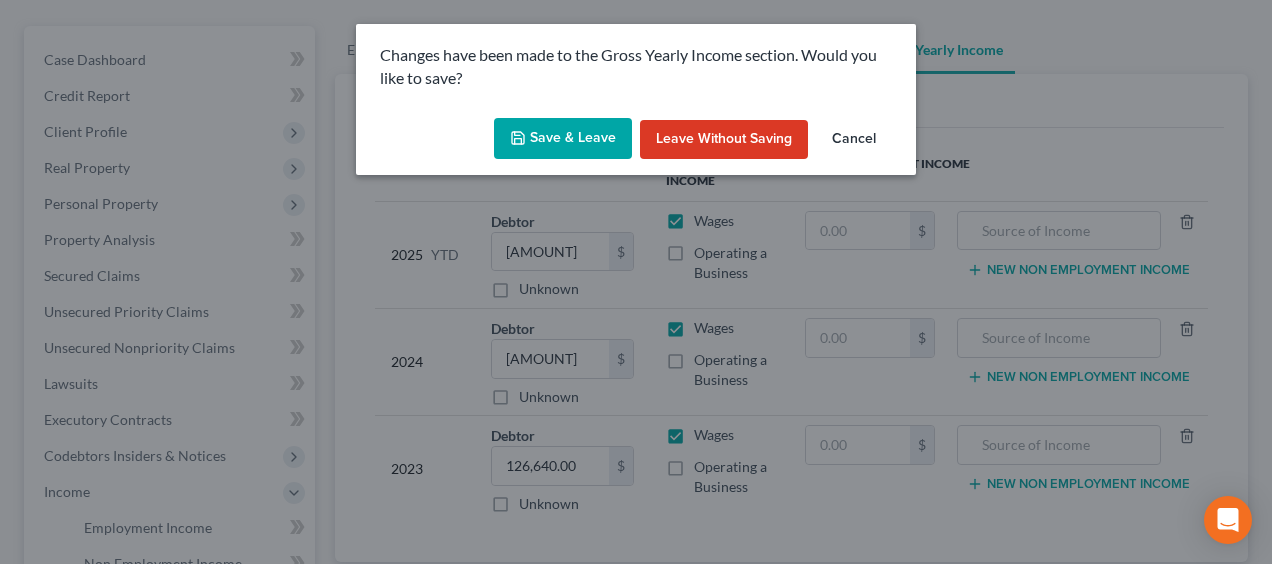 click on "Save & Leave" at bounding box center (563, 139) 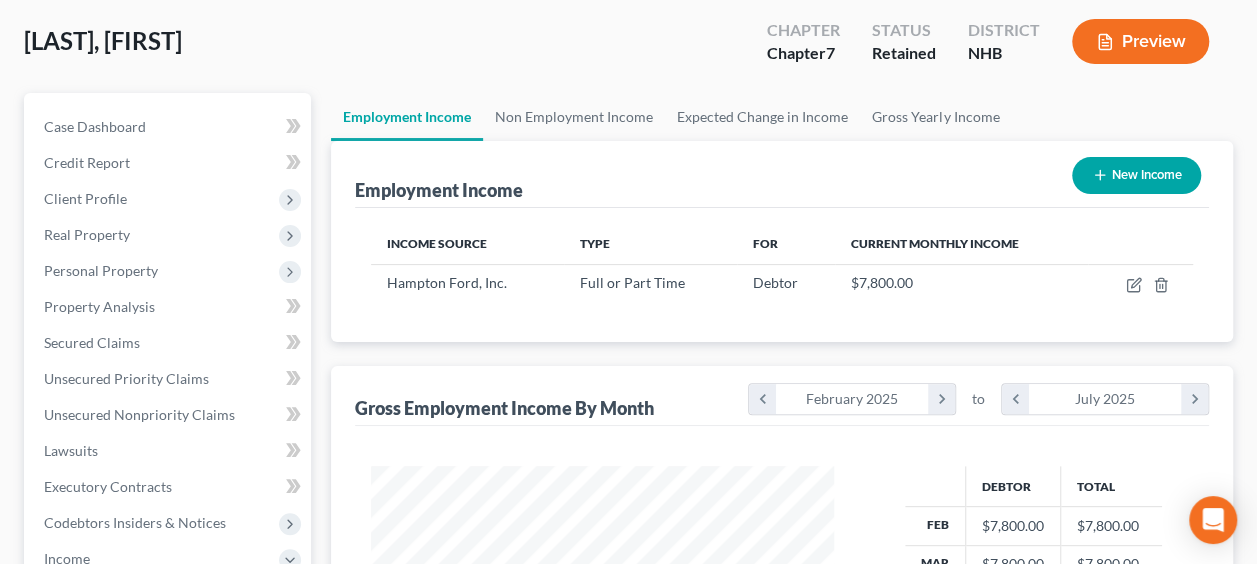 scroll, scrollTop: 0, scrollLeft: 0, axis: both 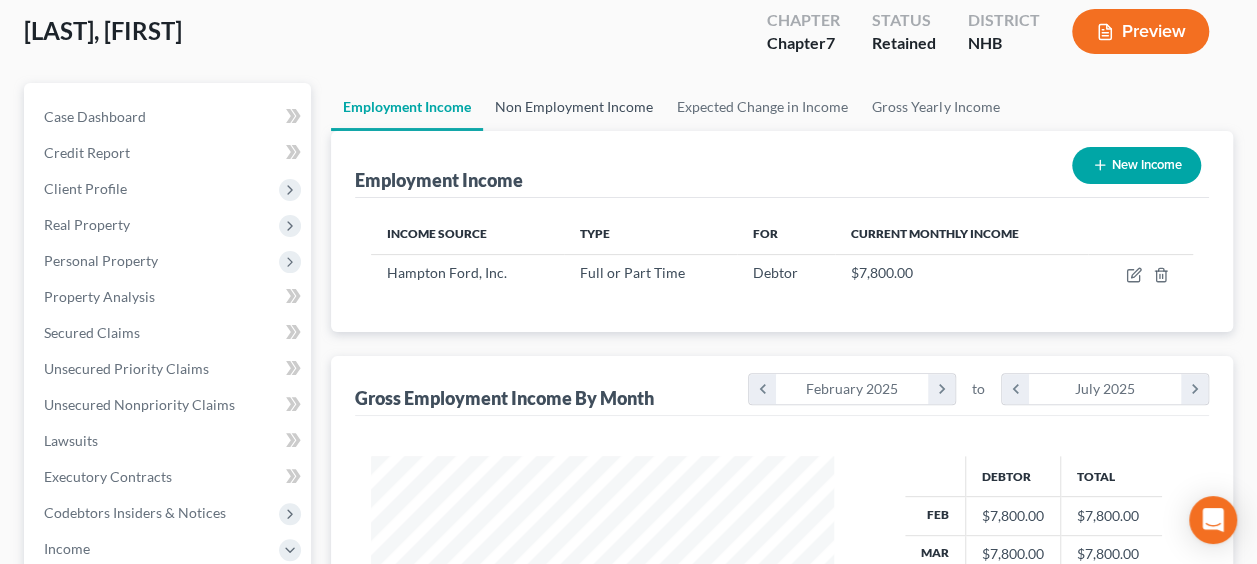 click on "Non Employment Income" at bounding box center (574, 107) 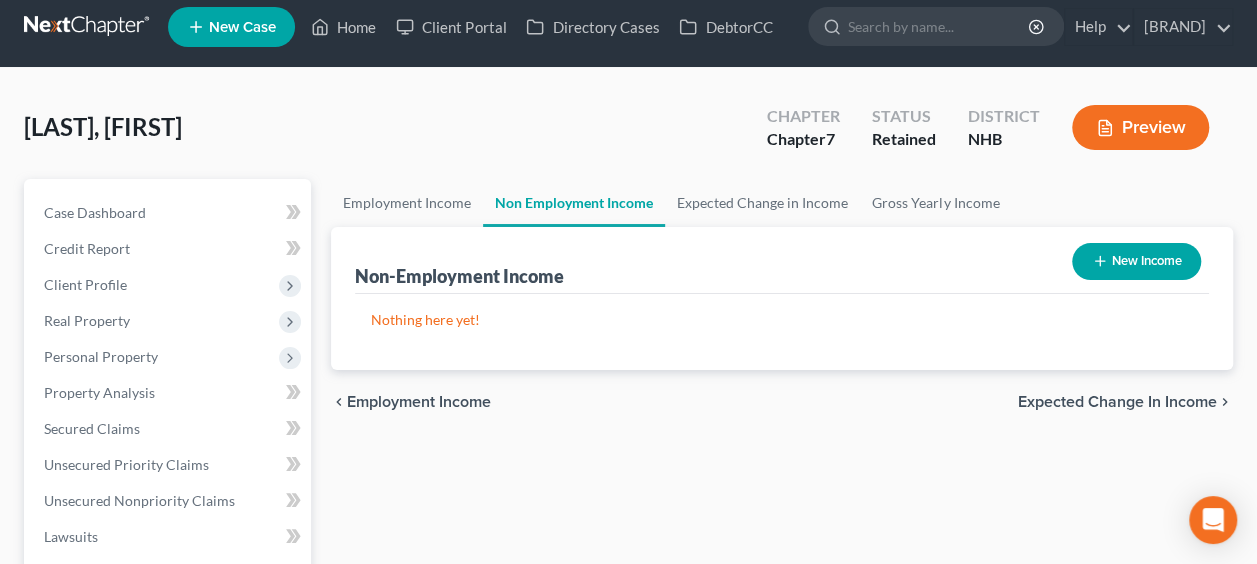 scroll, scrollTop: 33, scrollLeft: 0, axis: vertical 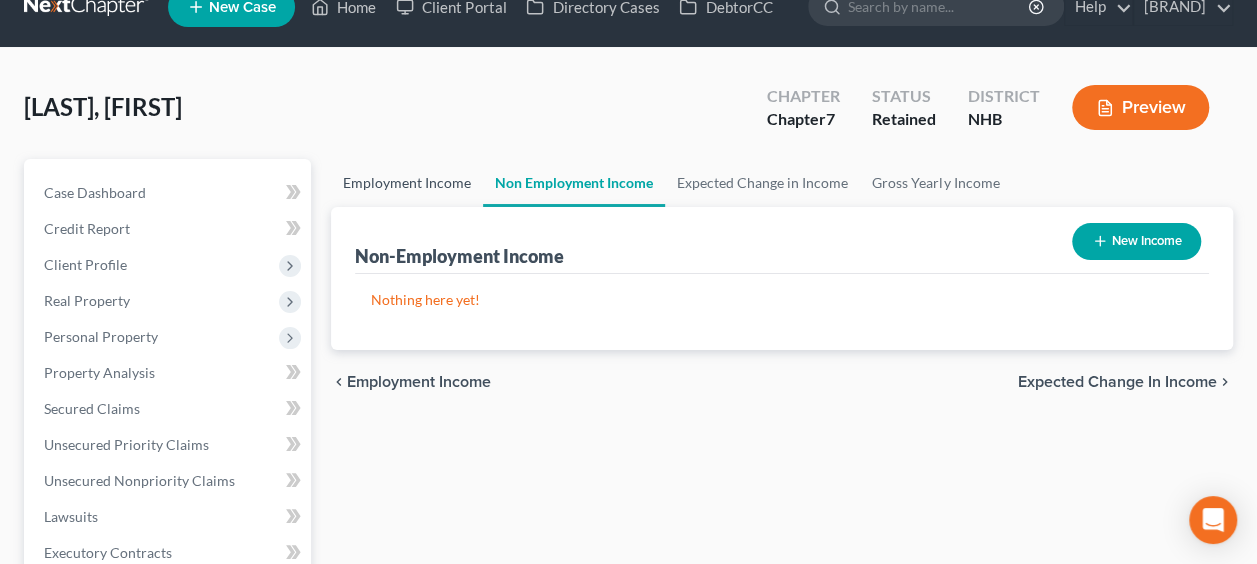 drag, startPoint x: 389, startPoint y: 209, endPoint x: 431, endPoint y: 222, distance: 43.965897 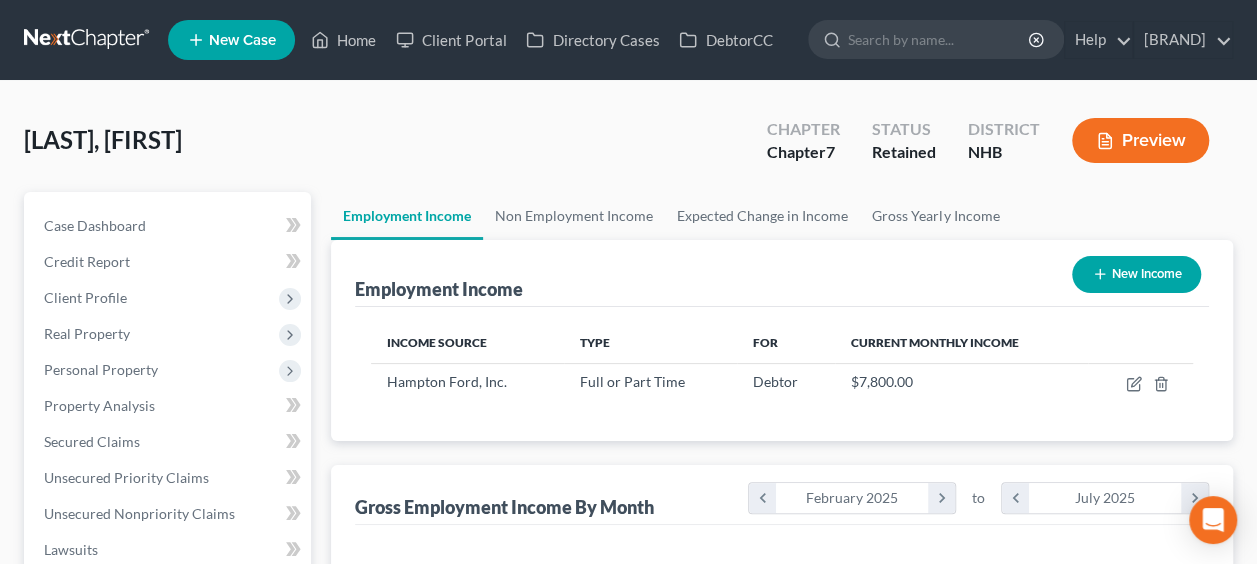 scroll, scrollTop: 999644, scrollLeft: 999497, axis: both 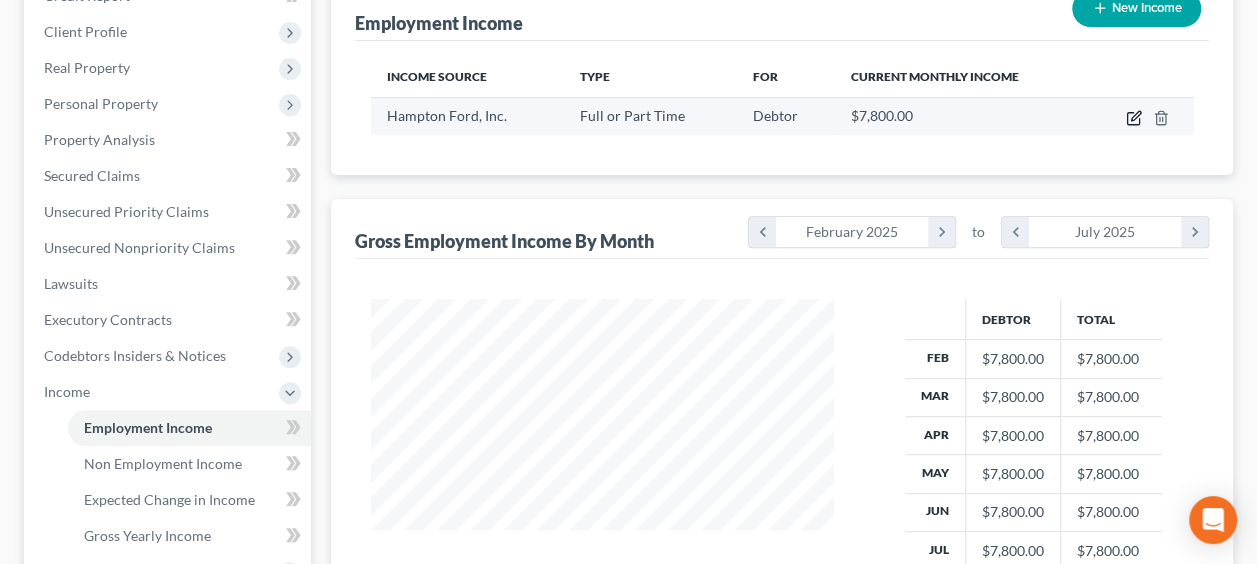 click 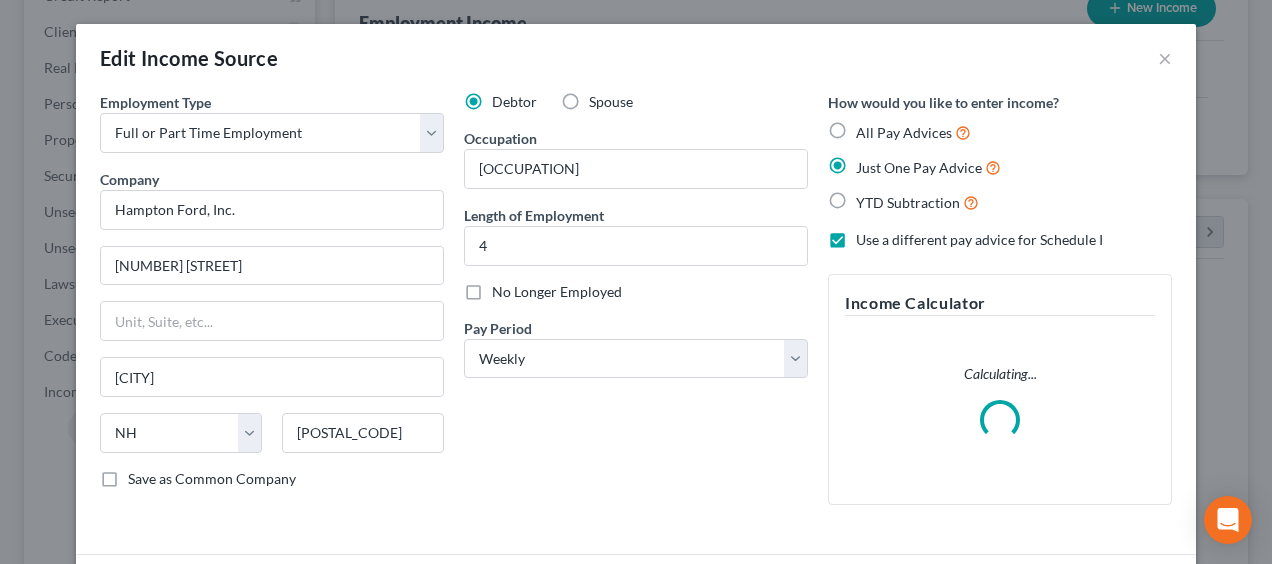 scroll, scrollTop: 999644, scrollLeft: 999490, axis: both 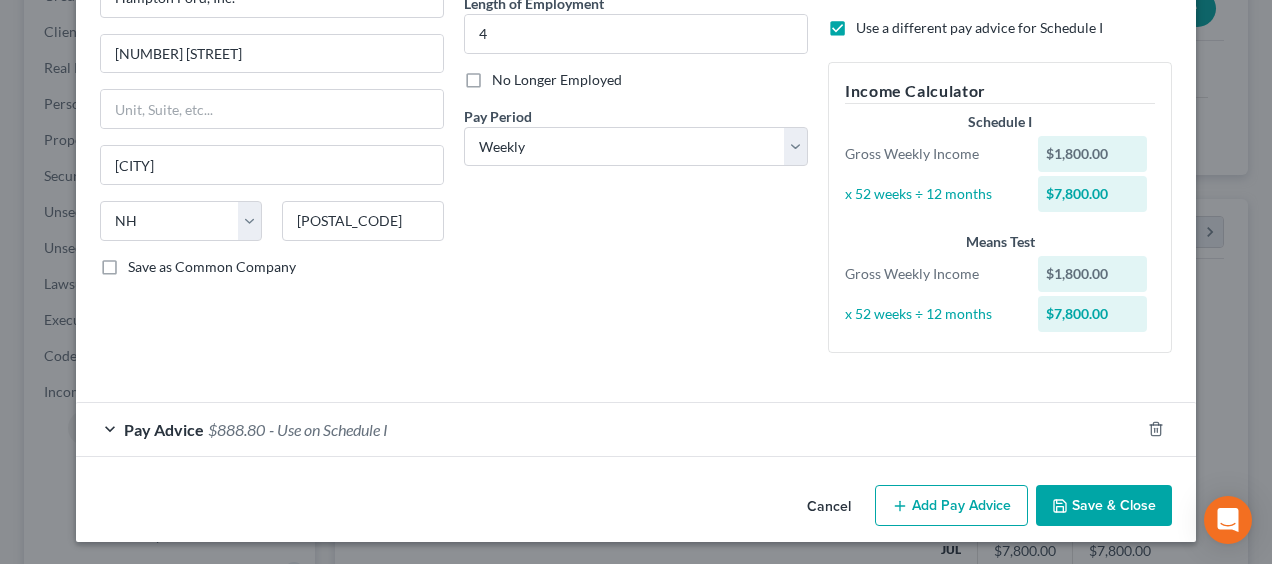 drag, startPoint x: 461, startPoint y: 354, endPoint x: 322, endPoint y: 342, distance: 139.51703 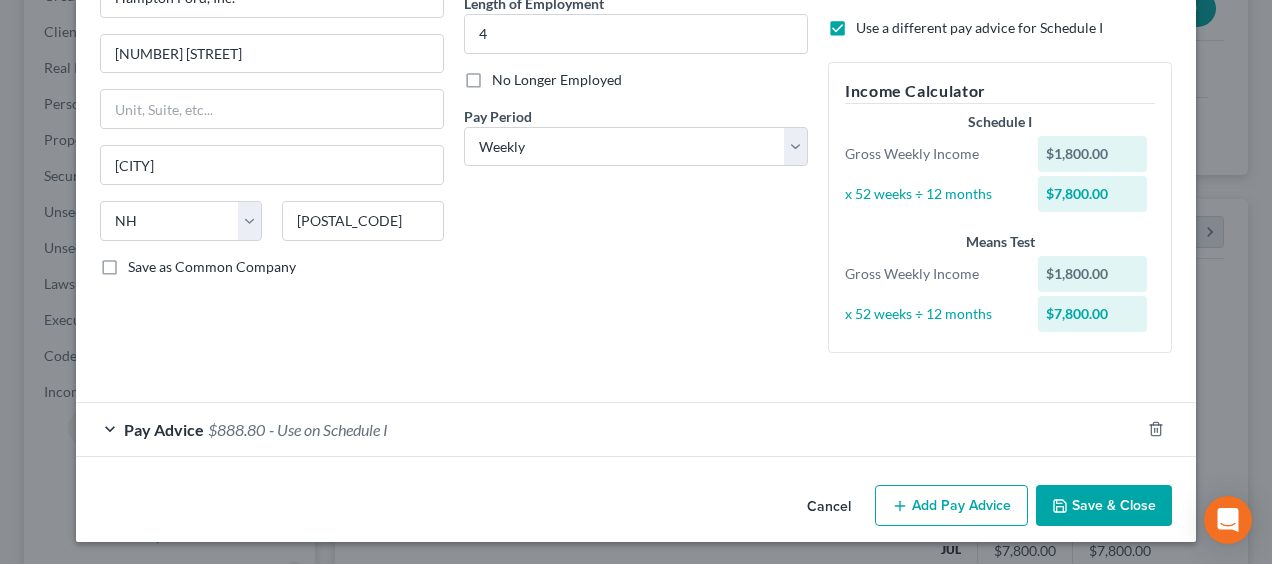 click on "- Use on Schedule I" at bounding box center (328, 429) 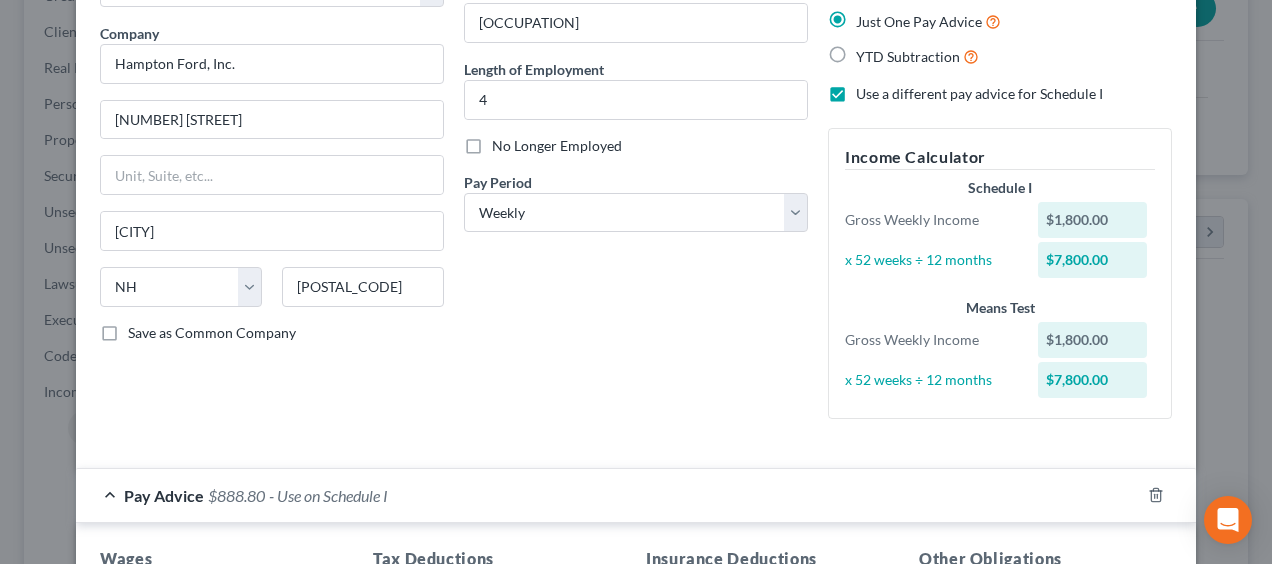 scroll, scrollTop: 146, scrollLeft: 0, axis: vertical 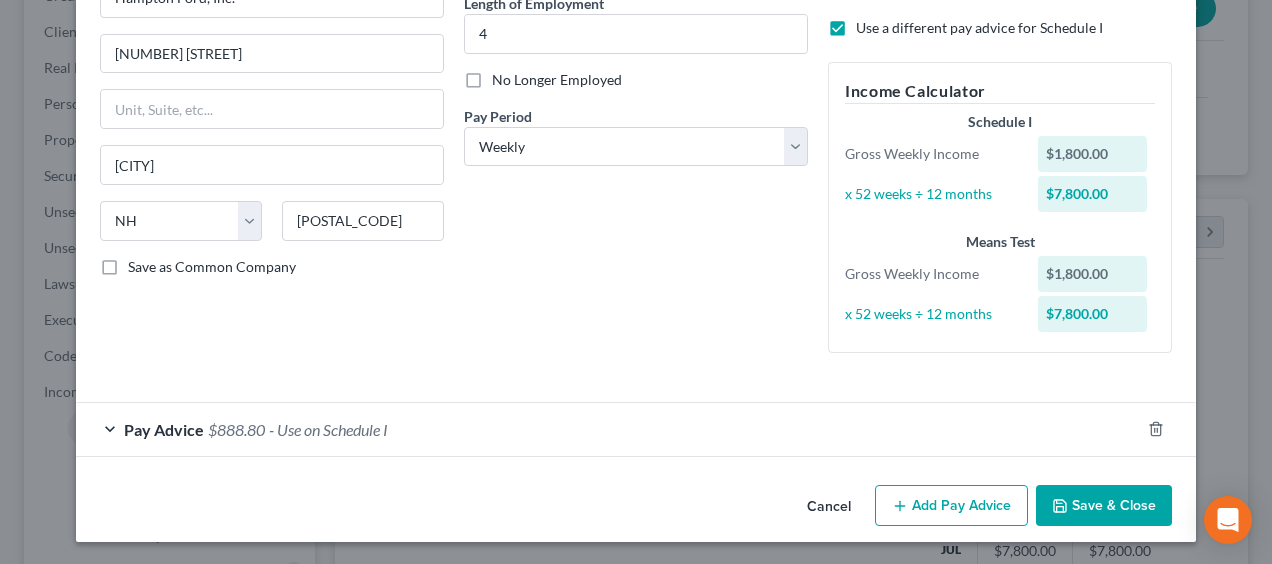 click on "Save & Close" at bounding box center (1104, 506) 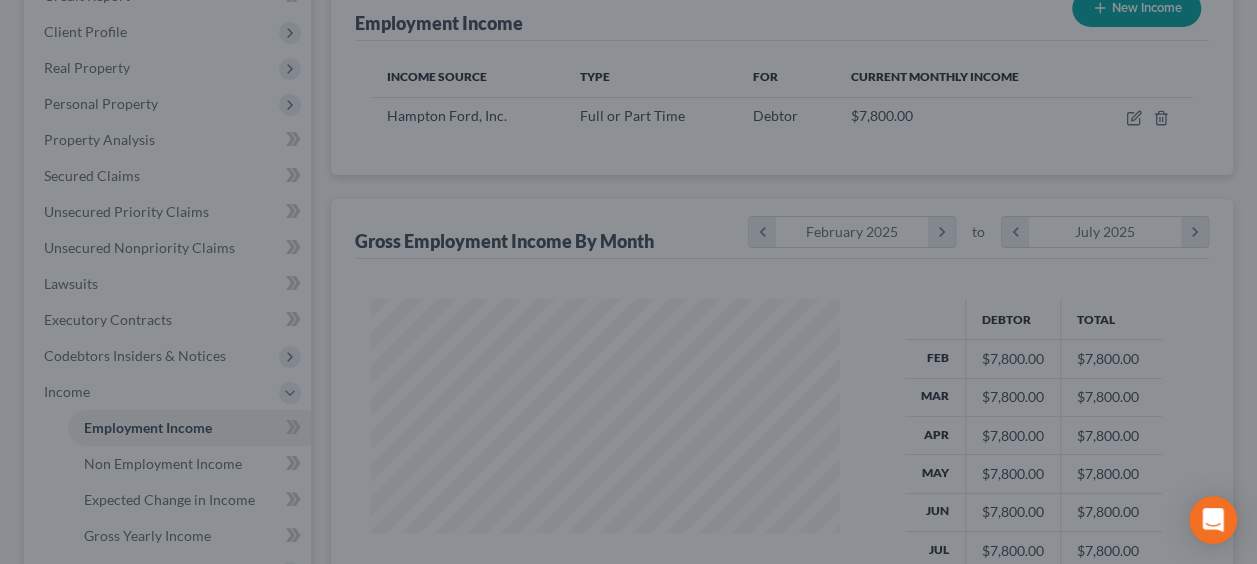 scroll, scrollTop: 356, scrollLeft: 502, axis: both 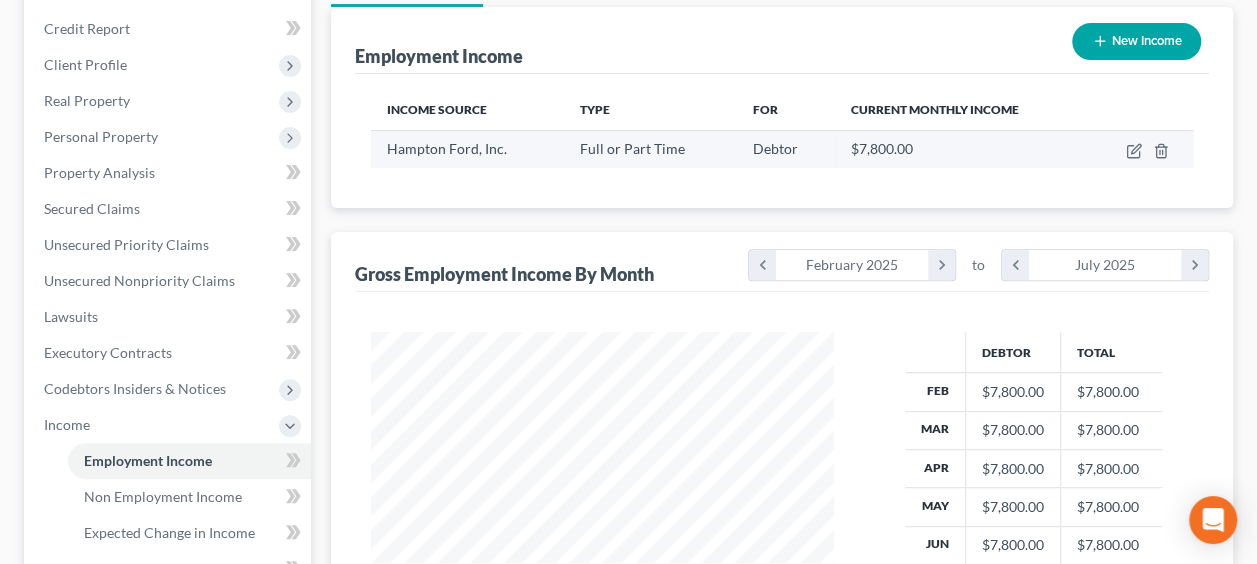 click at bounding box center [1140, 149] 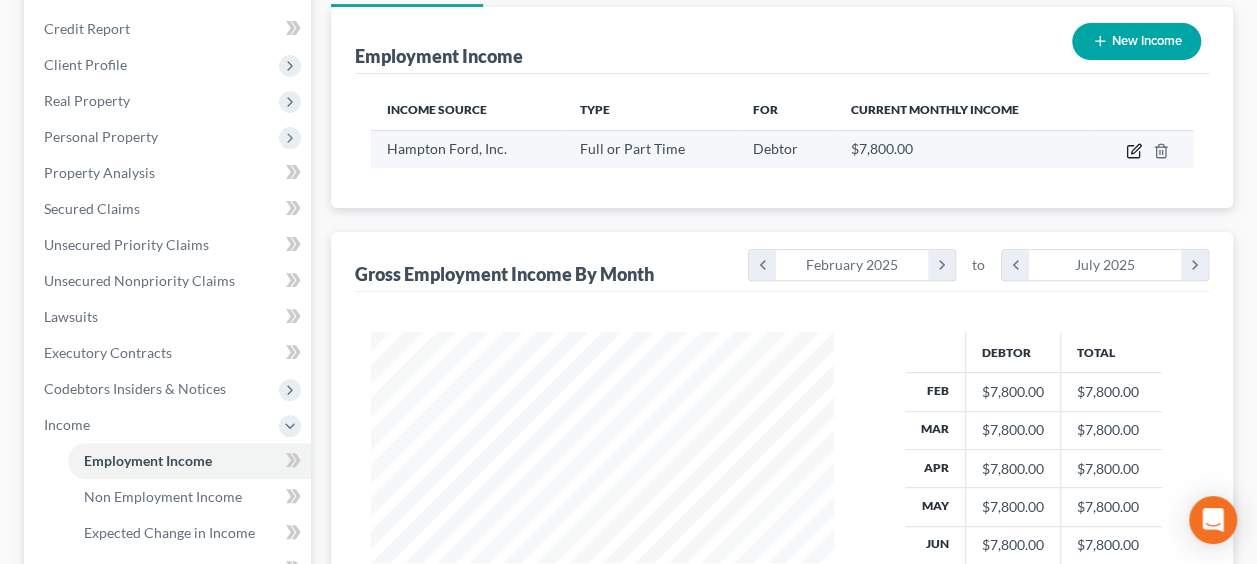 click 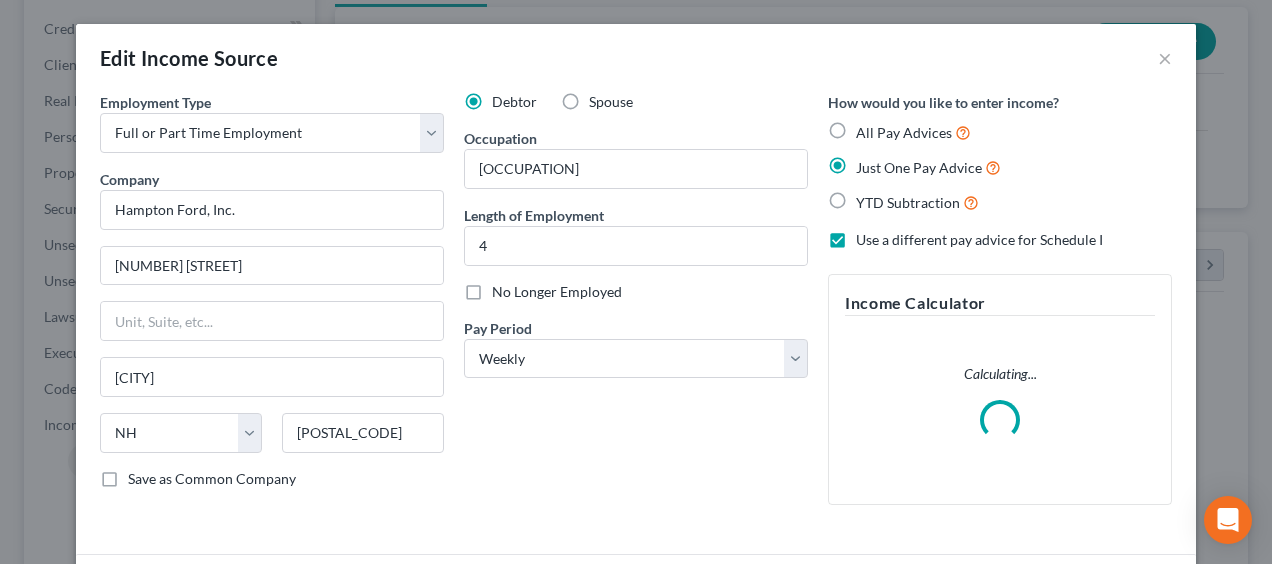 scroll, scrollTop: 999644, scrollLeft: 999490, axis: both 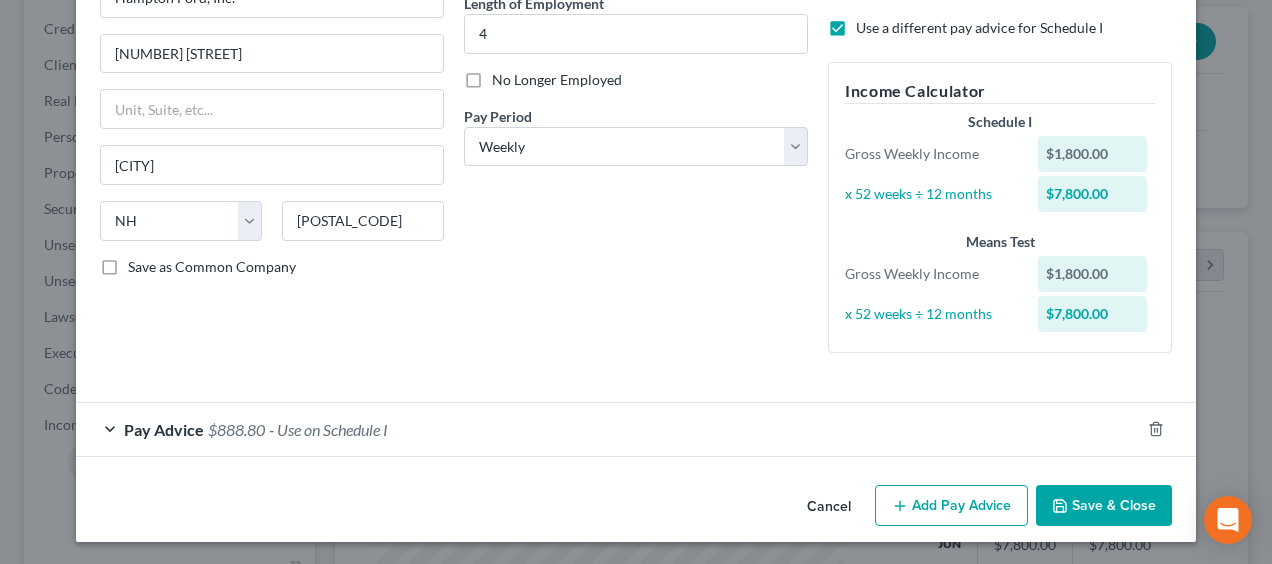 click on "$888.80" at bounding box center (236, 429) 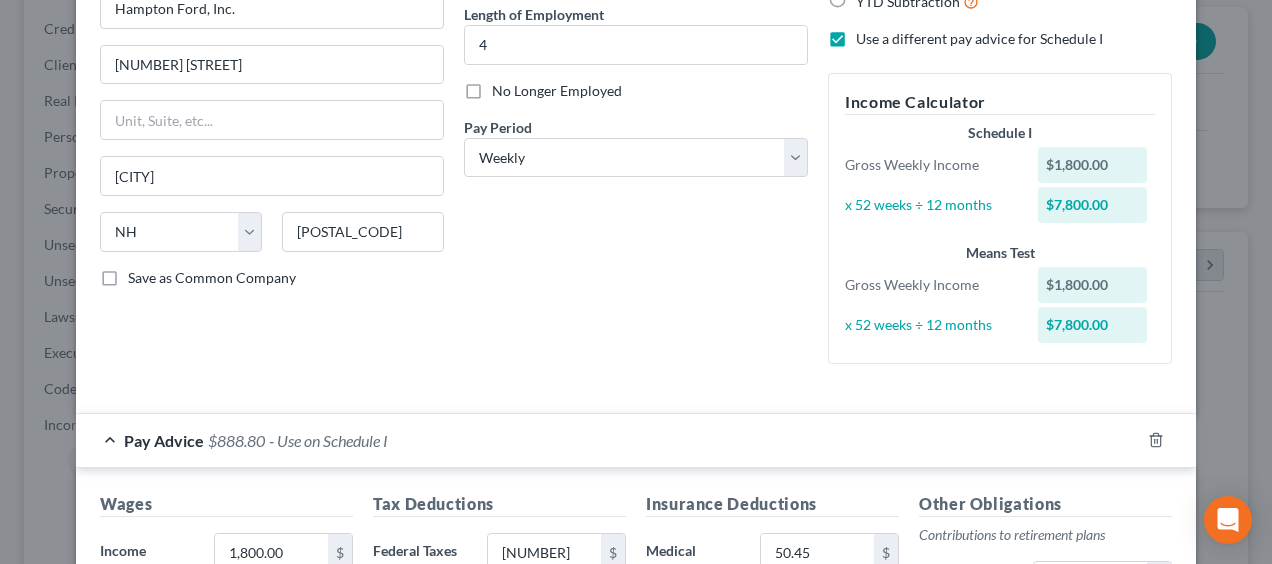 scroll, scrollTop: 179, scrollLeft: 0, axis: vertical 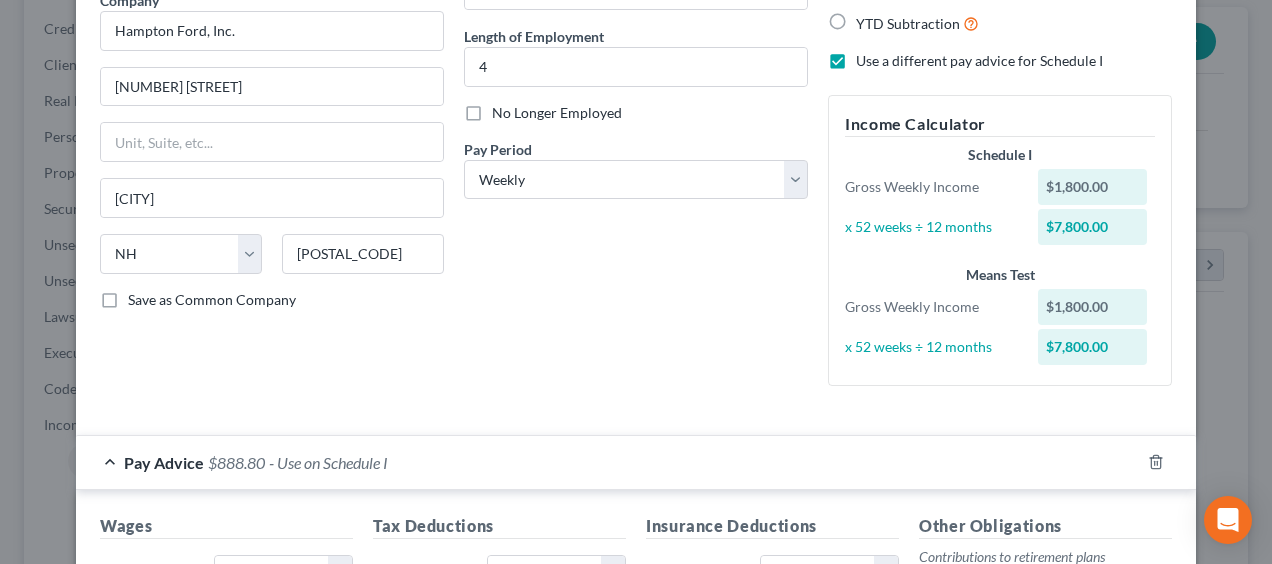 click on "Pay Advice [AMOUNT] - Use on Schedule I" at bounding box center [608, 462] 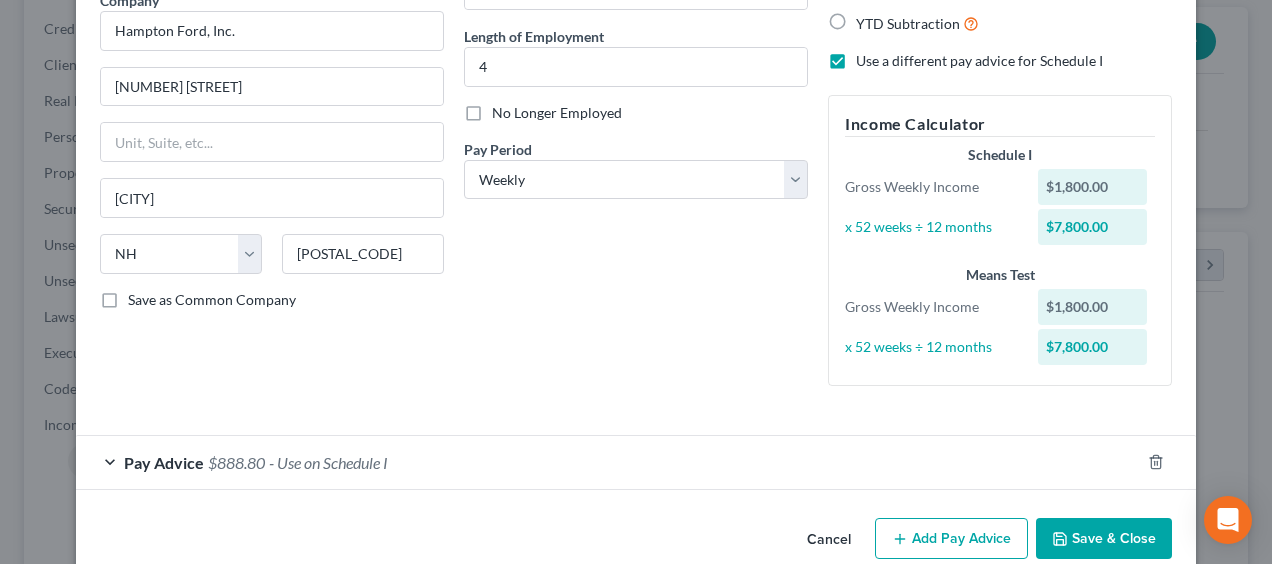 scroll, scrollTop: 212, scrollLeft: 0, axis: vertical 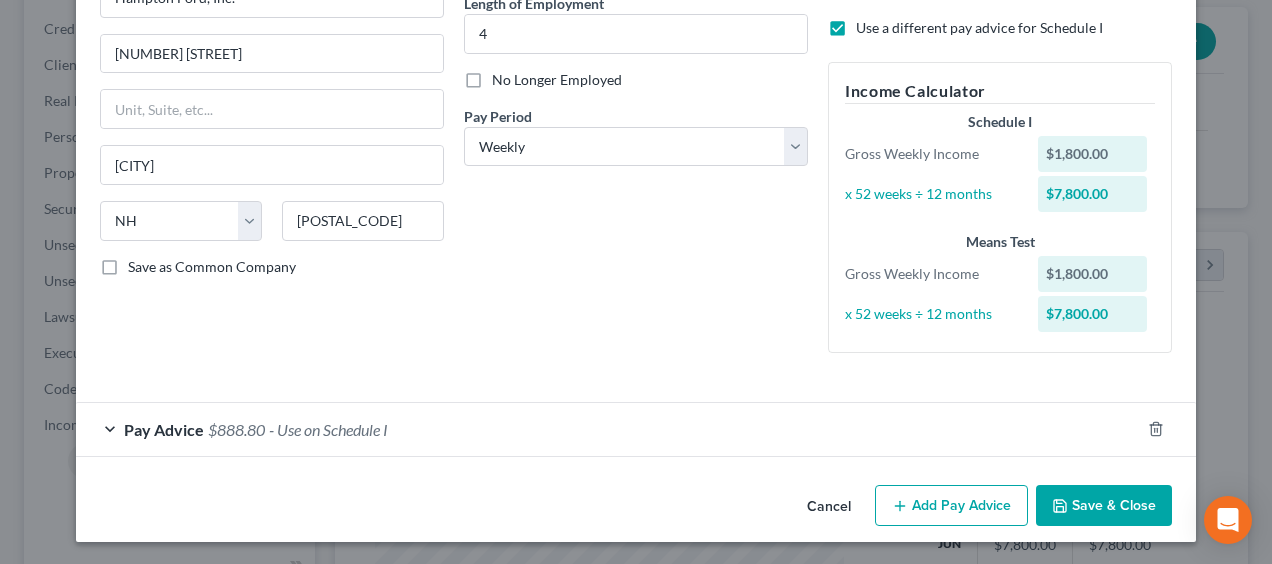 click on "Add Pay Advice" at bounding box center (951, 506) 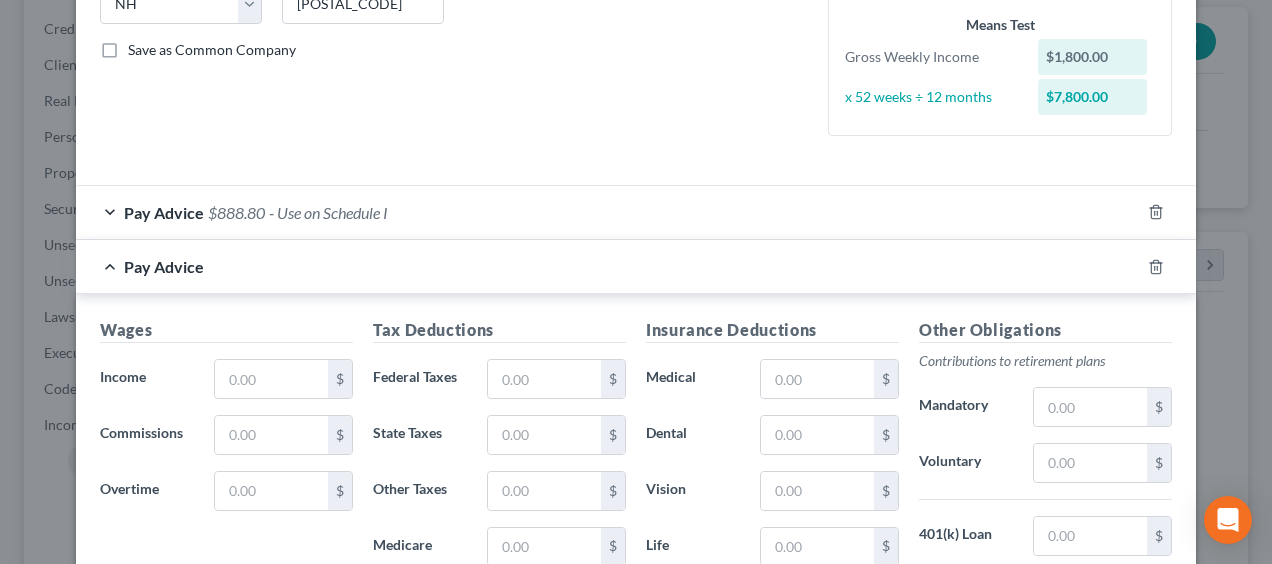 scroll, scrollTop: 479, scrollLeft: 0, axis: vertical 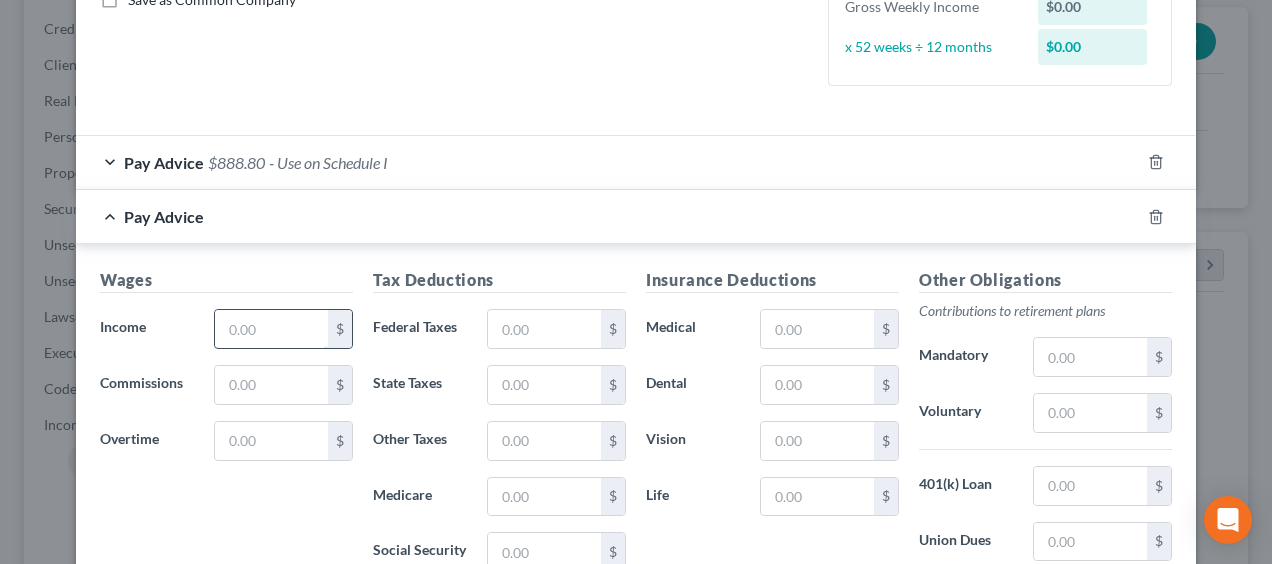 click at bounding box center [271, 329] 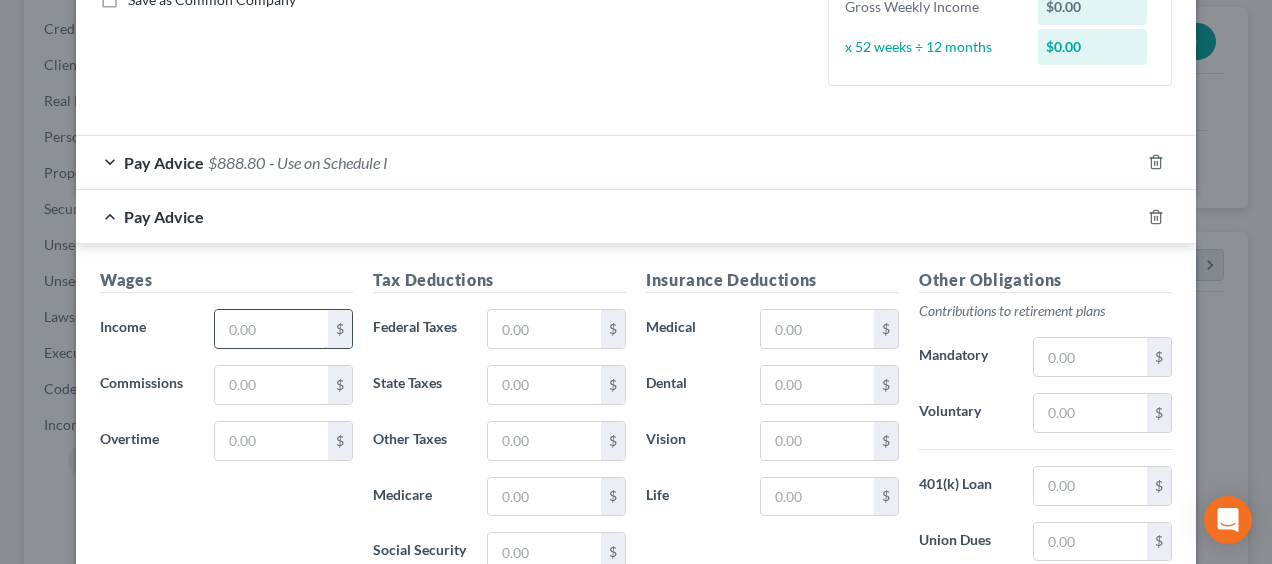 paste on "[AMOUNT]" 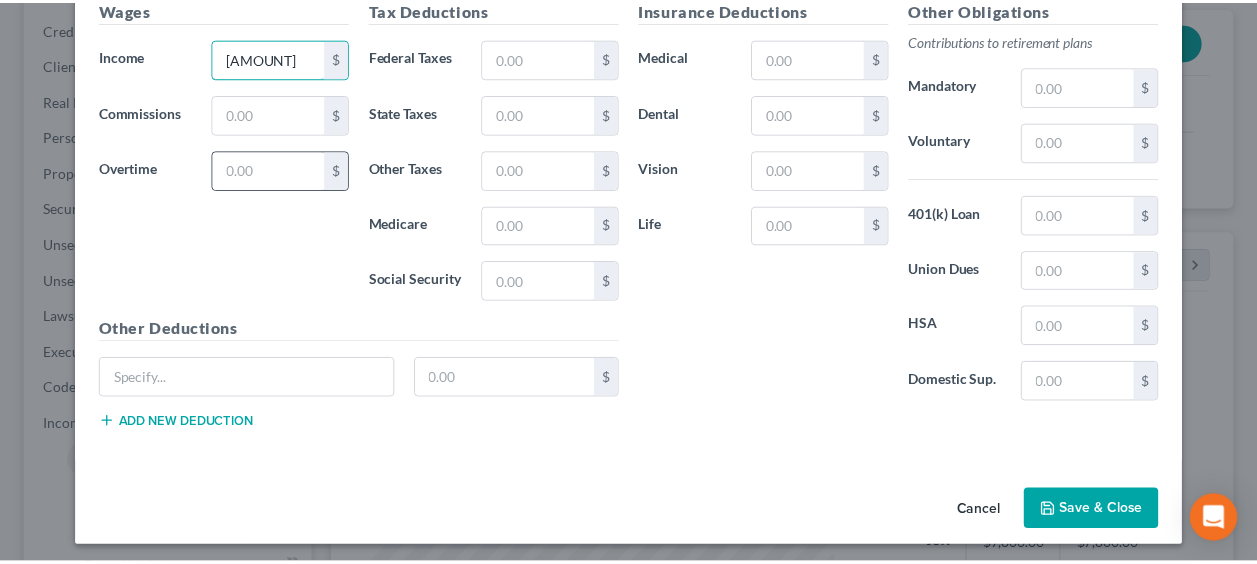 scroll, scrollTop: 750, scrollLeft: 0, axis: vertical 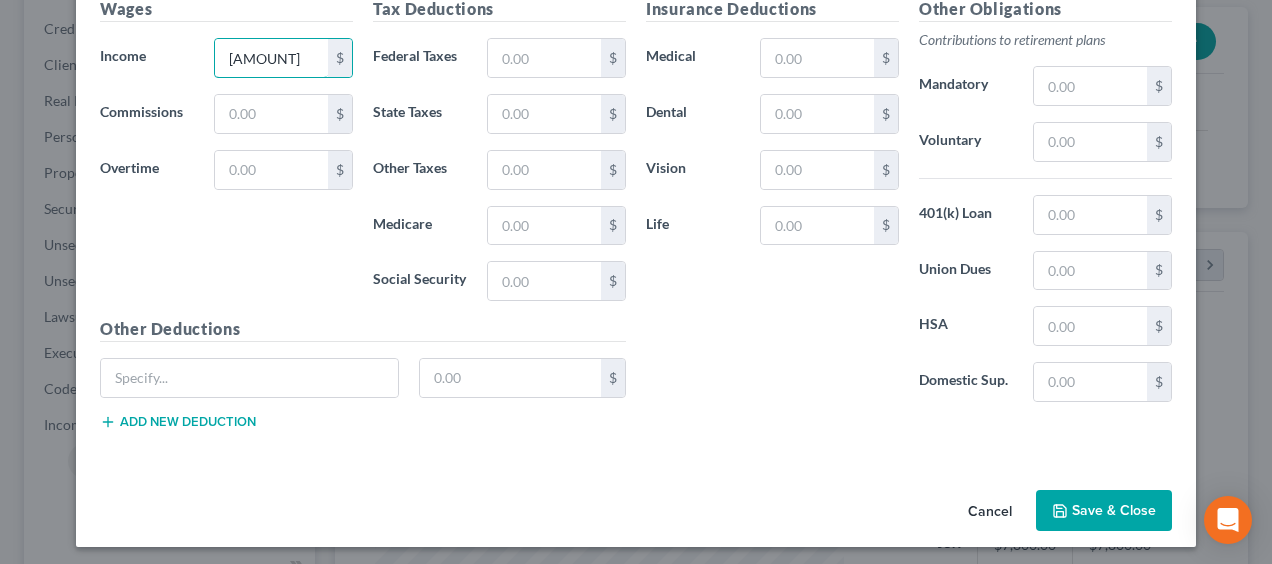 type on "[AMOUNT]" 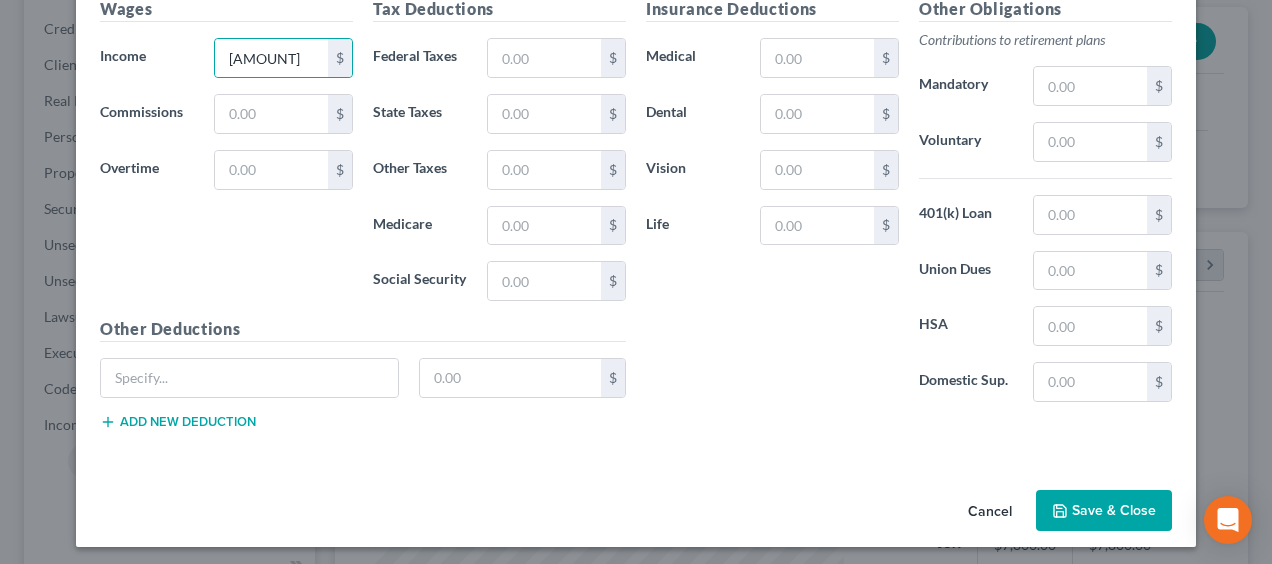 click on "Save & Close" at bounding box center [1104, 511] 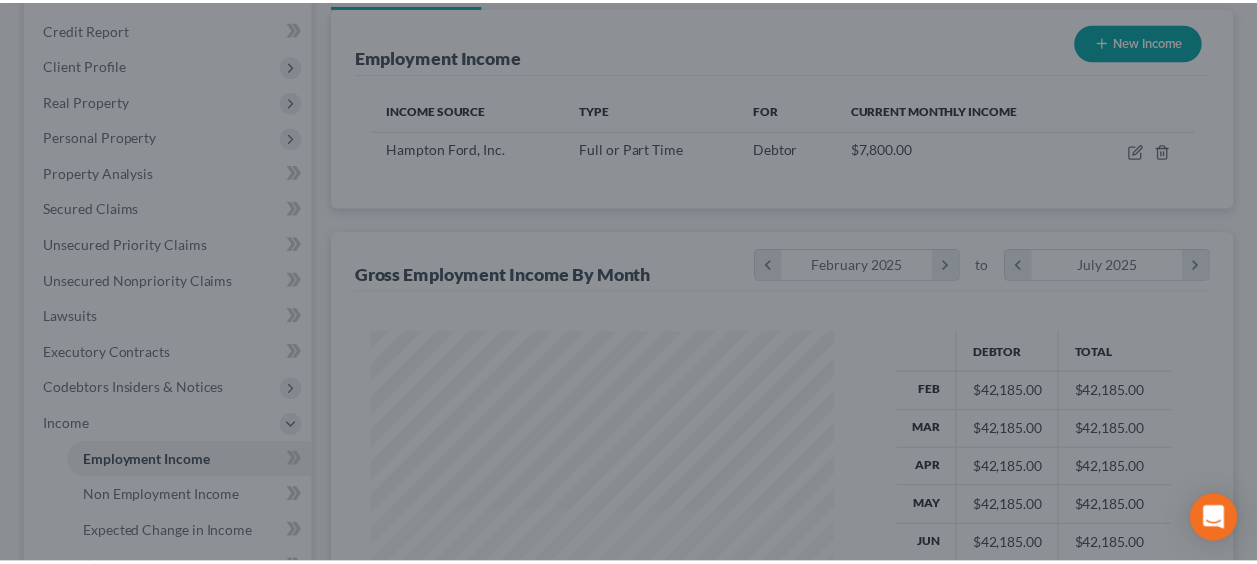 scroll, scrollTop: 356, scrollLeft: 502, axis: both 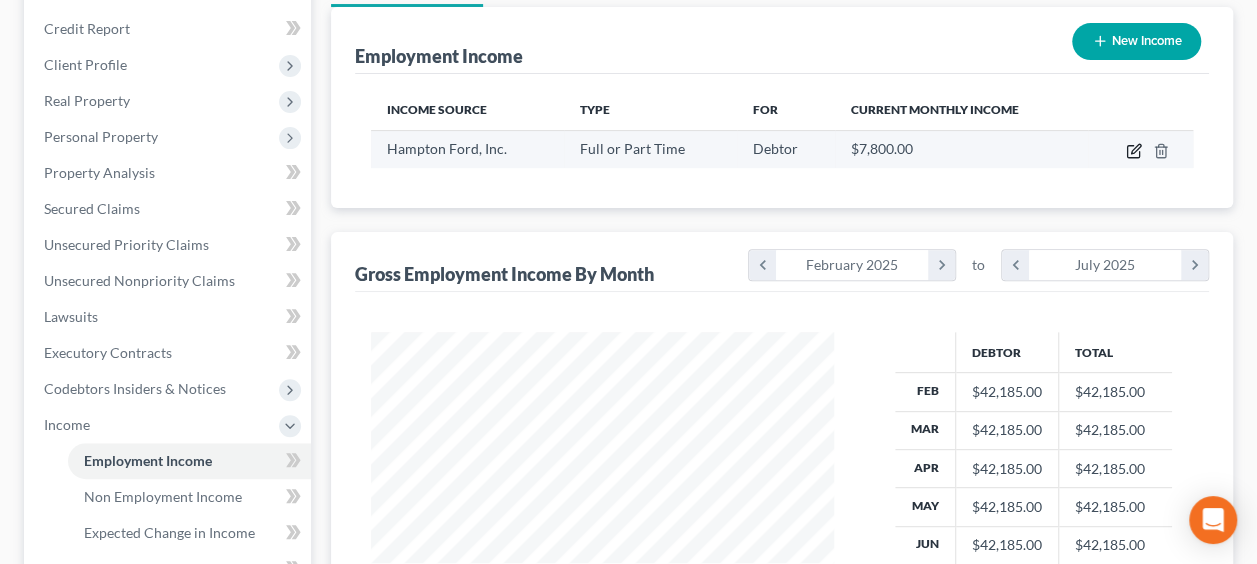 click 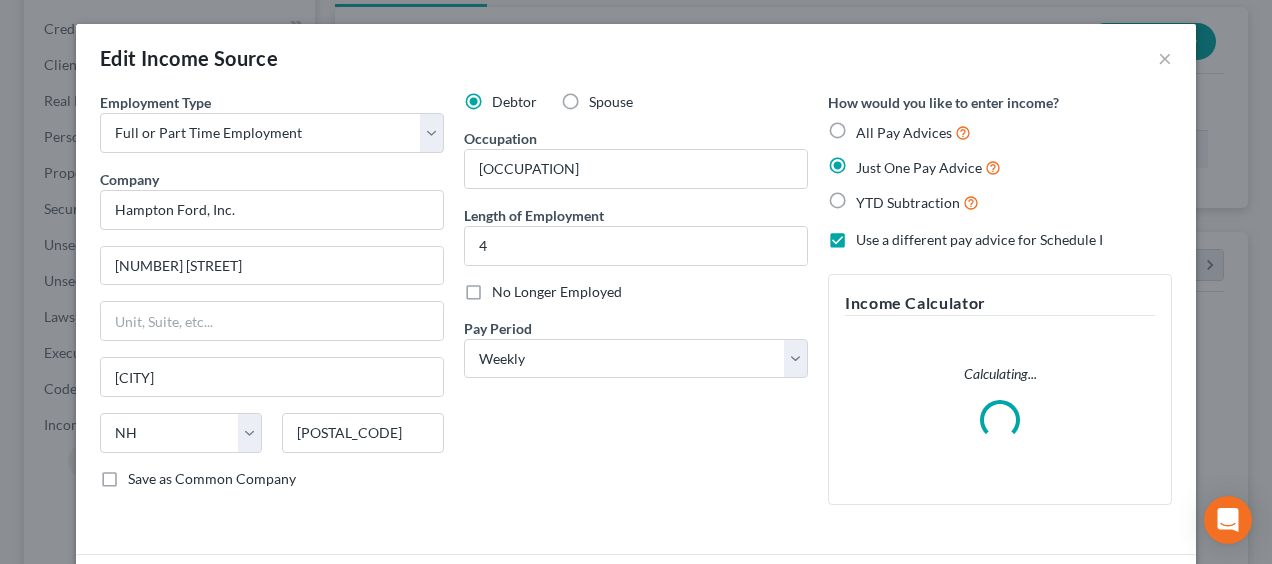 scroll, scrollTop: 999644, scrollLeft: 999490, axis: both 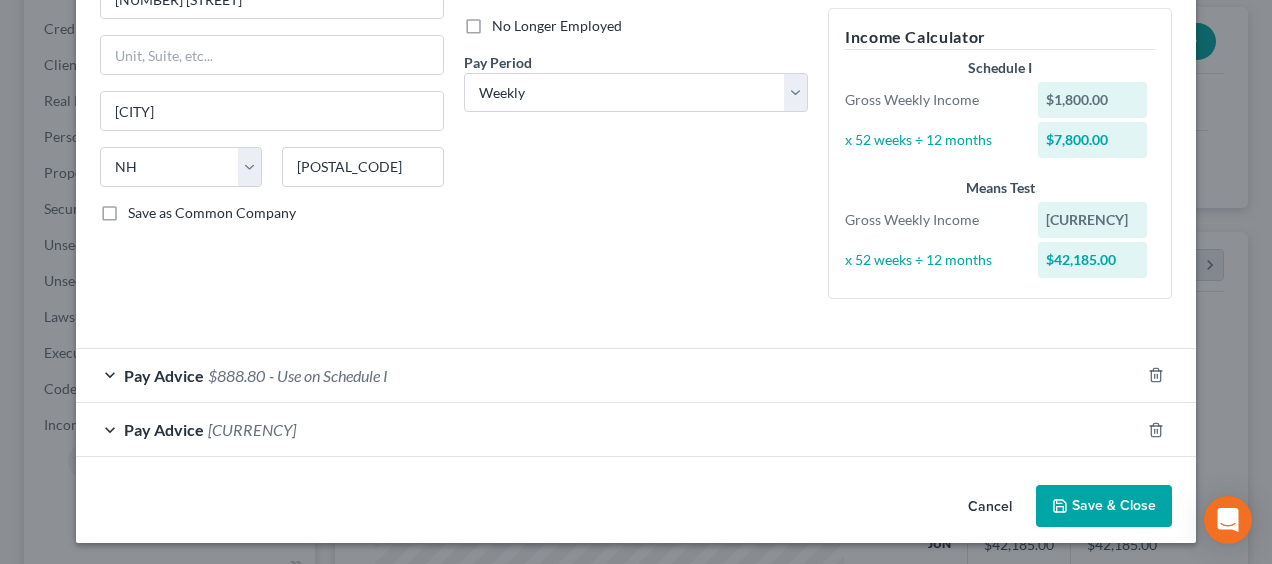 click on "[CURRENCY]" at bounding box center (252, 429) 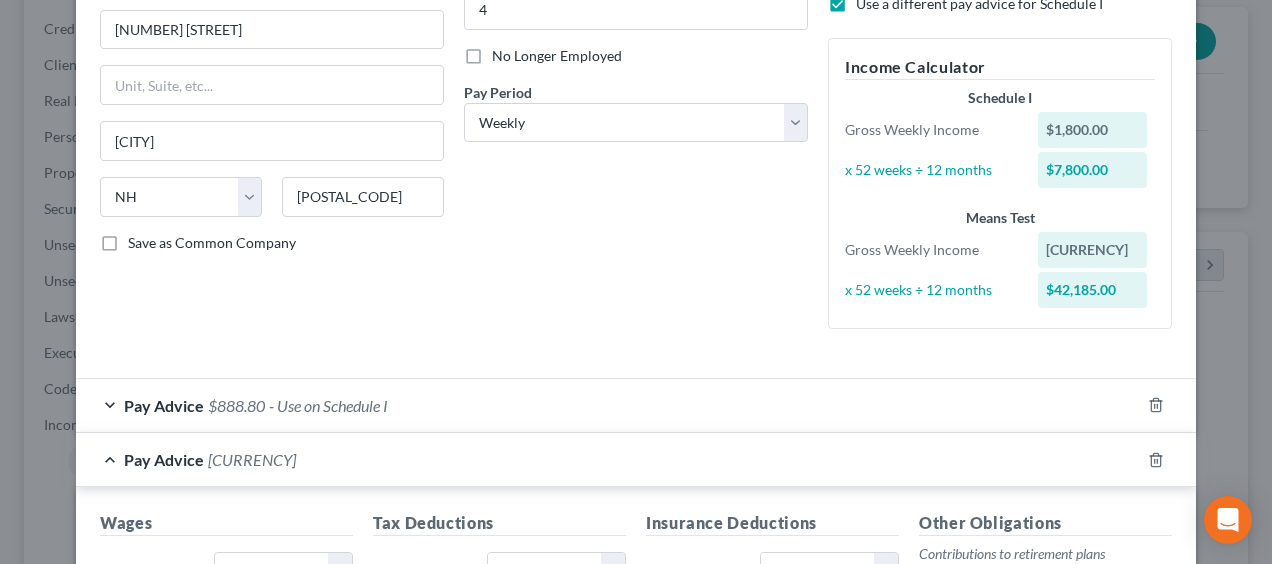 scroll, scrollTop: 233, scrollLeft: 0, axis: vertical 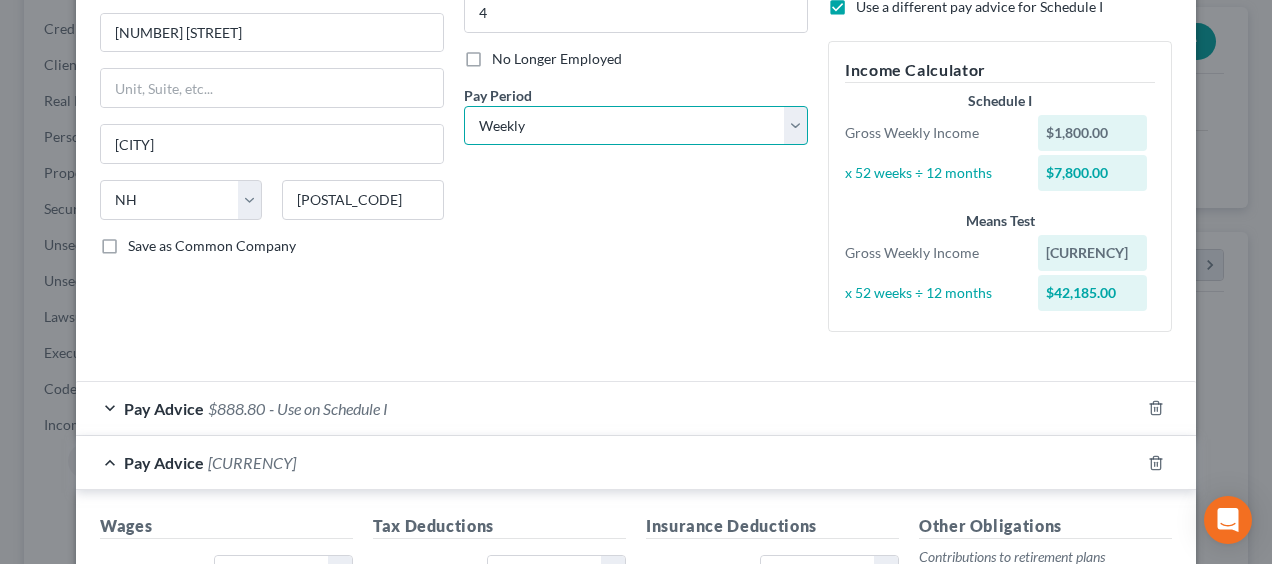 click on "Select Monthly Twice Monthly Every Other Week Weekly" at bounding box center (636, 126) 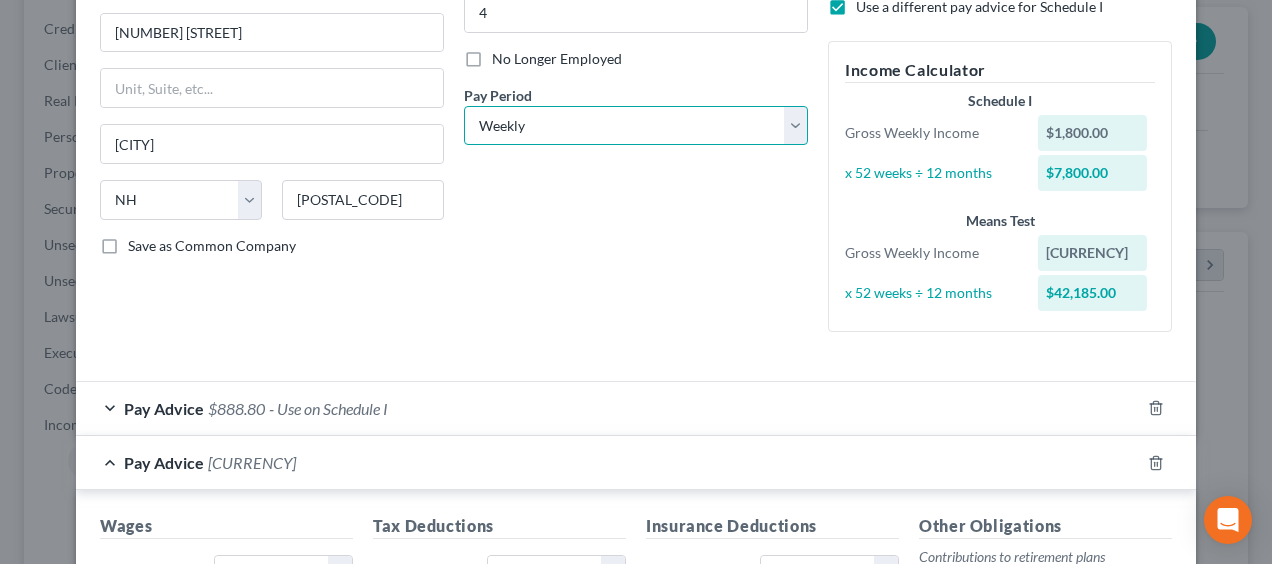 select on "0" 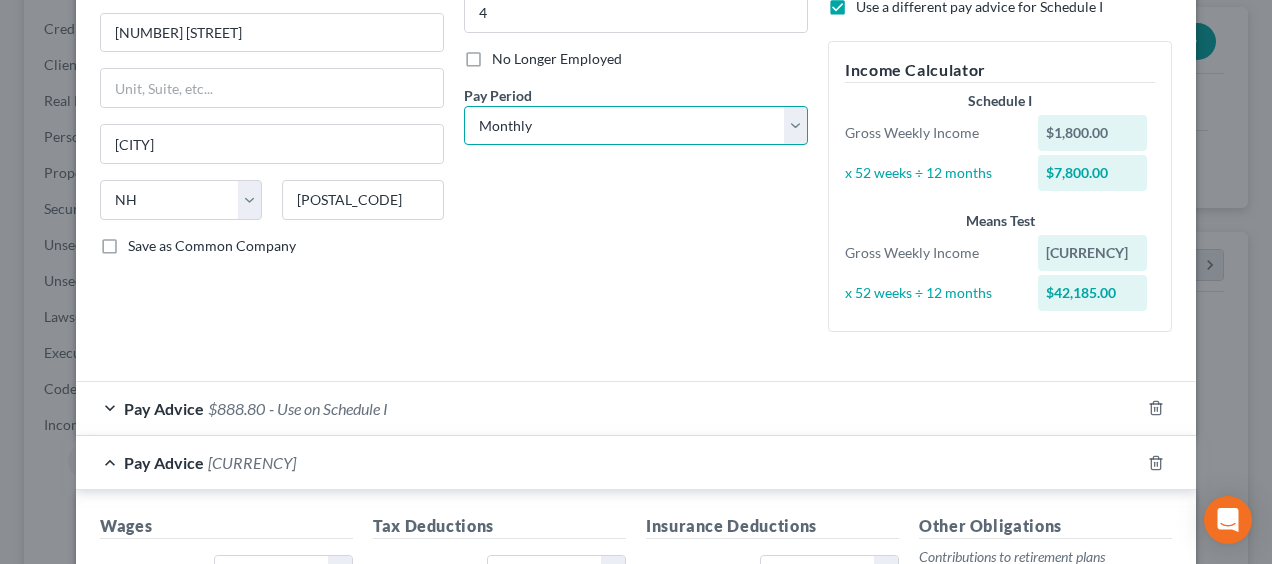 click on "Select Monthly Twice Monthly Every Other Week Weekly" at bounding box center (636, 126) 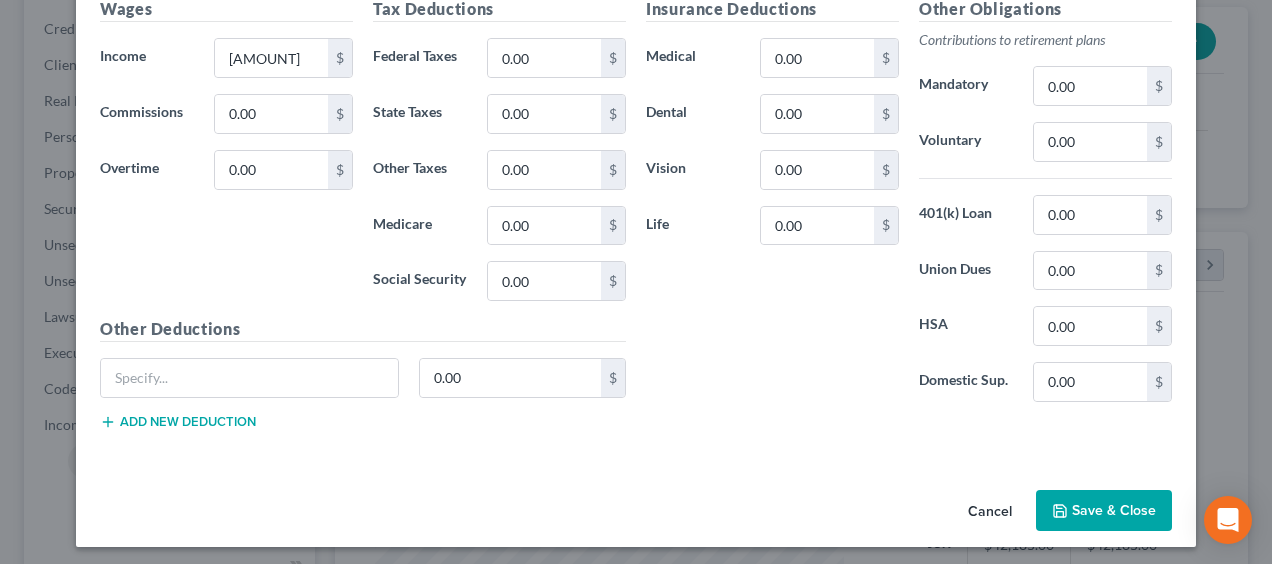 click on "Save & Close" at bounding box center (1104, 511) 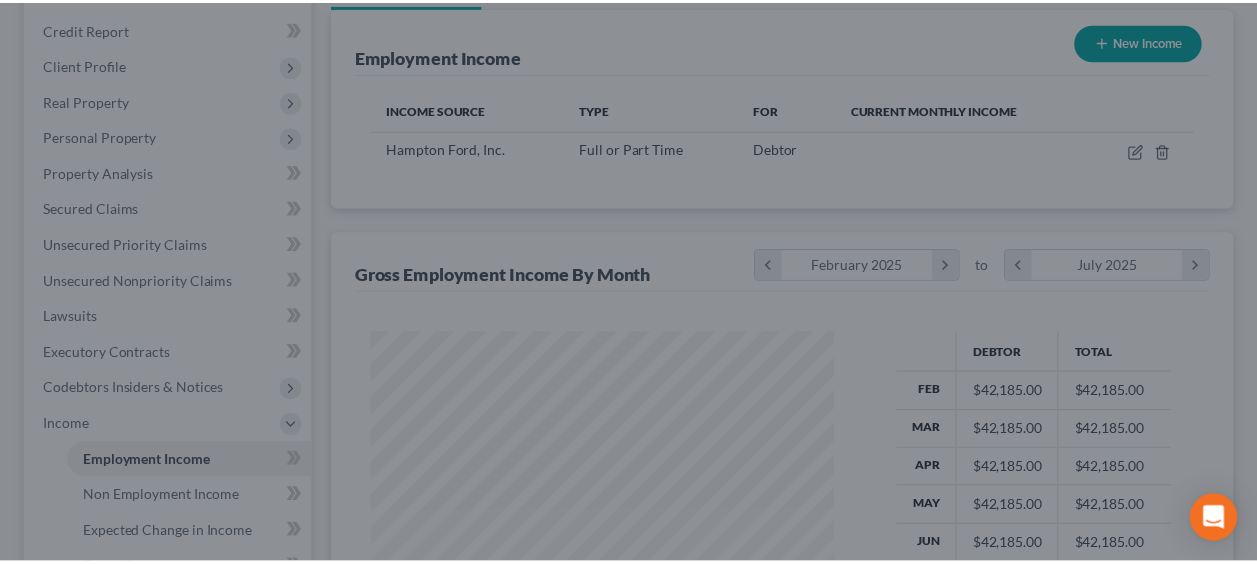 scroll, scrollTop: 672, scrollLeft: 0, axis: vertical 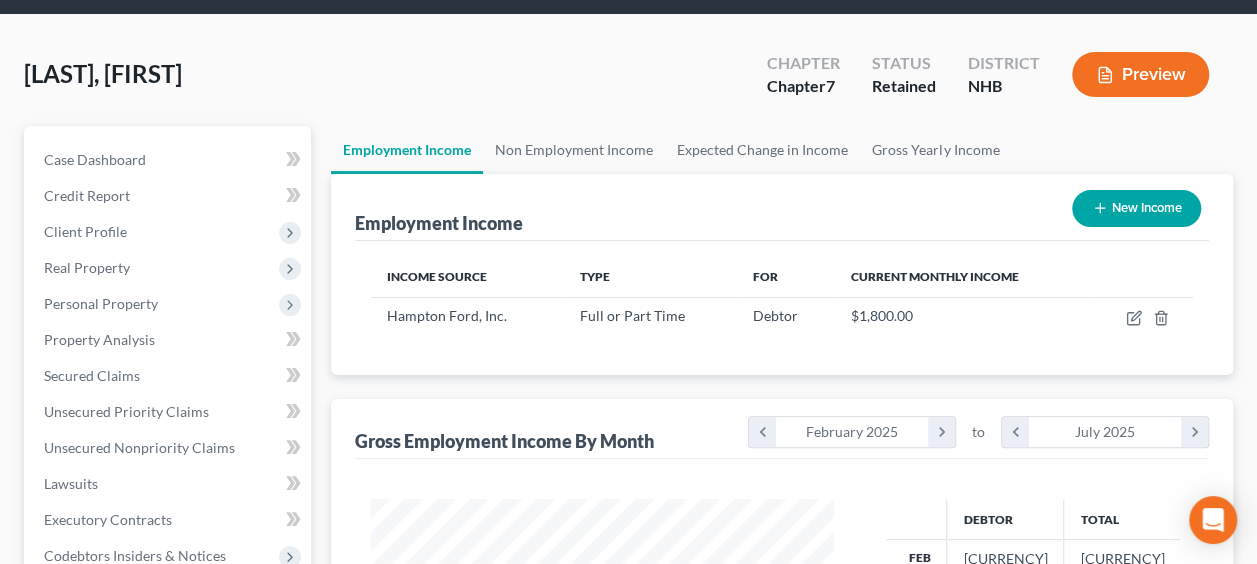 click 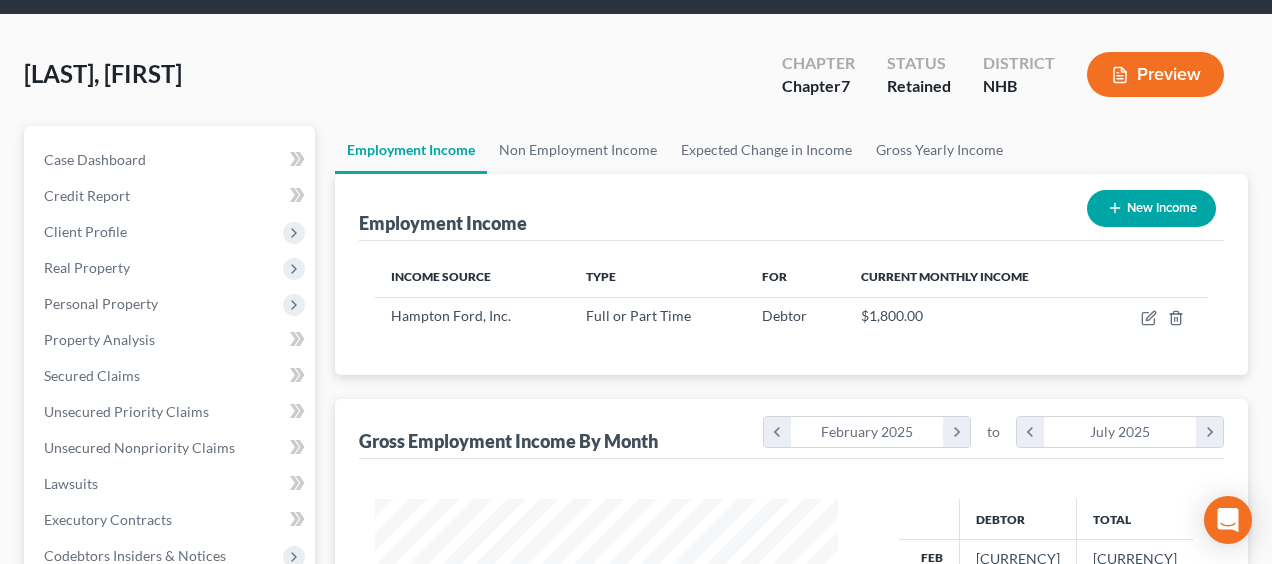 scroll, scrollTop: 999644, scrollLeft: 999490, axis: both 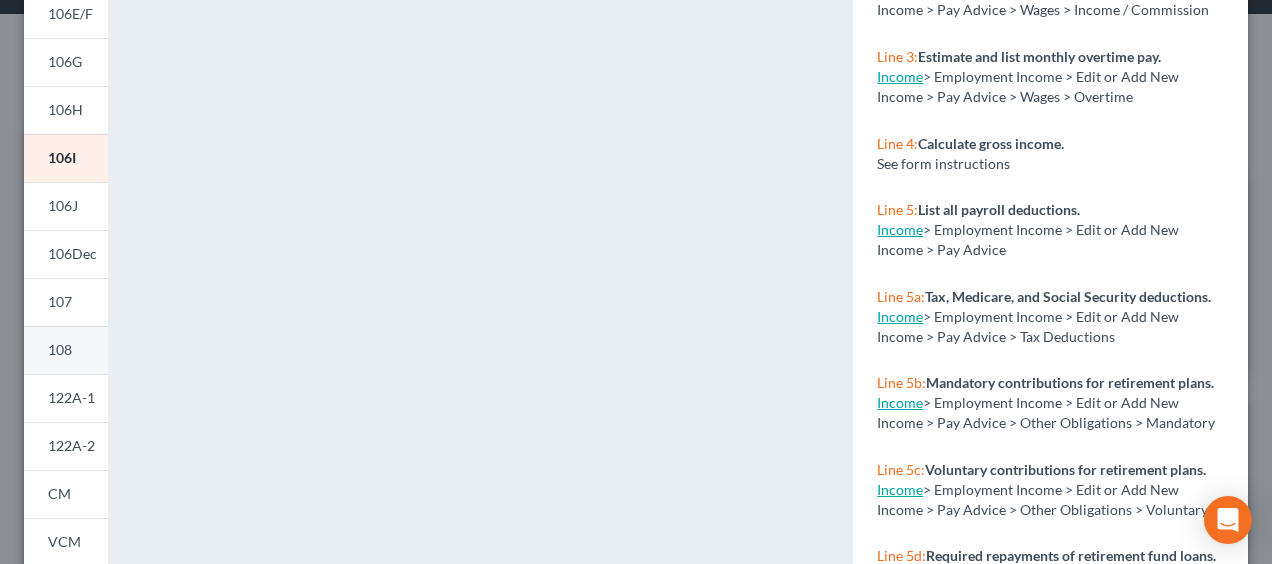 click on "108" at bounding box center [66, 350] 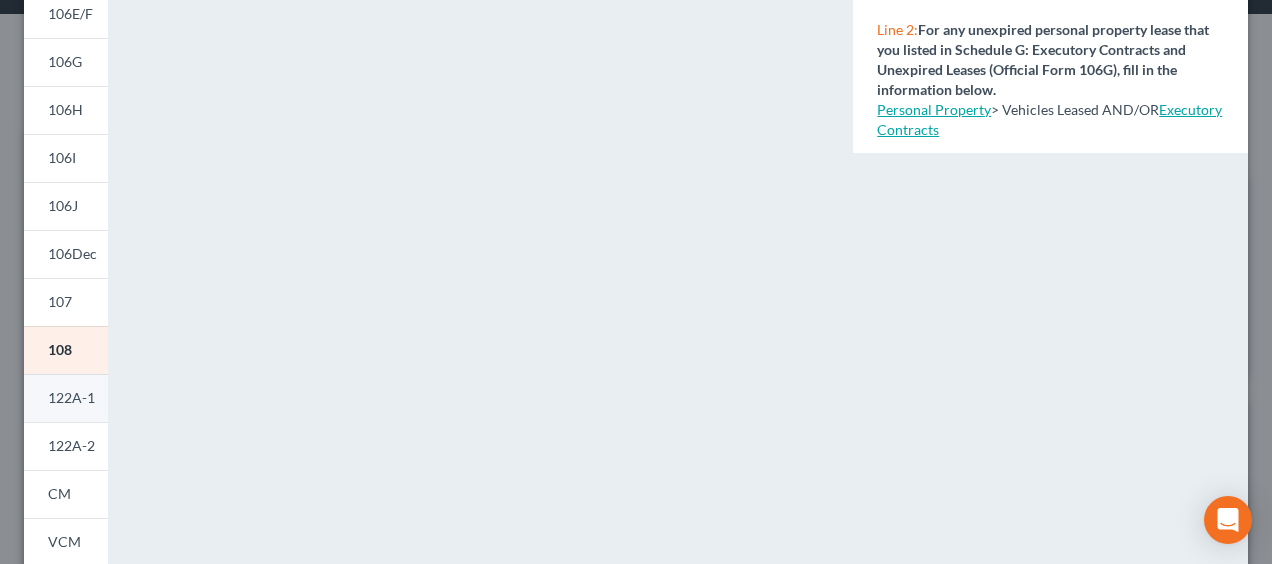 click on "122A-1" at bounding box center [66, 398] 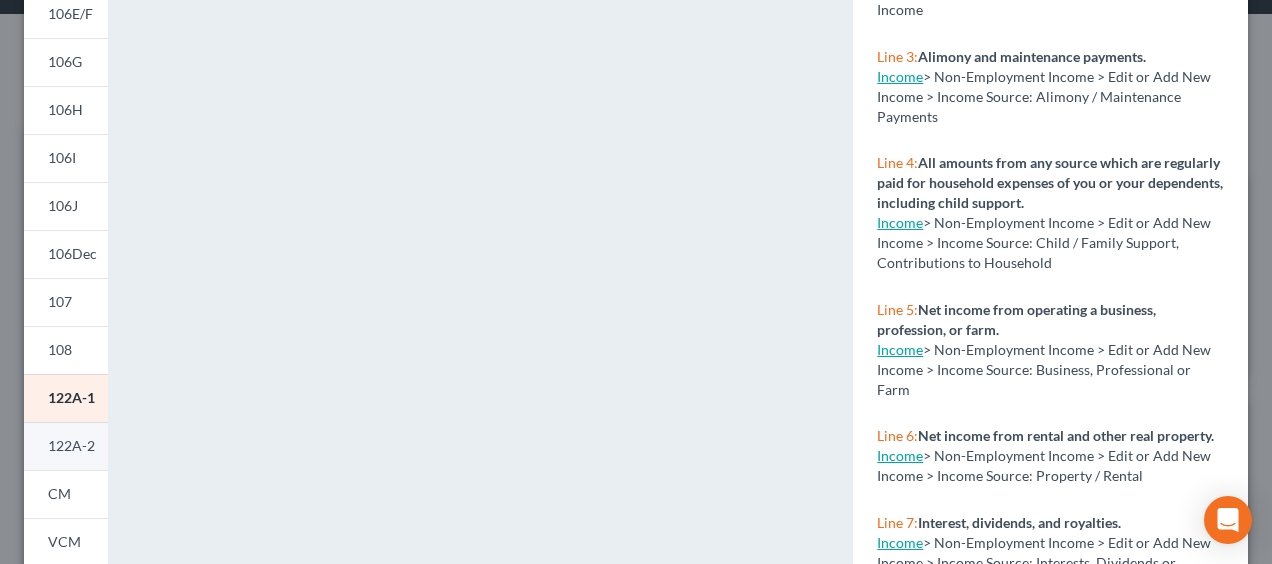 click on "122A-2" at bounding box center [71, 445] 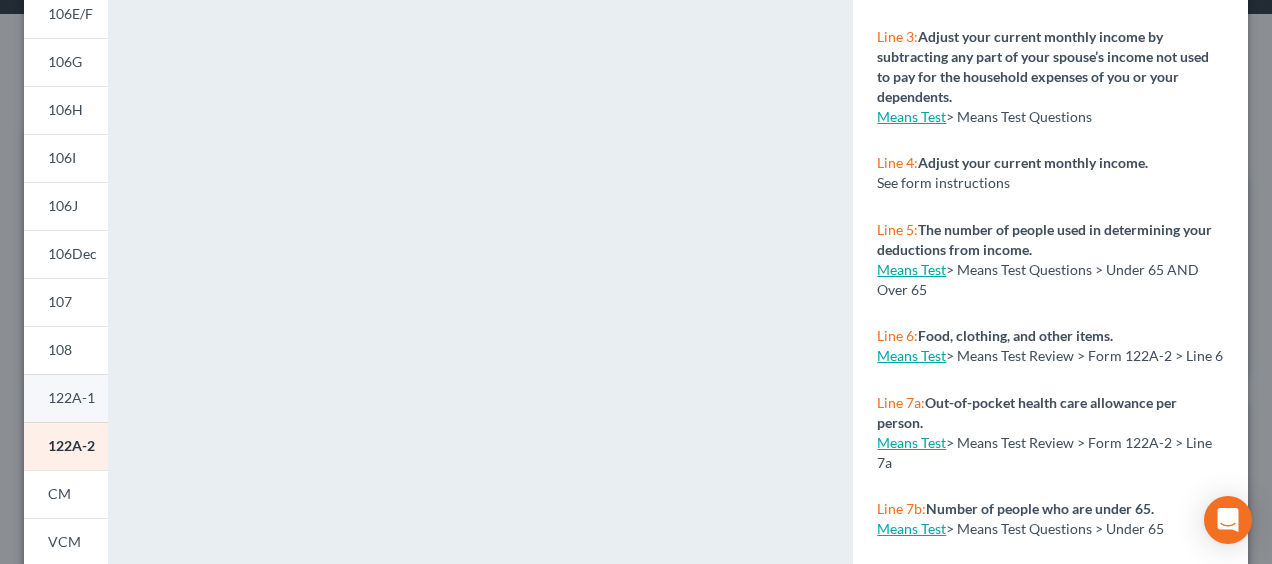 click on "122A-1" at bounding box center [71, 397] 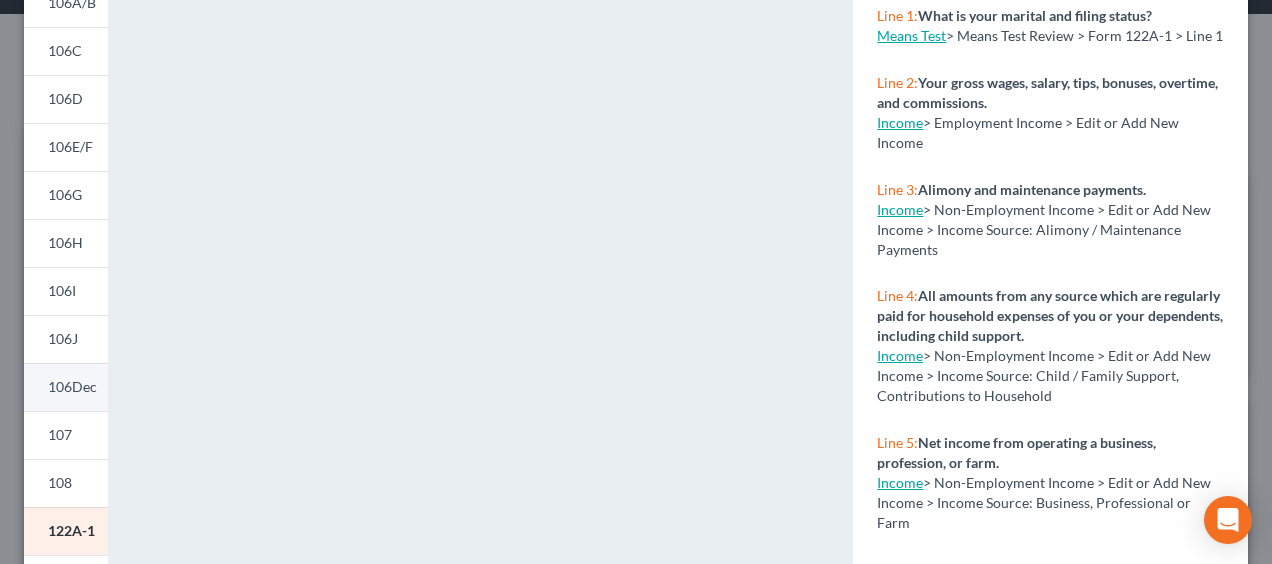 scroll, scrollTop: 400, scrollLeft: 0, axis: vertical 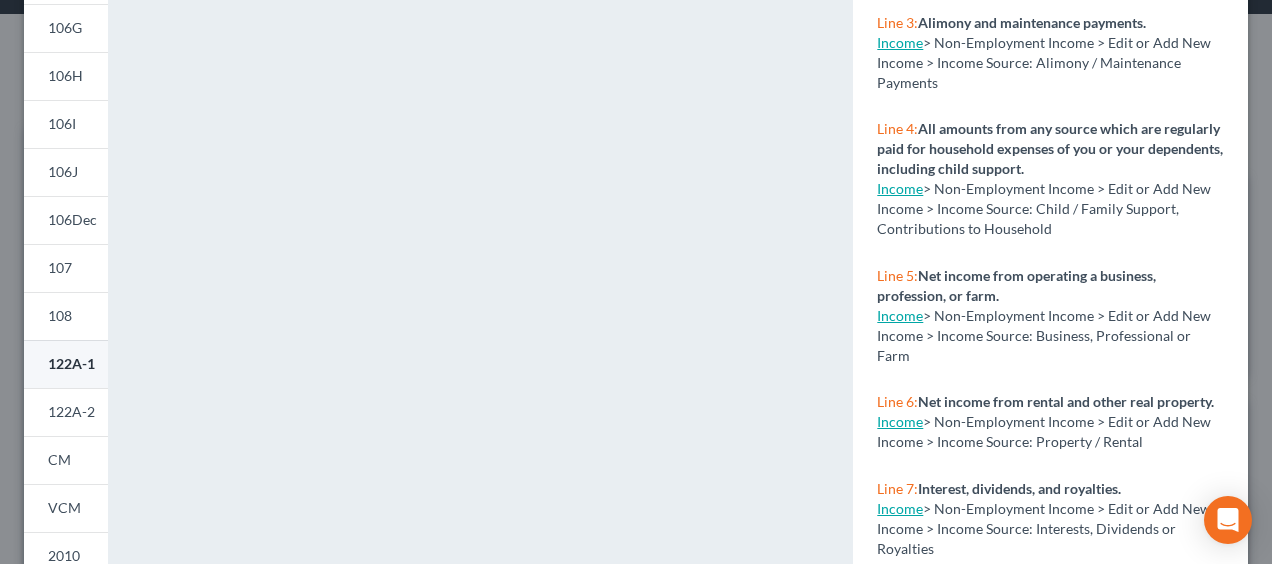 click on "122A-1" at bounding box center (71, 363) 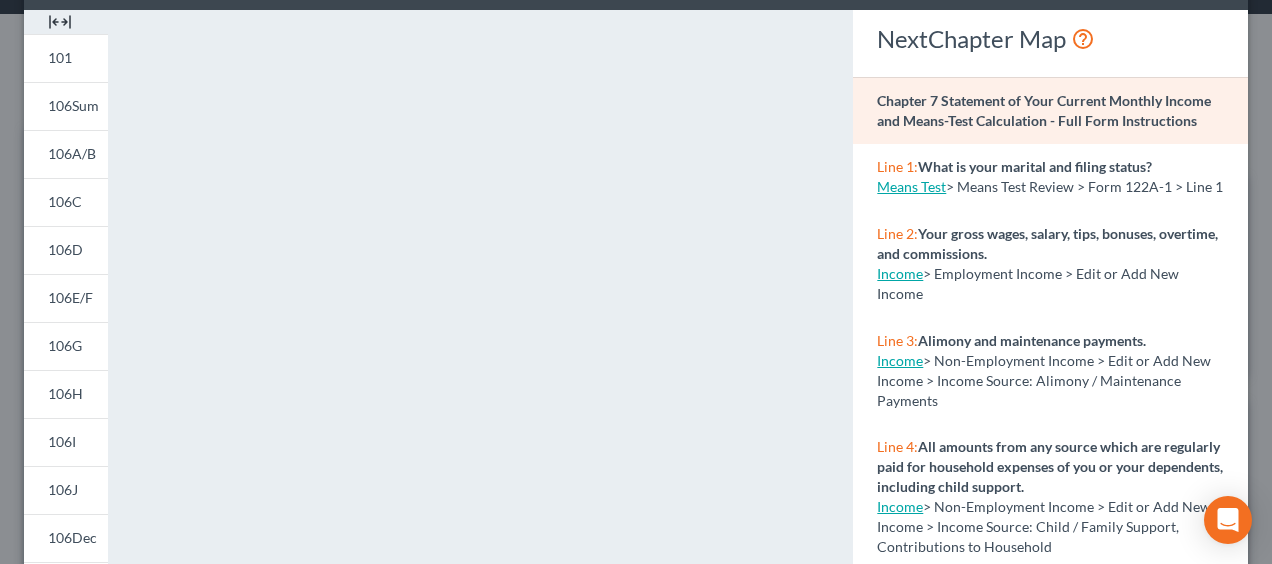 scroll, scrollTop: 66, scrollLeft: 0, axis: vertical 